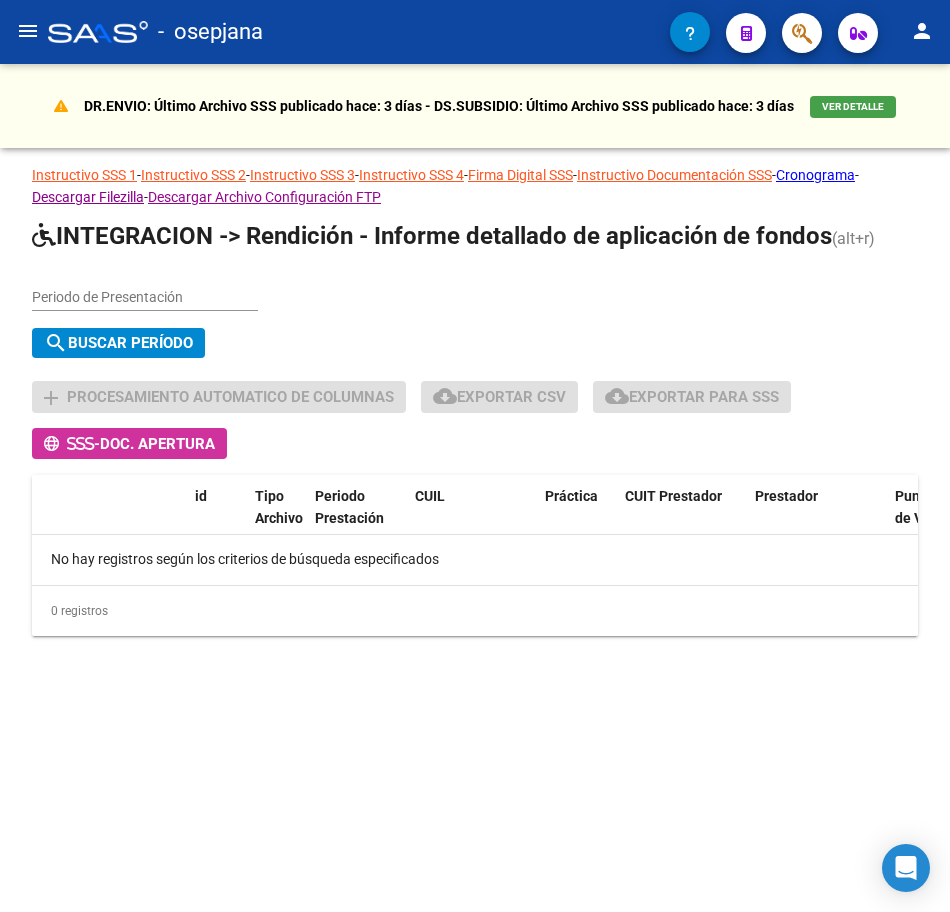 scroll, scrollTop: 0, scrollLeft: 0, axis: both 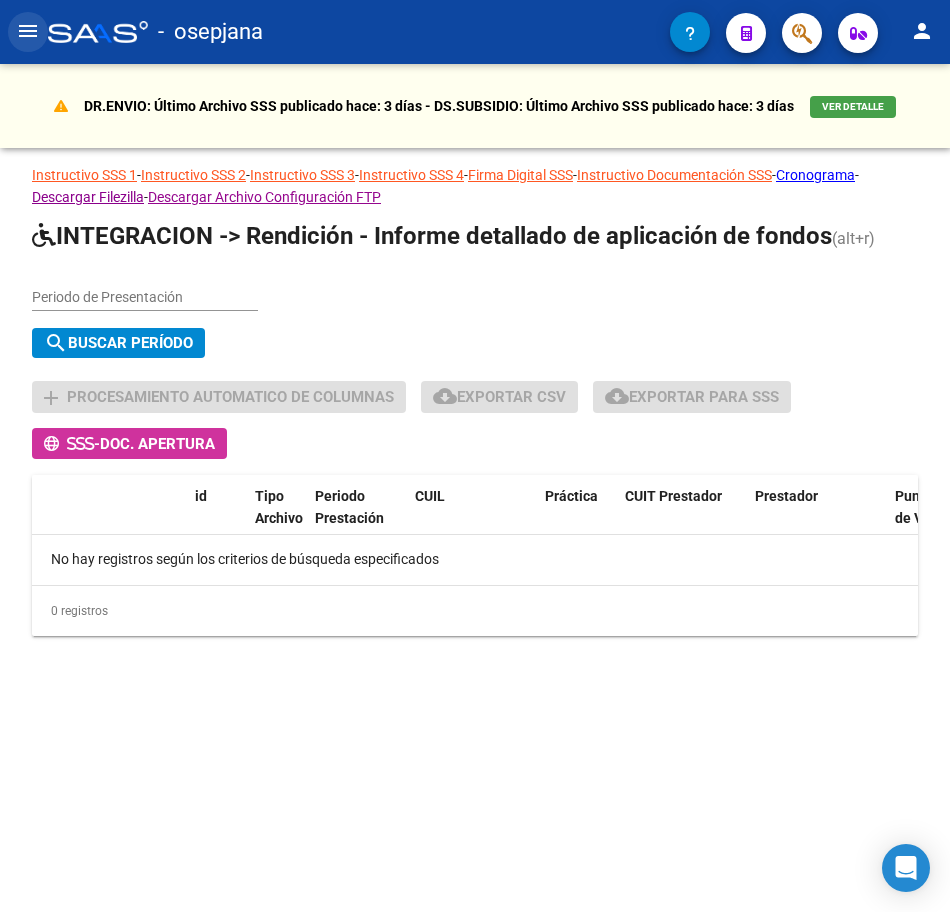 click on "menu" 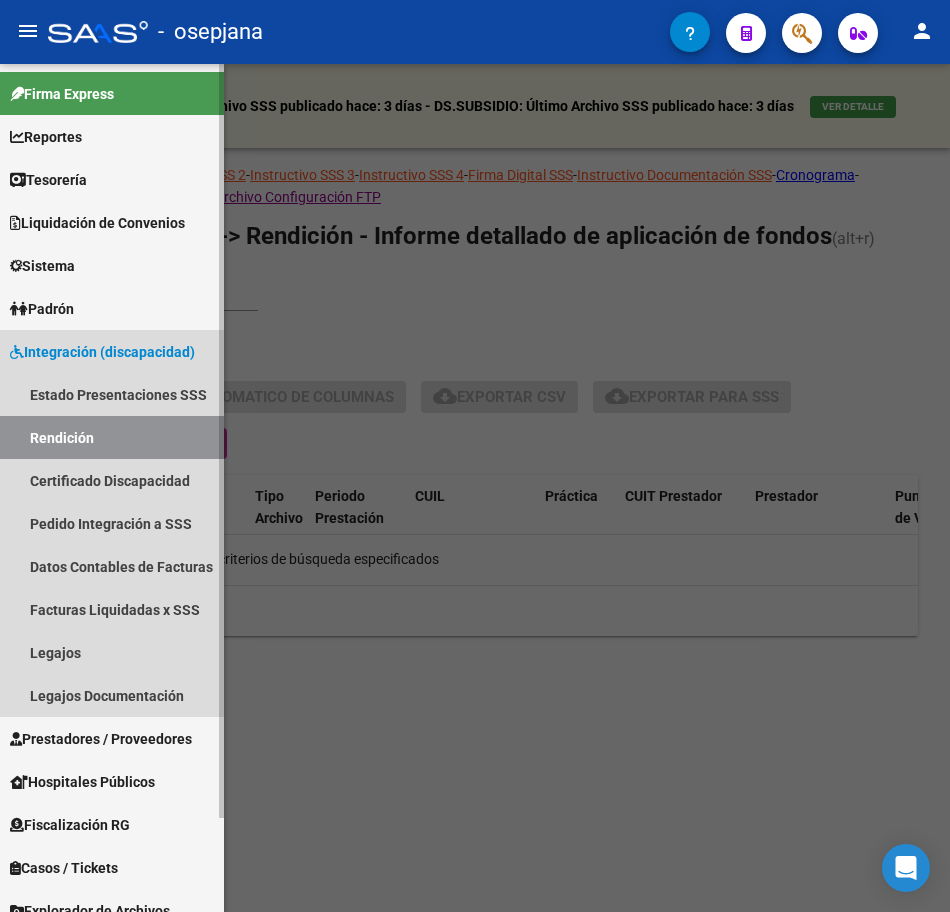 click on "Integración (discapacidad)" at bounding box center (102, 352) 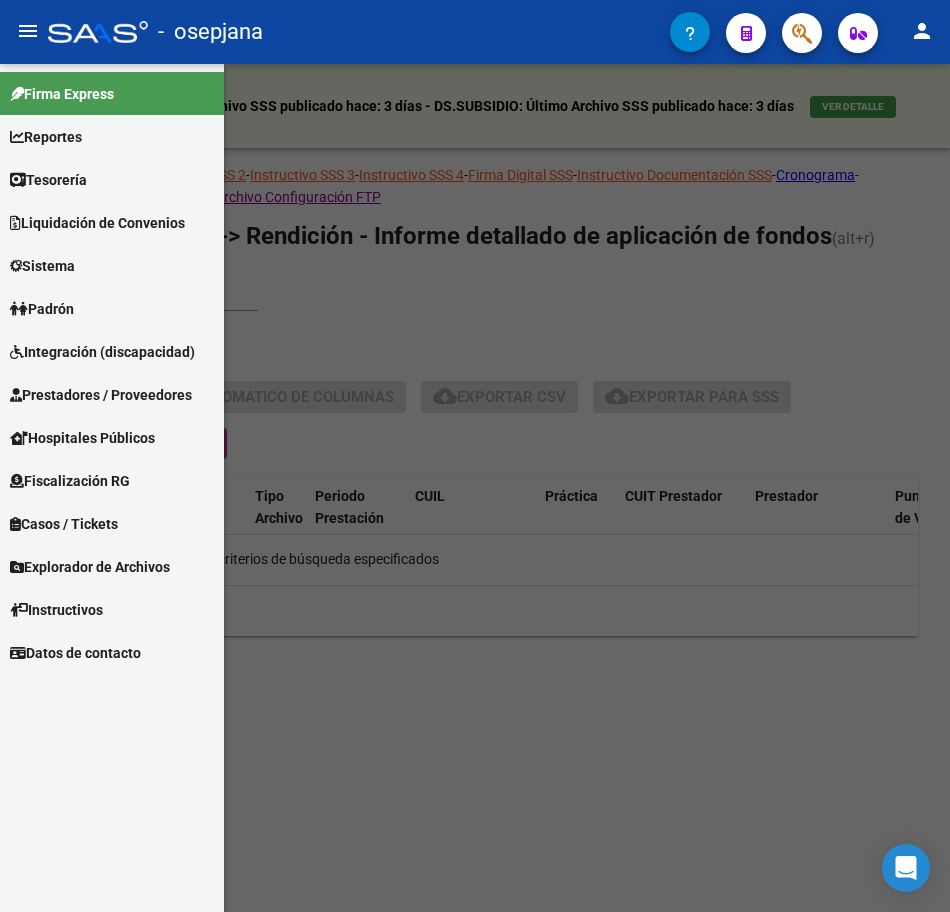 click on "Prestadores / Proveedores" at bounding box center [101, 395] 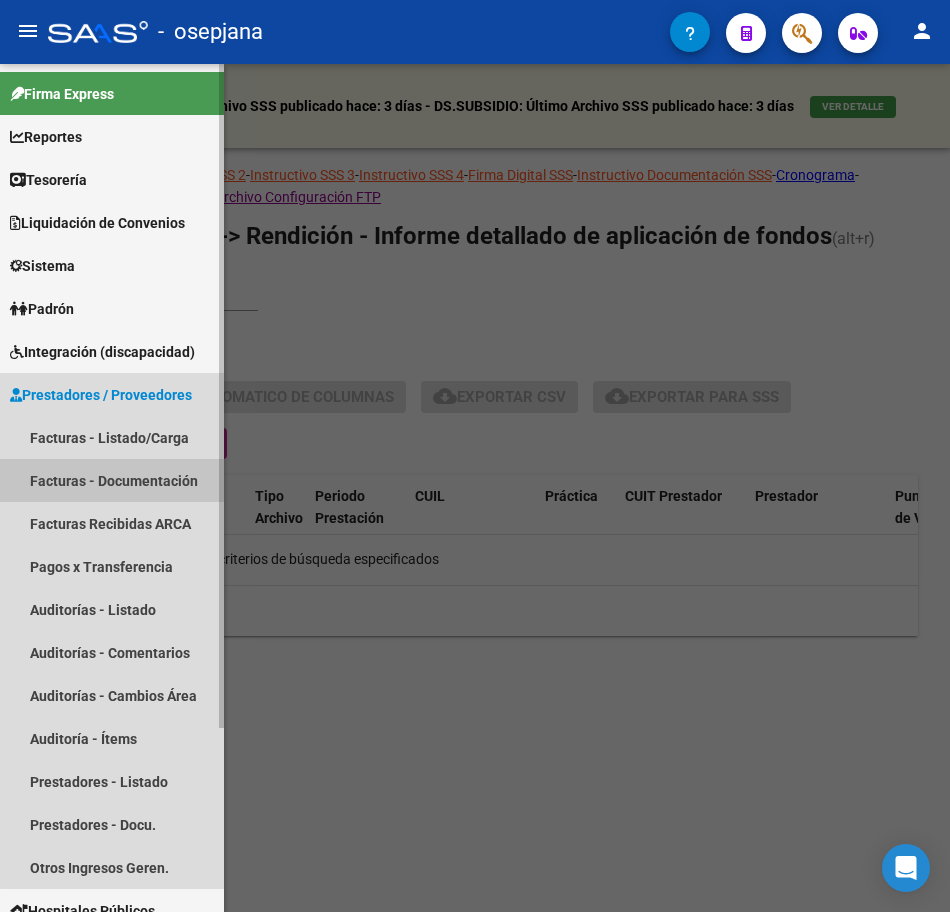 click on "Facturas - Documentación" at bounding box center (112, 480) 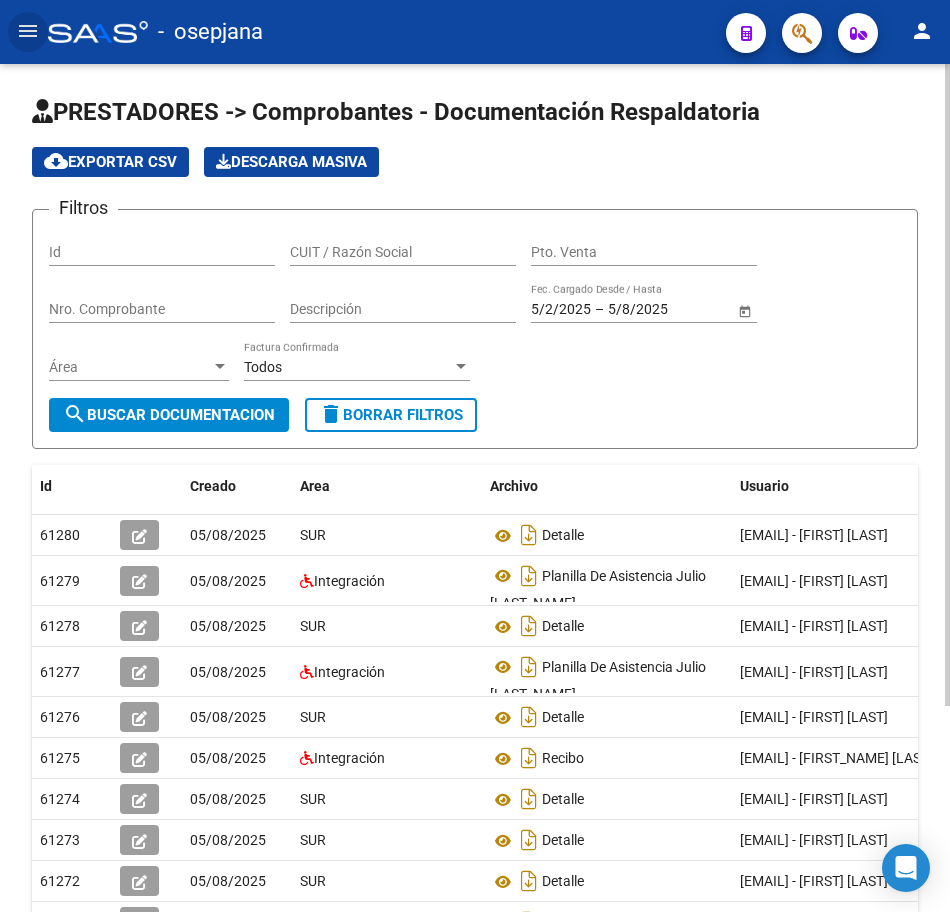 click on "delete  Borrar Filtros" 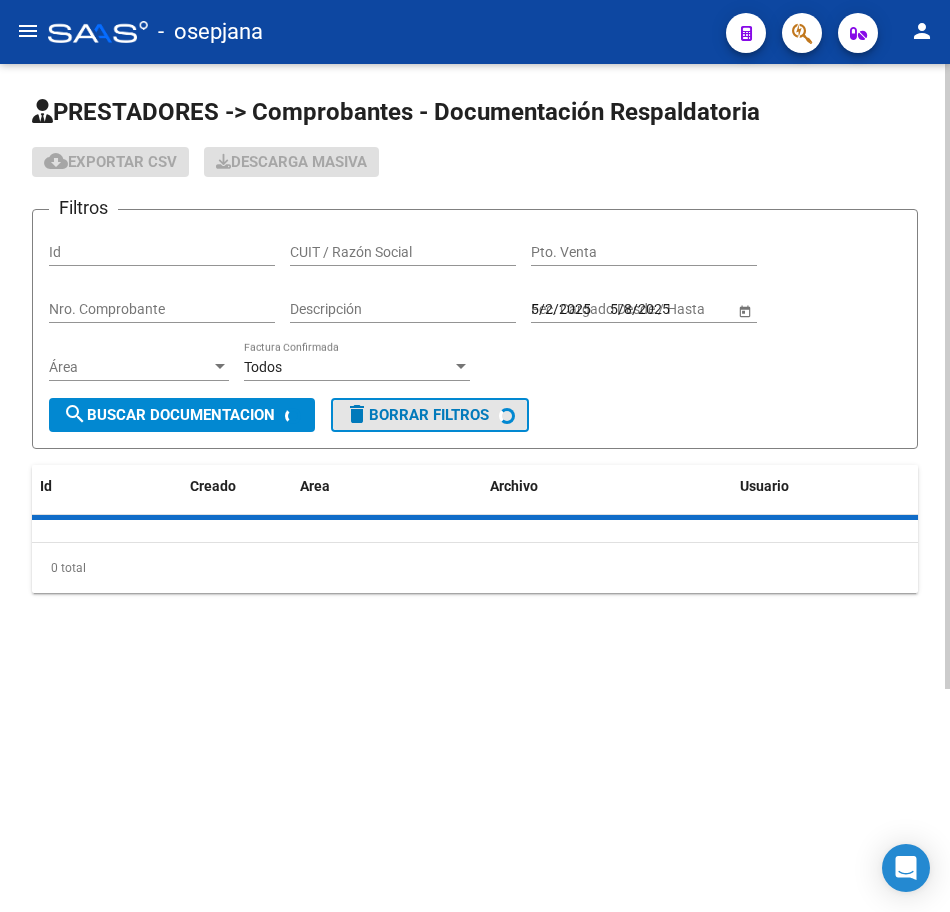 type 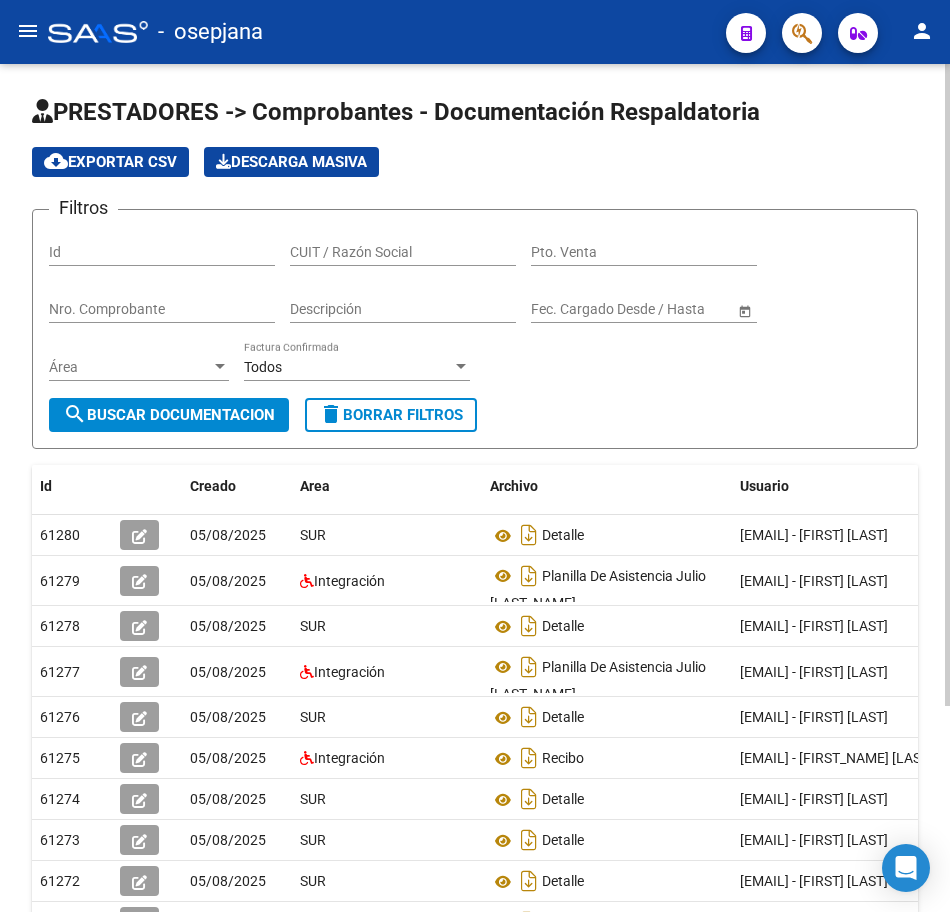 click on "CUIT / Razón Social" at bounding box center [403, 252] 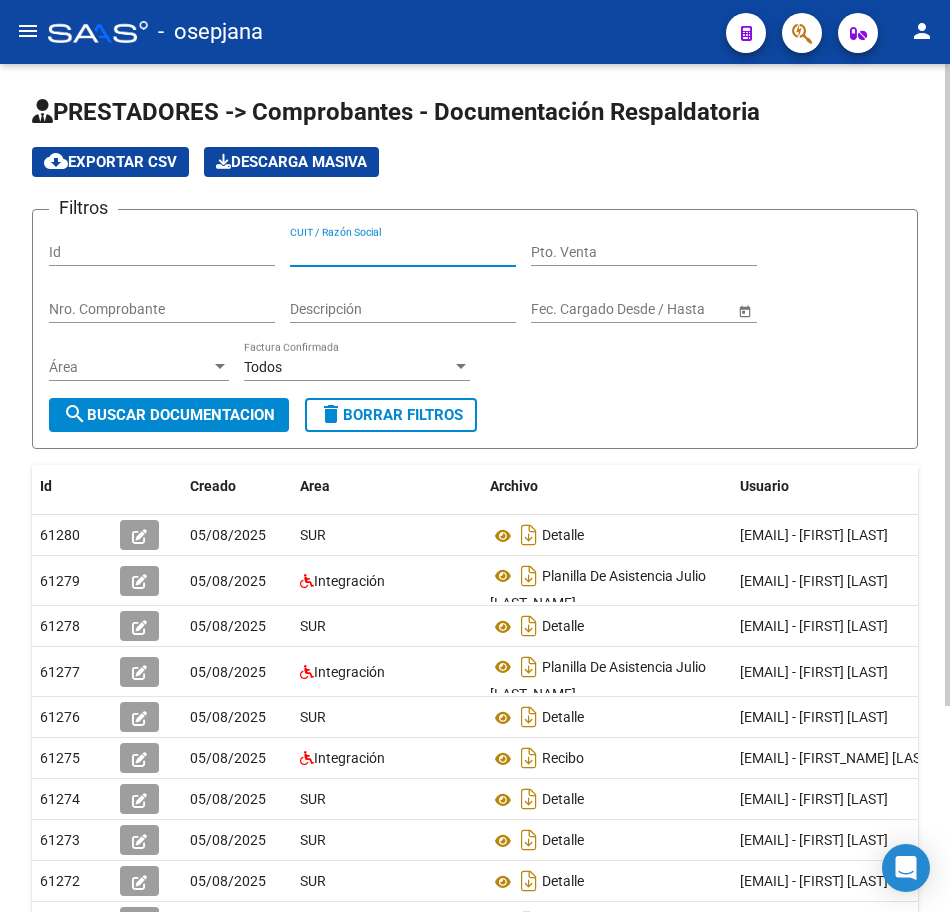 paste on "27300349051" 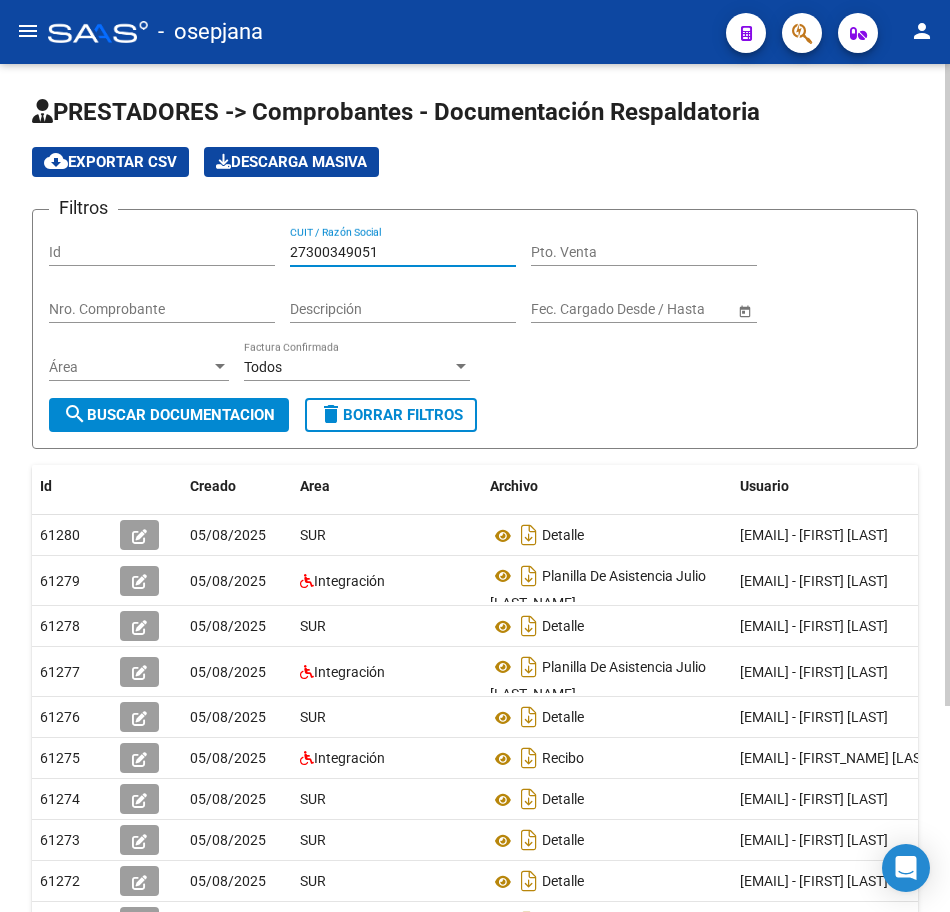 click on "search  Buscar Documentacion" 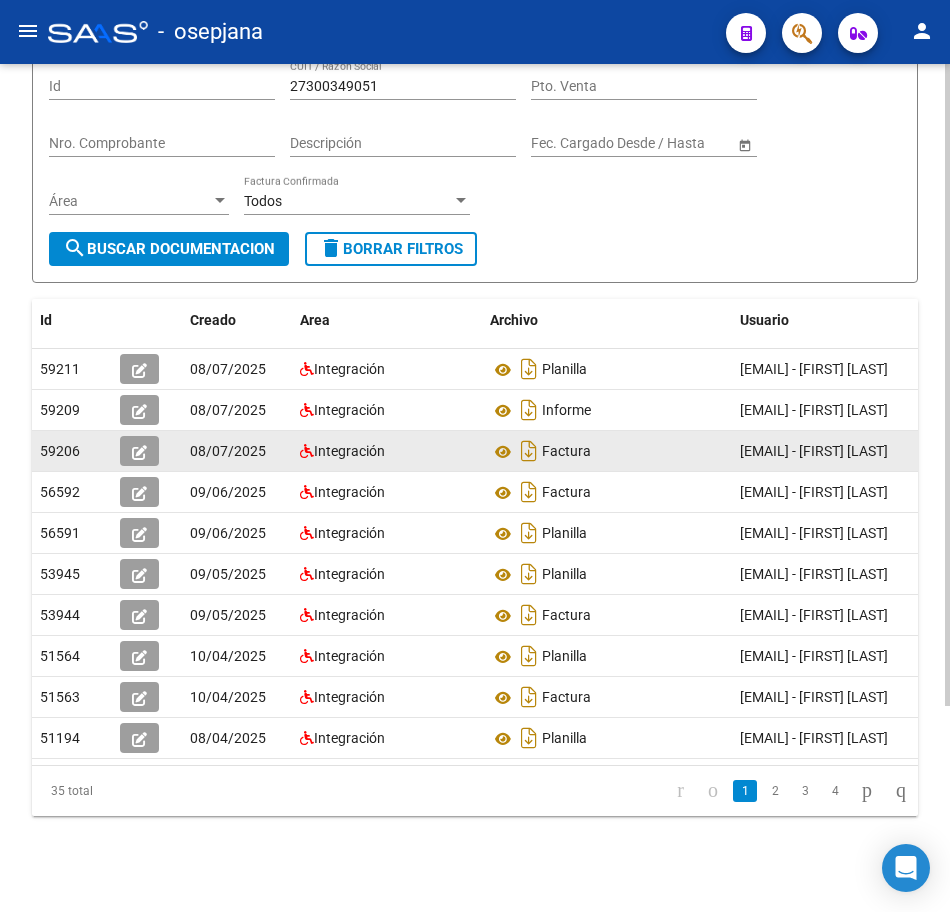 scroll, scrollTop: 272, scrollLeft: 0, axis: vertical 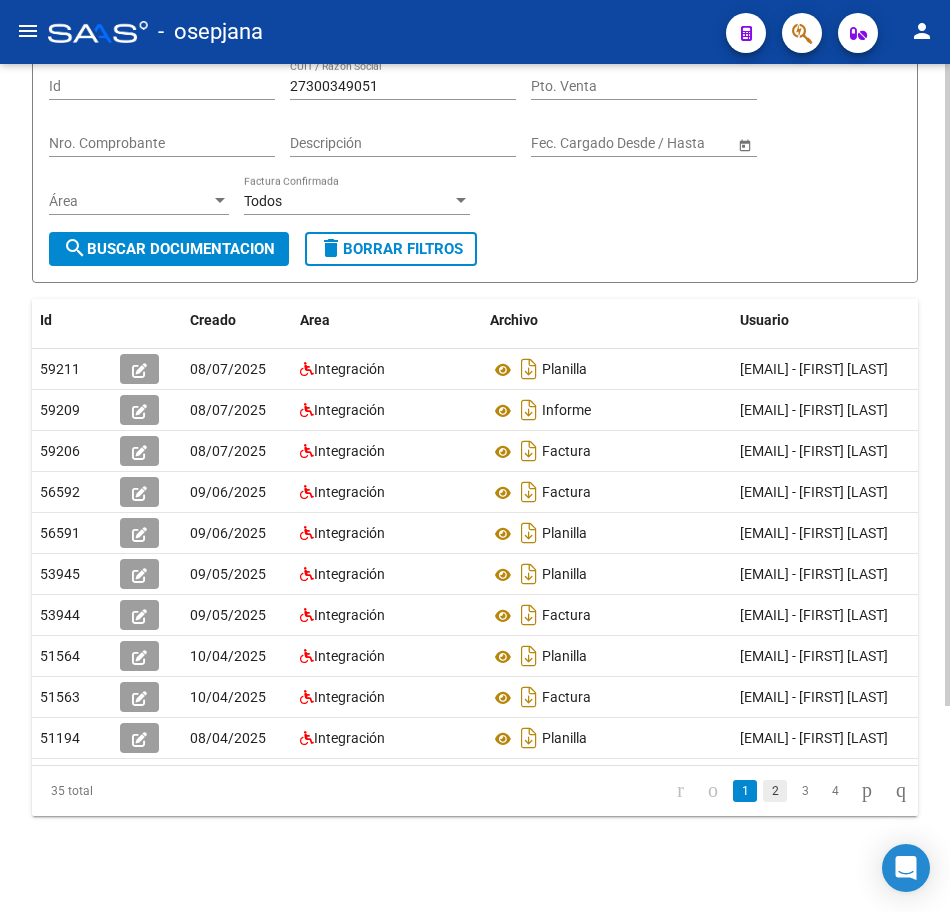 click on "2" 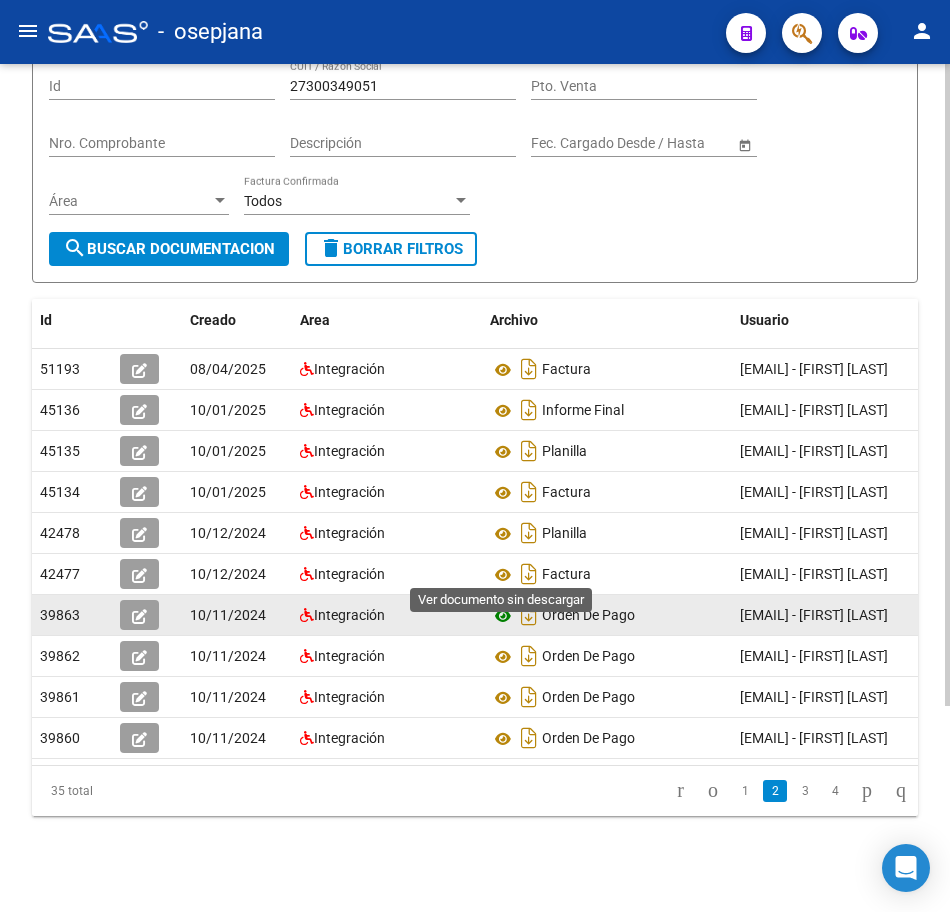 click 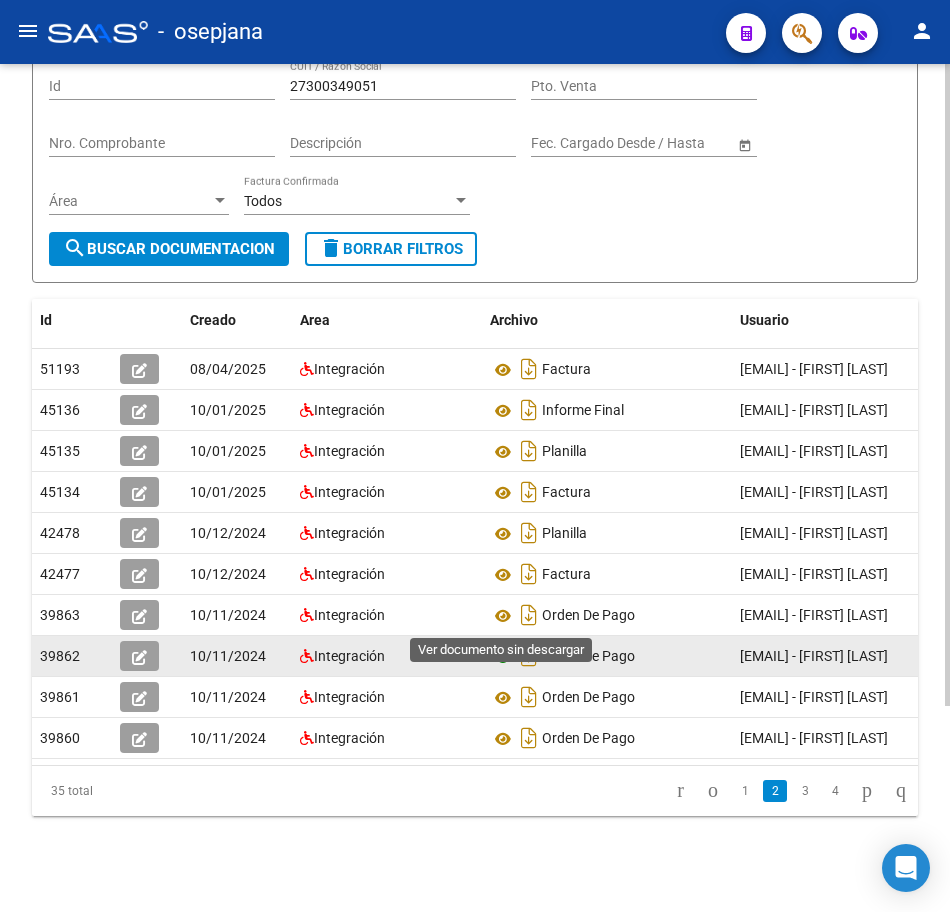 click 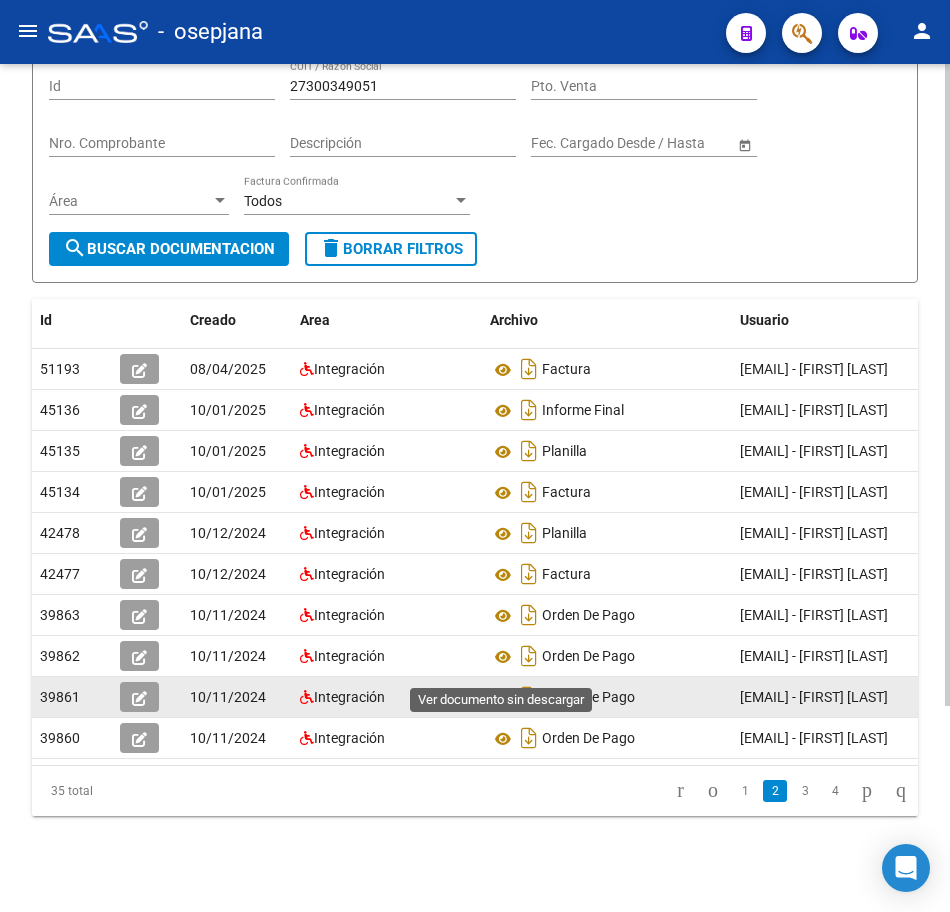 click 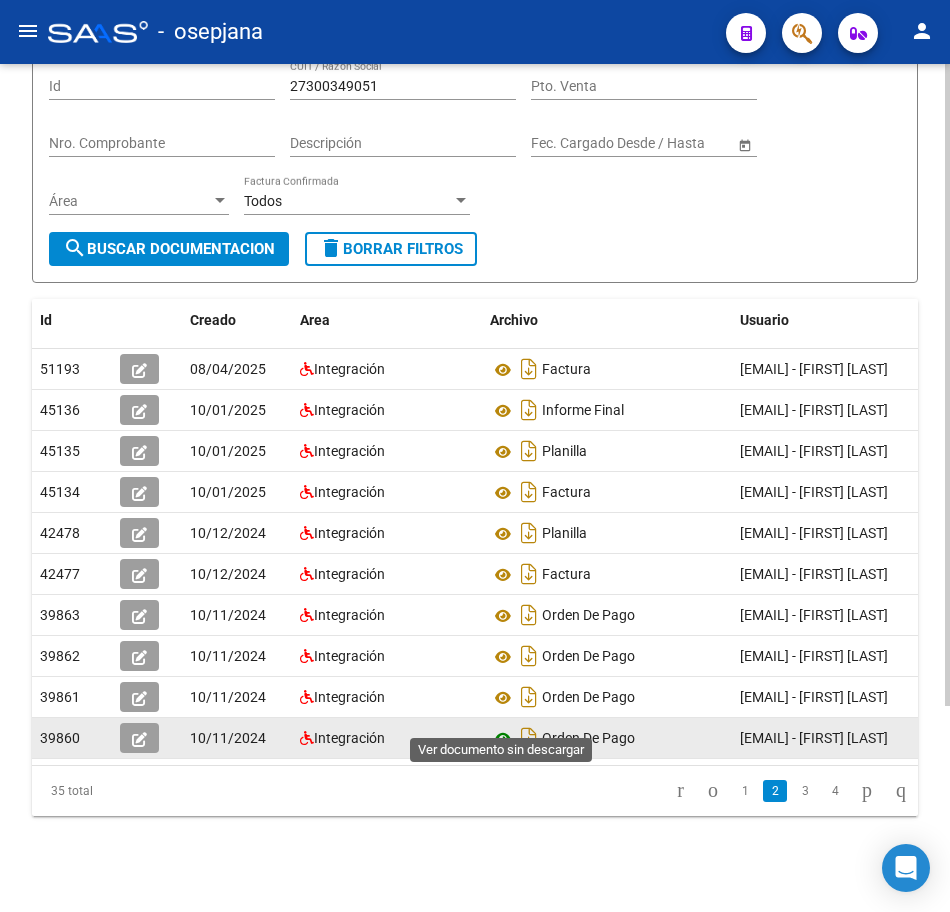 click 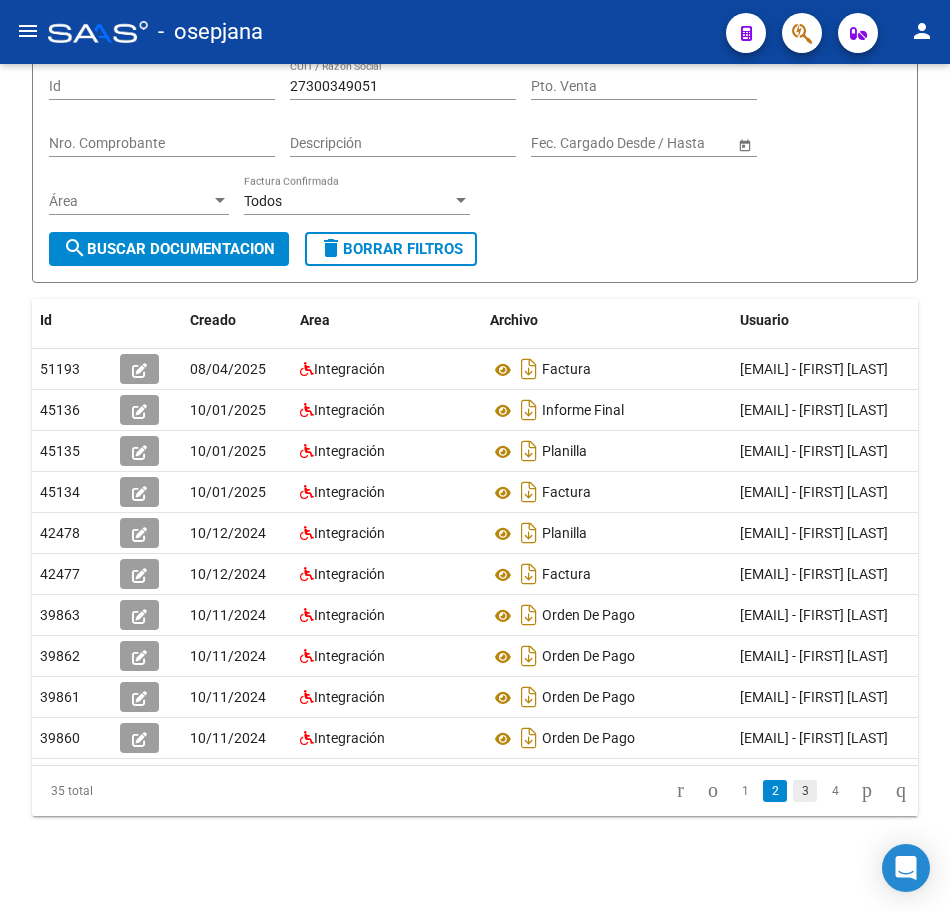 click on "3" 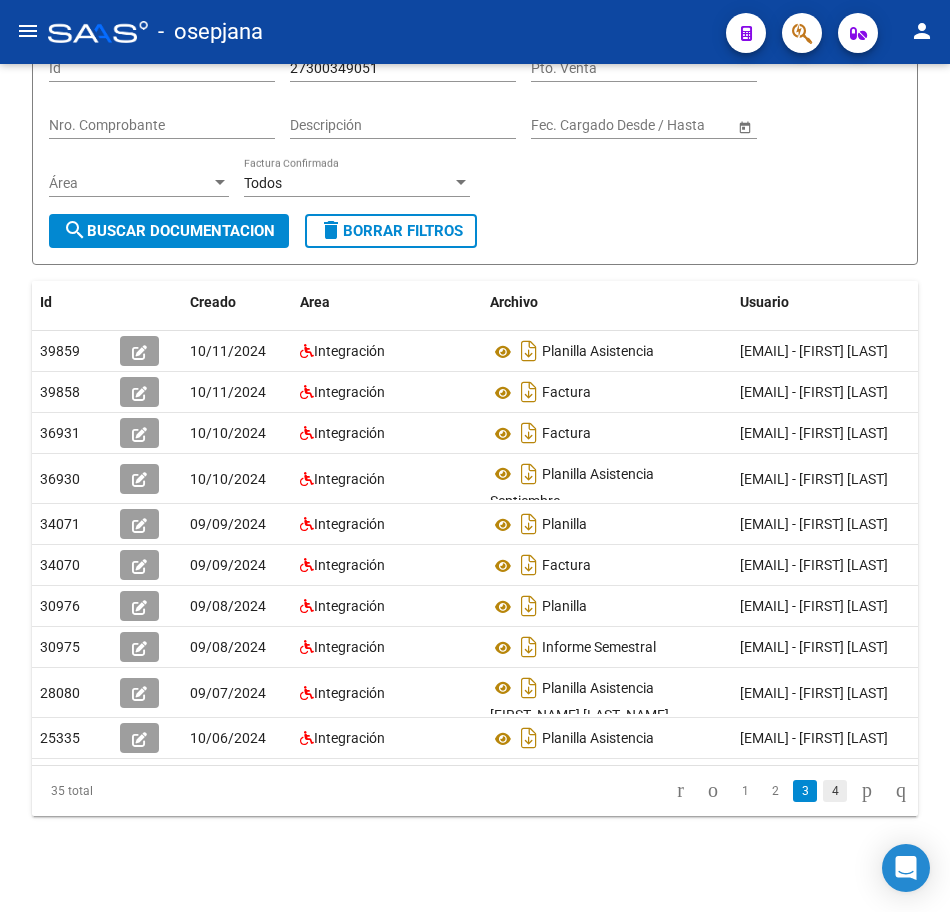 click on "4" 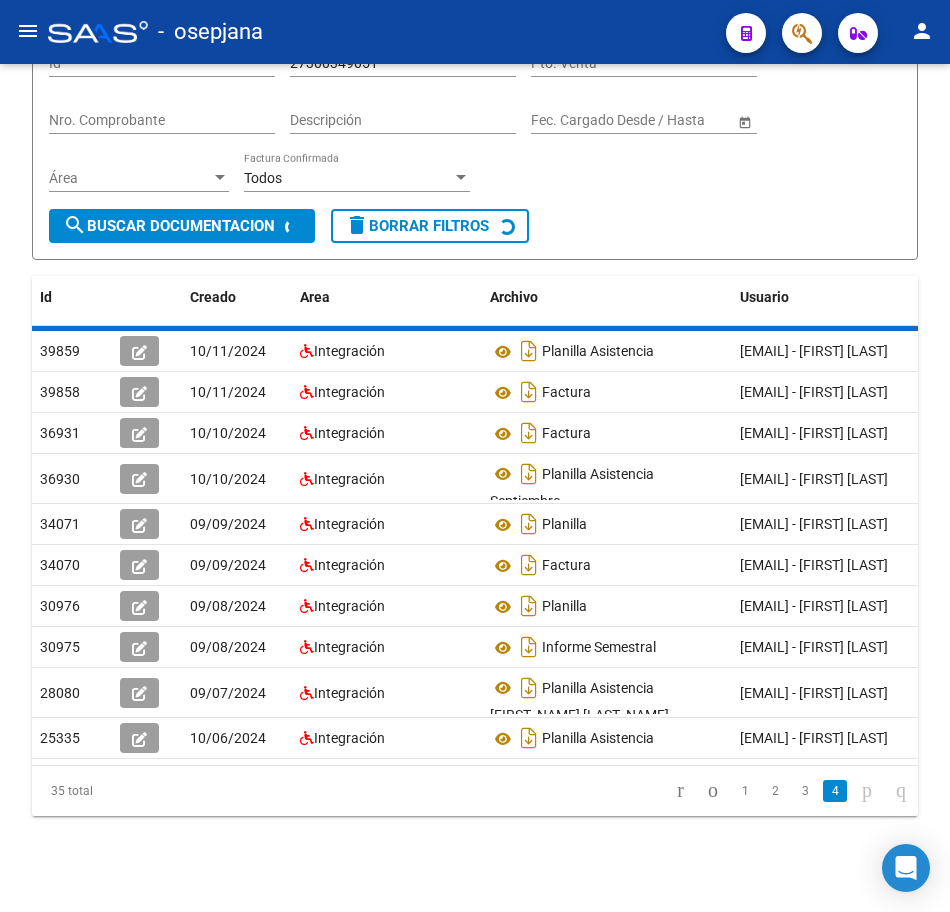 scroll, scrollTop: 22, scrollLeft: 0, axis: vertical 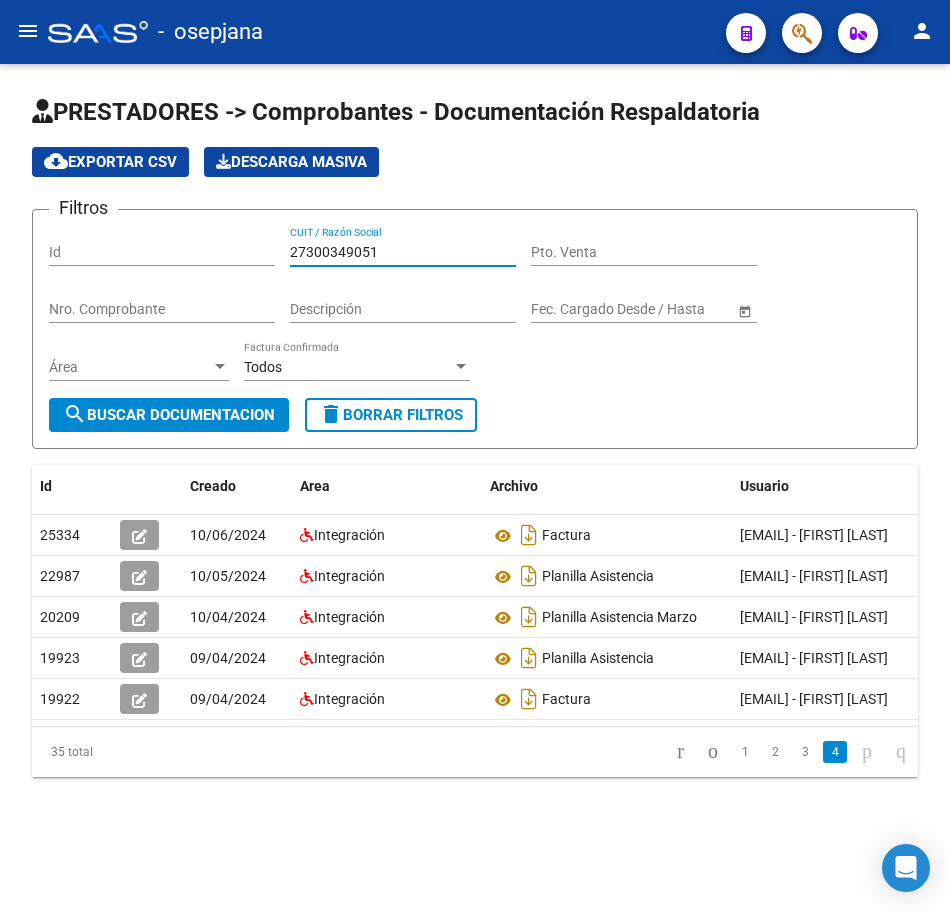 drag, startPoint x: 385, startPoint y: 230, endPoint x: 201, endPoint y: 221, distance: 184.21997 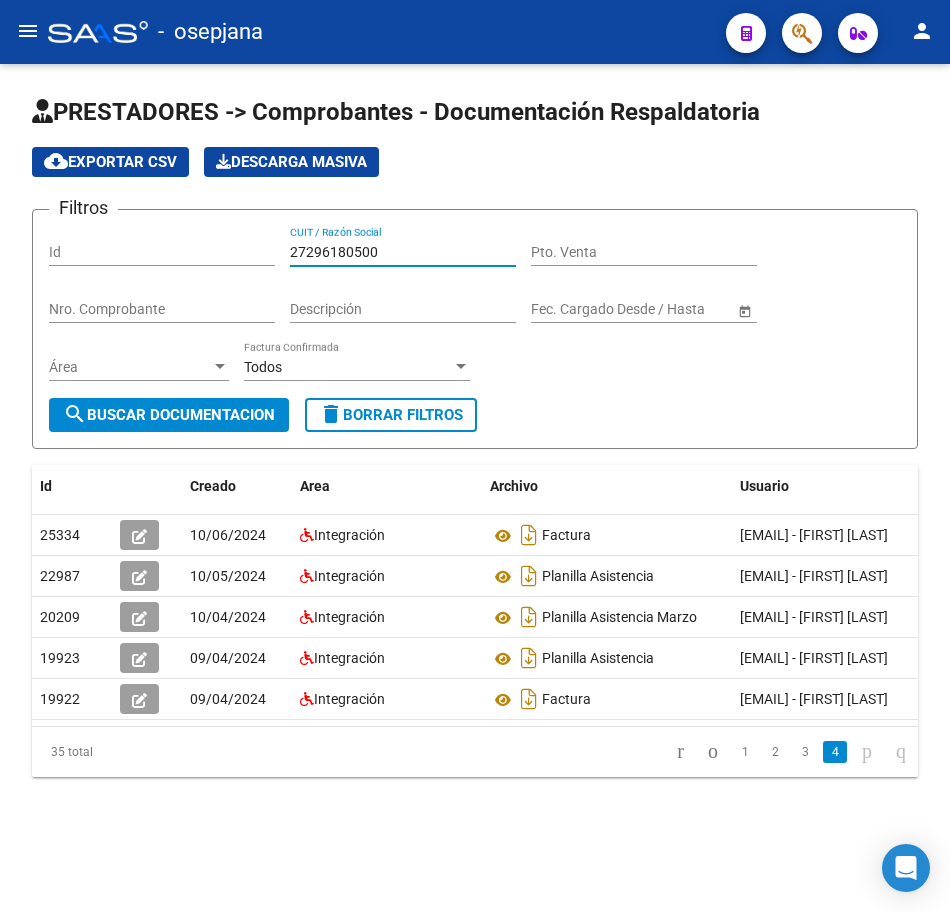 click on "search  Buscar Documentacion" 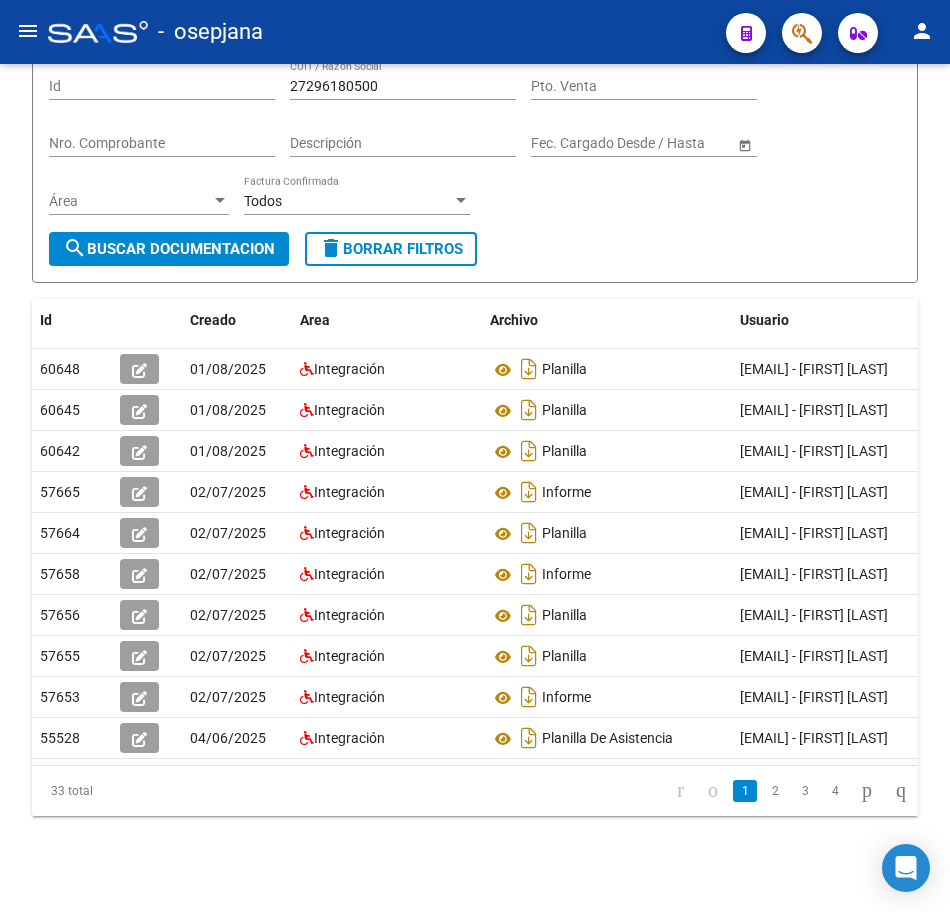 scroll, scrollTop: 272, scrollLeft: 0, axis: vertical 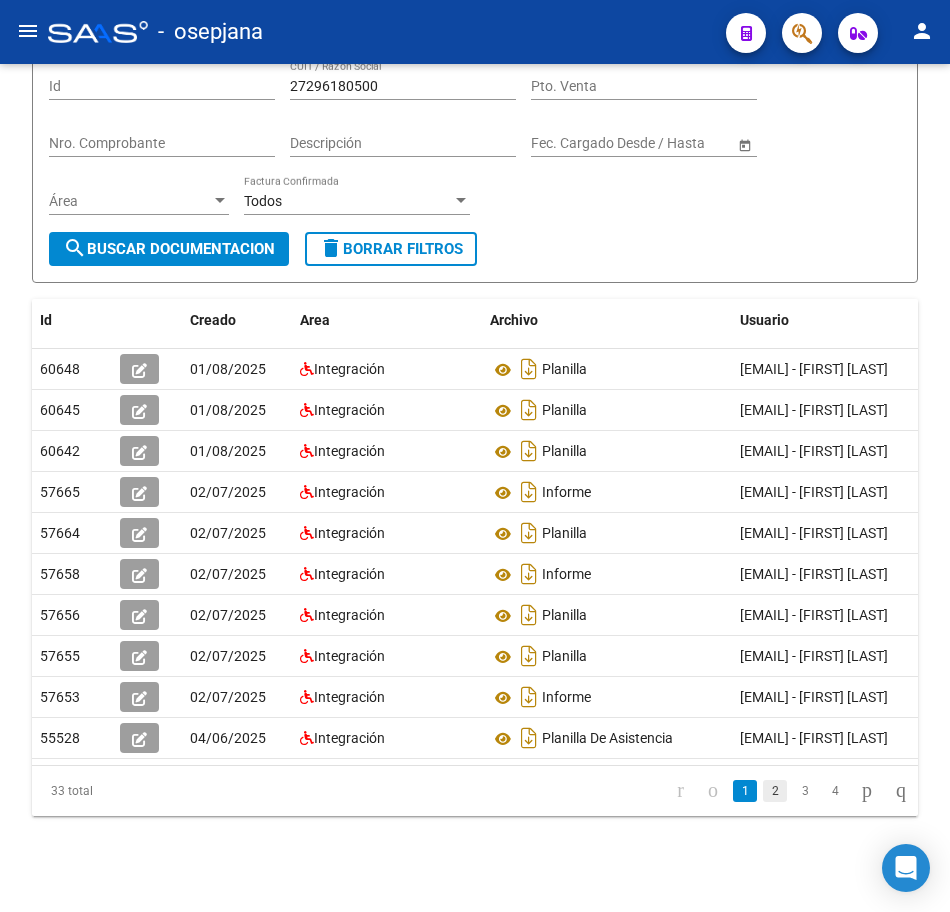 click on "2" 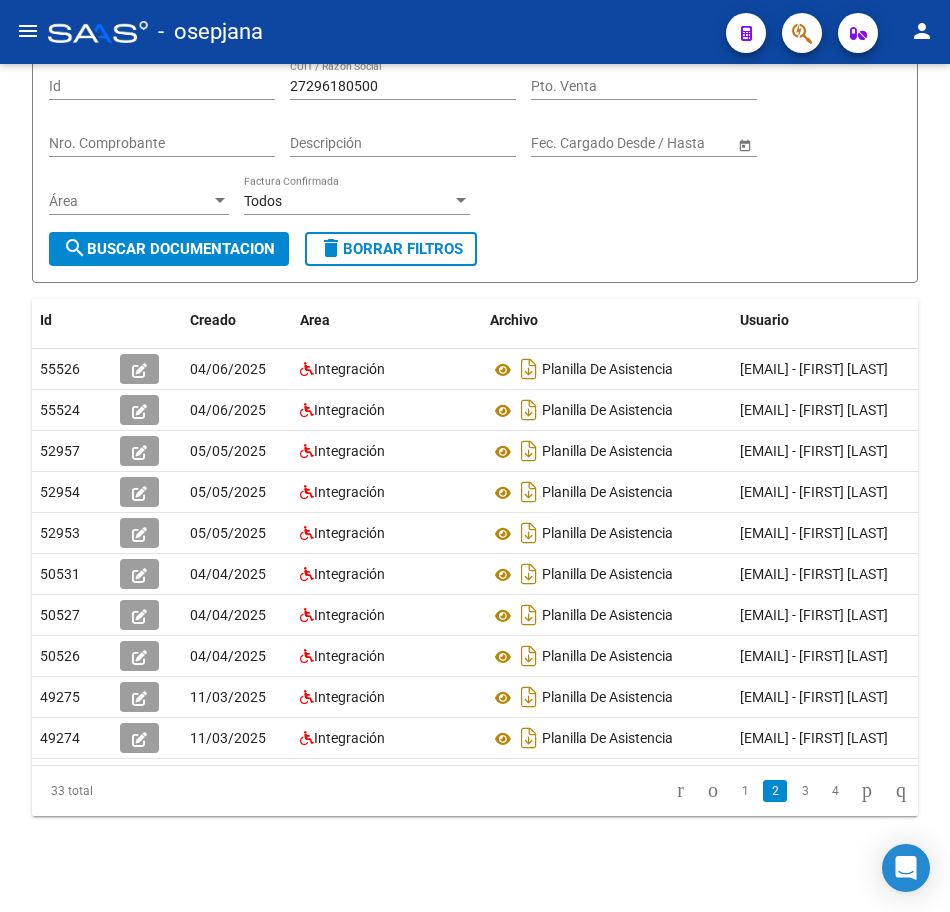 click on "3" 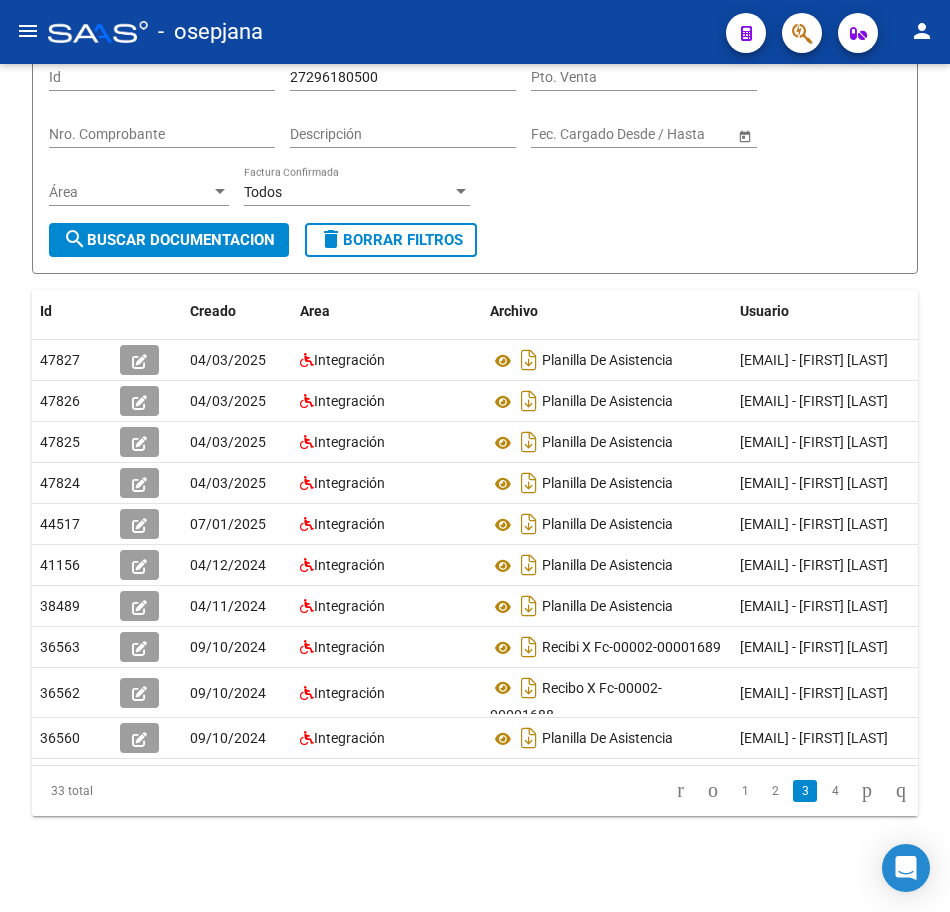 click on "PRESTADORES -> Comprobantes - Documentación Respaldatoria cloud_download  Exportar CSV   Descarga Masiva
Filtros Id 27296180500 CUIT / Razón Social Pto. Venta Nro. Comprobante Descripción Start date – End date Fec. Cargado Desde / Hasta Área Área Todos Factura Confirmada search  Buscar Documentacion  delete  Borrar Filtros  Id Creado Area Archivo Usuario Acción 47827
04/03/2025 Integración Planilla De Asistencia  [EMAIL] - [FIRST_NAME] [LAST_NAME]  47826
04/03/2025 Integración Planilla De Asistencia  [EMAIL] - [FIRST_NAME] [LAST_NAME]  47825
04/03/2025 Integración Planilla De Asistencia  [EMAIL] - [FIRST_NAME] [LAST_NAME]  47824
04/03/2025 Integración Planilla De Asistencia  [EMAIL] - [FIRST_NAME] [LAST_NAME]  44517
07/01/2025 Integración Planilla De Asistencia  [EMAIL] - [FIRST_NAME] [LAST_NAME]  41156
04/12/2024 Integración Planilla De Asistencia  38489
04/11/2024 Integración 36563
36562" 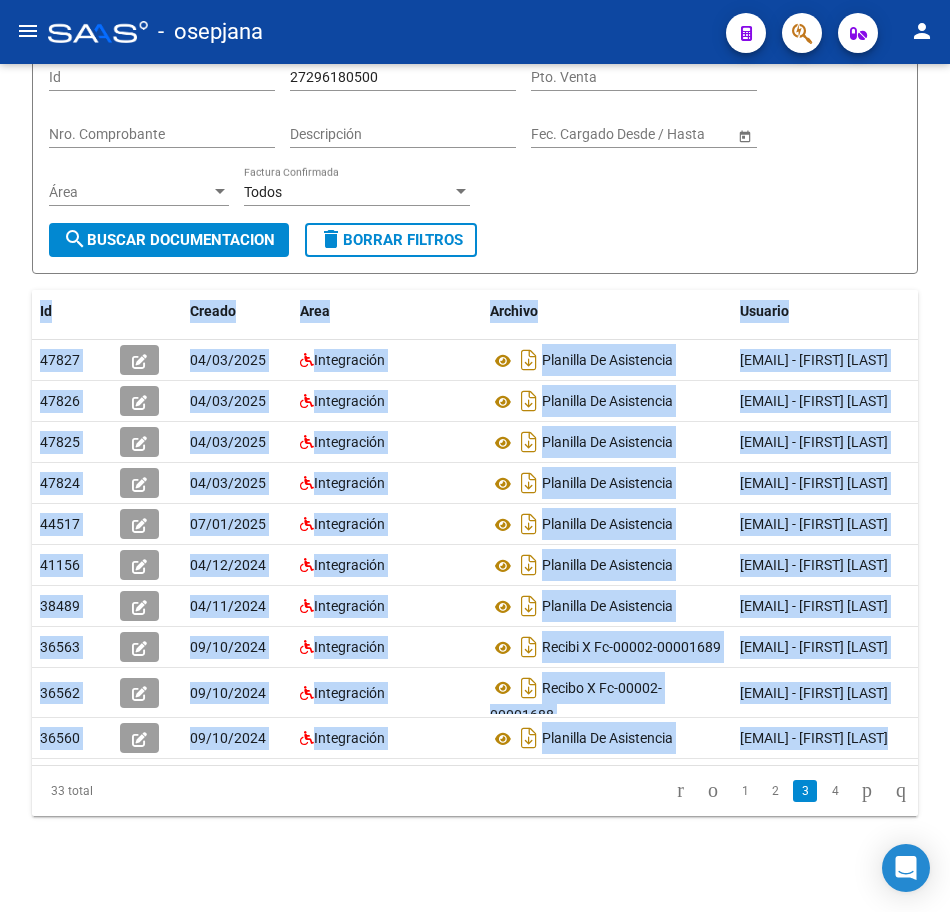 drag, startPoint x: 944, startPoint y: 287, endPoint x: 943, endPoint y: 106, distance: 181.00276 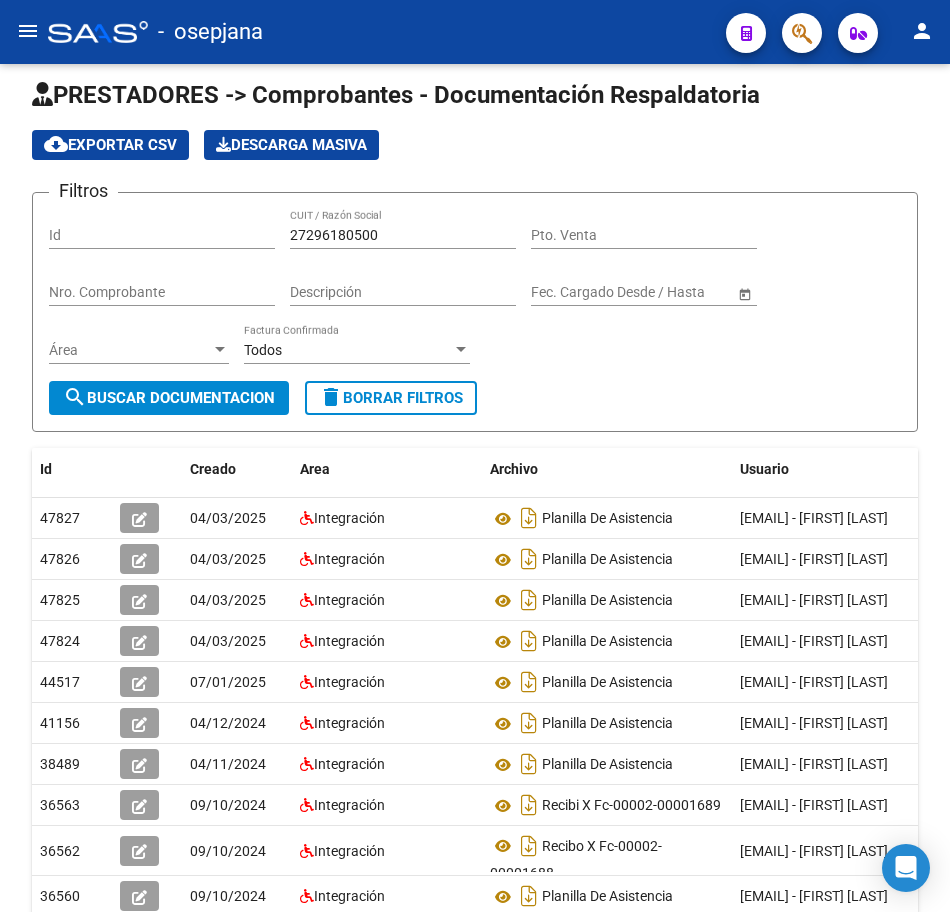 click on "menu -   osepjana  person    Firma Express     Reportes Tablero de Control Ingresos Percibidos Análisis de todos los conceptos (histórico) Análisis de todos los conceptos detalle (mensual) Apertura de Transferencias Reales (histórico) Análisis Ingresos RG por CUIT (mensual) Imputación de Códigos Ingresos Devengados Análisis Histórico Detalles Transferencias RG sin DDJJ Detalles por CUIL RG Detalles - MT/PD MT morosos Egresos Devengados Comprobantes Recibidos Facturación Apócrifa Auditorías x Área Auditorías x Usuario Ítems de Auditorías x Usuario Padrón Traspasos x O.S. Traspasos x Gerenciador Traspasos x Provincia Nuevos Aportantes Métricas - Padrón SSS Métricas - Crecimiento Población Tesorería Cheques Emitidos Transferencias Bancarias Realizadas    Tesorería Extractos Procesados (csv) Extractos Originales (pdf) Otros Ingresos Cheques Emitidos Pendientes de Depósito Cheques Depositados Histórico Auditorías Confirmadas    Liquidación de Convenios Liquidación Publicada" at bounding box center [475, 456] 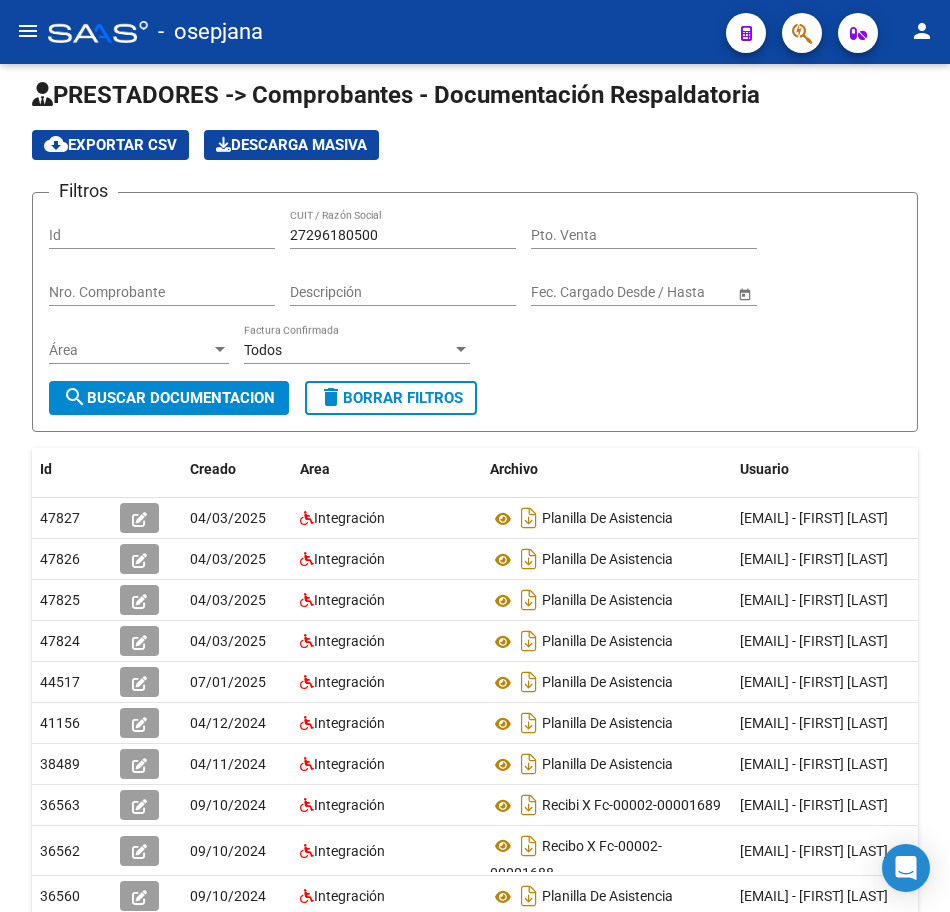 scroll, scrollTop: 4, scrollLeft: 0, axis: vertical 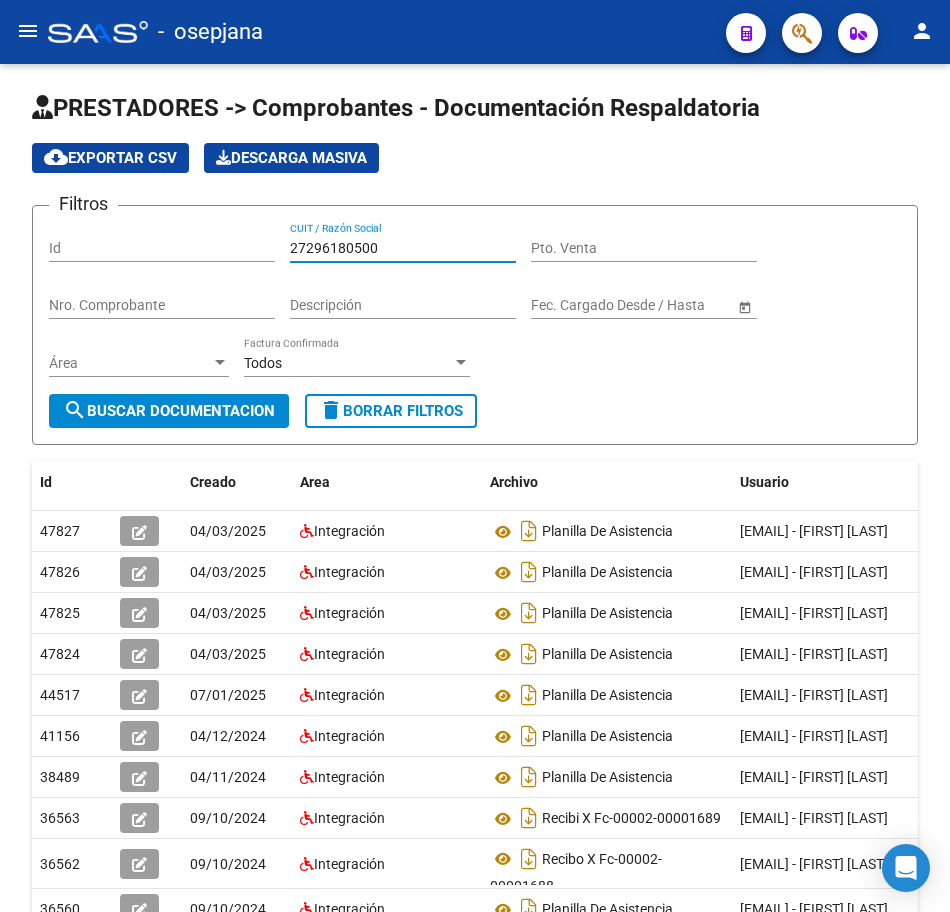 drag, startPoint x: 420, startPoint y: 249, endPoint x: 48, endPoint y: 214, distance: 373.64288 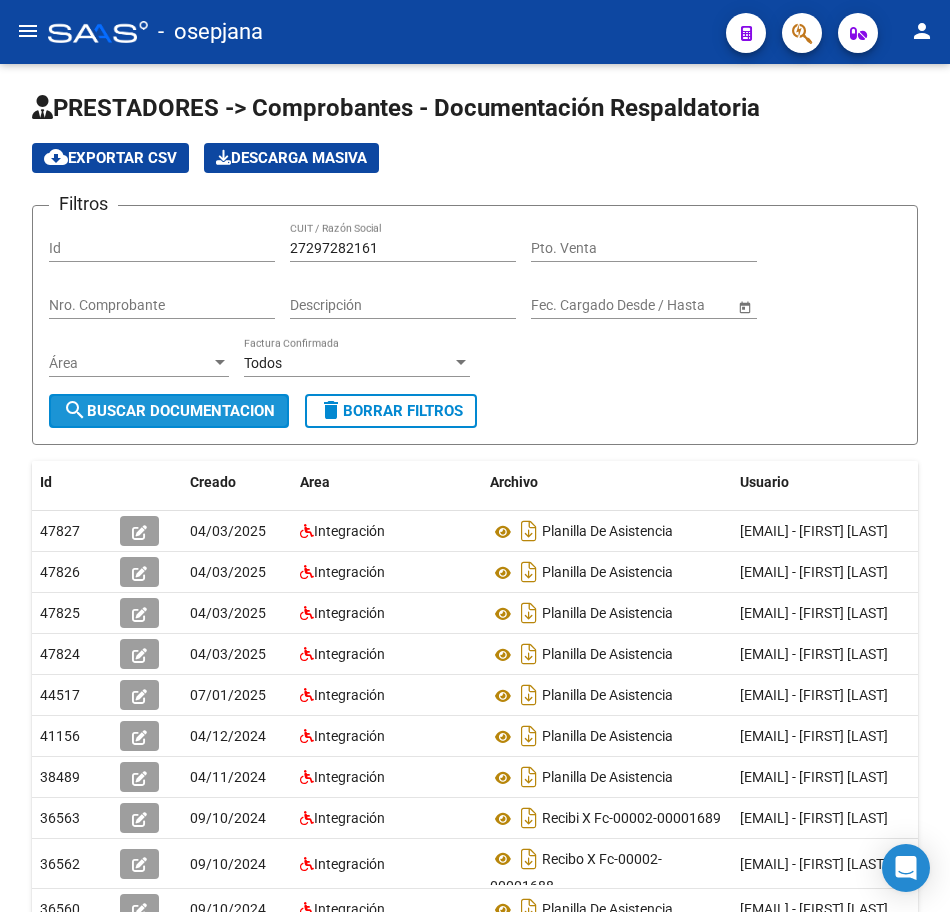 click on "search  Buscar Documentacion" 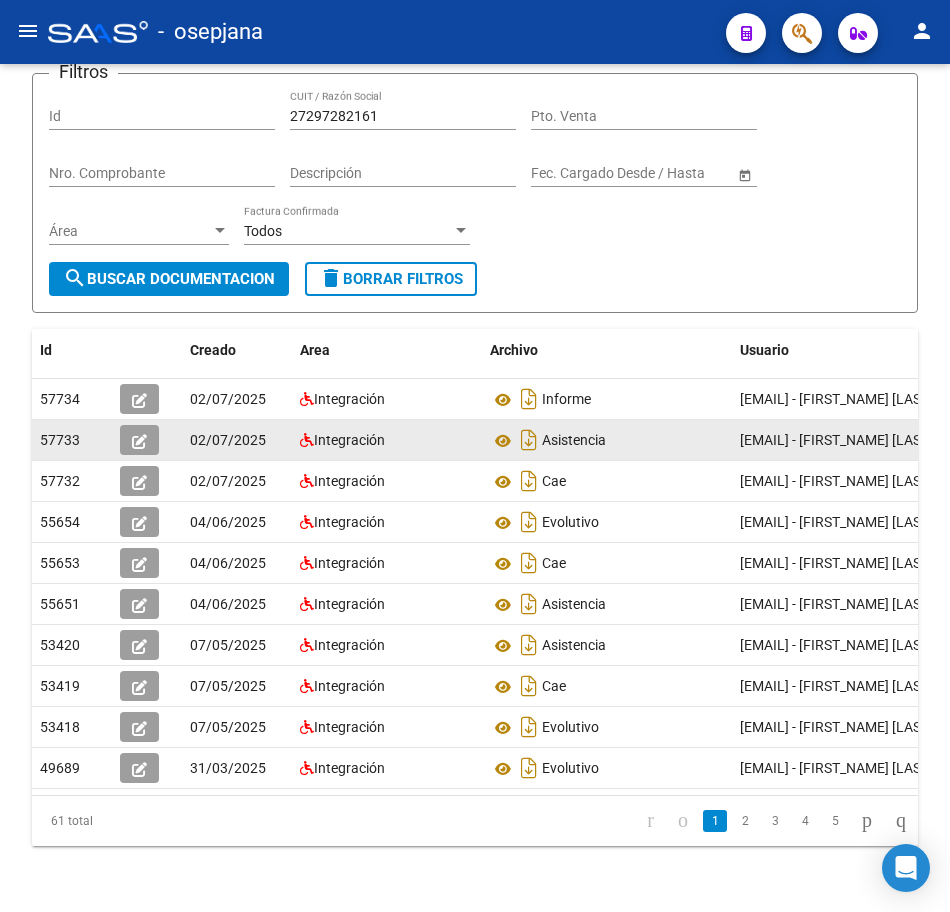 scroll, scrollTop: 204, scrollLeft: 0, axis: vertical 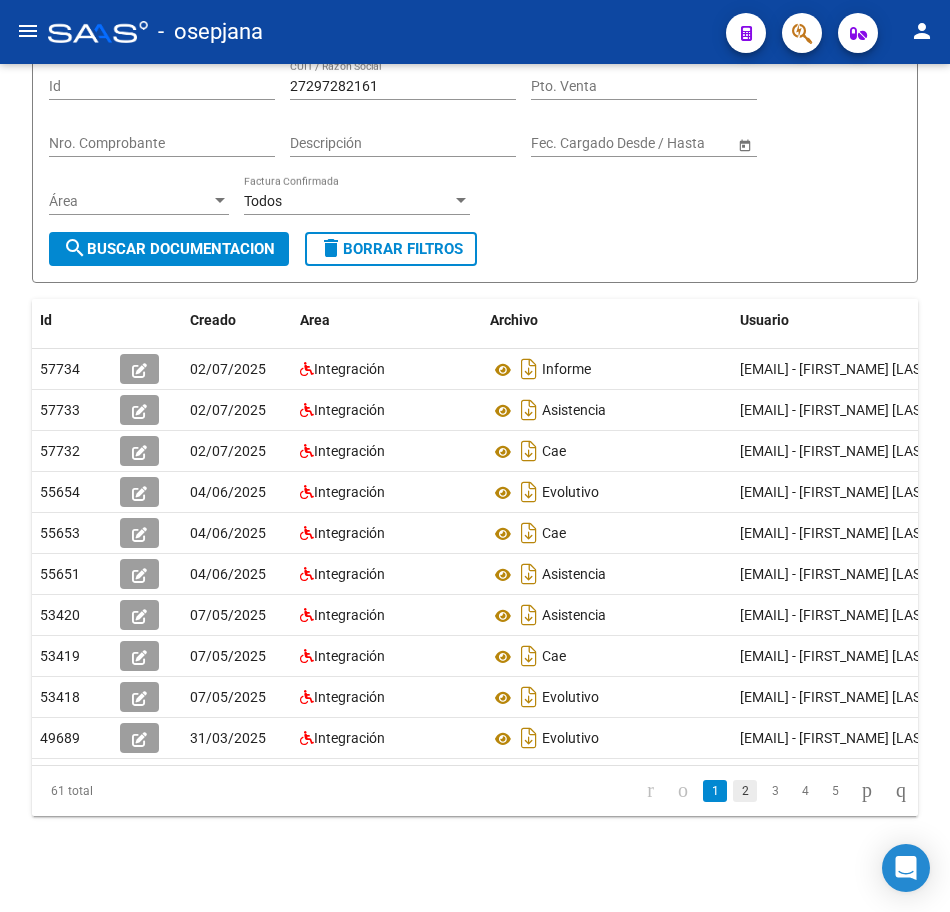 click on "2" 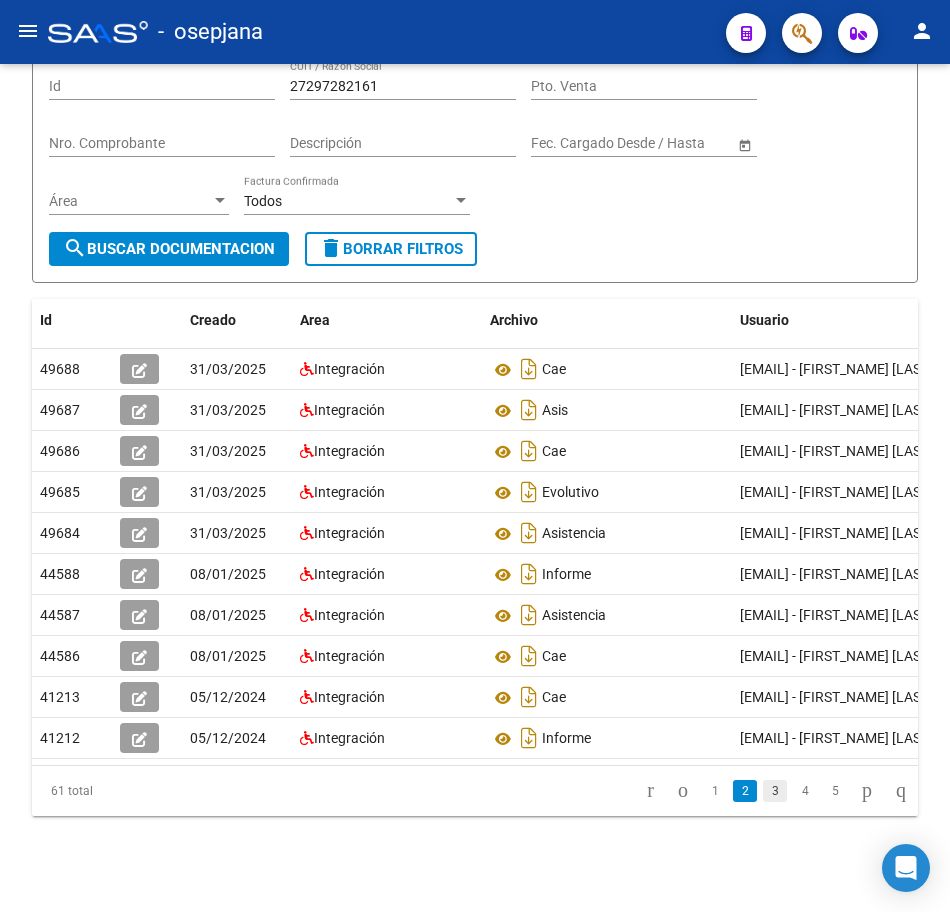click on "3" 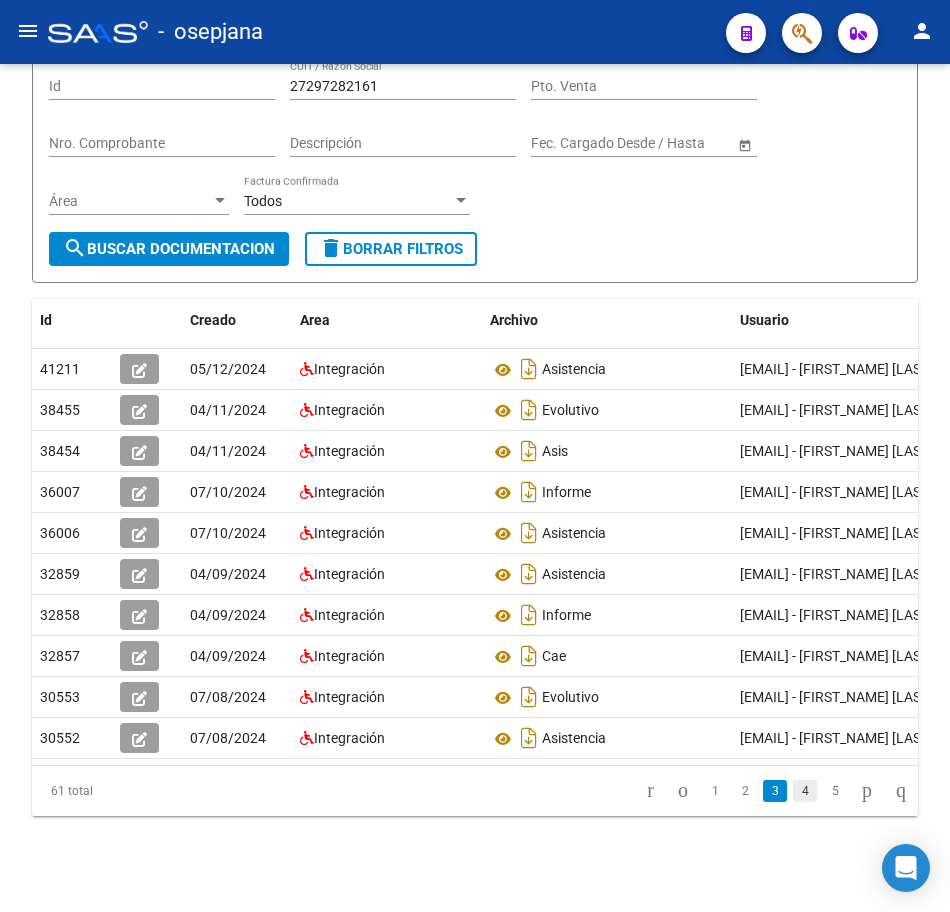 click on "4" 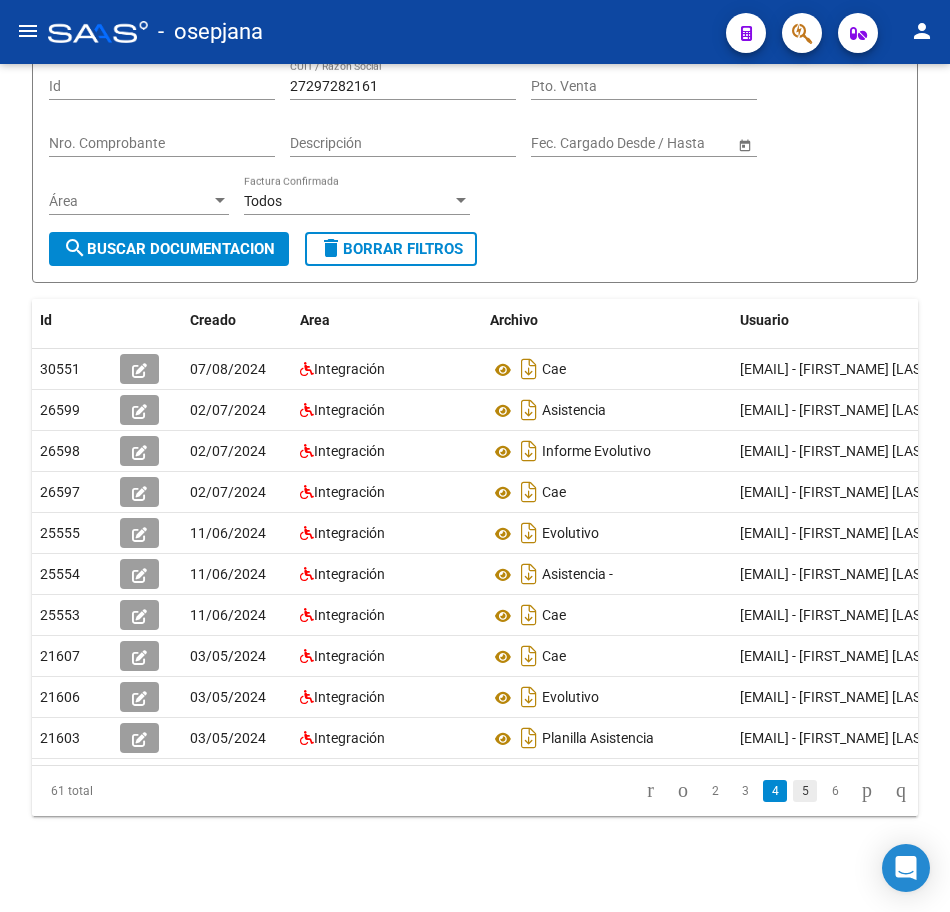 click on "5" 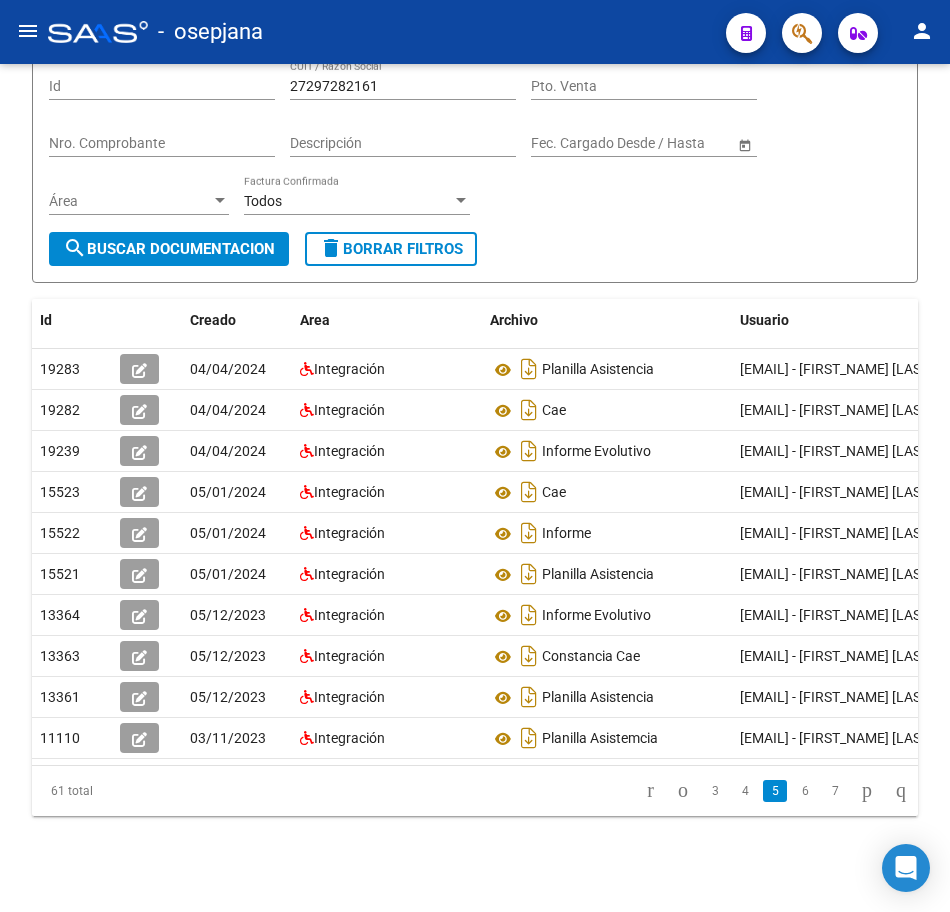 click on "6" 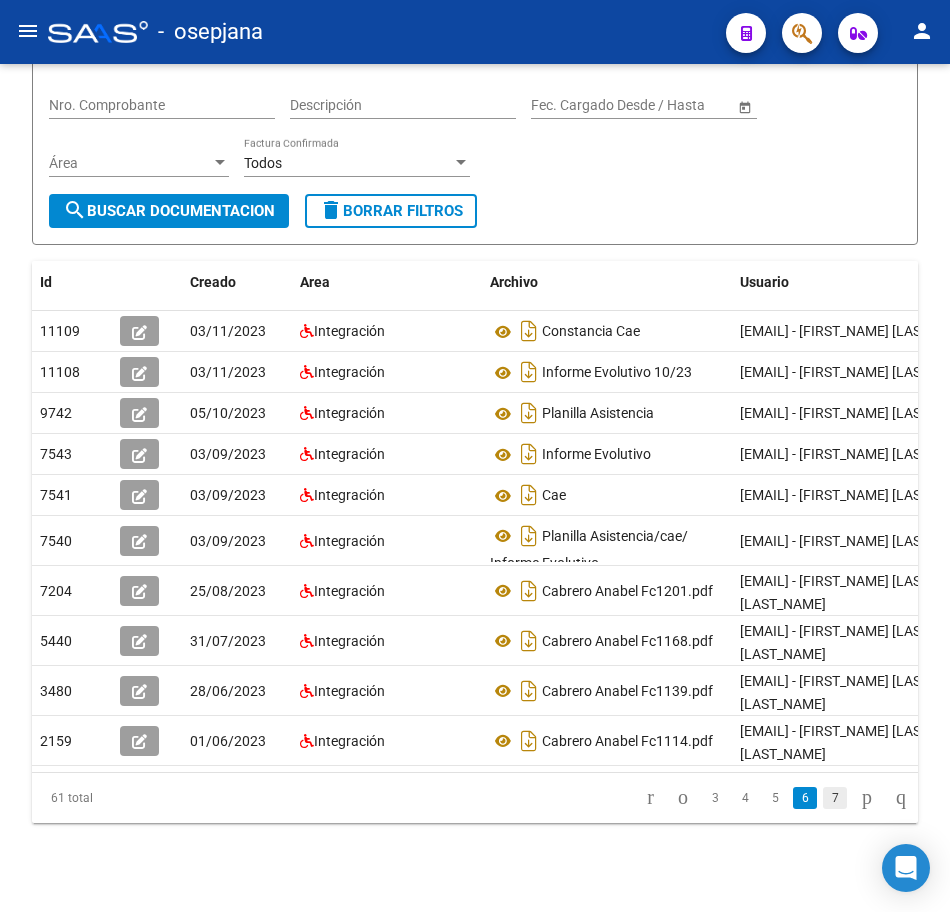 click on "7" 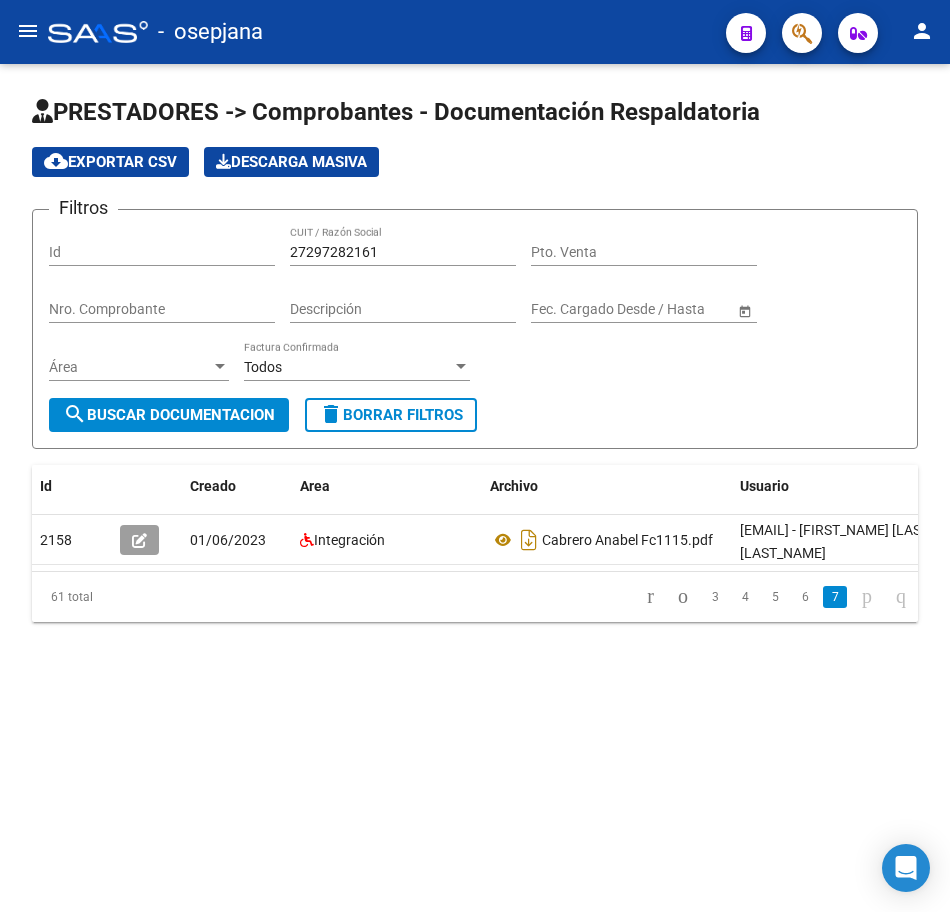 scroll, scrollTop: 0, scrollLeft: 0, axis: both 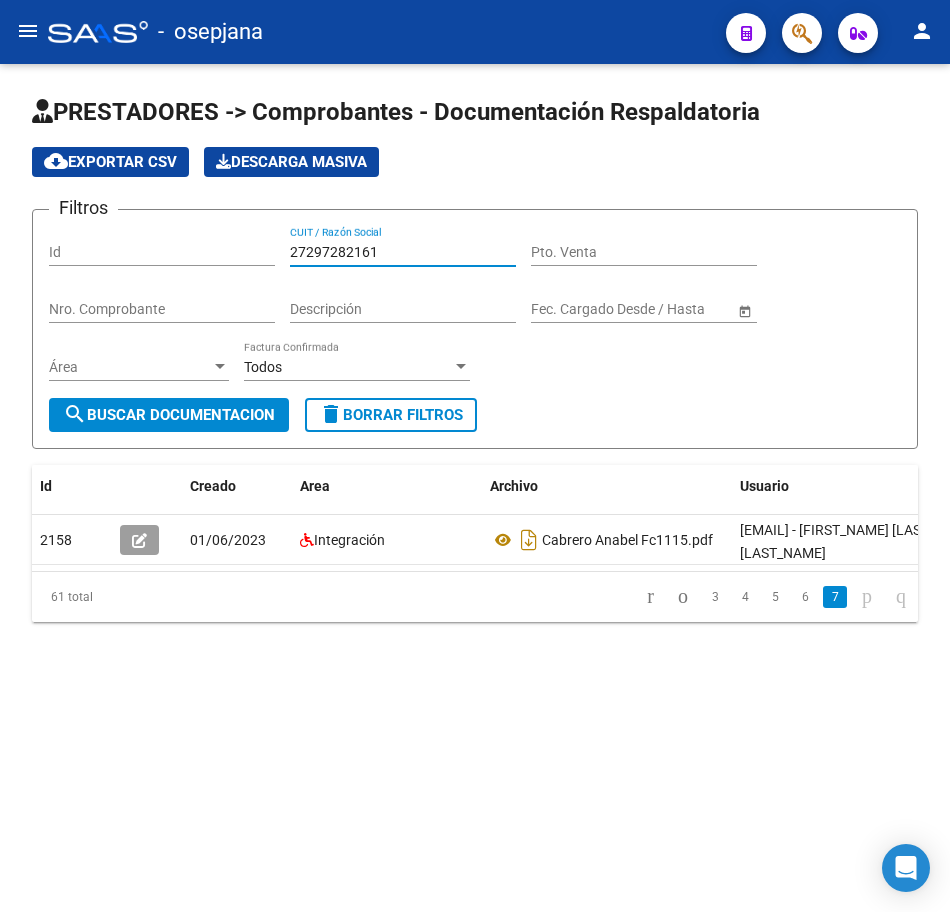 drag, startPoint x: 391, startPoint y: 249, endPoint x: 112, endPoint y: 239, distance: 279.17917 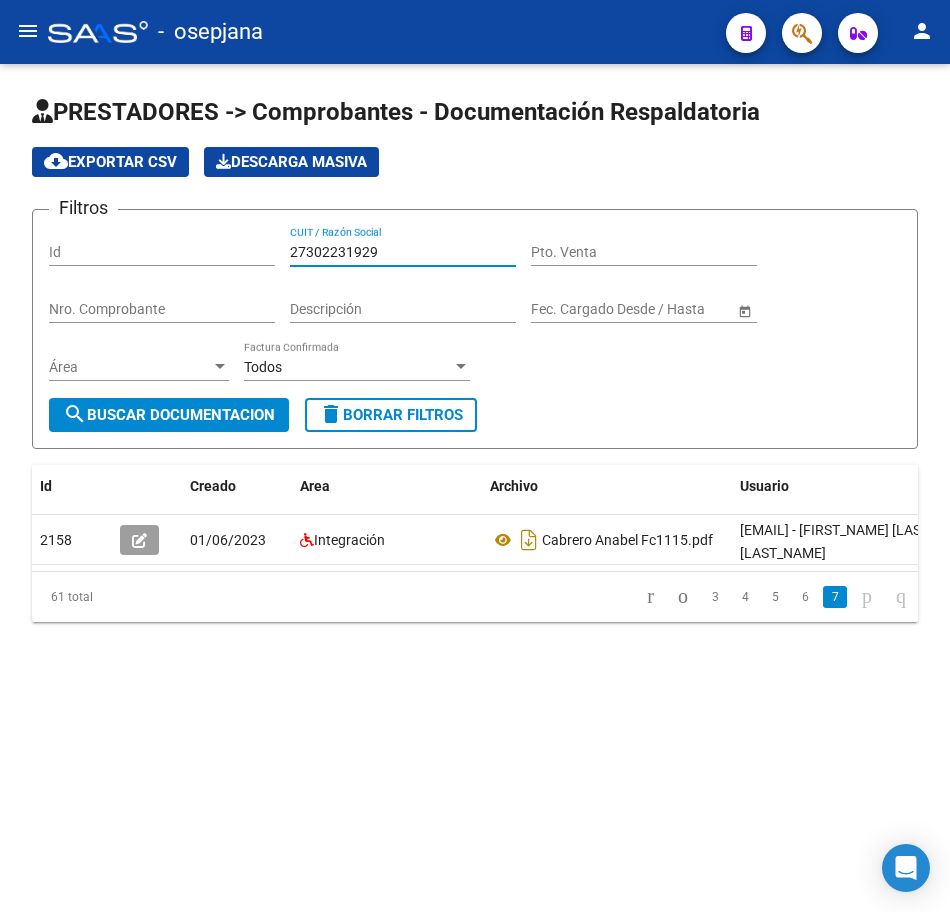 click on "search  Buscar Documentacion" 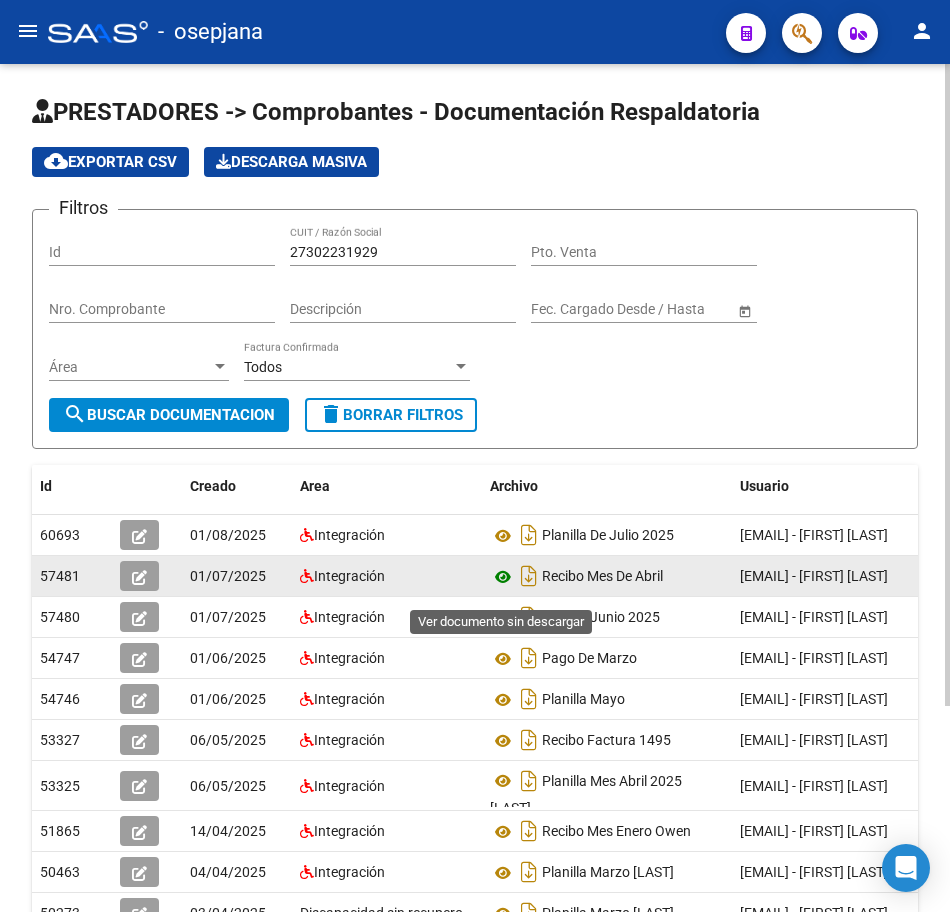 click 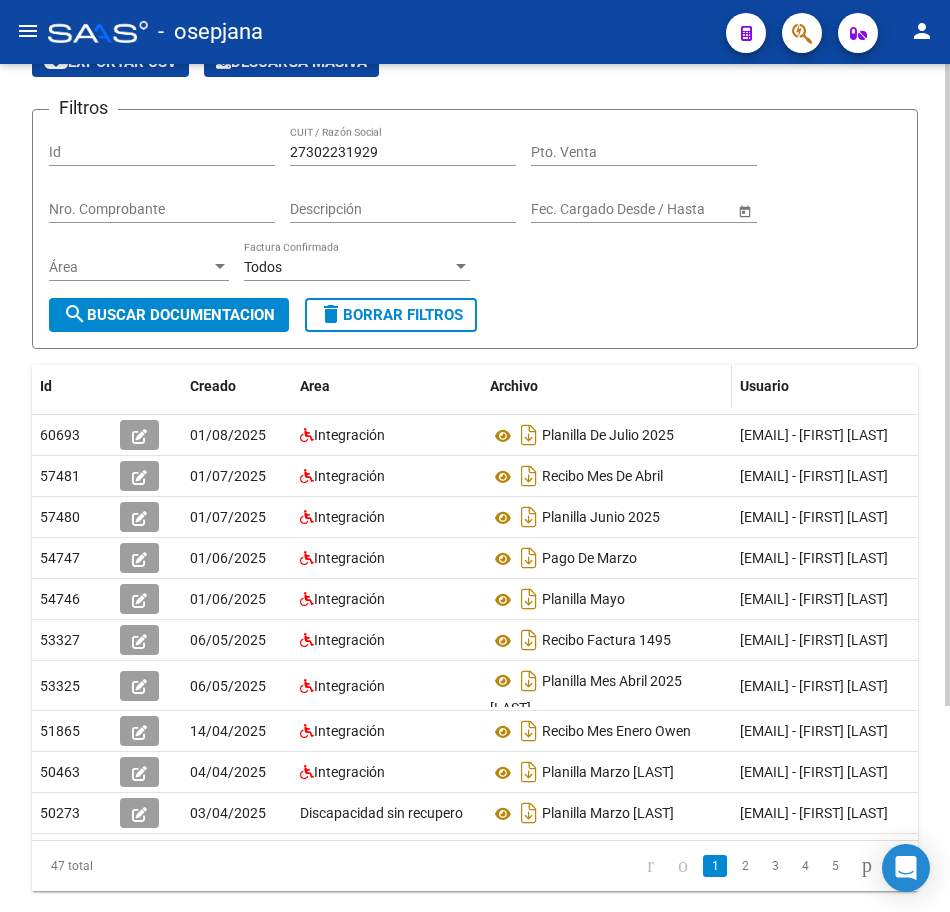 scroll, scrollTop: 200, scrollLeft: 0, axis: vertical 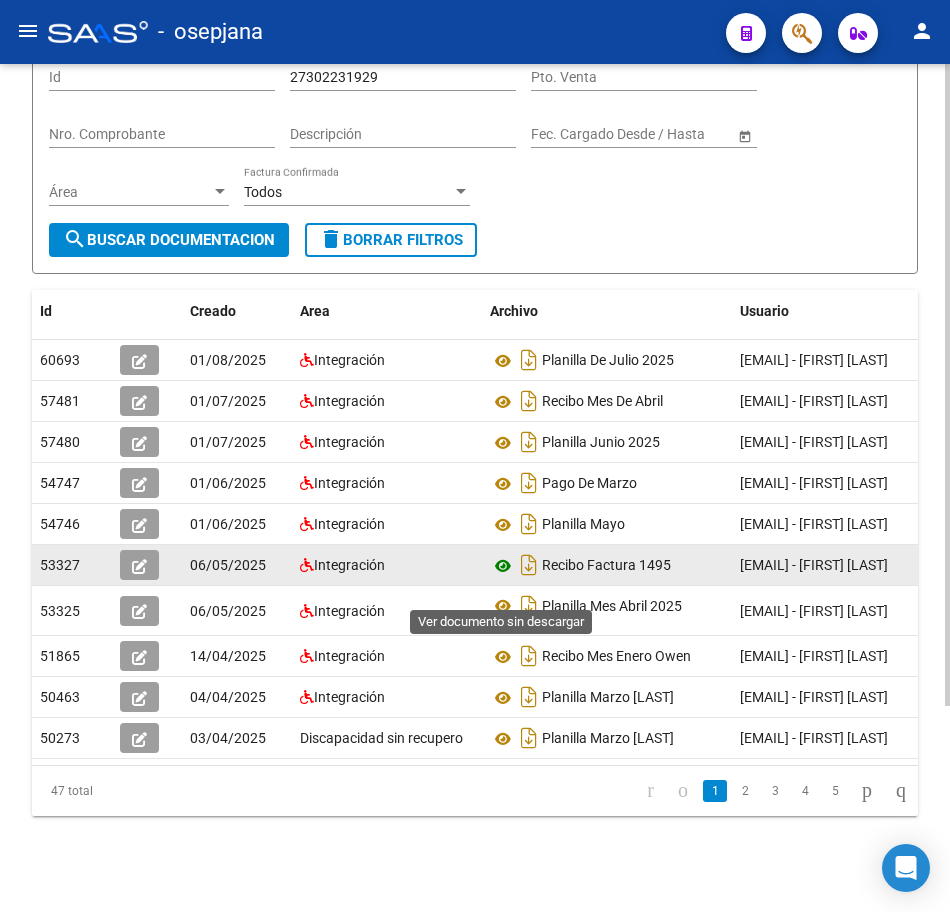 click 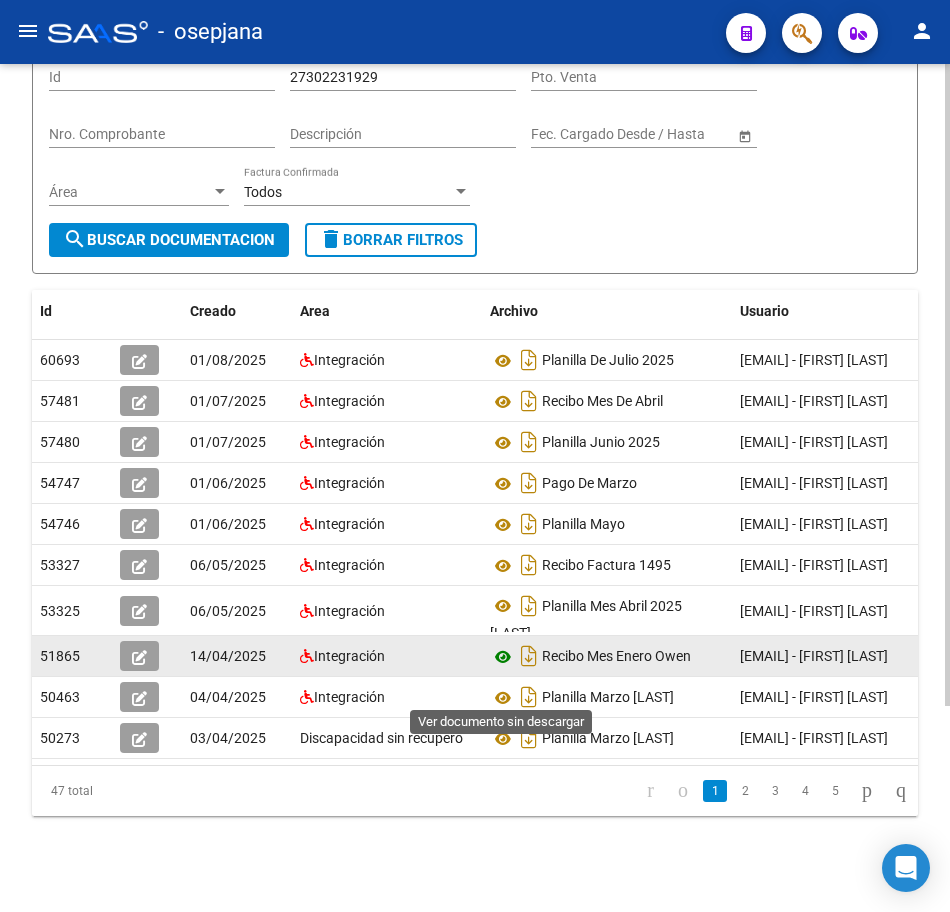 click 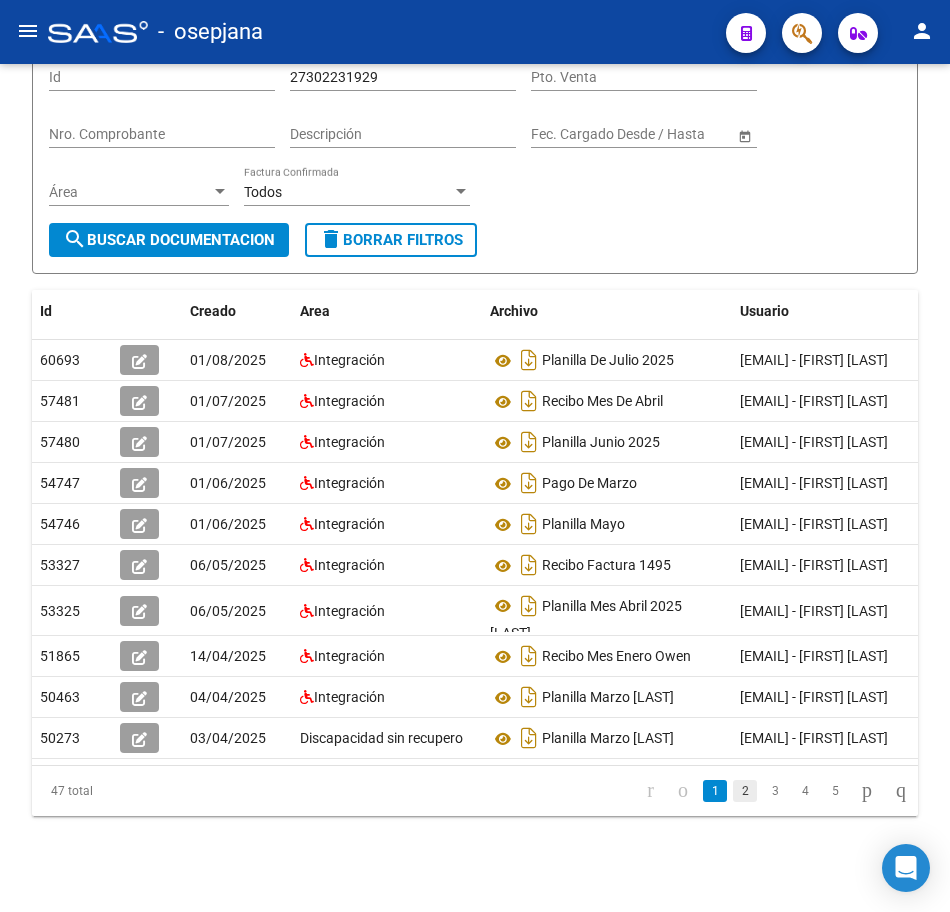 click on "2" 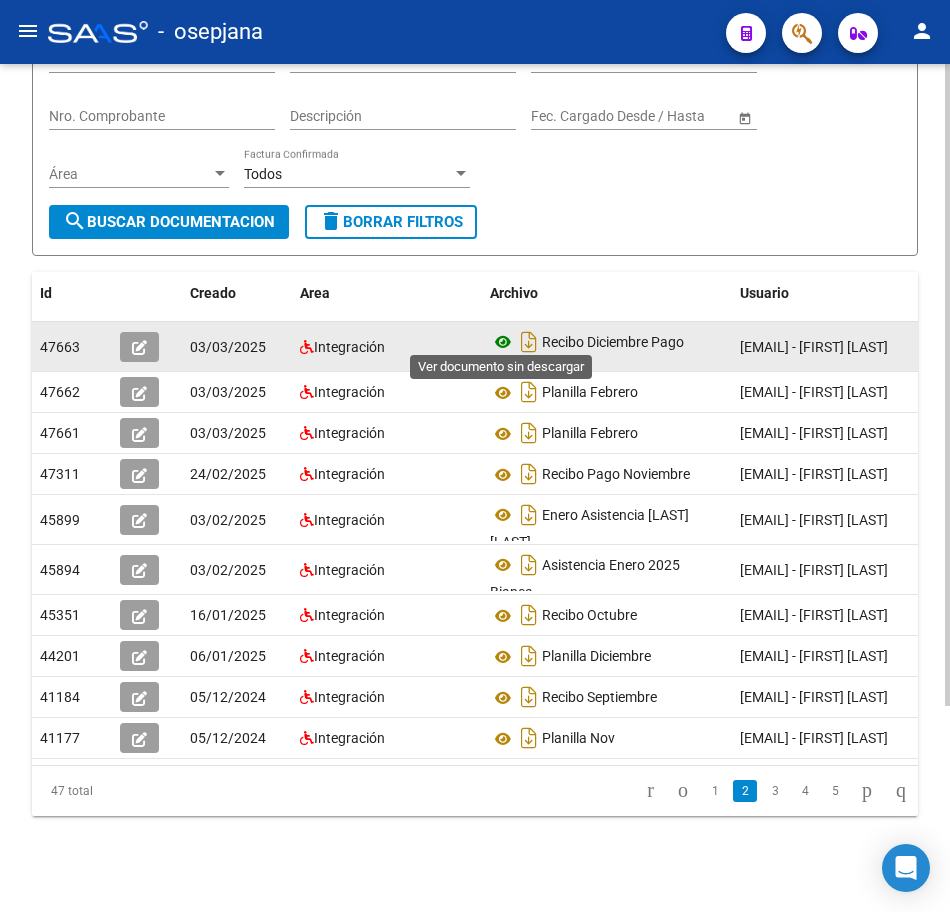 click 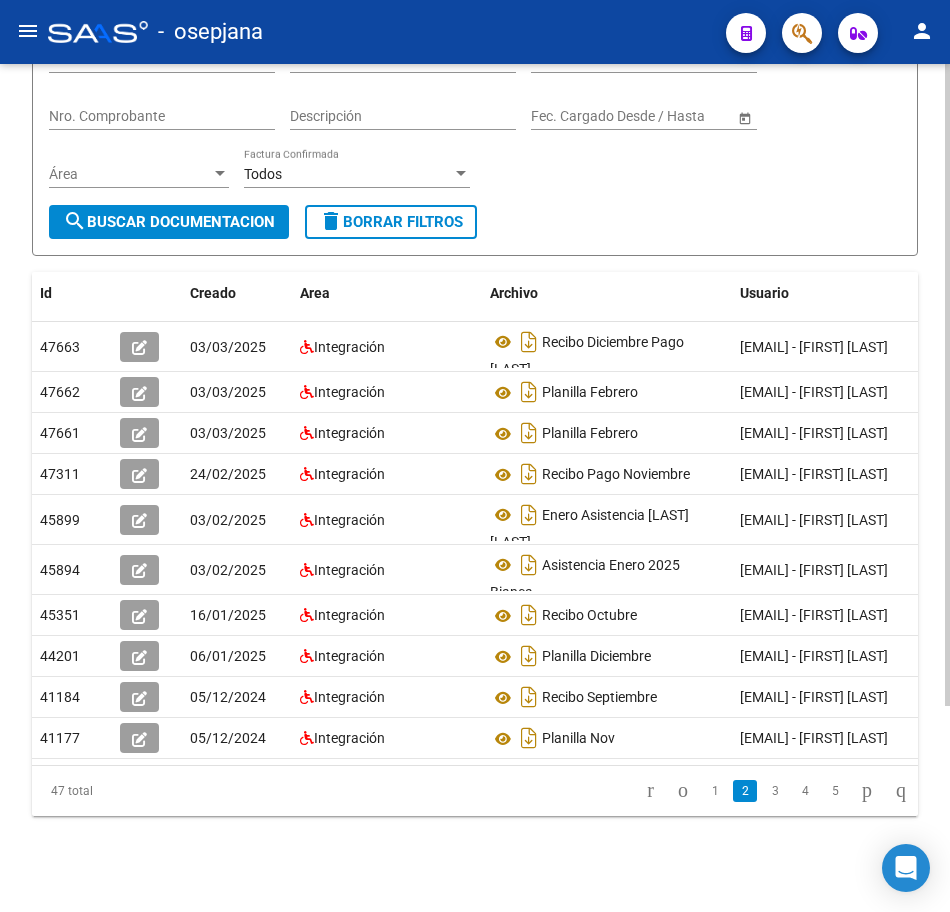 click on "Usuario" 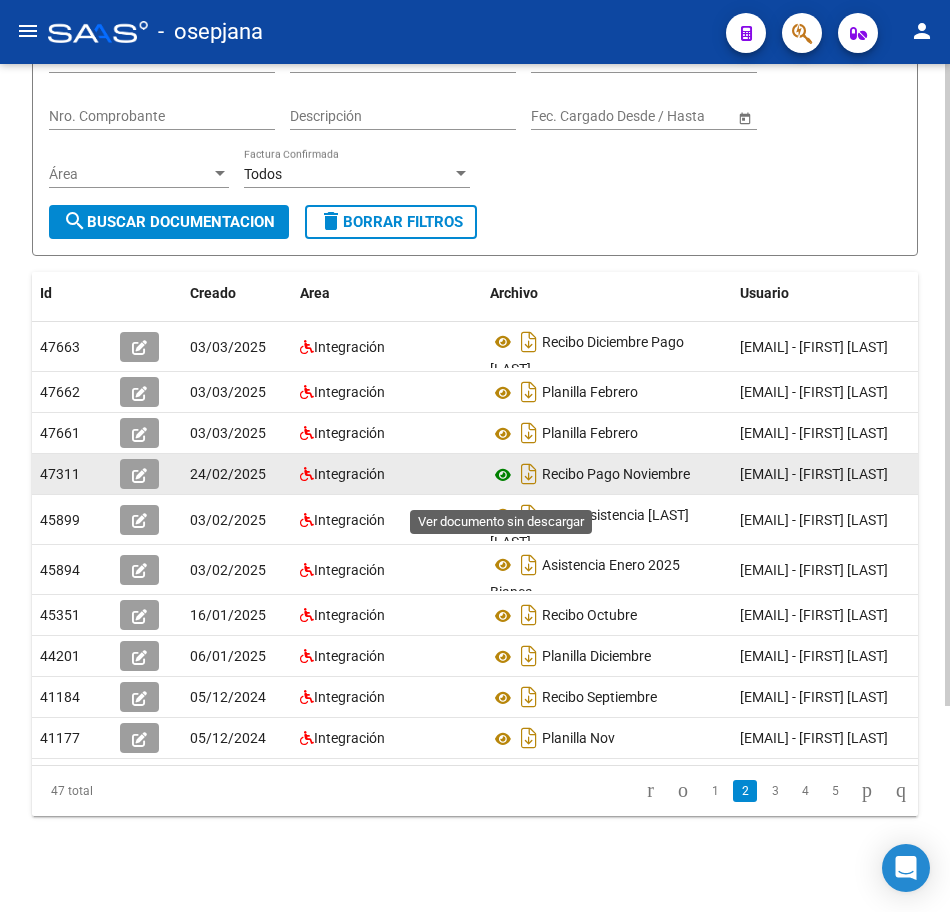 click 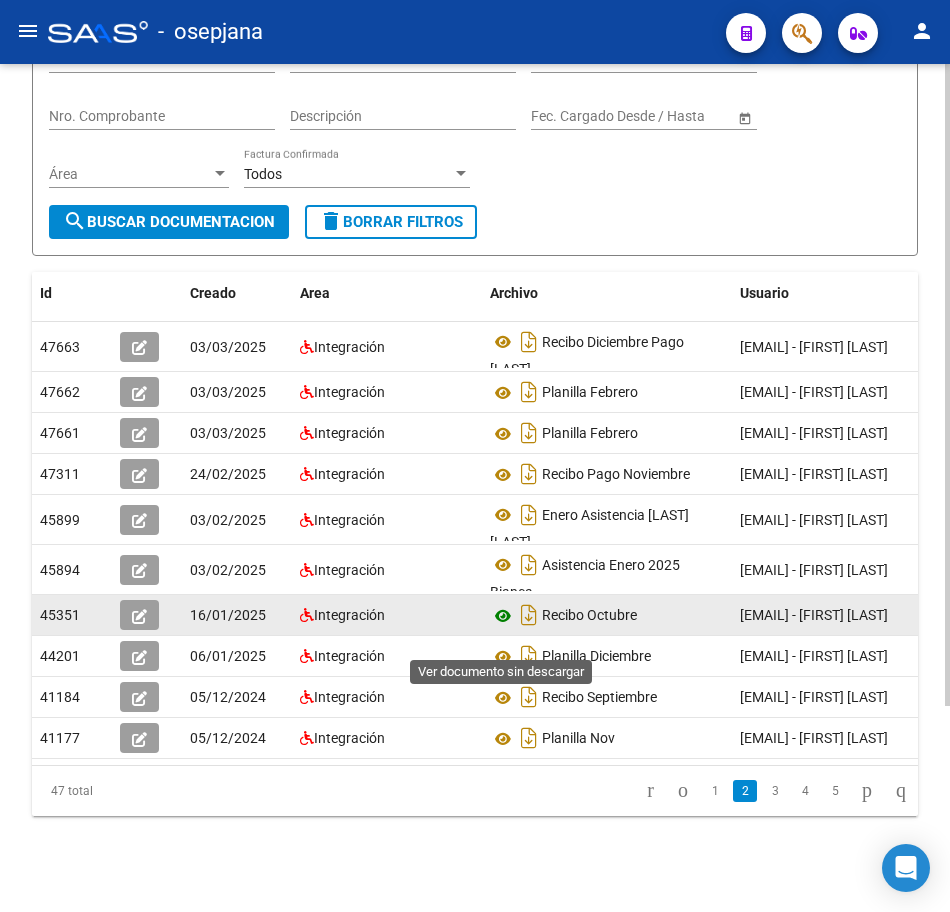 click 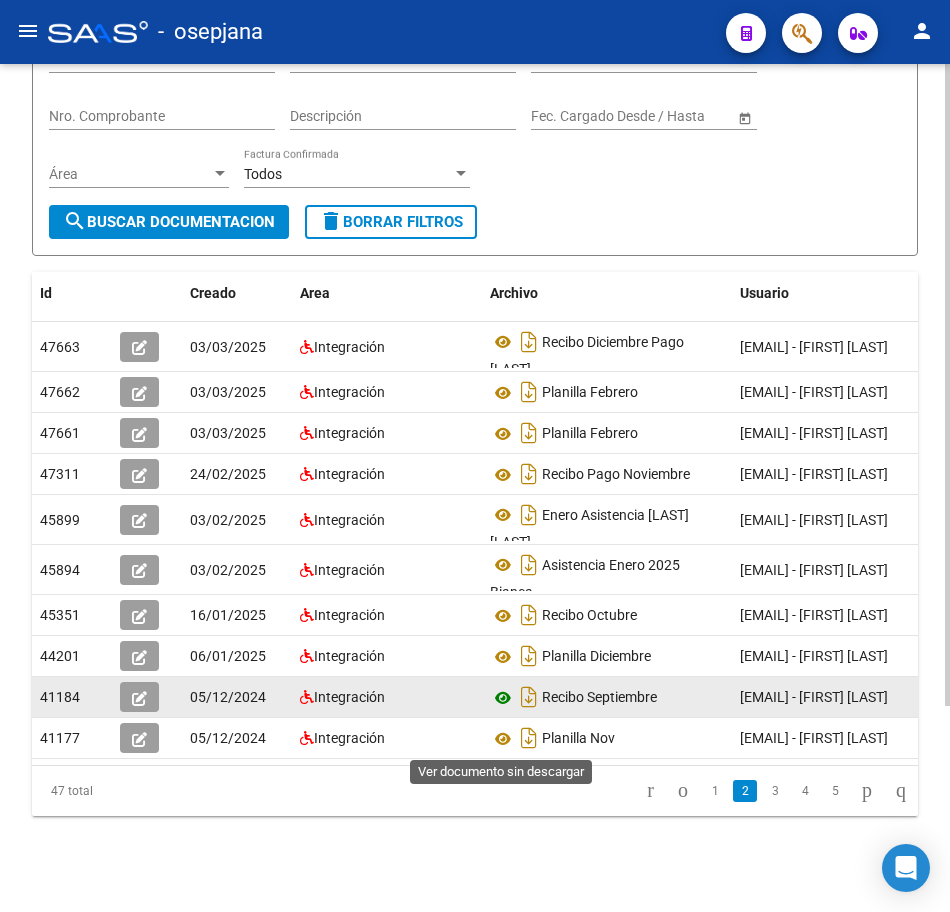 click 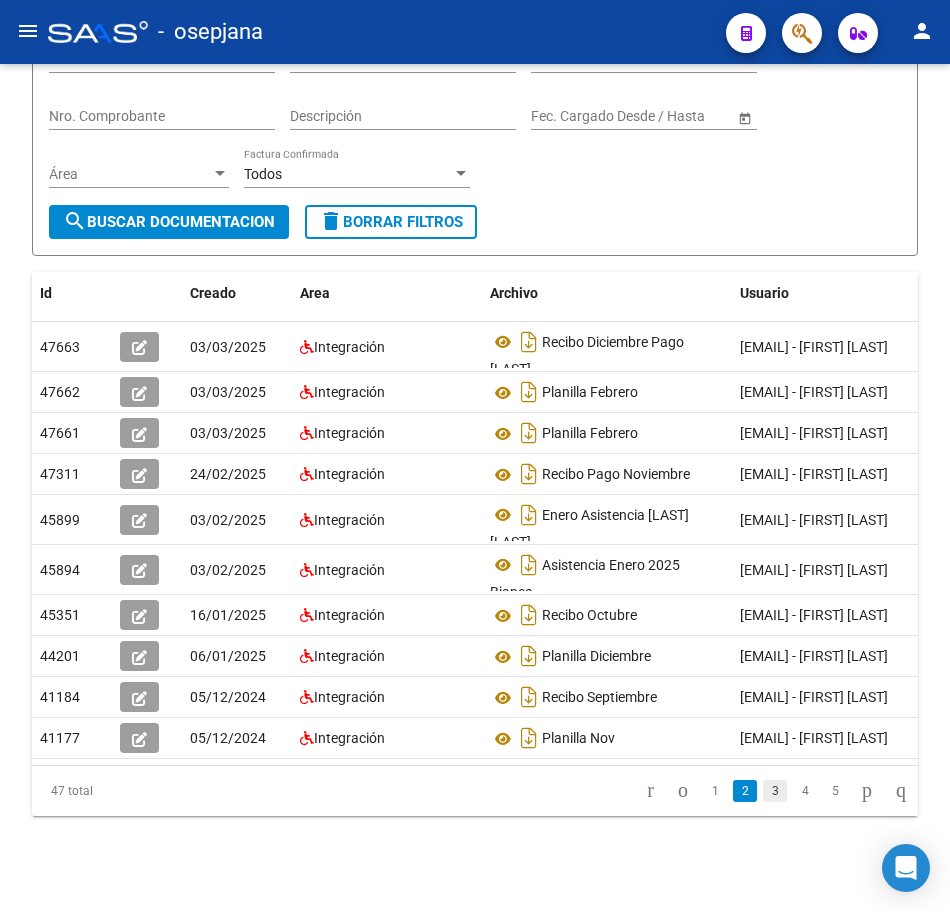 click on "3" 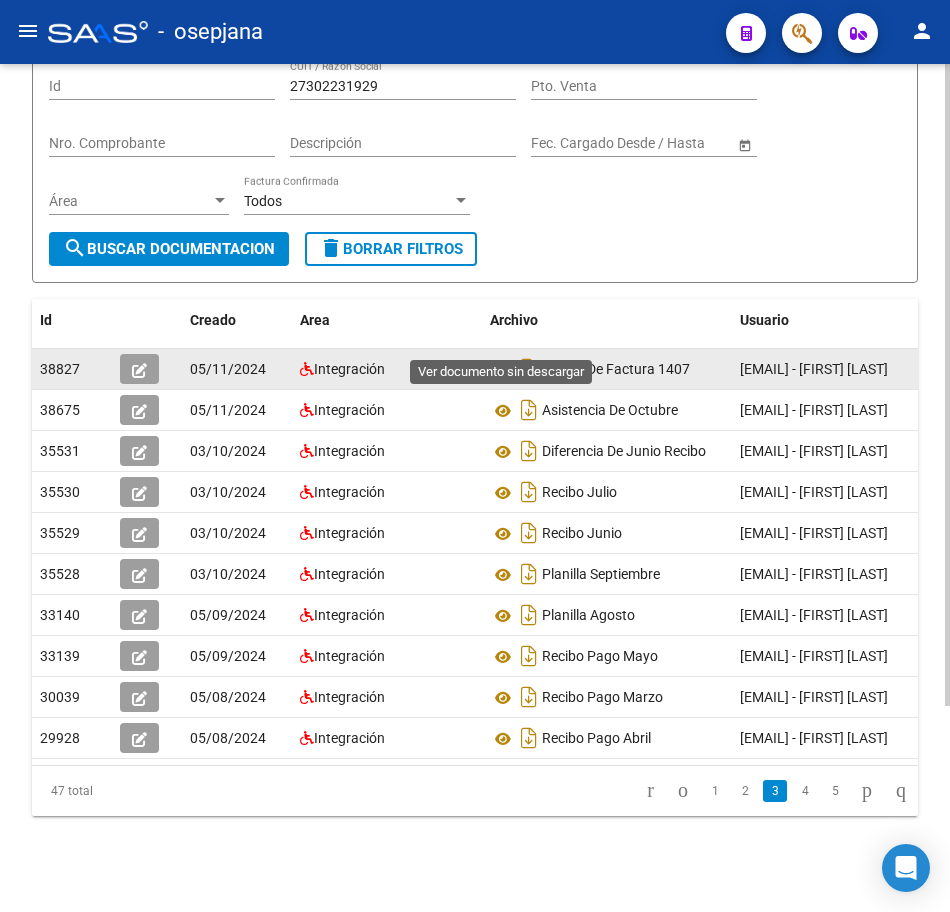 click 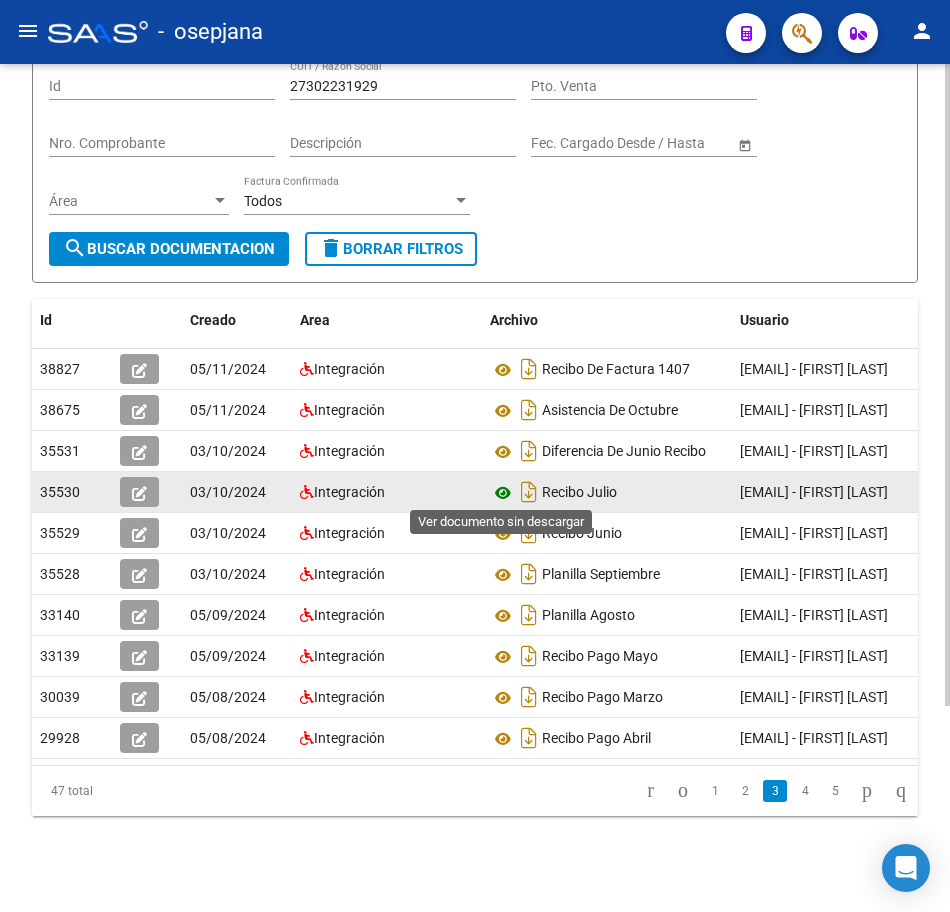 click 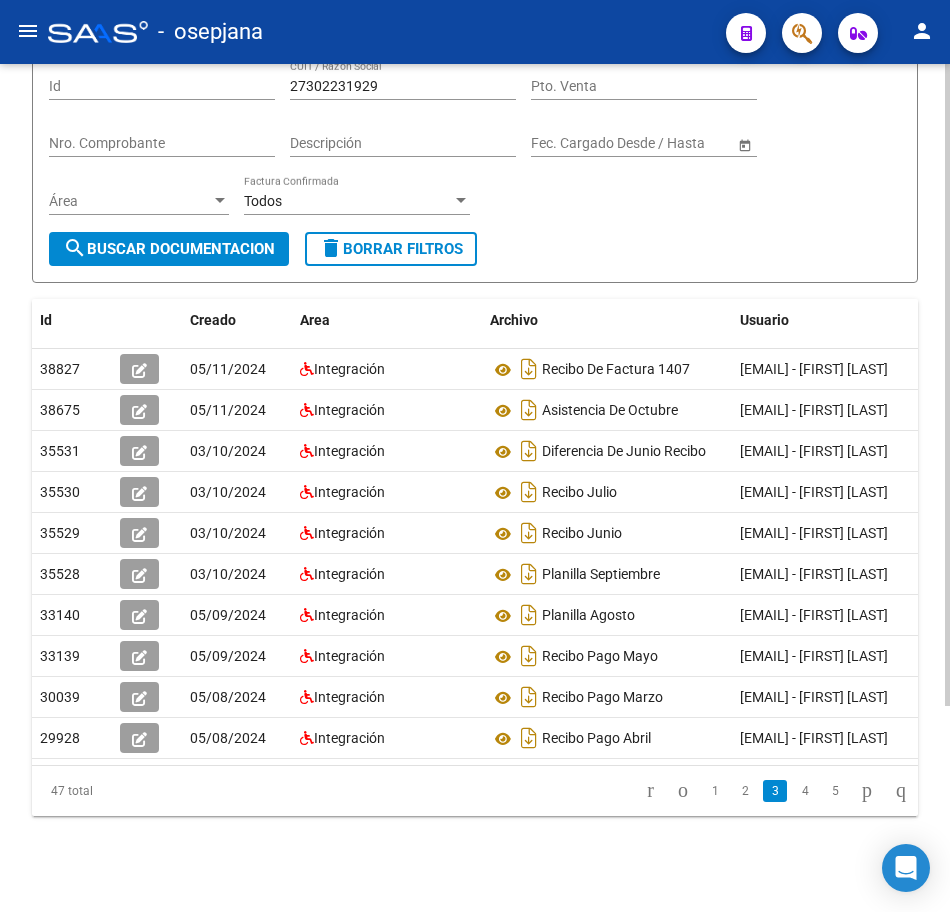 drag, startPoint x: 872, startPoint y: 203, endPoint x: 934, endPoint y: 198, distance: 62.201286 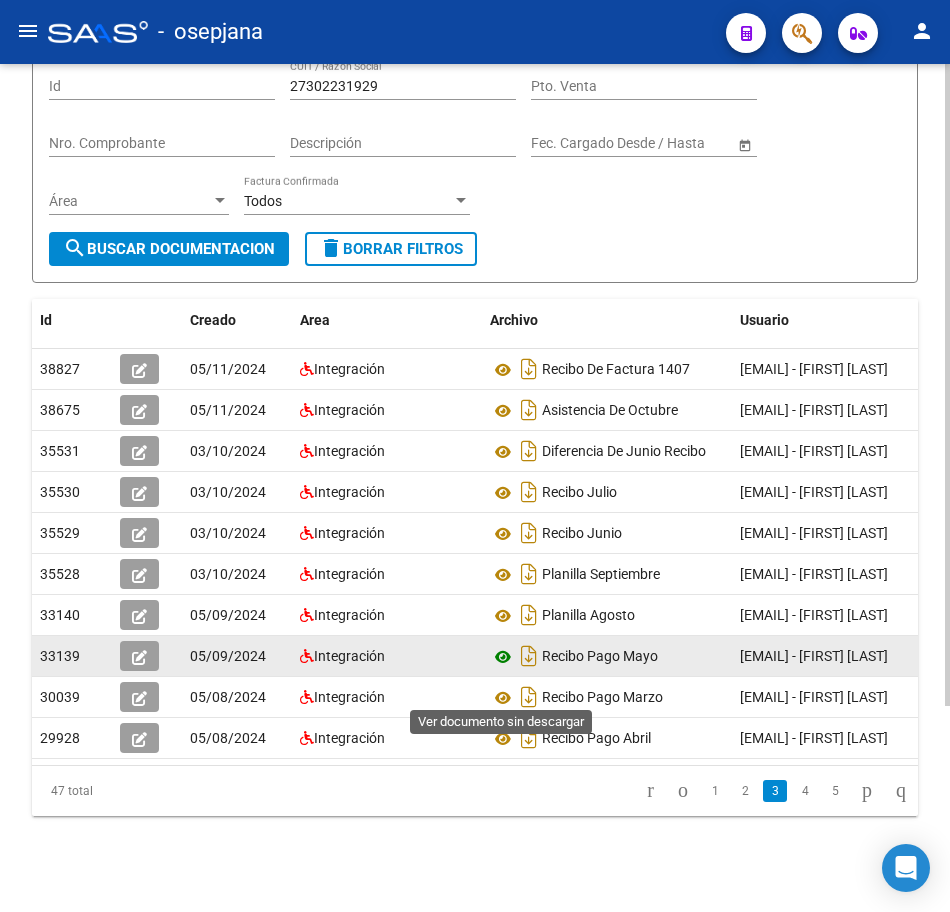 click 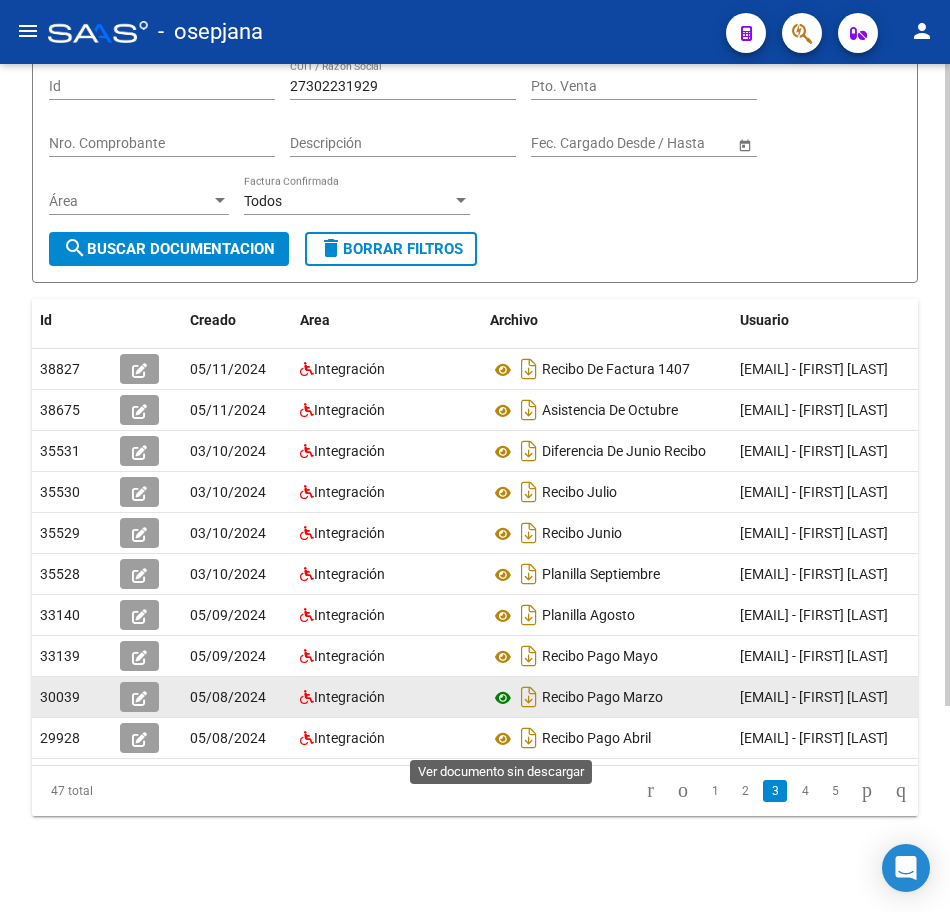 click 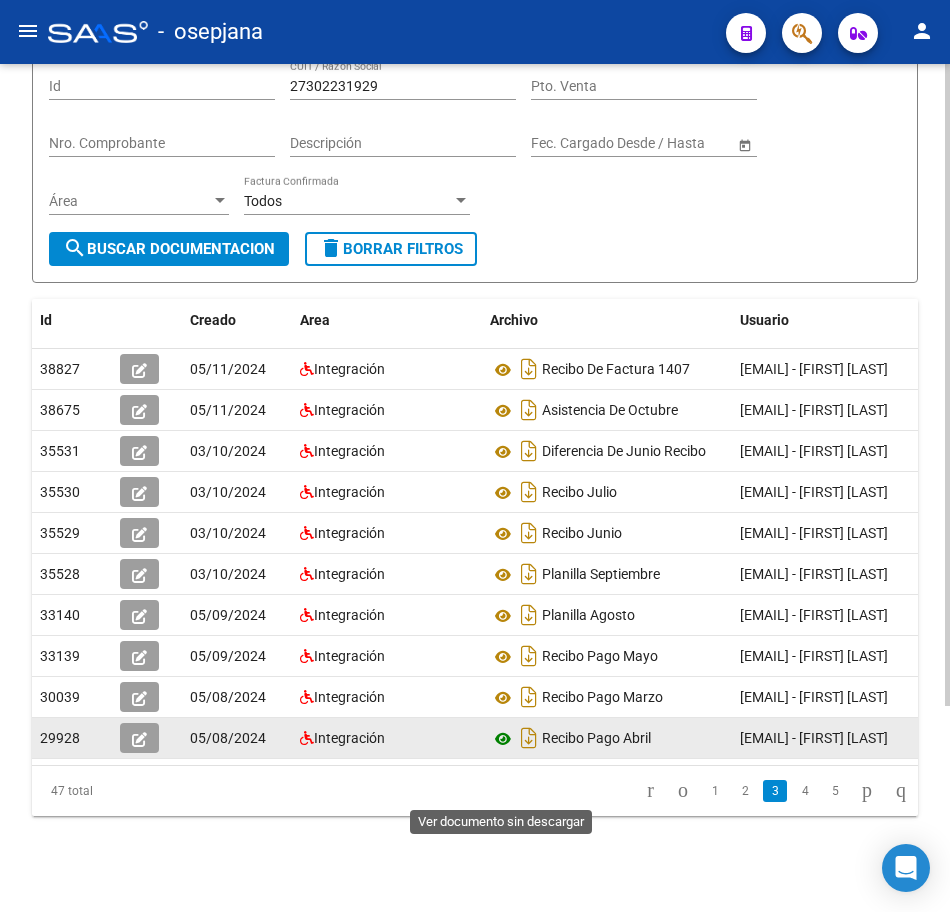 click 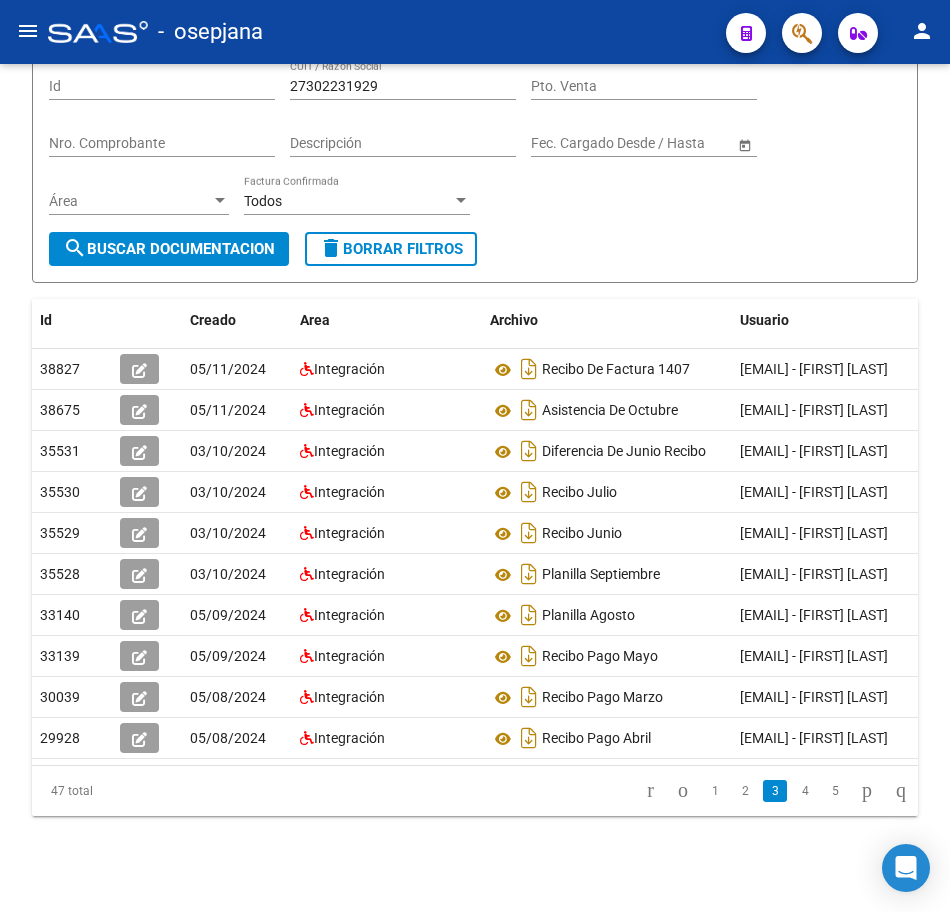 click on "4" 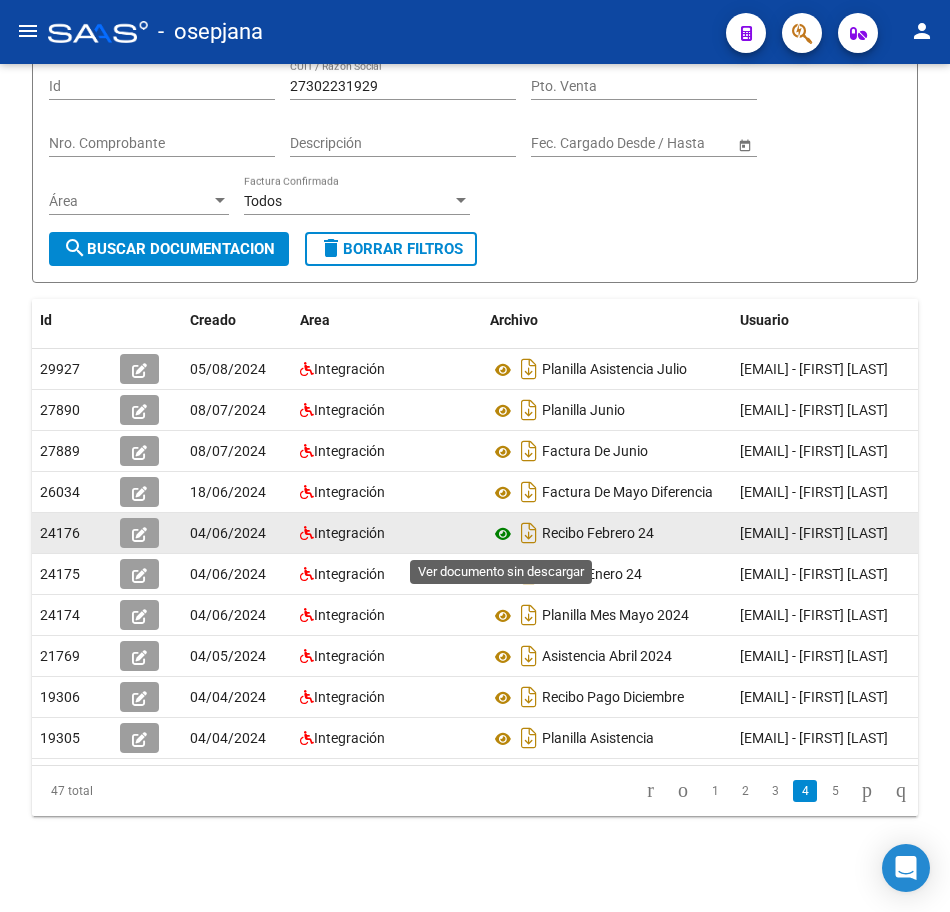 click 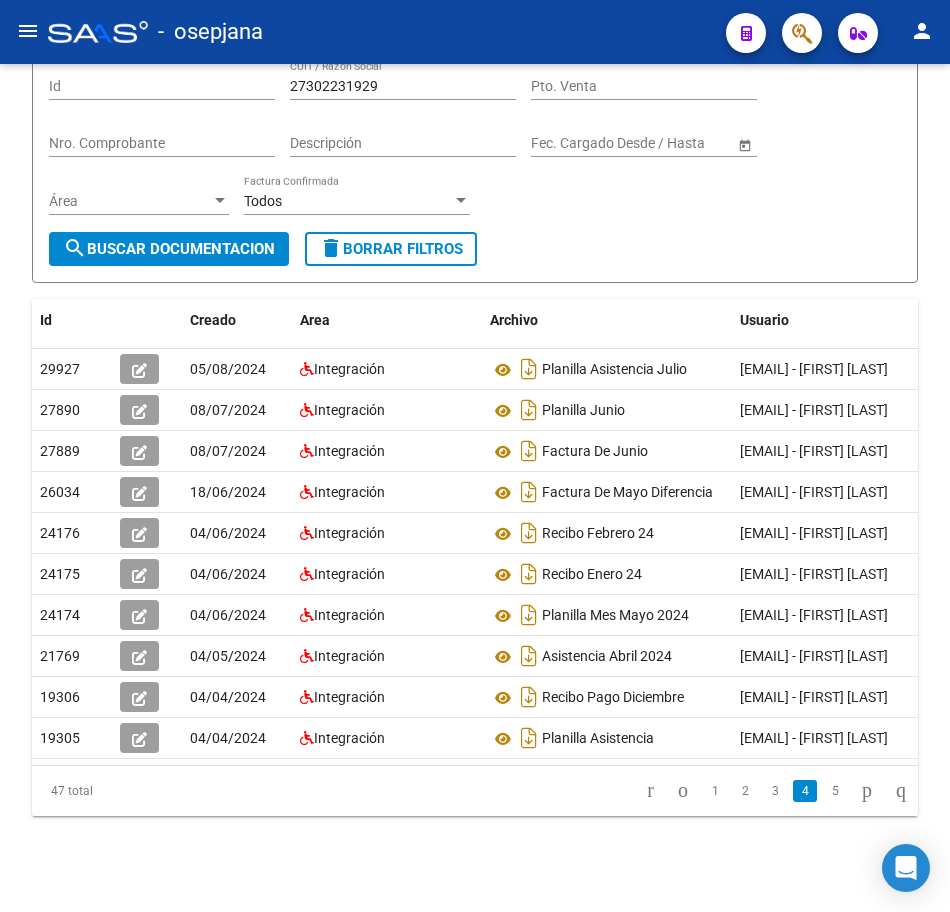 click on "Filtros Id 27302231929 CUIT / Razón Social Pto. Venta Nro. Comprobante Descripción Start date – End date Fec. Cargado Desde / Hasta Área Área Todos Factura Confirmada search  Buscar Documentacion  delete  Borrar Filtros" 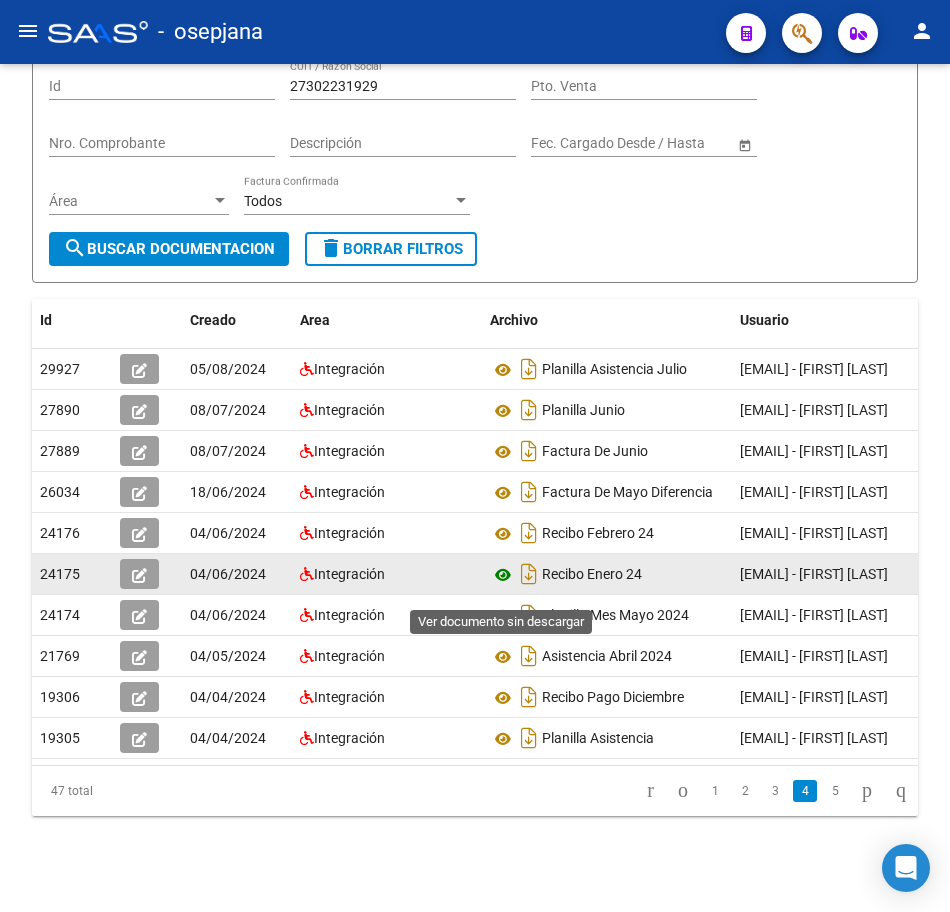 click 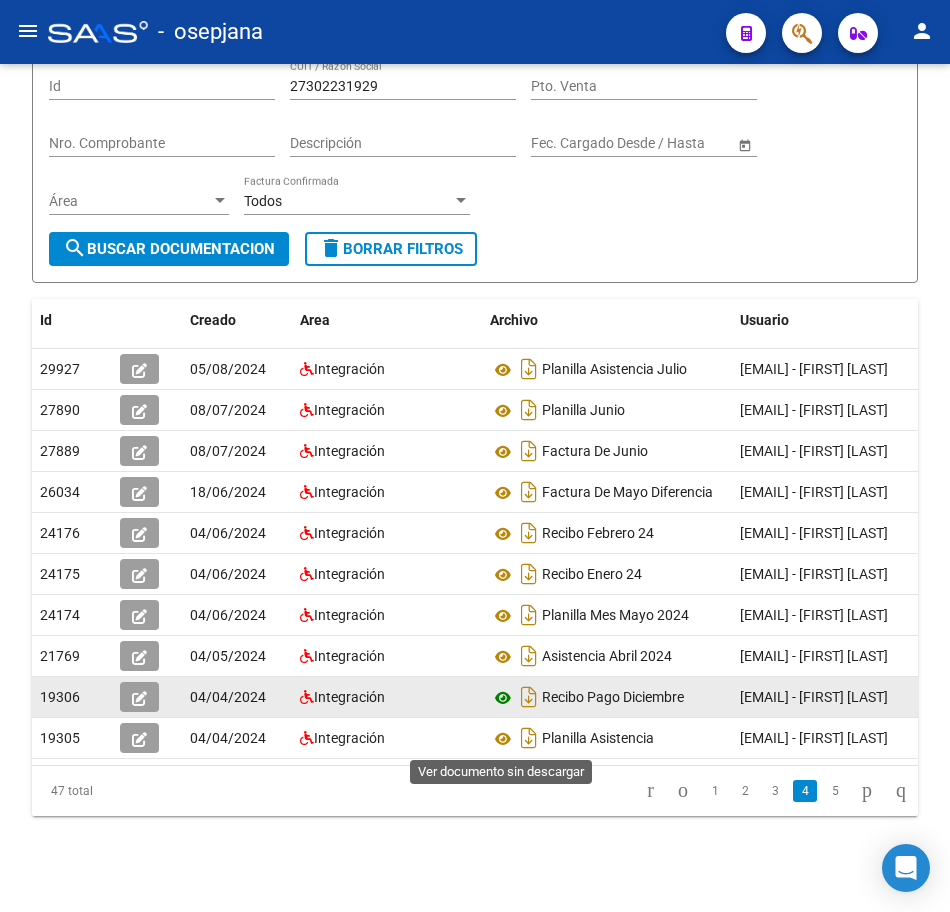 click 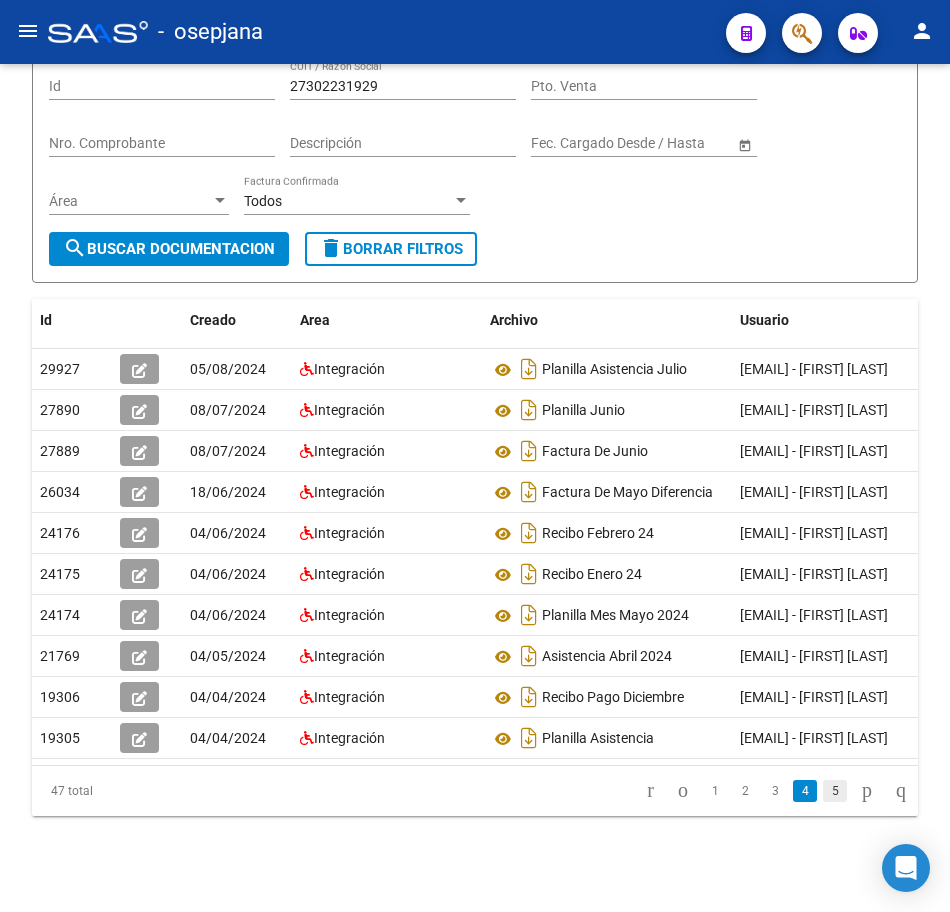 click on "5" 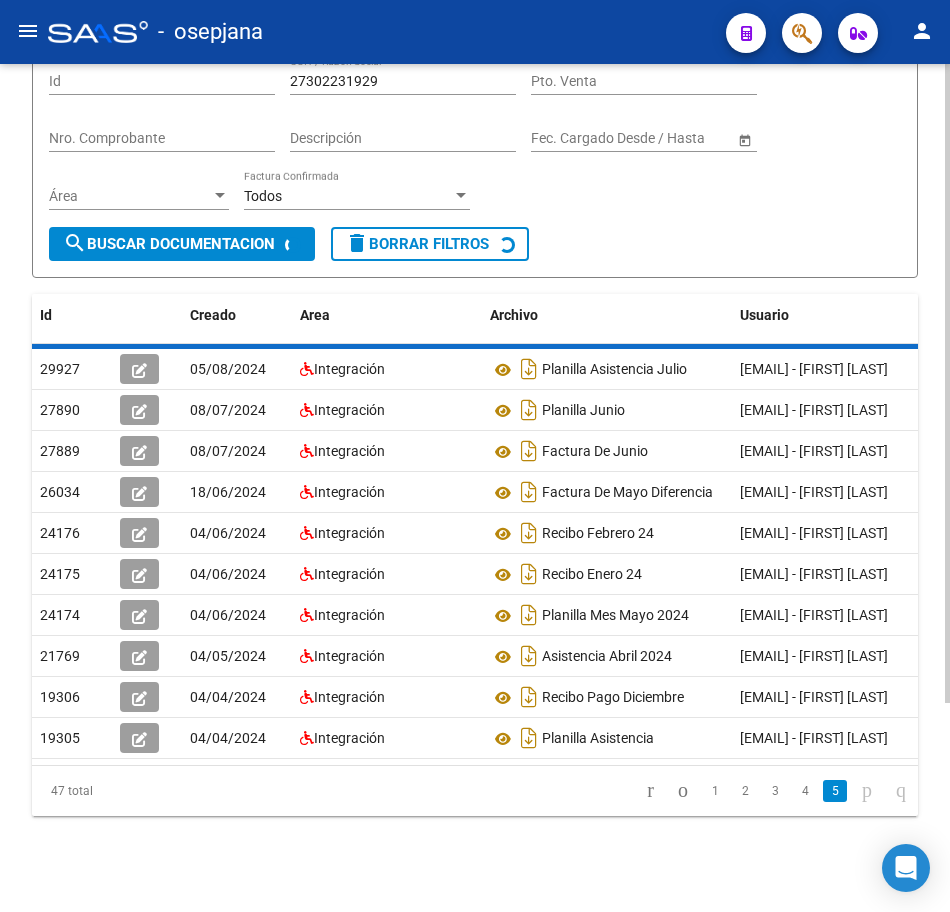 scroll, scrollTop: 122, scrollLeft: 0, axis: vertical 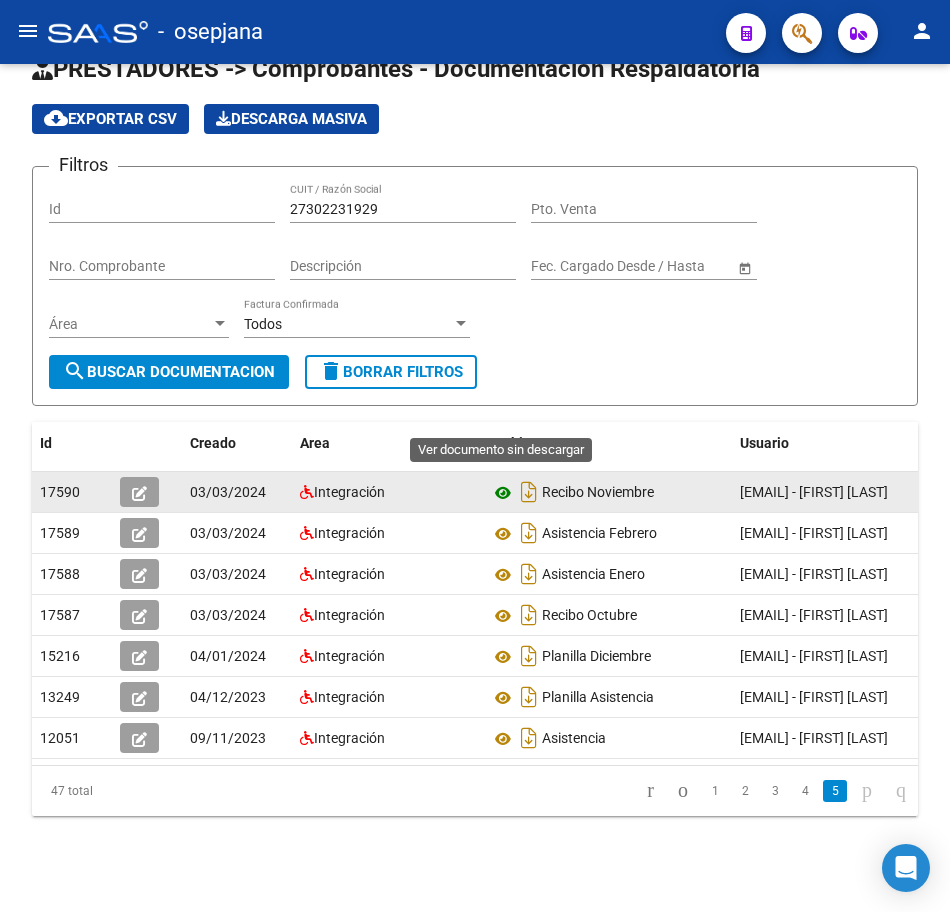 click 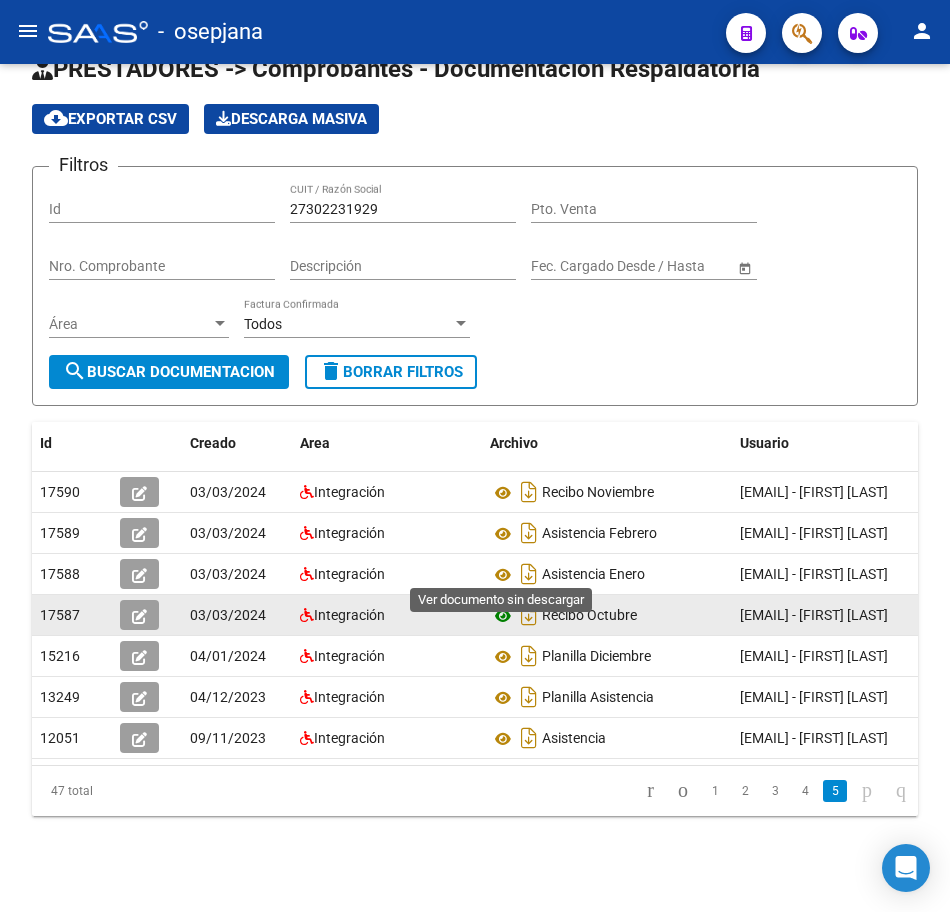 click 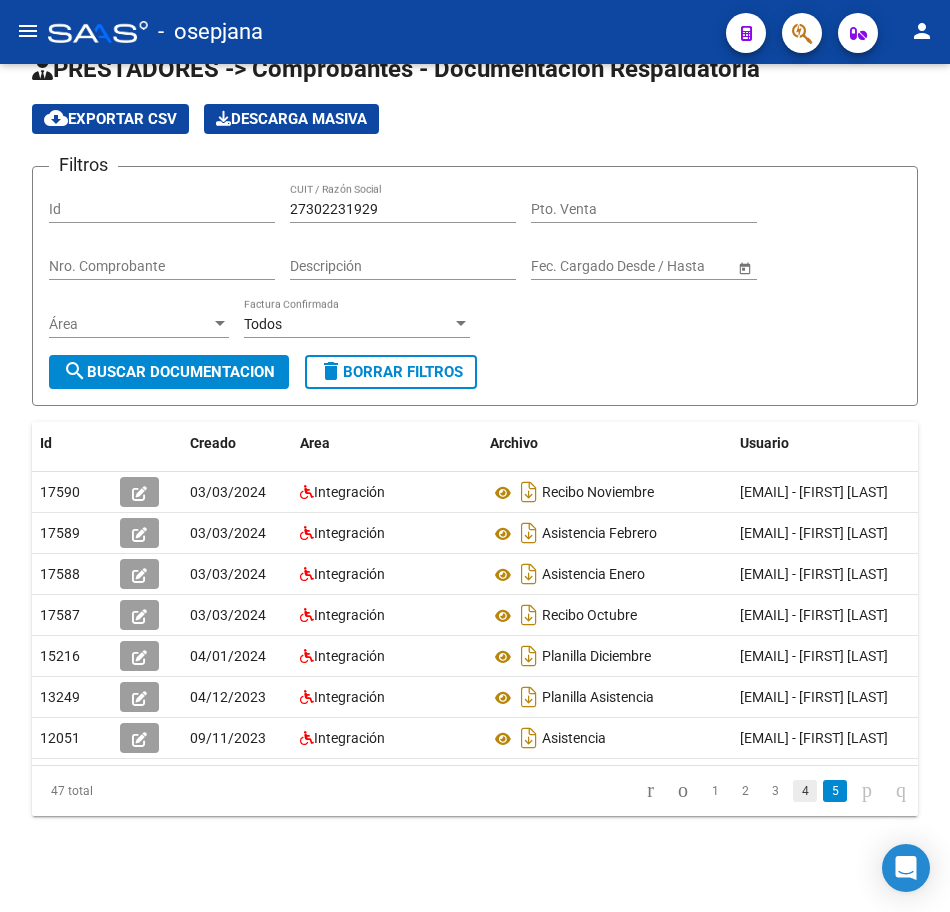 click on "4" 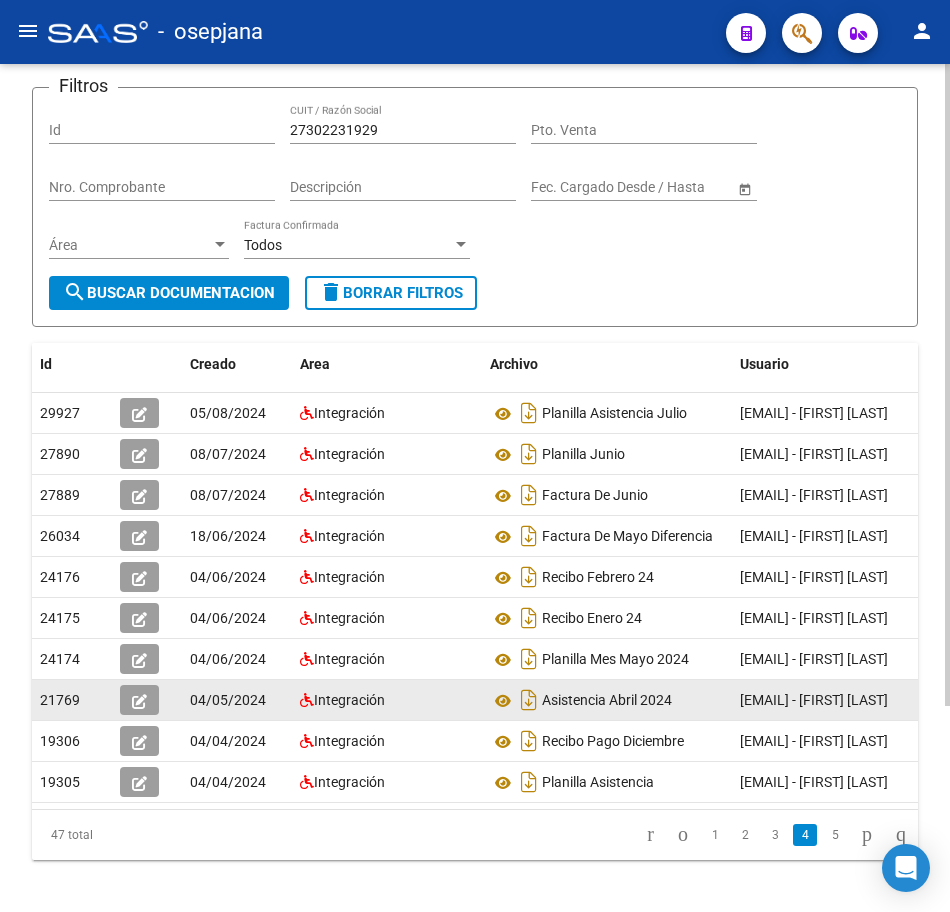 scroll, scrollTop: 222, scrollLeft: 0, axis: vertical 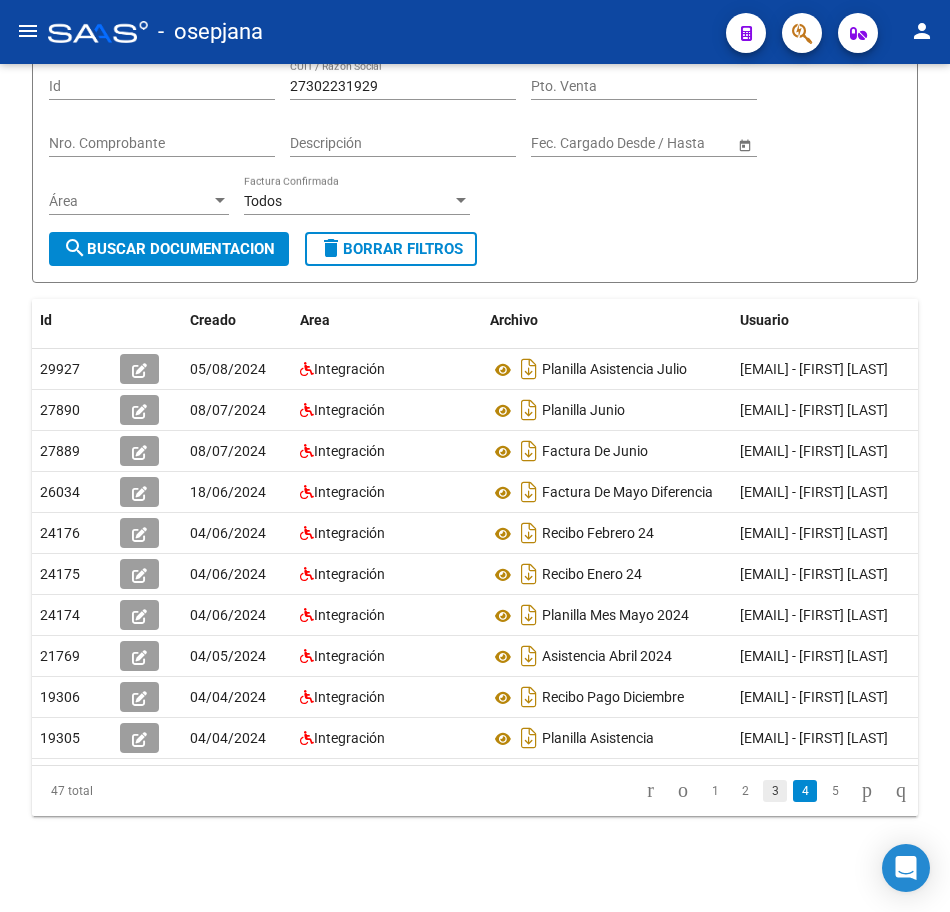 click on "3" 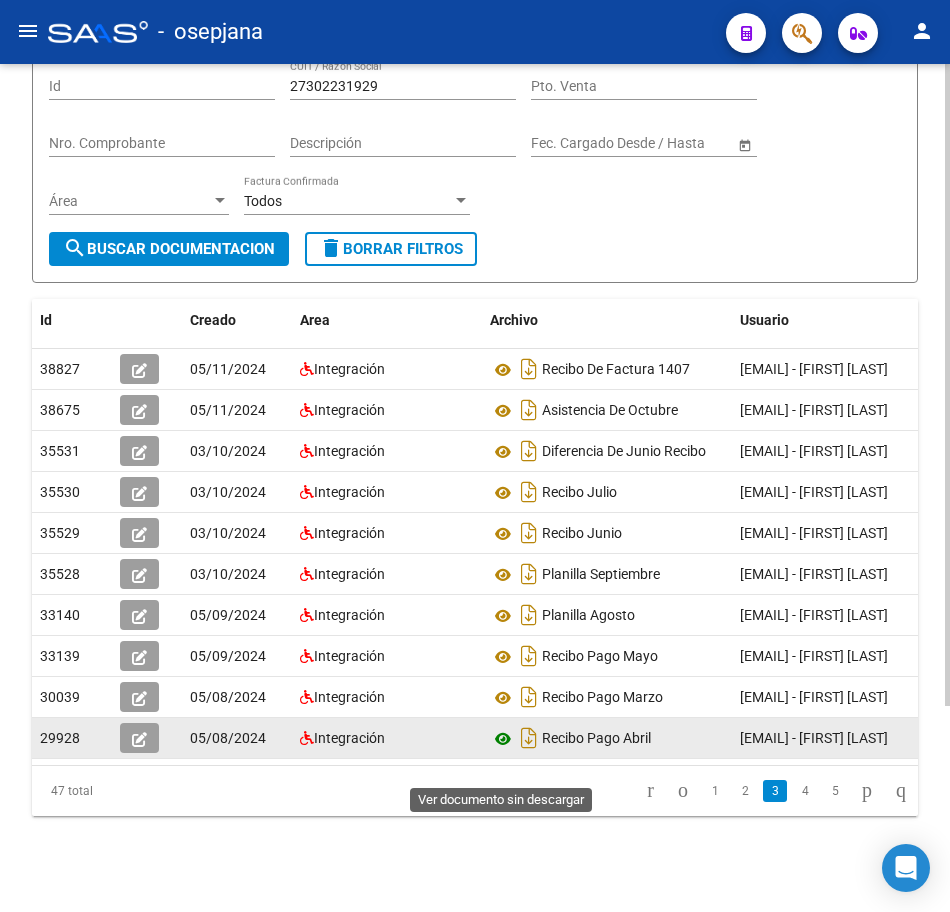 click 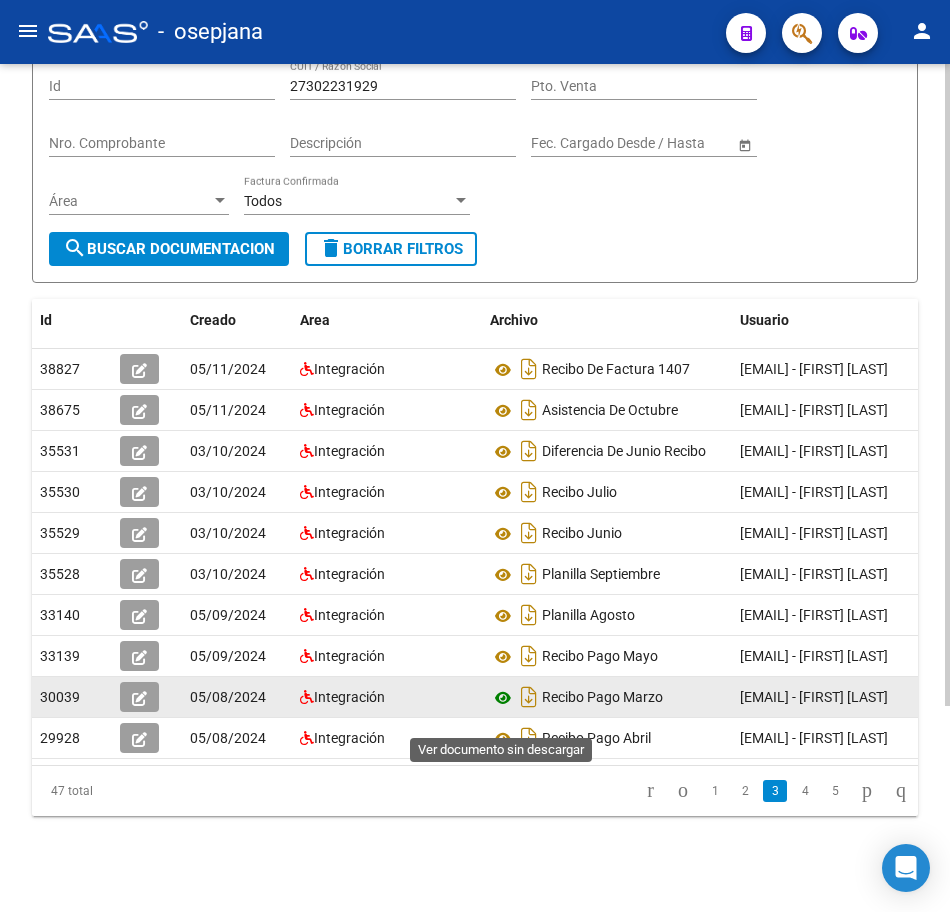 click 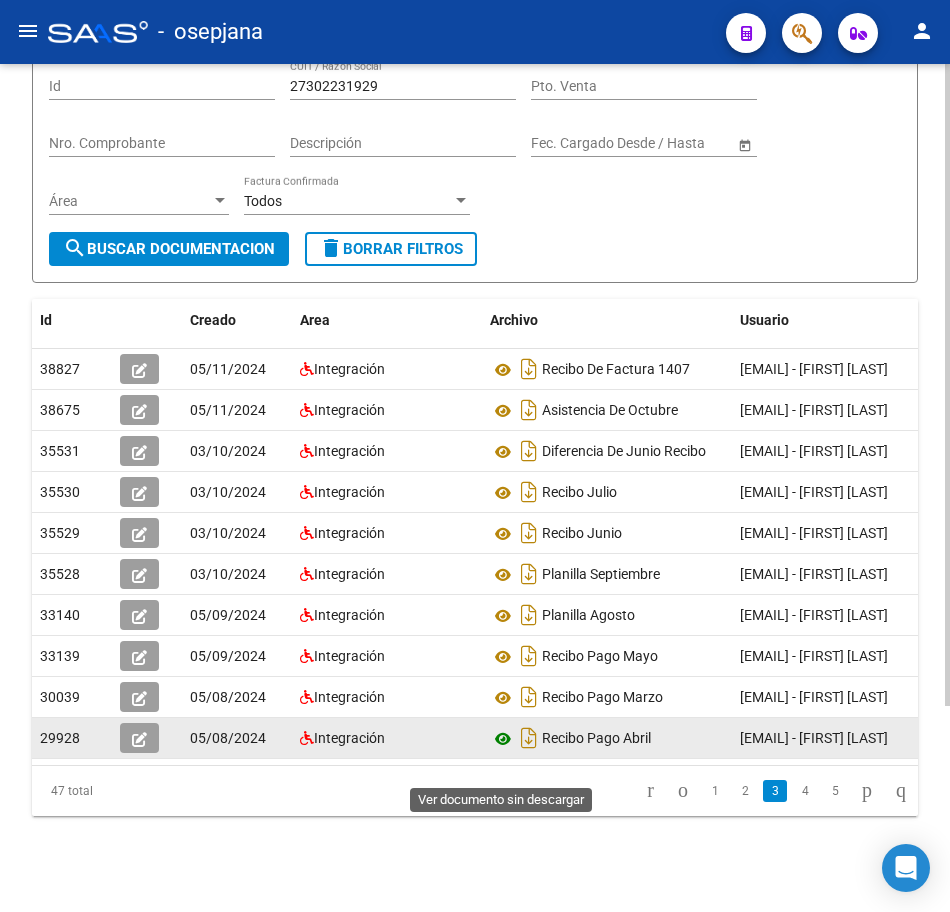click 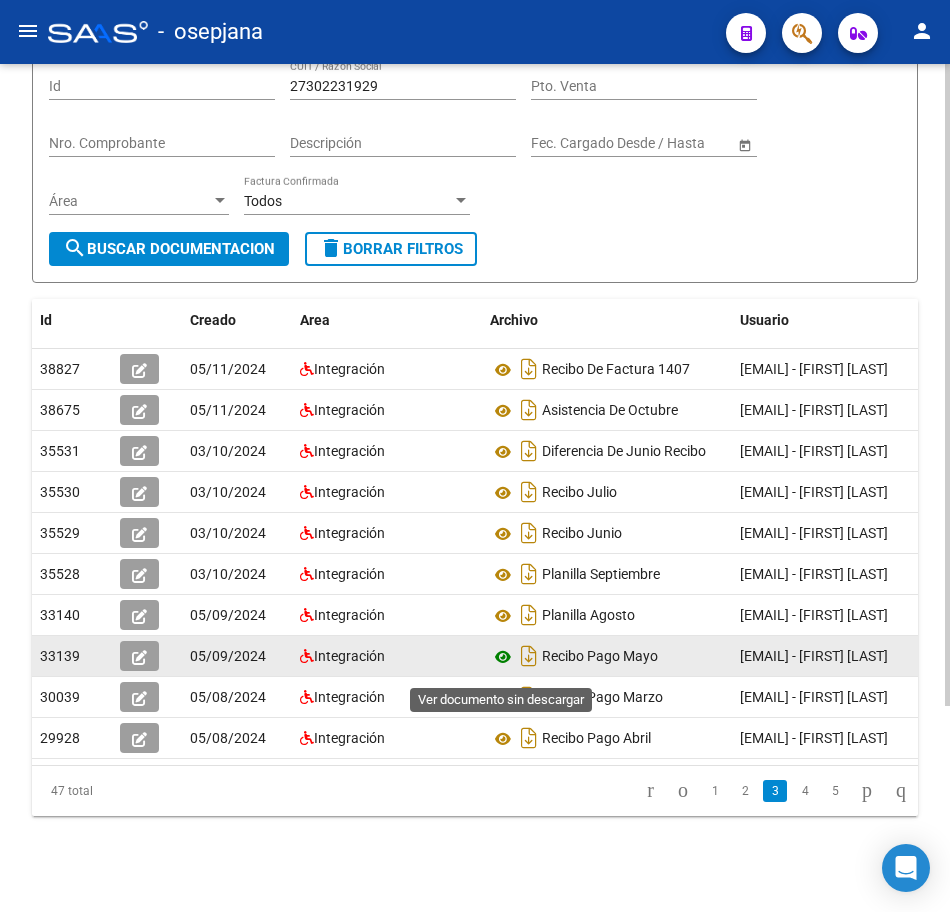 click 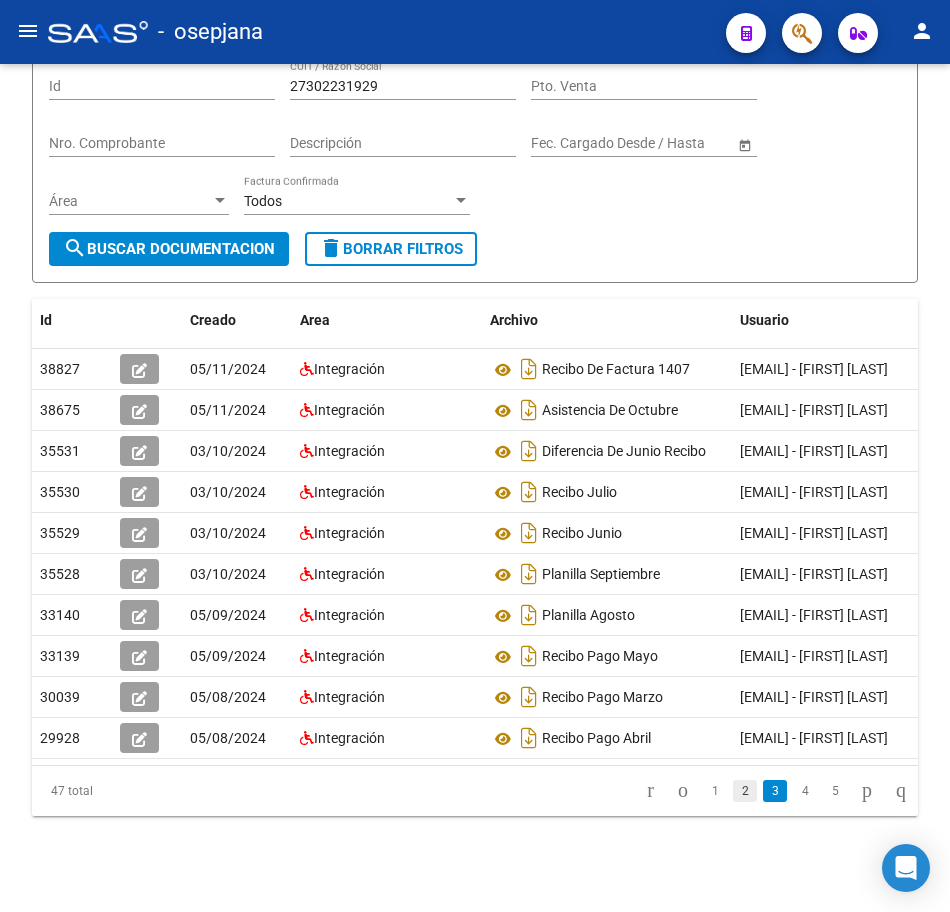 click on "2" 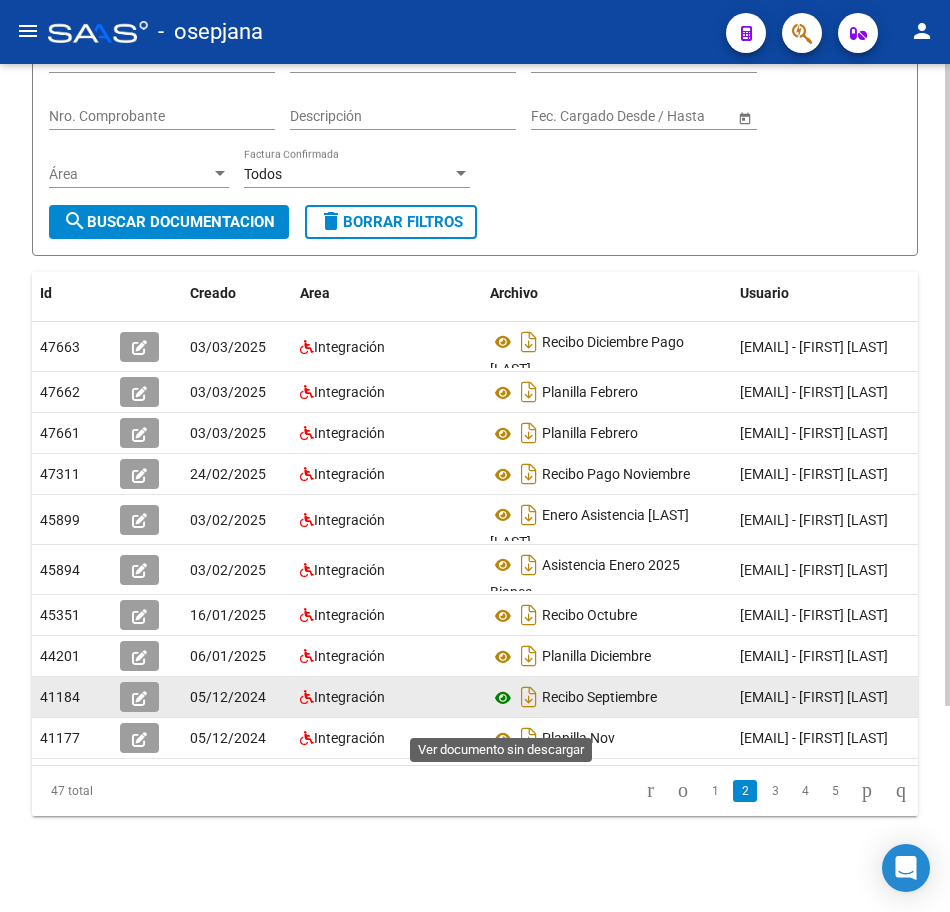 click 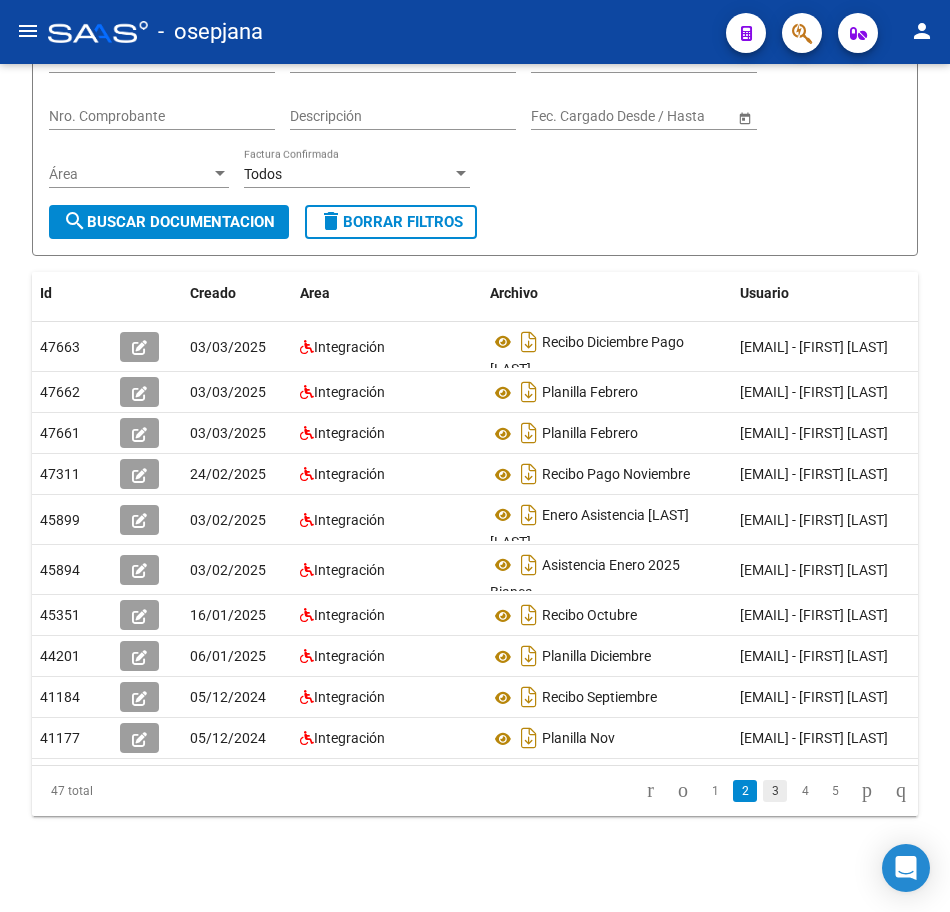 click on "3" 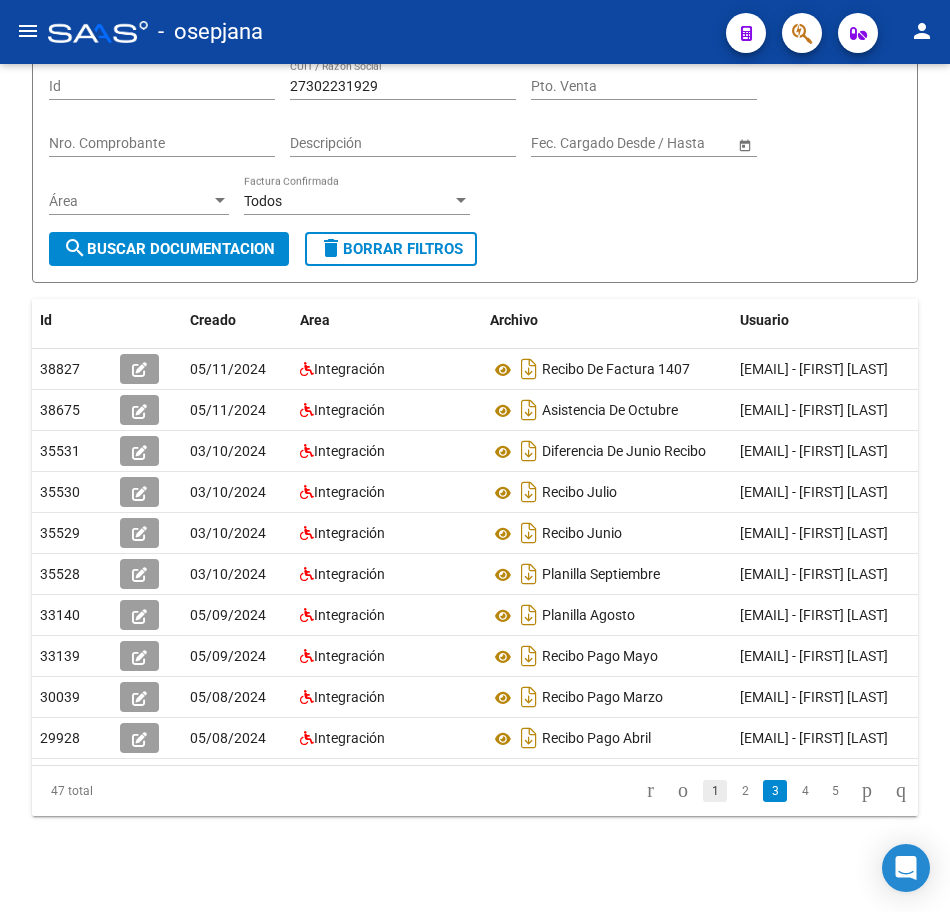 click on "1" 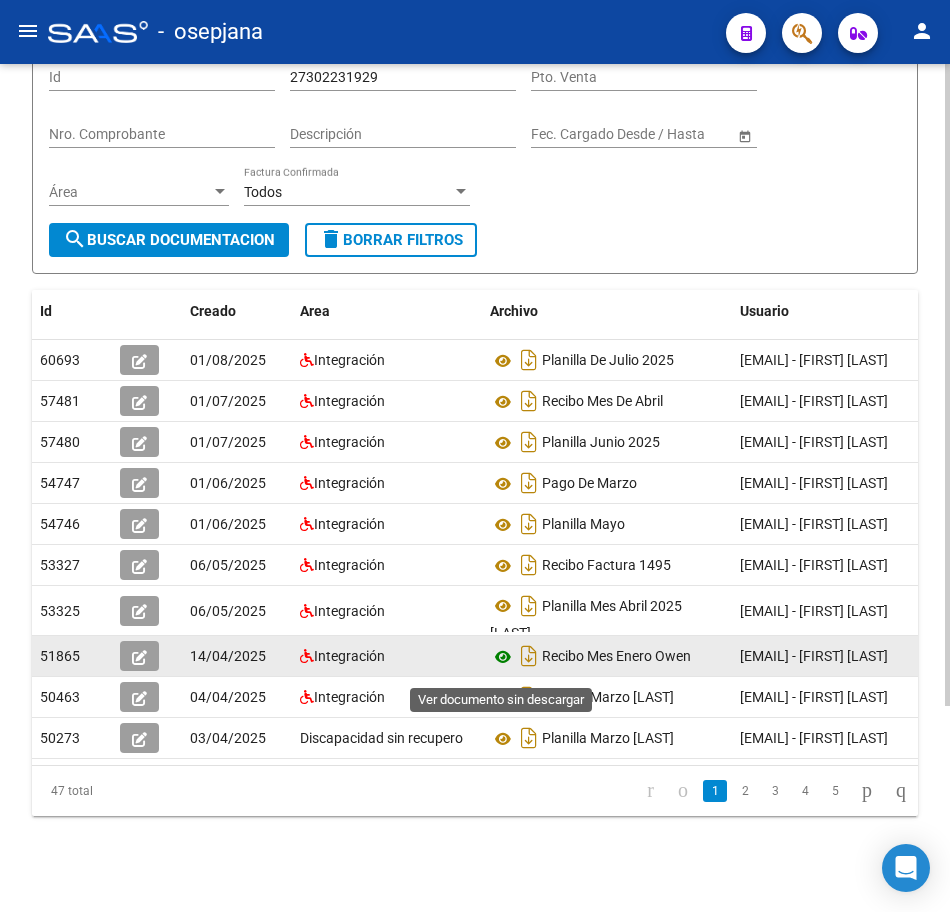 click 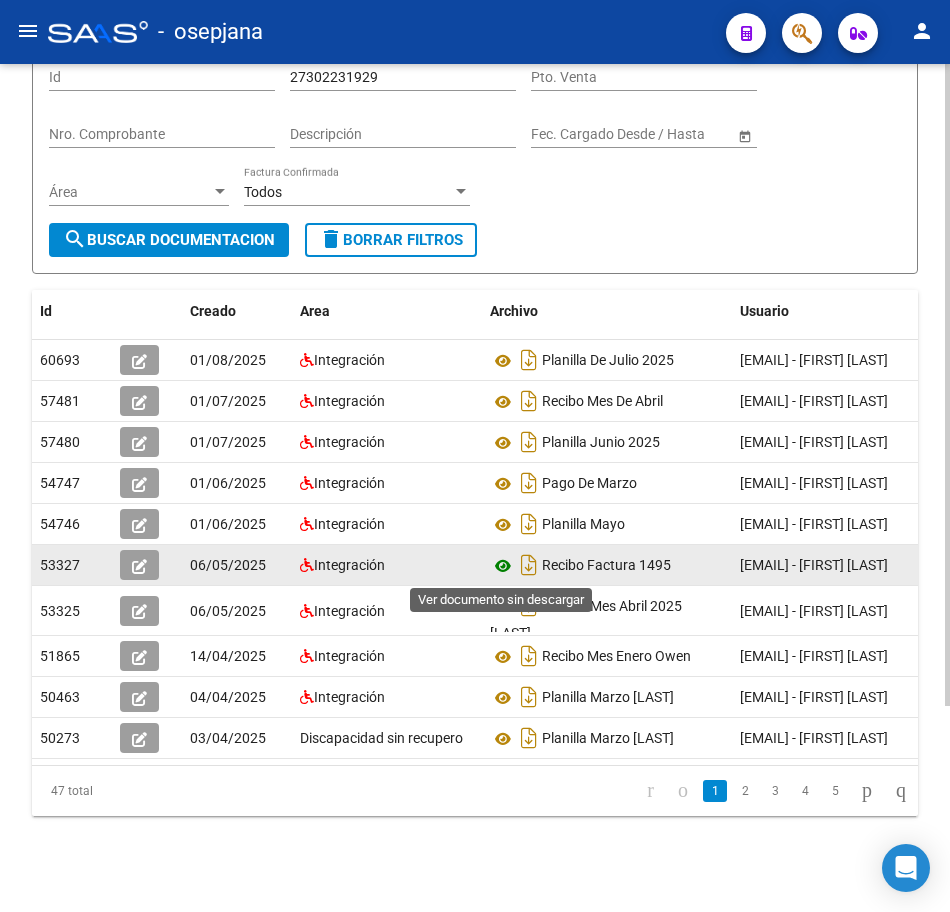 click 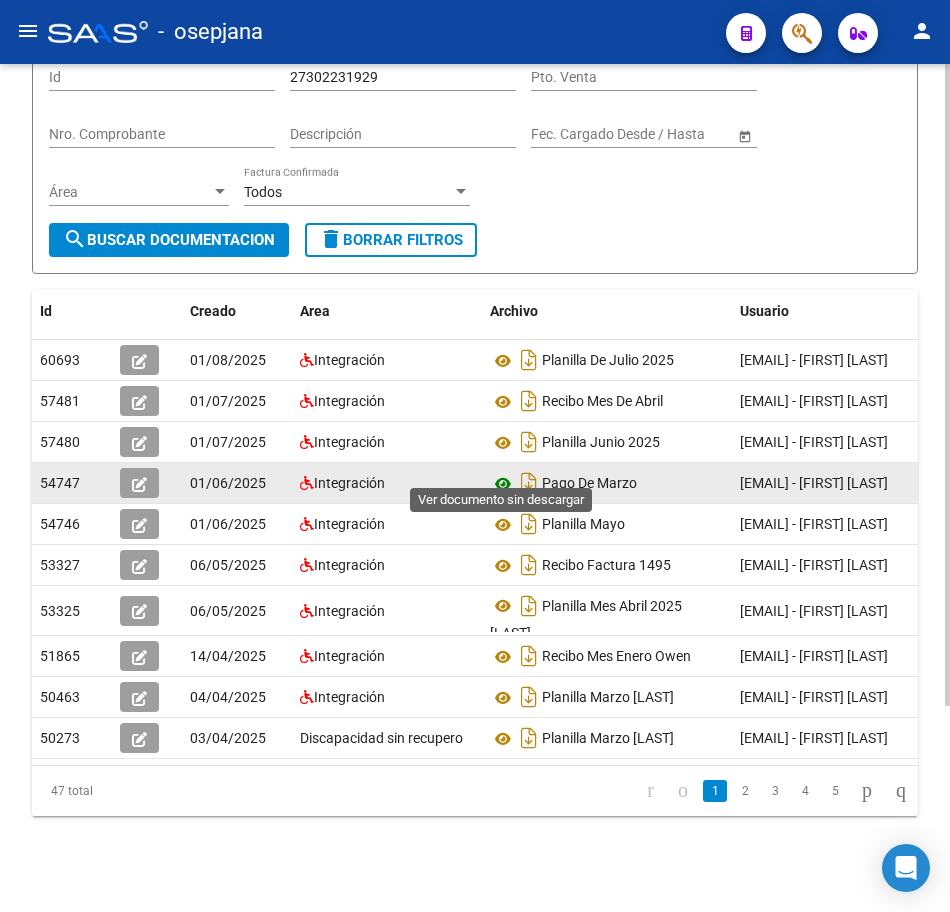 click 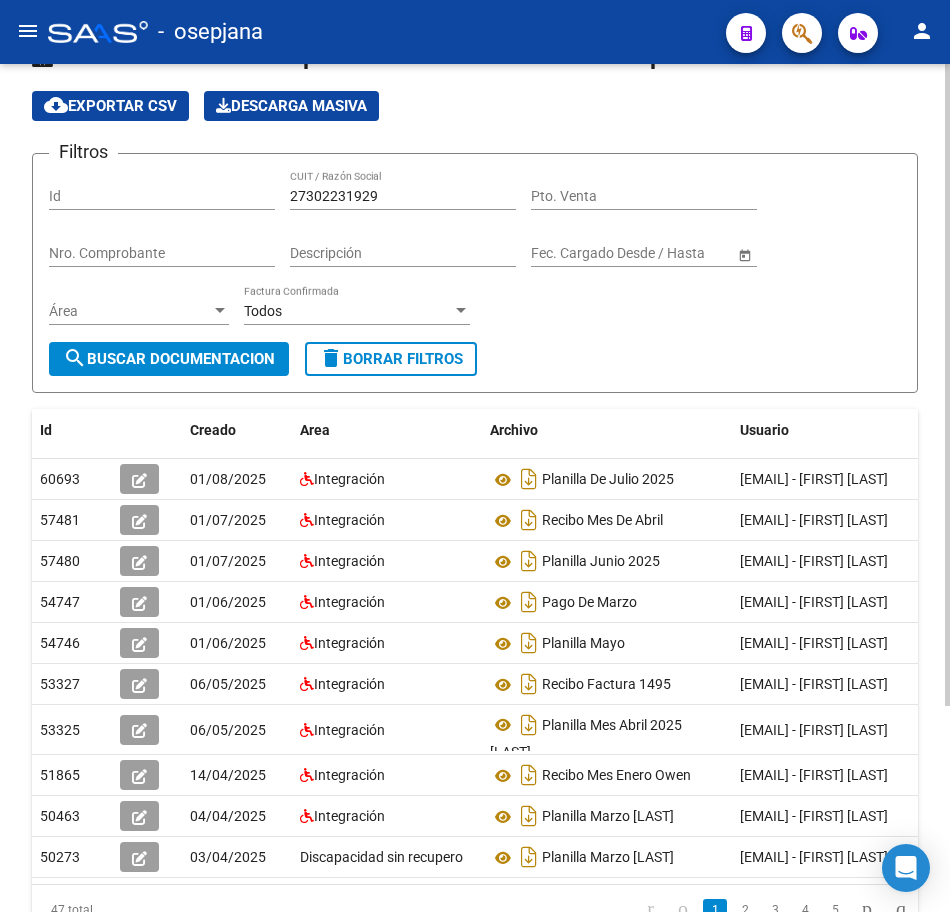 scroll, scrollTop: 46, scrollLeft: 0, axis: vertical 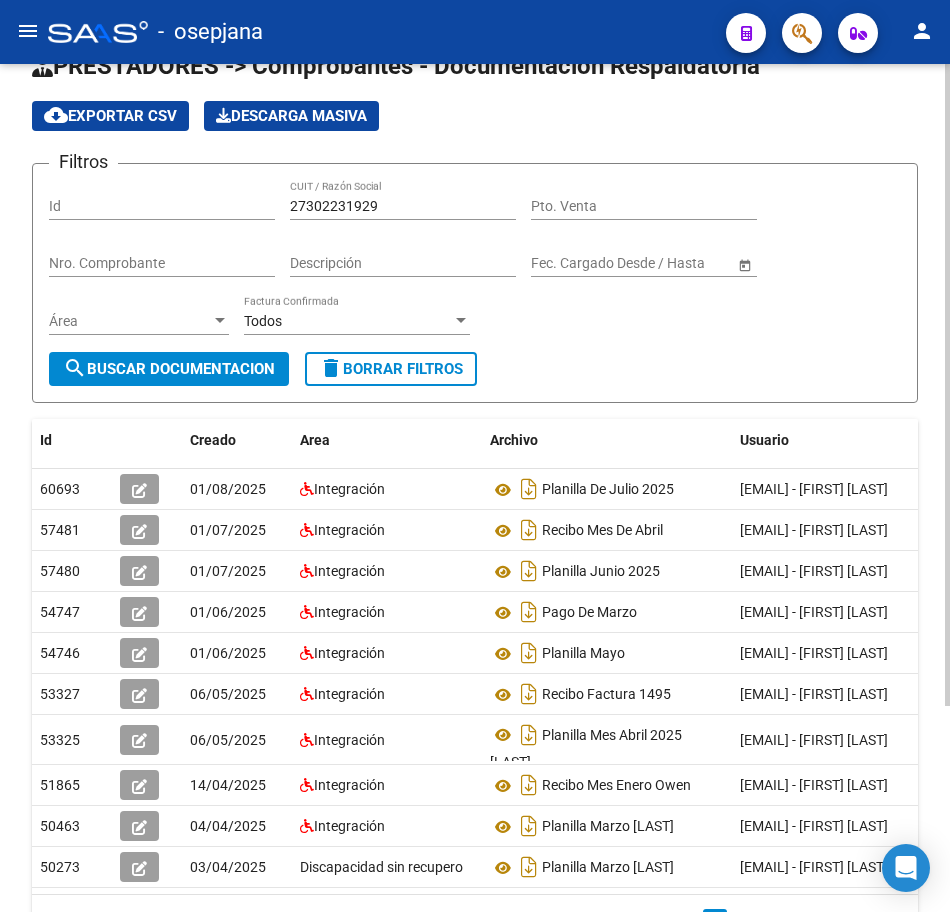 click on "PRESTADORES -> Comprobantes - Documentación Respaldatoria cloud_download  Exportar CSV   Descarga Masiva
Filtros Id 27302231929 CUIT / Razón Social Pto. Venta Nro. Comprobante Descripción Start date – End date Fec. Cargado Desde / Hasta Área Área Todos Factura Confirmada search  Buscar Documentacion  delete  Borrar Filtros  Id Creado Area Archivo Usuario Acción 60693
01/08/2025 Integración Planilla De Julio 2025  [EMAIL] - [FIRST_NAME] [LAST_NAME]  57481
01/07/2025 Integración Recibo Mes De Abril   [EMAIL] - [FIRST_NAME] [LAST_NAME]  57480
01/07/2025 Integración Planilla Junio 2025  [EMAIL] - [FIRST_NAME] [LAST_NAME]  54747
01/06/2025 Integración Pago De Marzo  [EMAIL] - [FIRST_NAME] [LAST_NAME]  54746
01/06/2025 Integración Planilla Mayo   [EMAIL] - [FIRST_NAME] [LAST_NAME]  53327
06/05/2025 Integración 53325
51865" 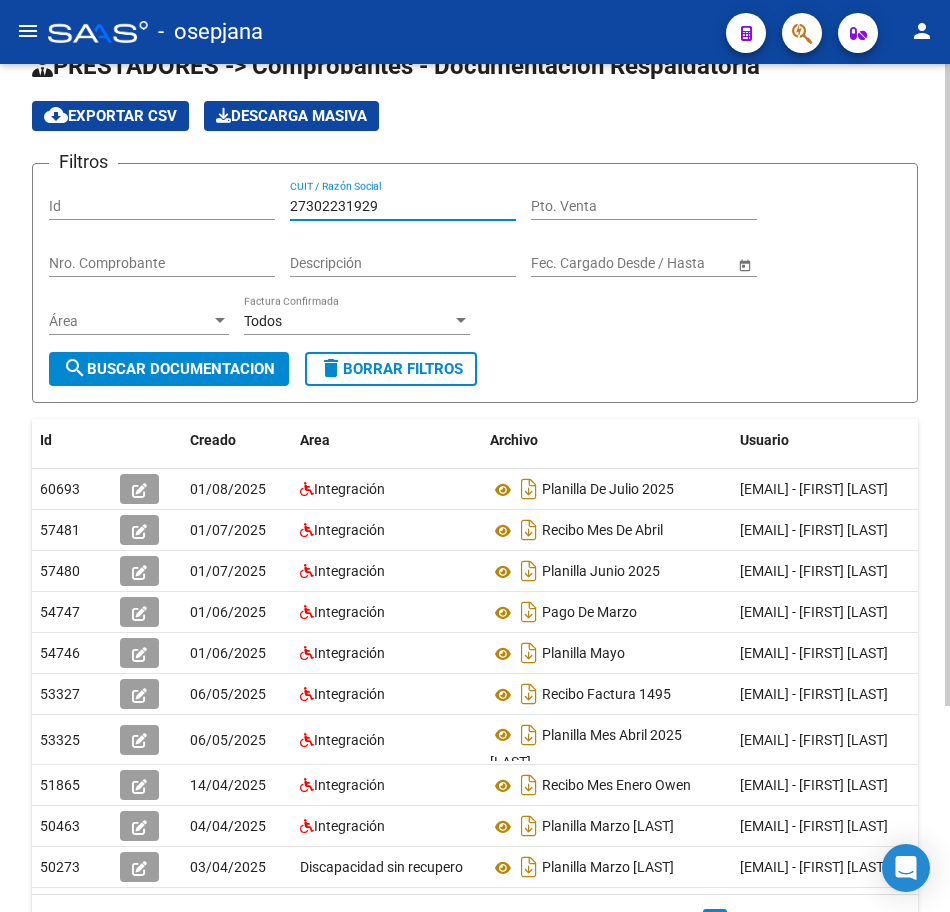 drag, startPoint x: 397, startPoint y: 202, endPoint x: 92, endPoint y: 211, distance: 305.13275 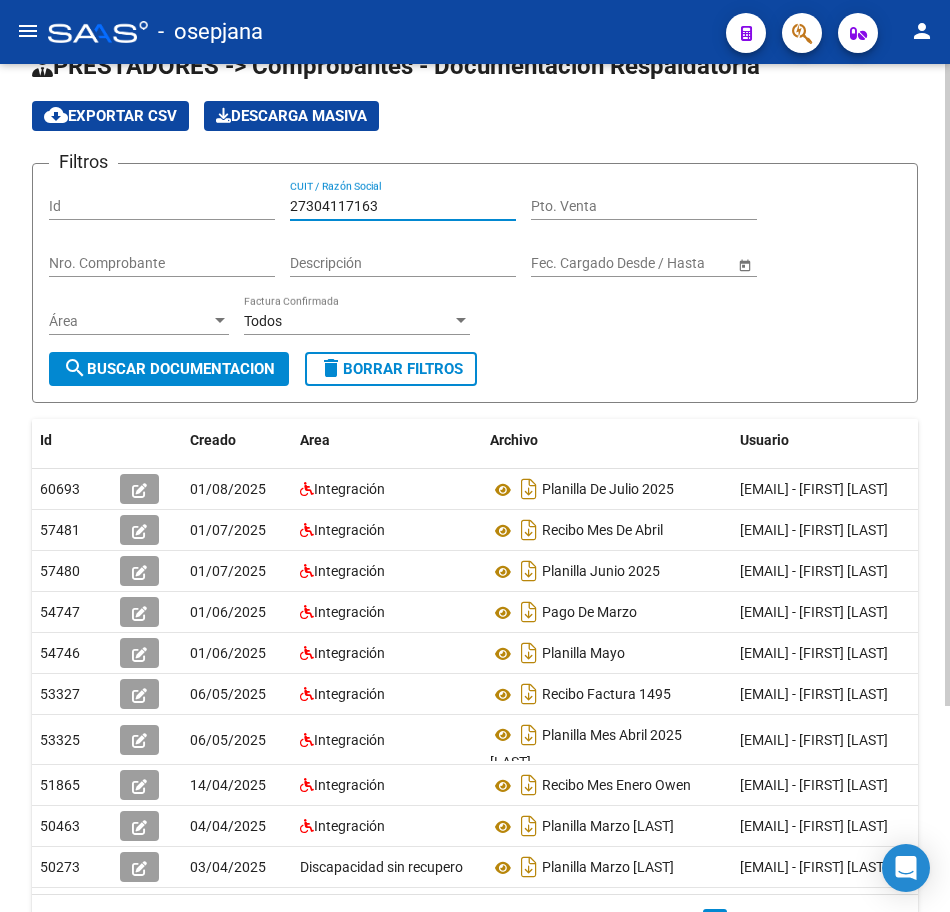 click on "search  Buscar Documentacion" 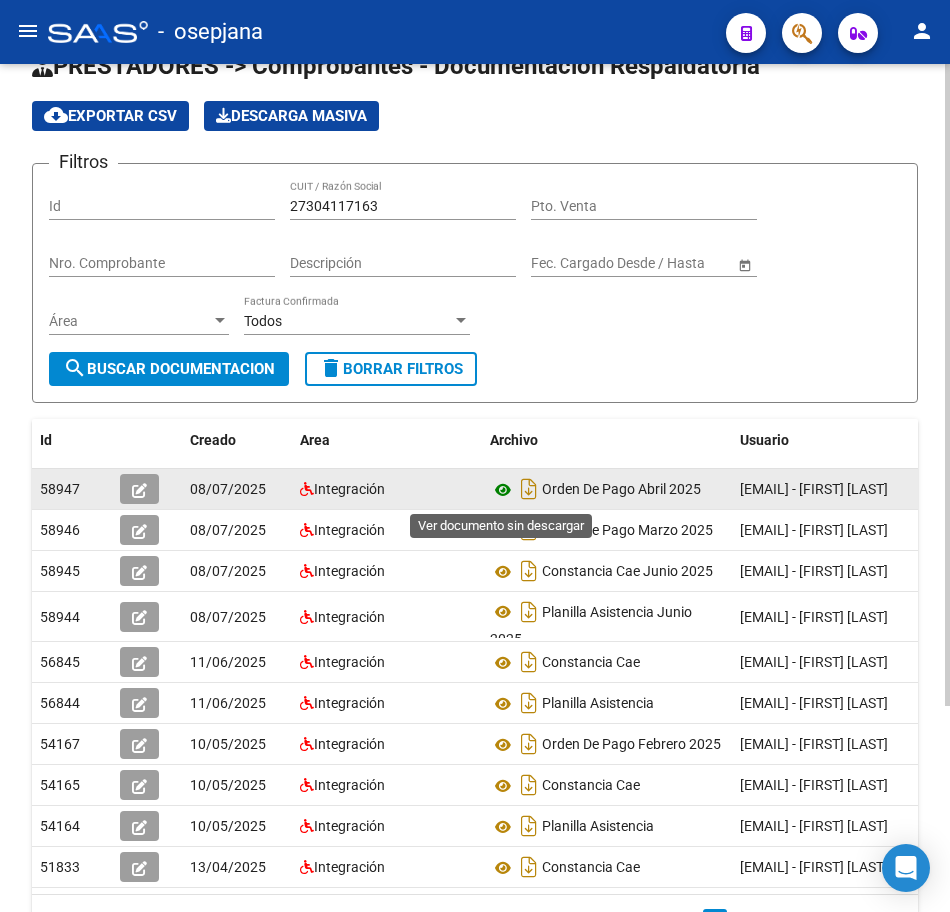 click 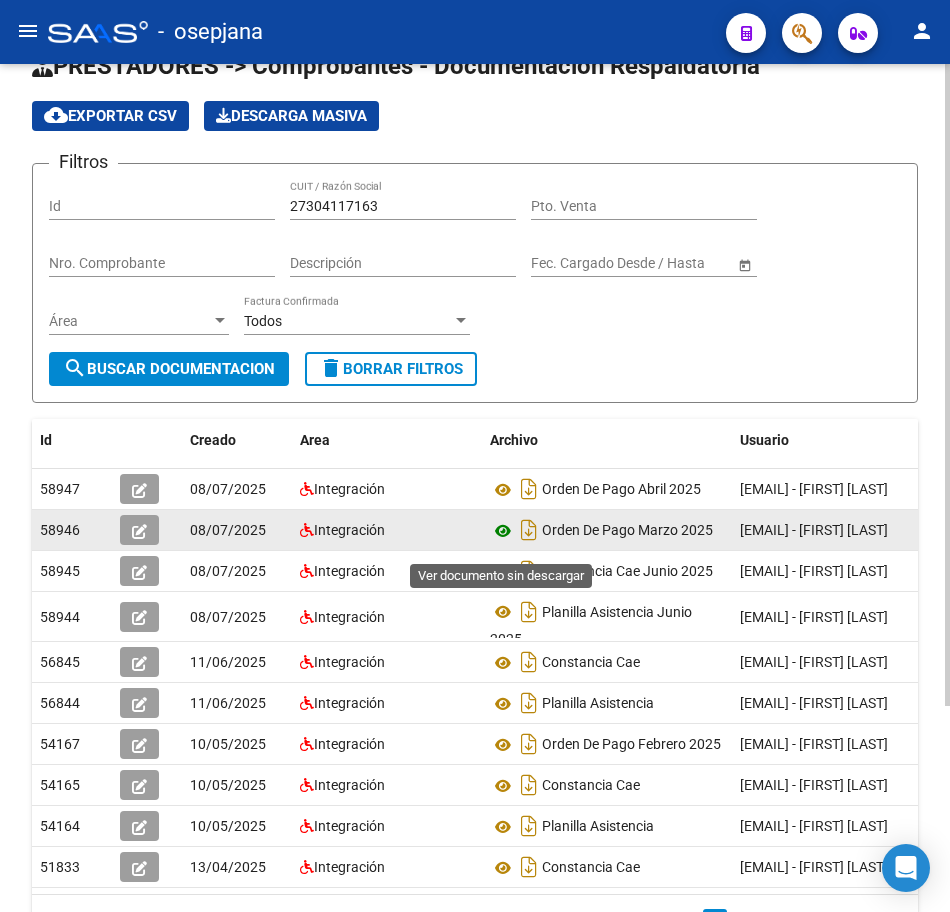 click 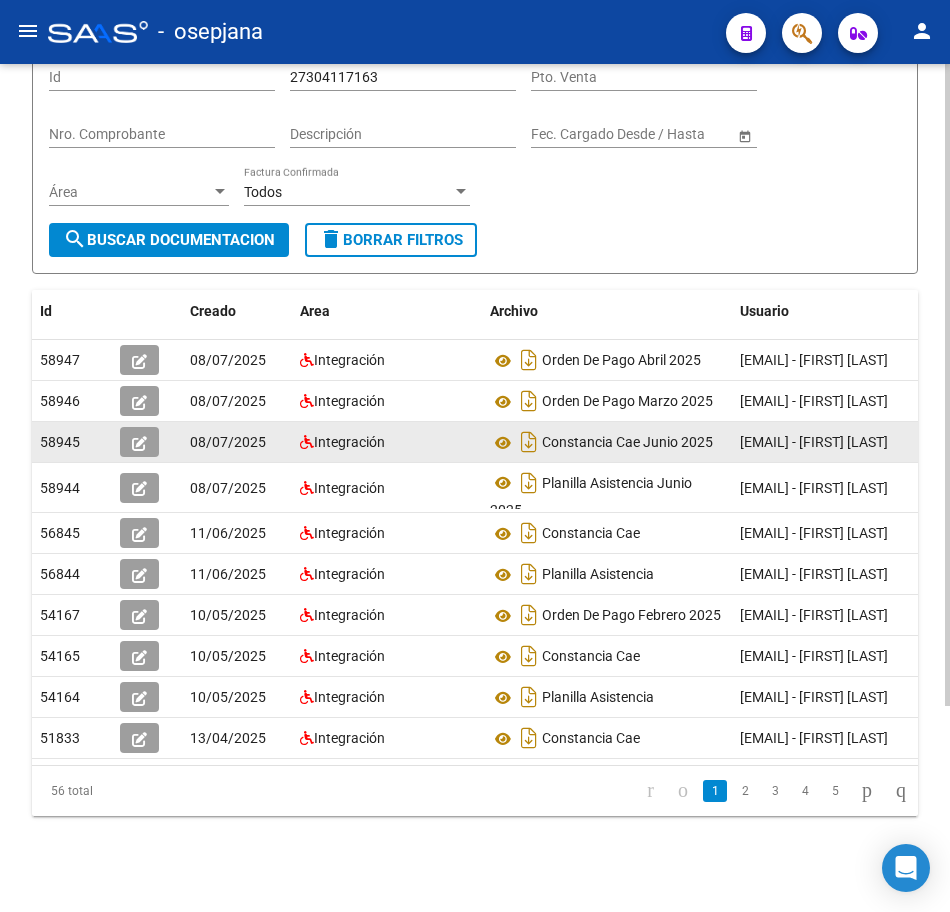 scroll, scrollTop: 272, scrollLeft: 0, axis: vertical 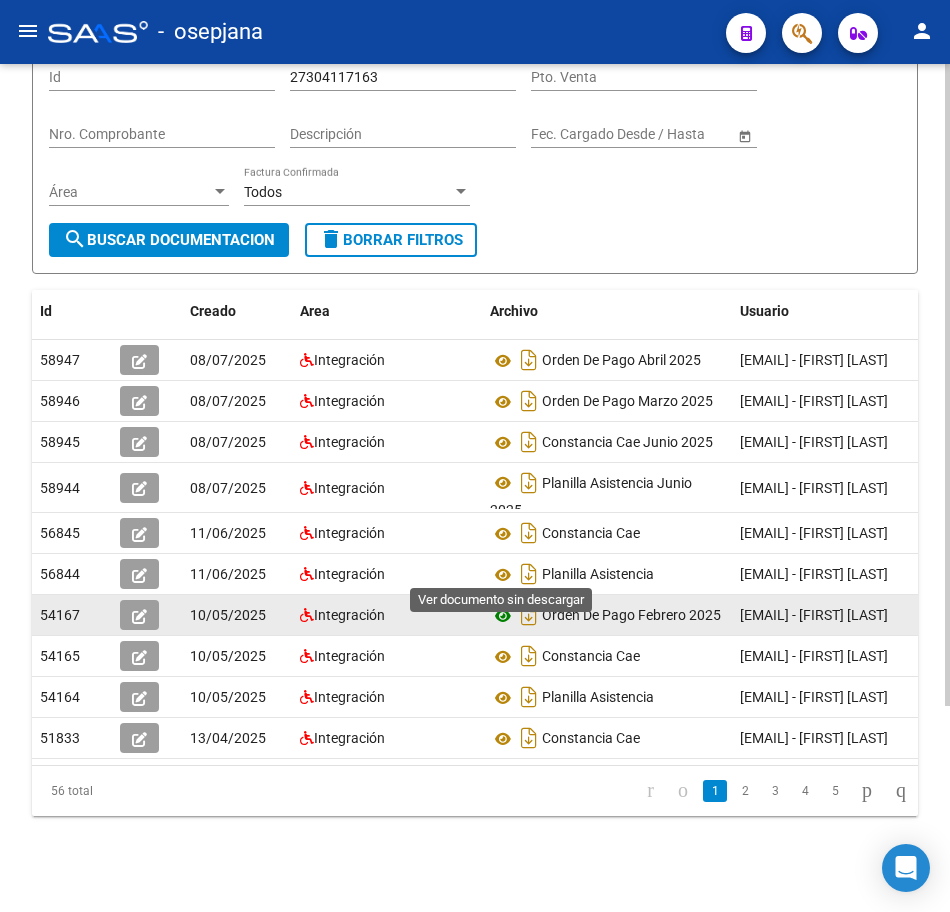 click 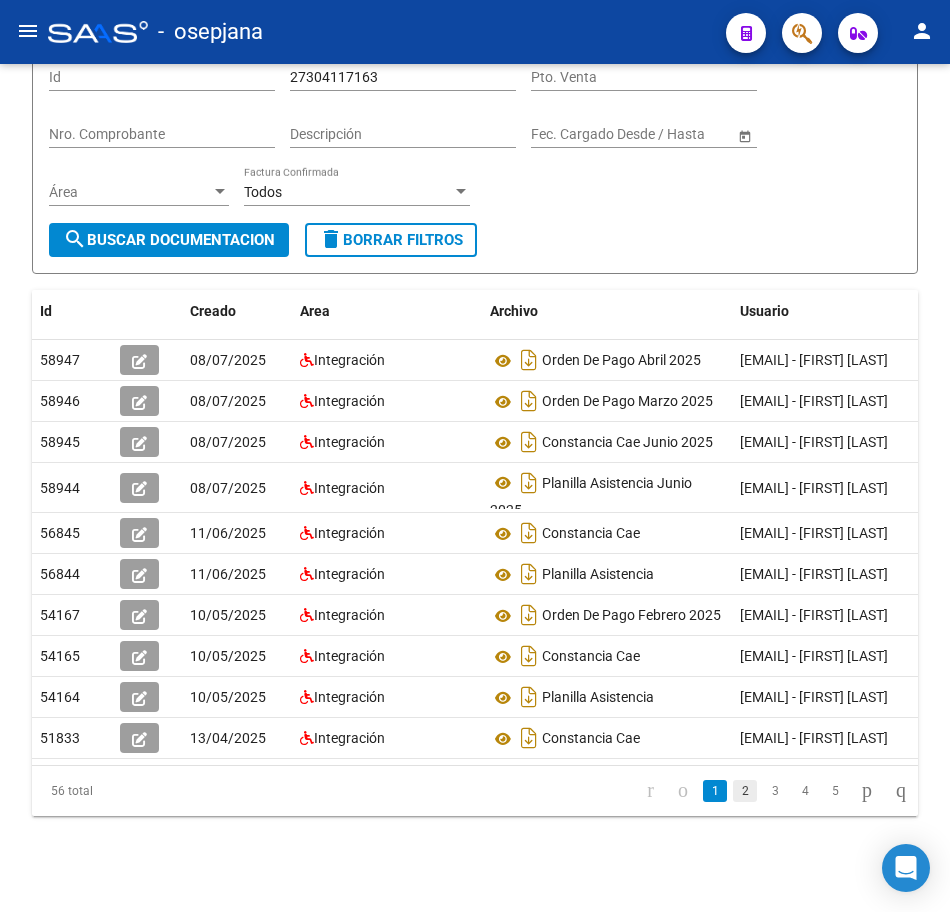 click on "2" 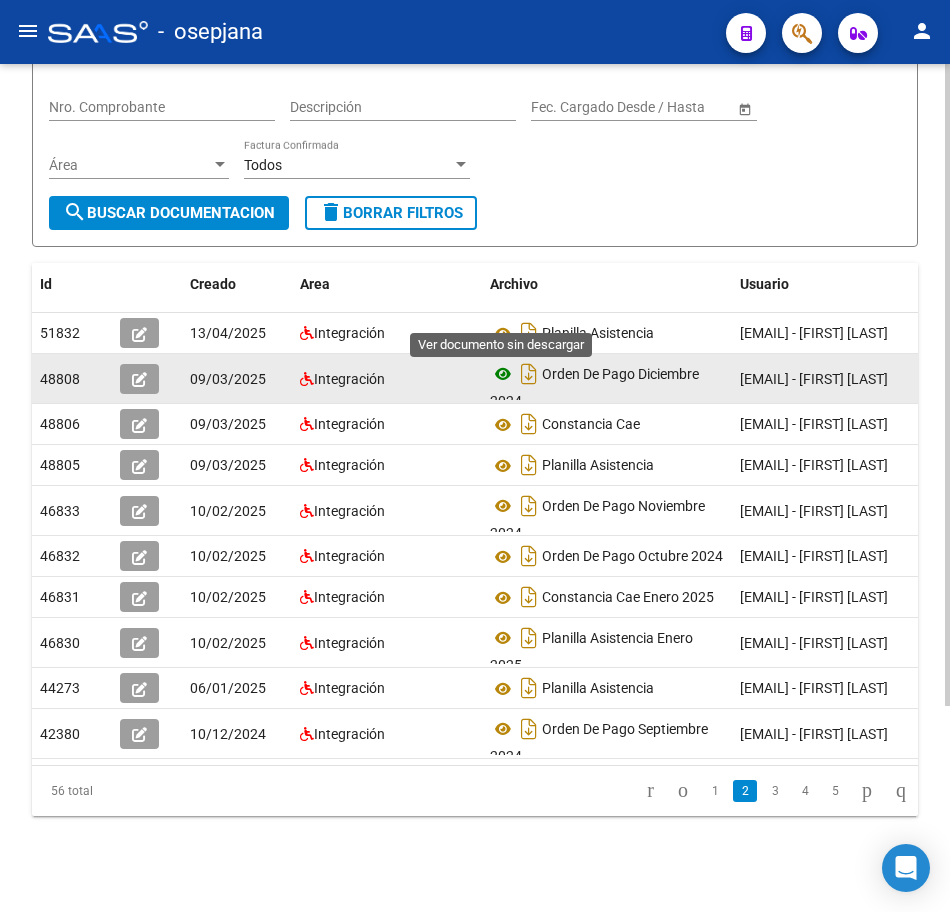 click 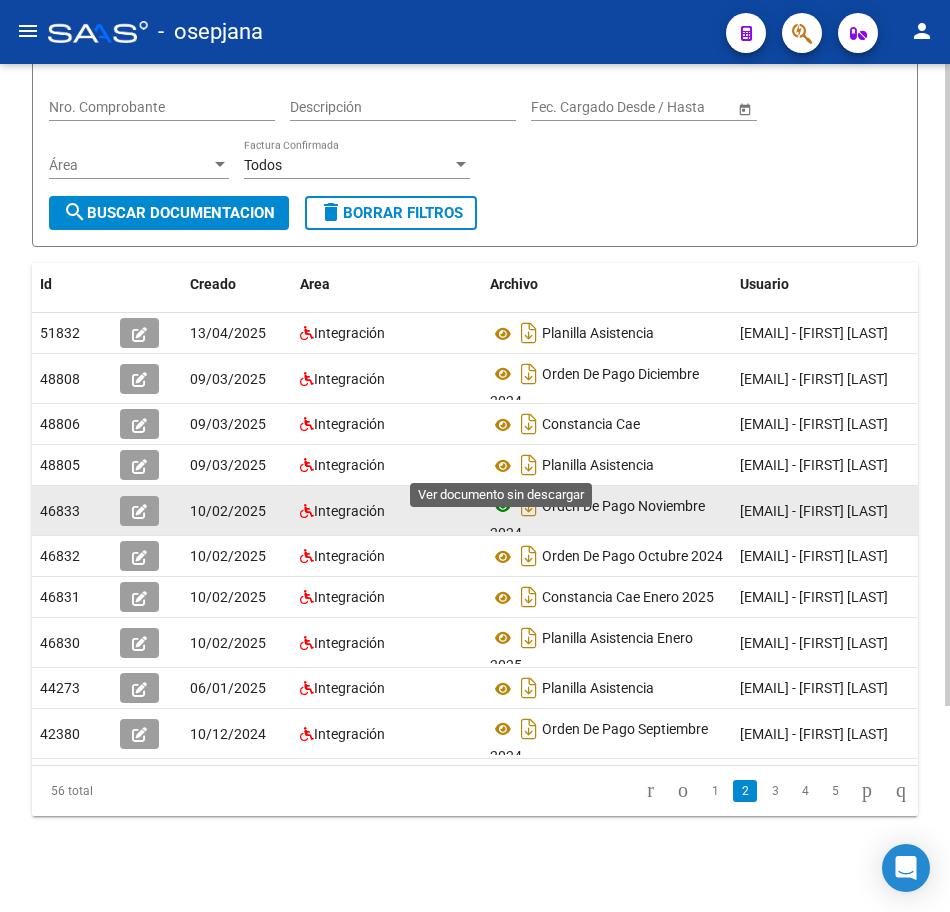 click 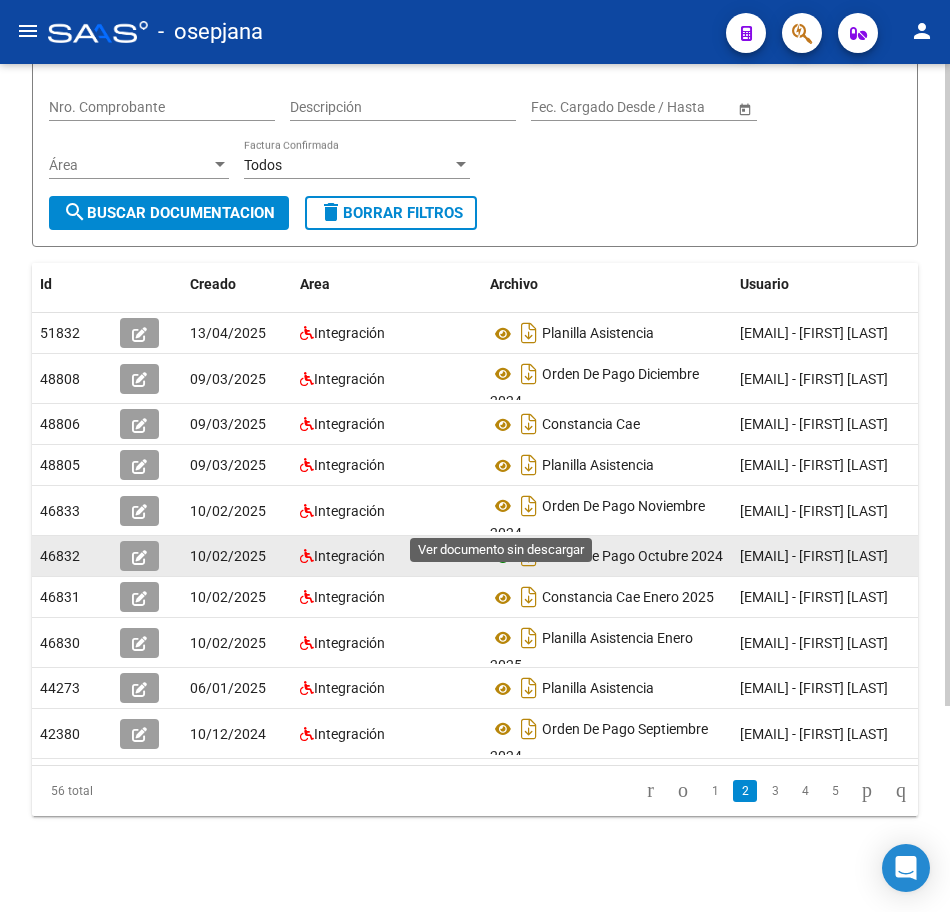 click 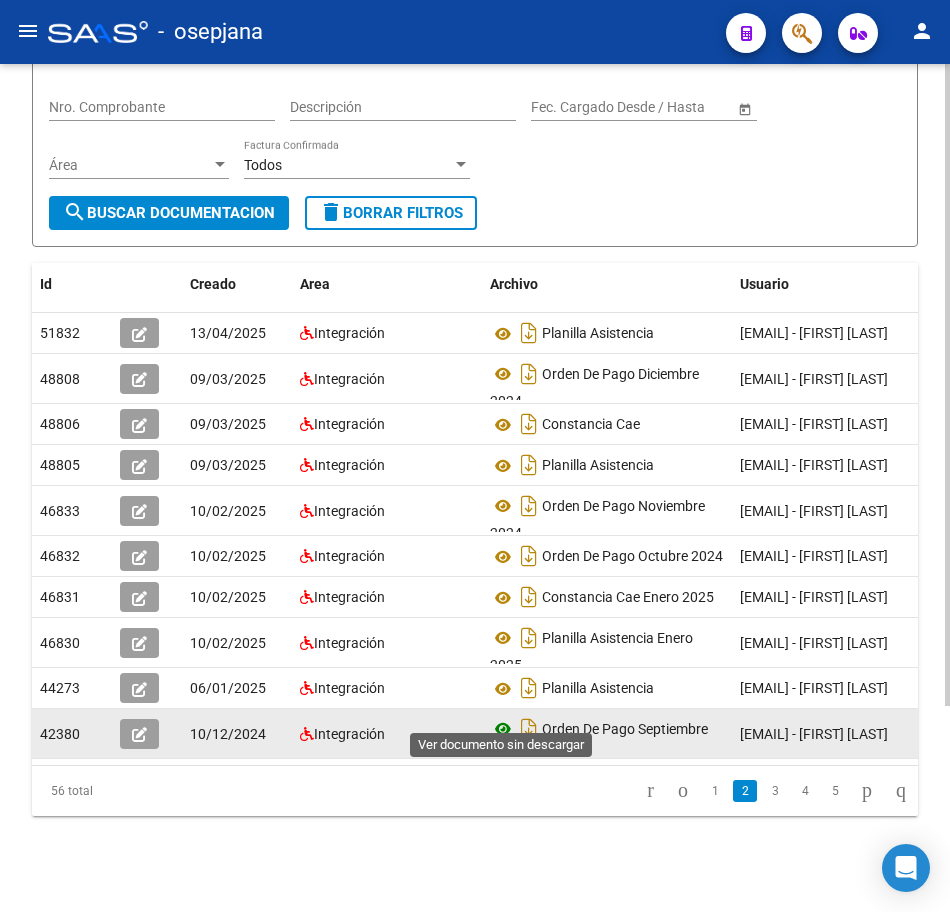 click 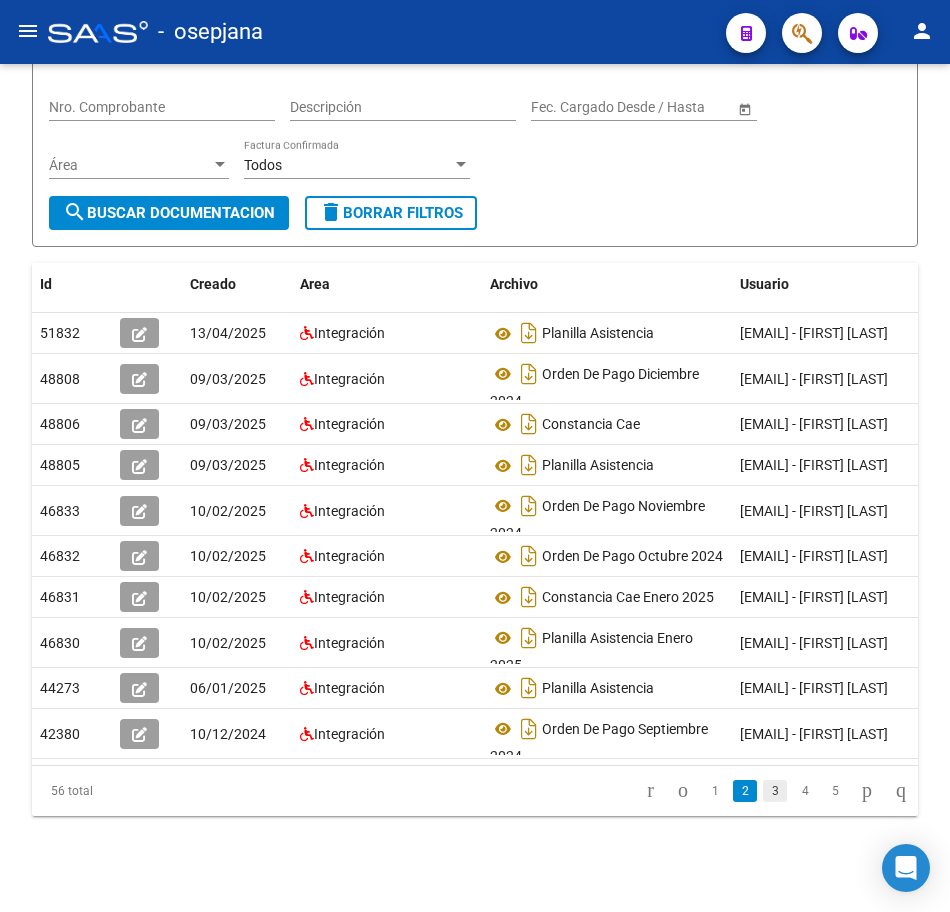 click on "3" 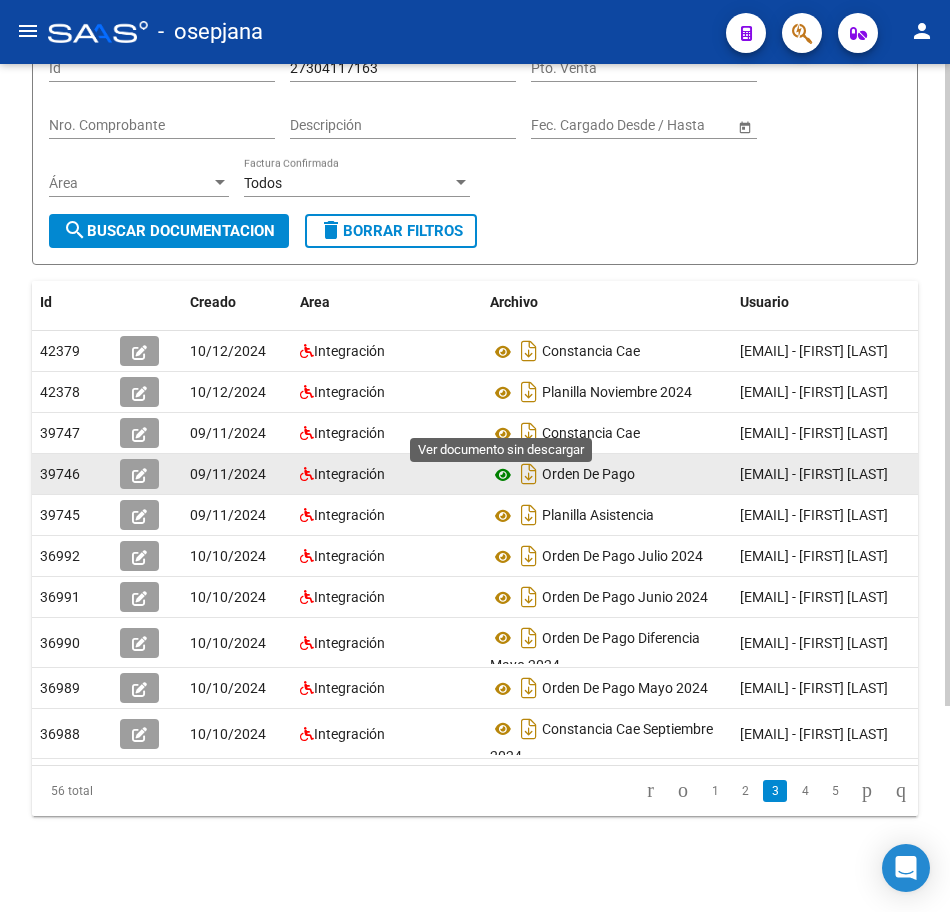 click 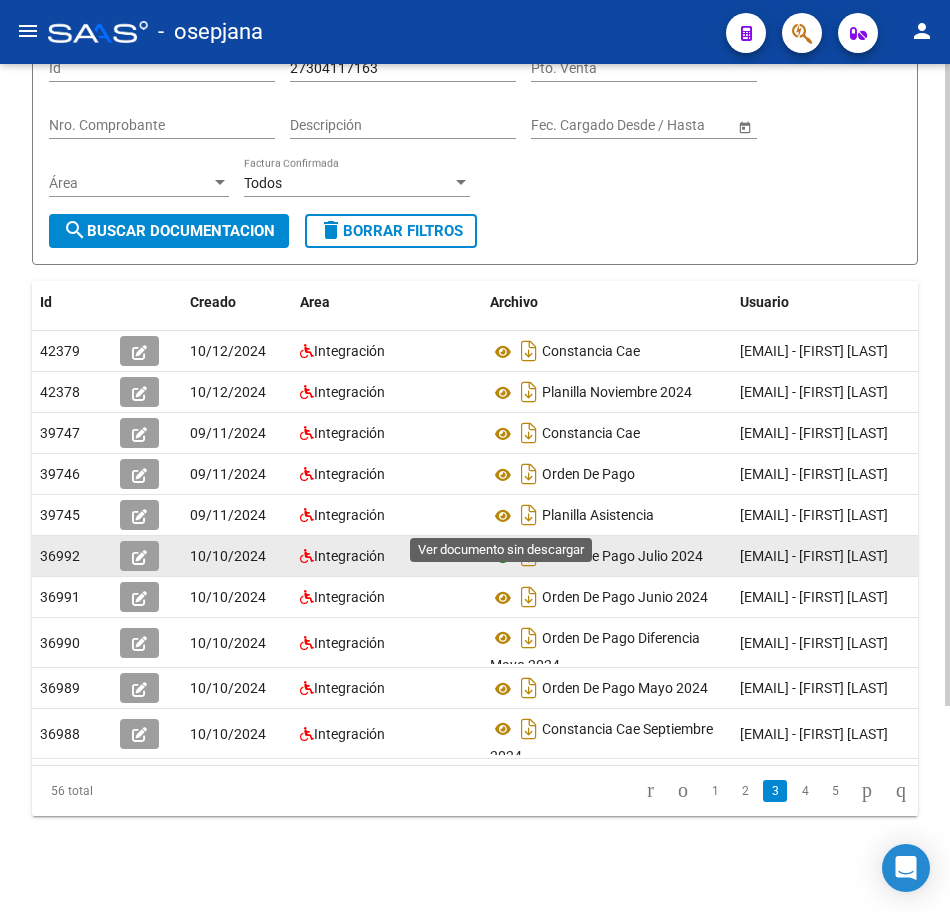 click 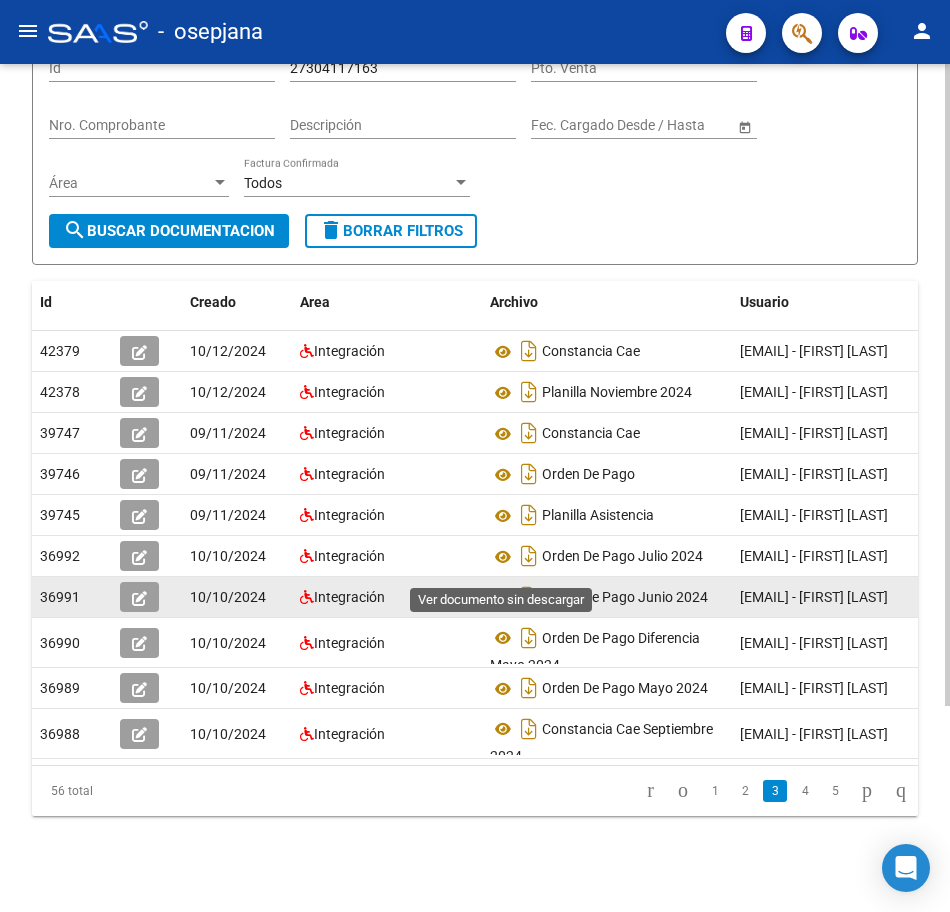 click 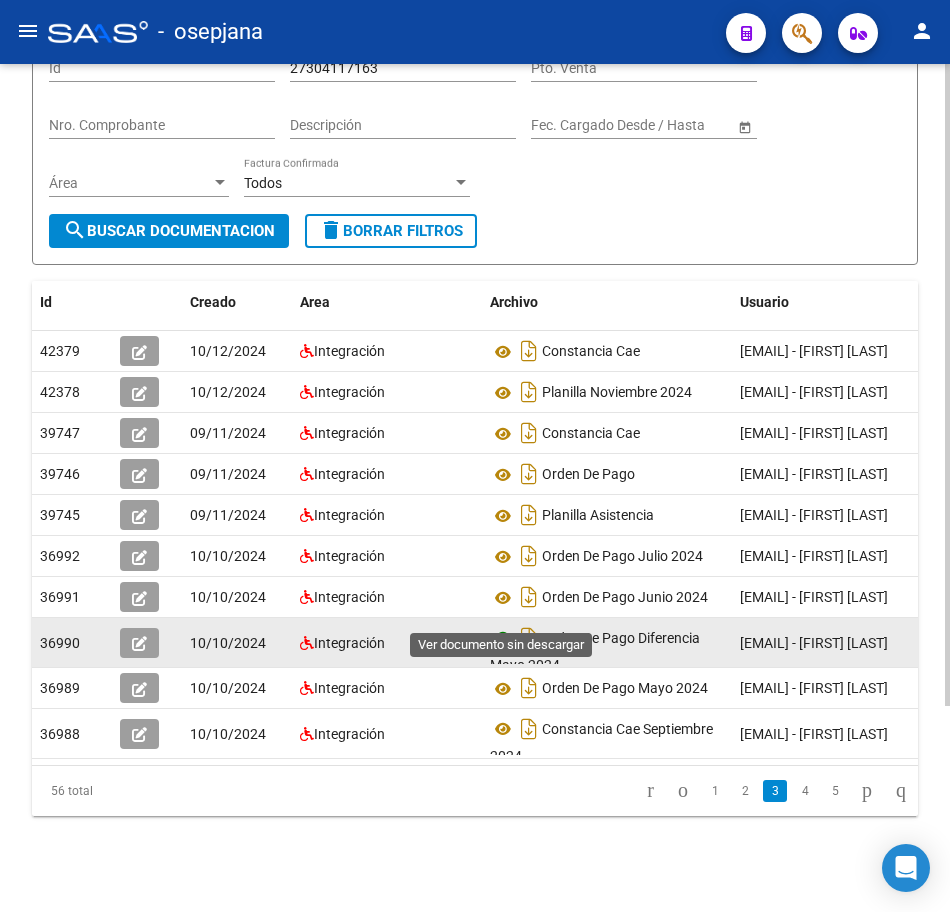 click 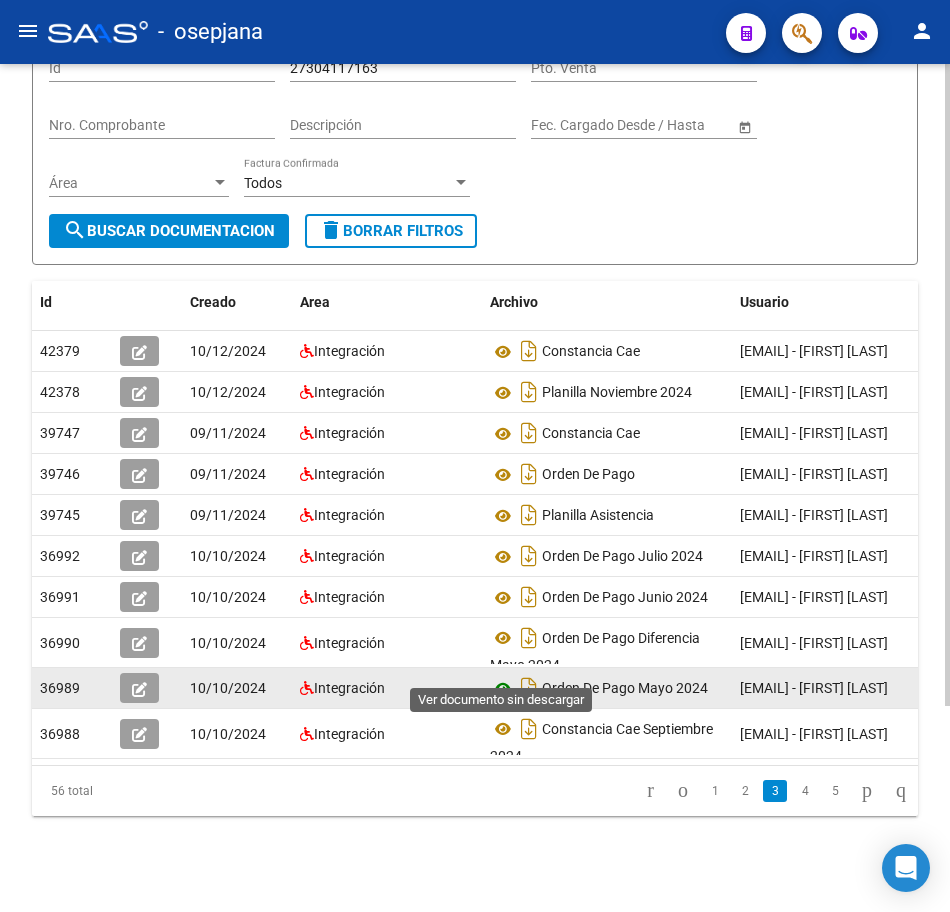 click 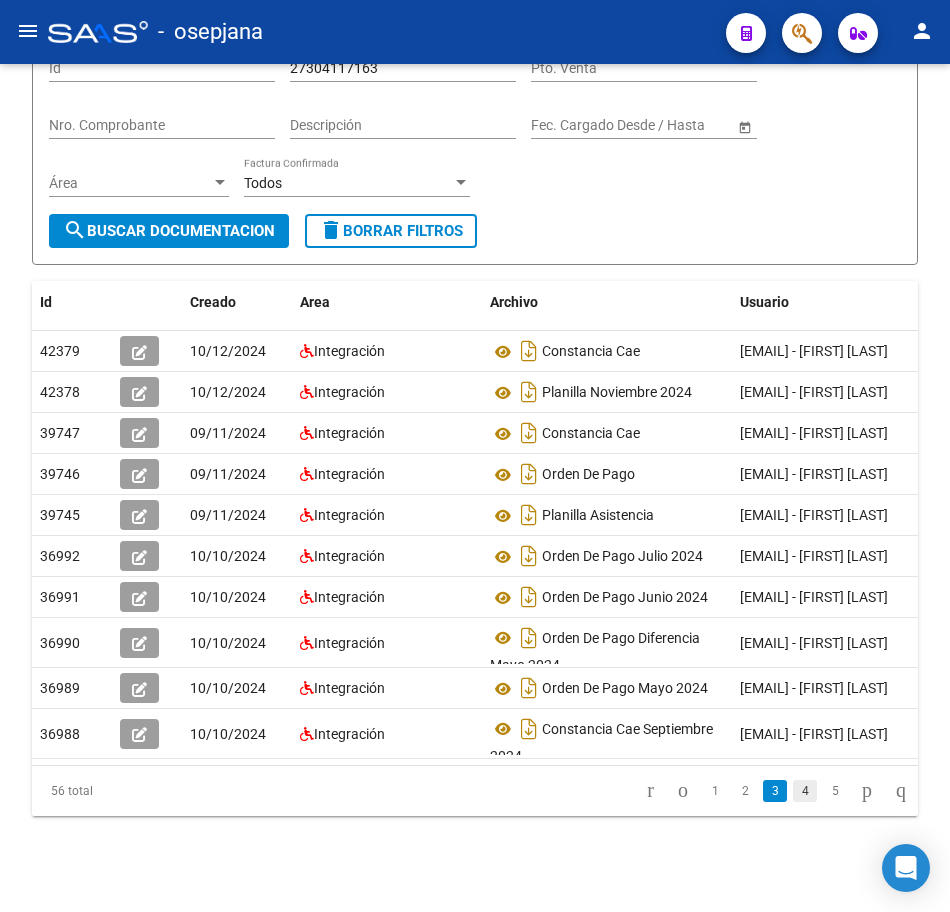 click on "4" 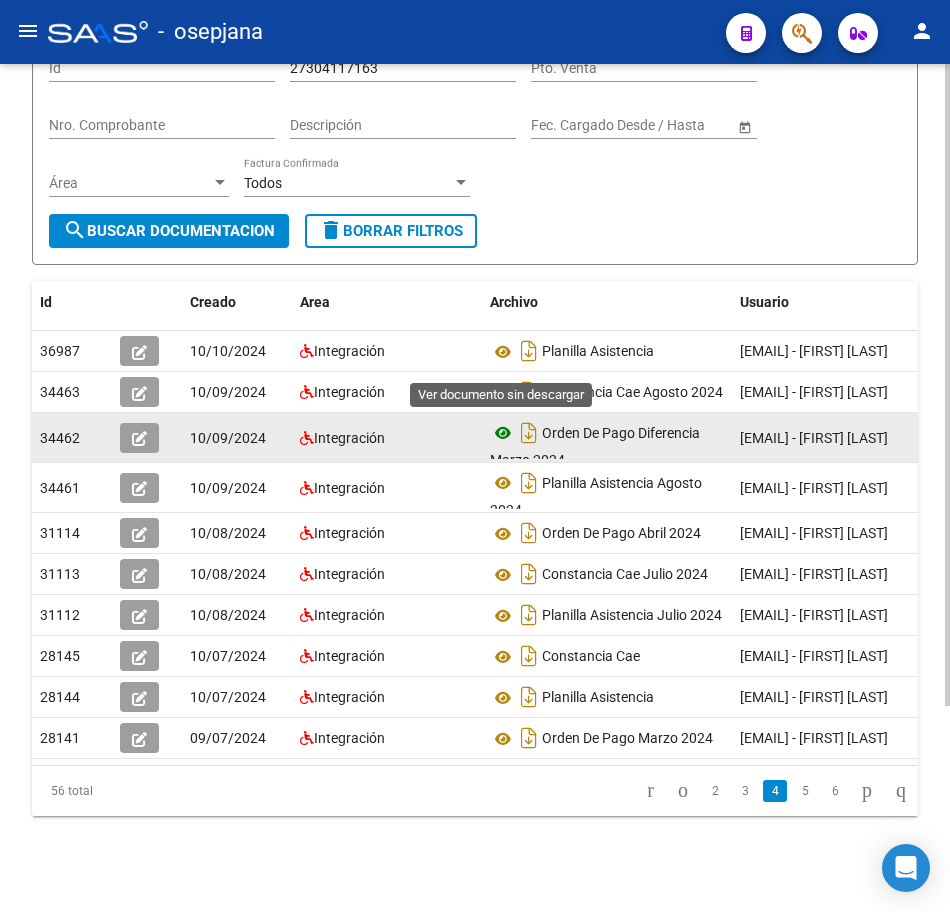 click 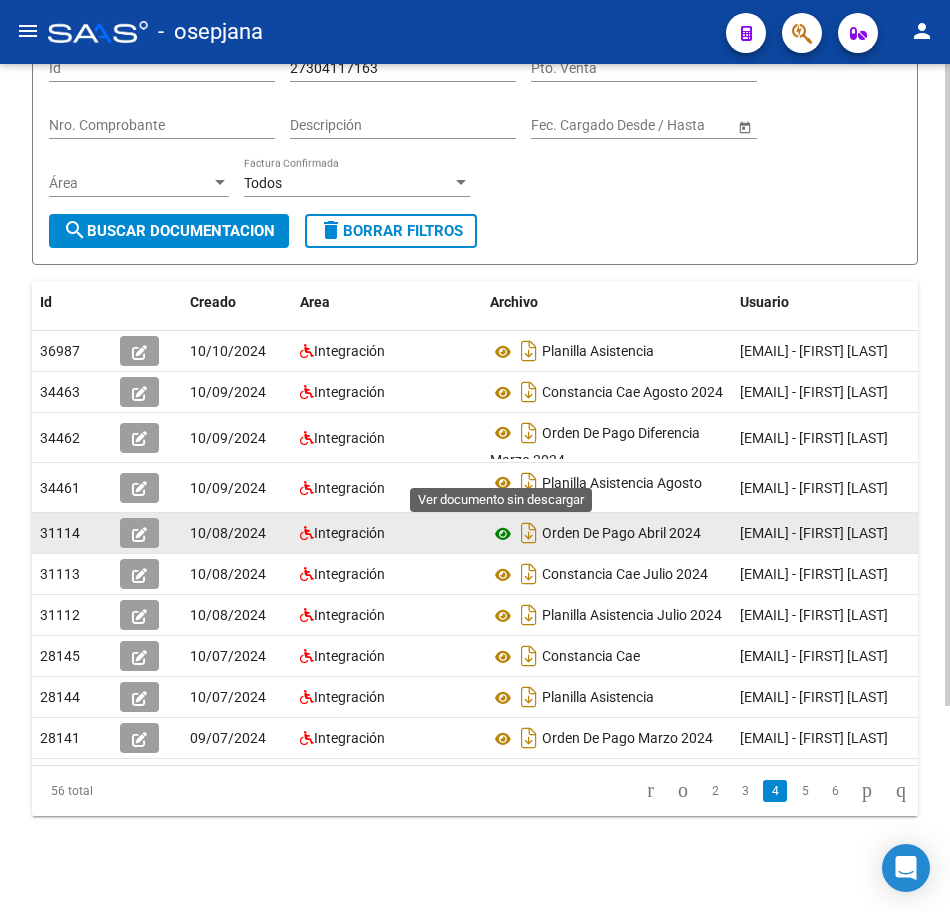 click 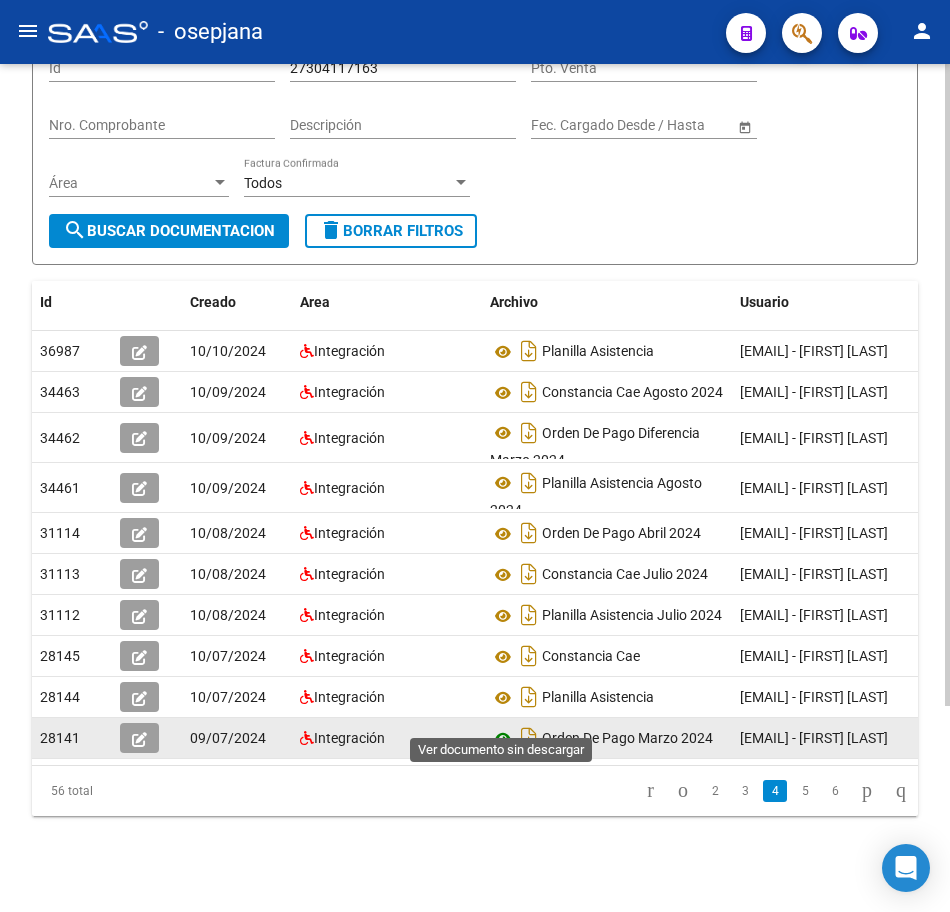 click 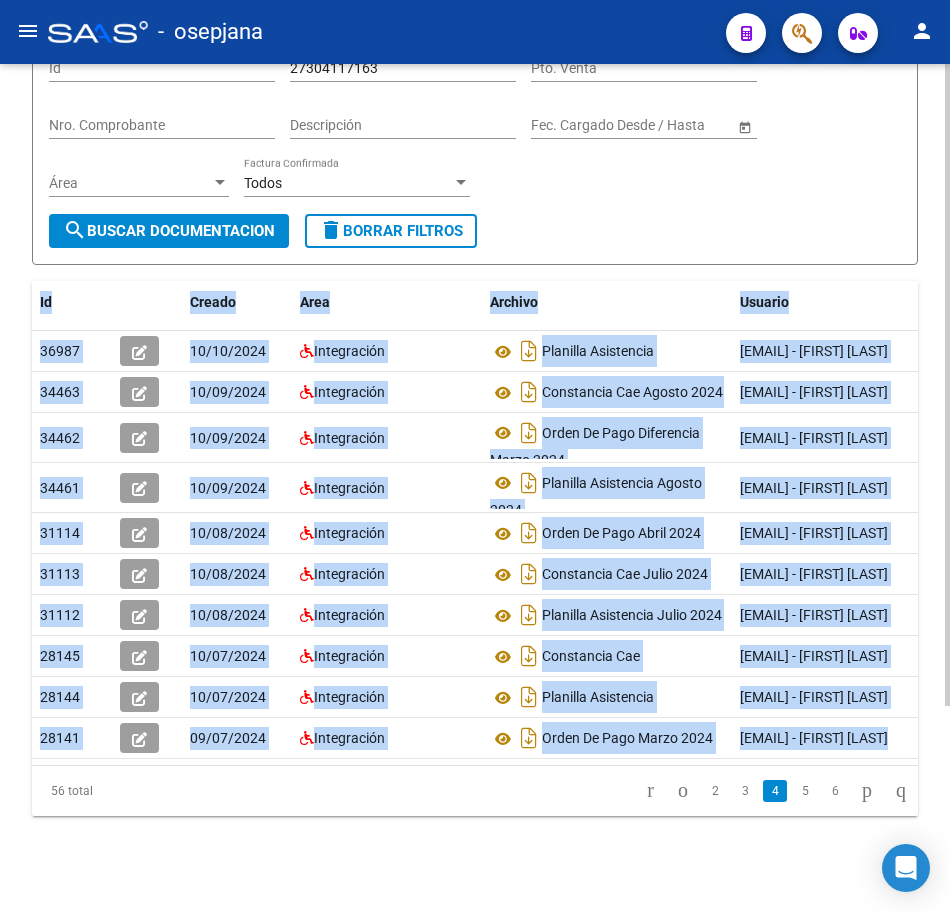 drag, startPoint x: 944, startPoint y: 304, endPoint x: 940, endPoint y: 122, distance: 182.04395 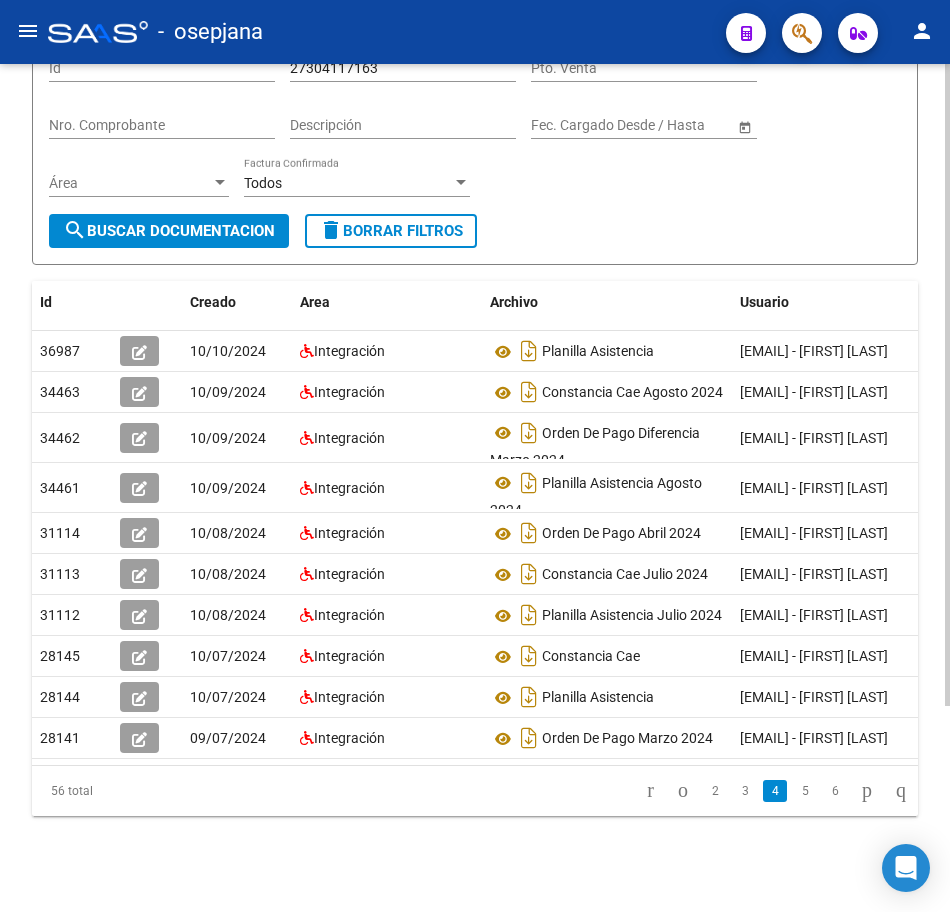 click on "PRESTADORES -> Comprobantes - Documentación Respaldatoria cloud_download  Exportar CSV   Descarga Masiva
Filtros Id 27304117163 CUIT / Razón Social Pto. Venta Nro. Comprobante Descripción Start date – End date Fec. Cargado Desde / Hasta Área Área Todos Factura Confirmada search  Buscar Documentacion  delete  Borrar Filtros  Id Creado Area Archivo Usuario Acción 36987
10/10/2024 Integración Planilla Asistencia  [EMAIL] - [FIRST_NAME] [LAST_NAME]  34463
10/09/2024 Integración Constancia Cae Agosto 2024  [EMAIL] - [FIRST_NAME] [LAST_NAME]  34462
10/09/2024 Integración Orden De Pago Diferencia Marzo 2024  [EMAIL] - [FIRST_NAME] [LAST_NAME]  34461
10/09/2024 Integración Planilla Asistencia Agosto 2024  [EMAIL] - [FIRST_NAME] [LAST_NAME]  31114
10/08/2024 Integración Orden De Pago Abril 2024  [EMAIL] - [FIRST_NAME] [LAST_NAME]  31113
10/08/2024 Integración Constancia Cae Julio 2024 31112
10/08/2024 Integración 28145" 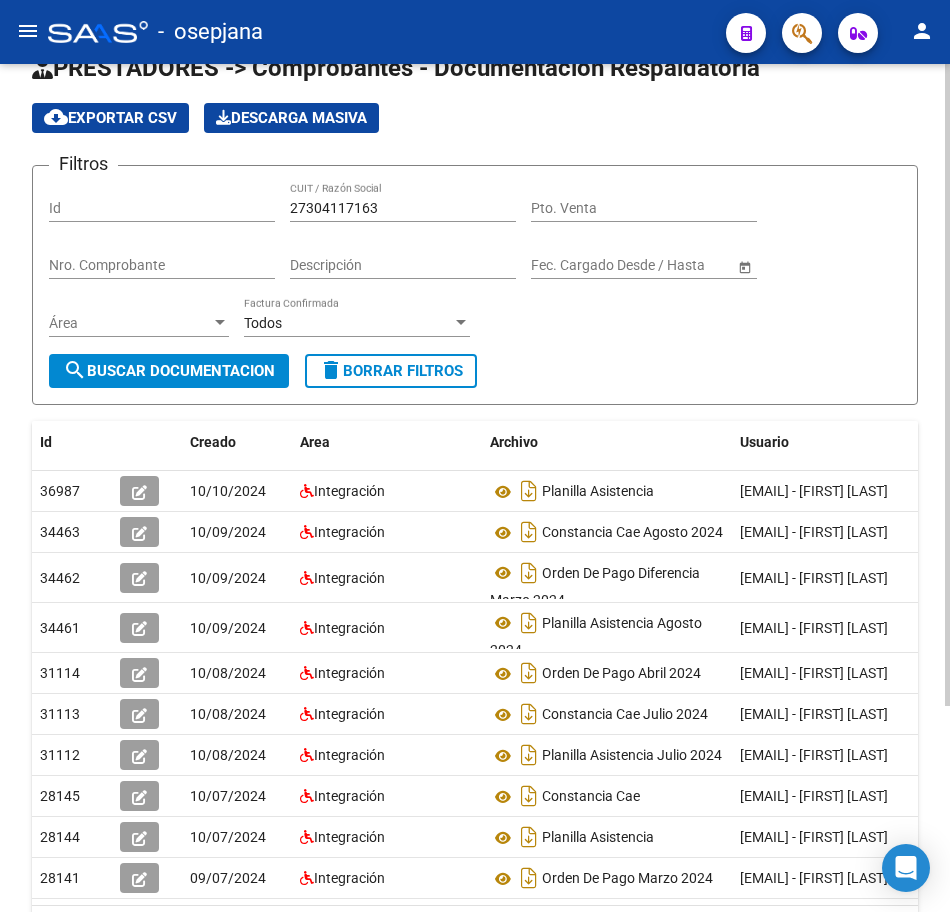 click on "PRESTADORES -> Comprobantes - Documentación Respaldatoria cloud_download  Exportar CSV   Descarga Masiva
Filtros Id 27304117163 CUIT / Razón Social Pto. Venta Nro. Comprobante Descripción Start date – End date Fec. Cargado Desde / Hasta Área Área Todos Factura Confirmada search  Buscar Documentacion  delete  Borrar Filtros  Id Creado Area Archivo Usuario Acción 36987
10/10/2024 Integración Planilla Asistencia  [EMAIL] - [FIRST_NAME] [LAST_NAME]  34463
10/09/2024 Integración Constancia Cae Agosto 2024  [EMAIL] - [FIRST_NAME] [LAST_NAME]  34462
10/09/2024 Integración Orden De Pago Diferencia Marzo 2024  [EMAIL] - [FIRST_NAME] [LAST_NAME]  34461
10/09/2024 Integración Planilla Asistencia Agosto 2024  [EMAIL] - [FIRST_NAME] [LAST_NAME]  31114
10/08/2024 Integración Orden De Pago Abril 2024  [EMAIL] - [FIRST_NAME] [LAST_NAME]  31113
10/08/2024 Integración Constancia Cae Julio 2024 31112
10/08/2024 Integración 28145" 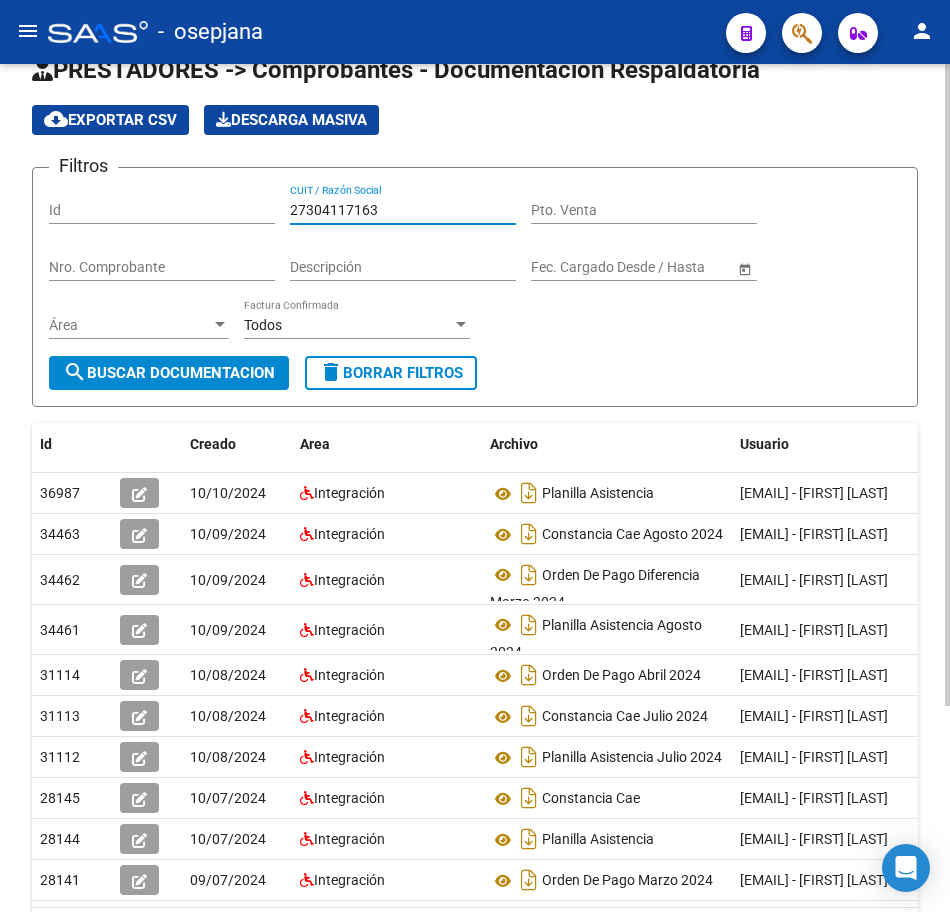 drag, startPoint x: 333, startPoint y: 208, endPoint x: 163, endPoint y: 194, distance: 170.5755 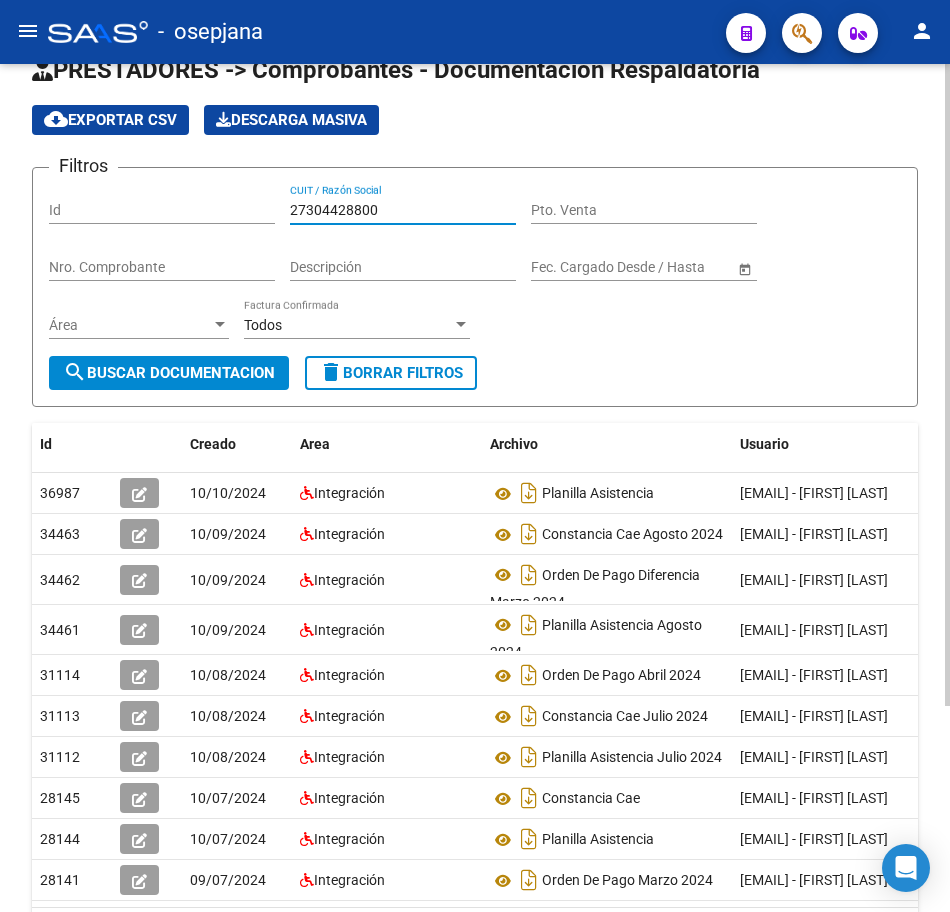 click on "search  Buscar Documentacion" 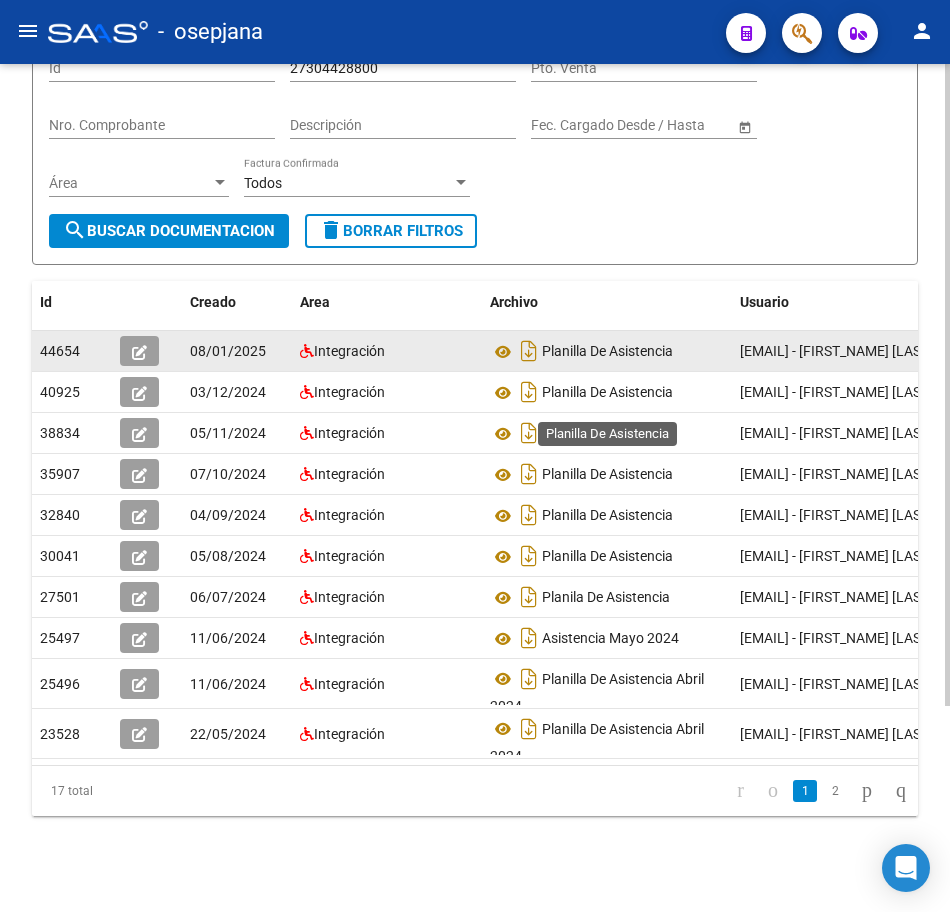 scroll, scrollTop: 272, scrollLeft: 0, axis: vertical 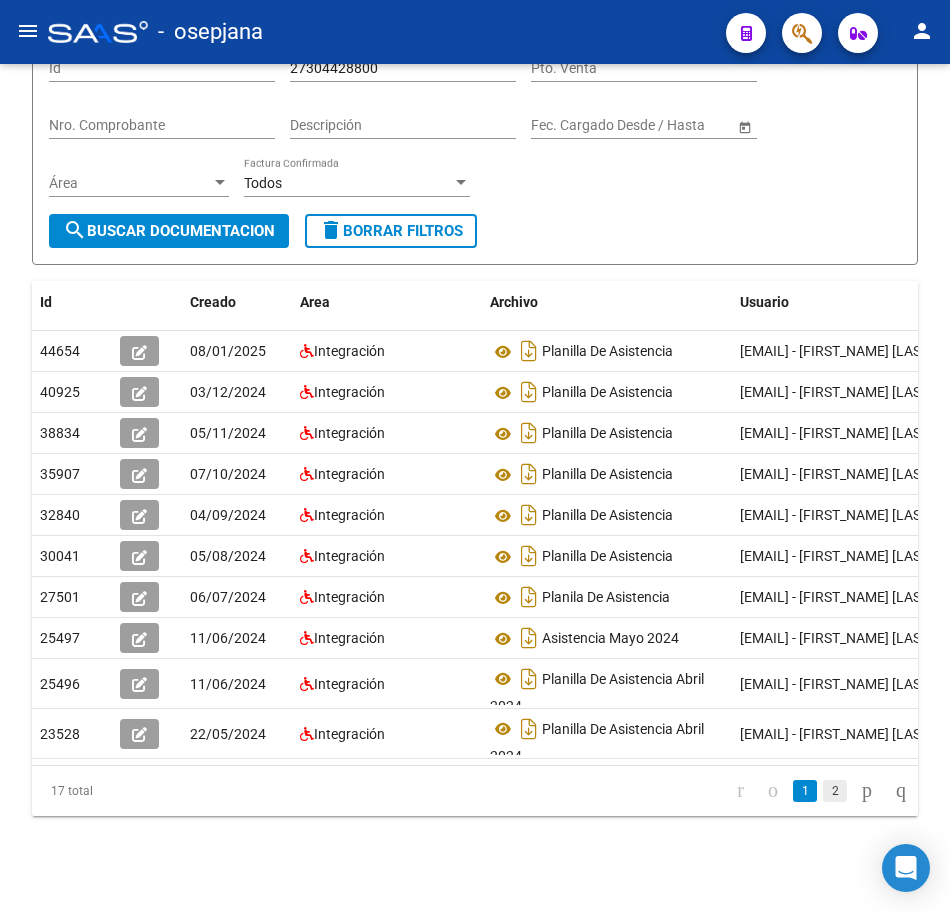 click on "2" 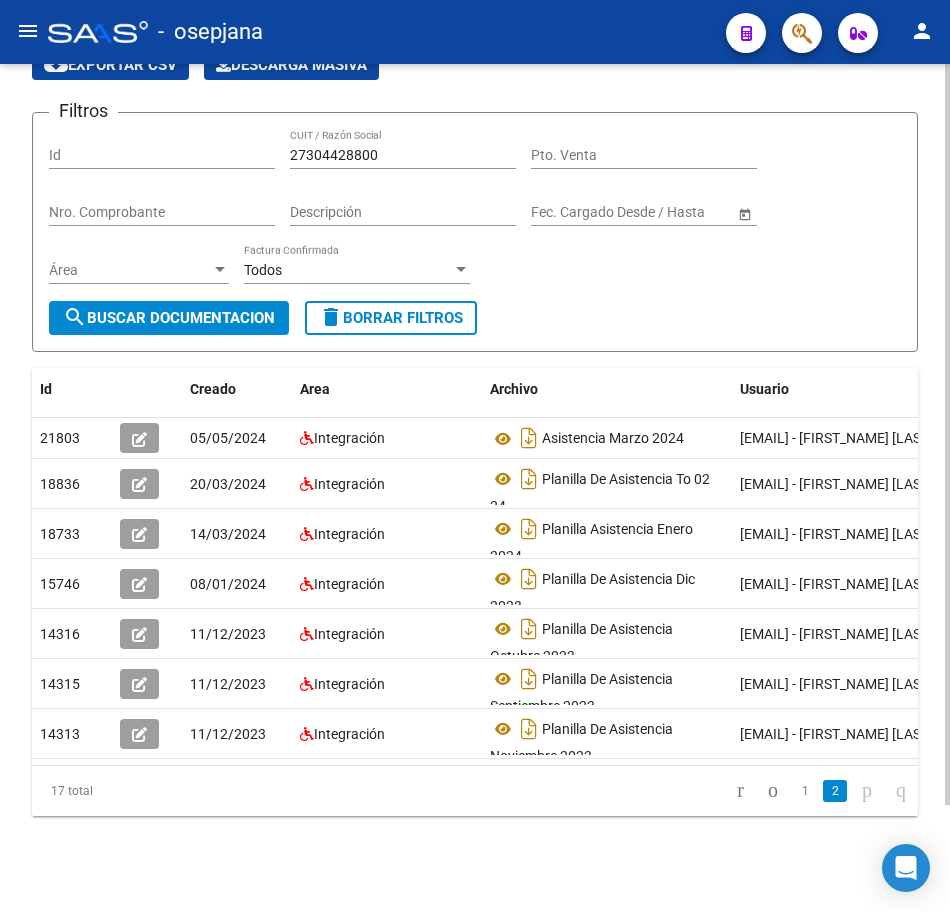 scroll, scrollTop: 122, scrollLeft: 0, axis: vertical 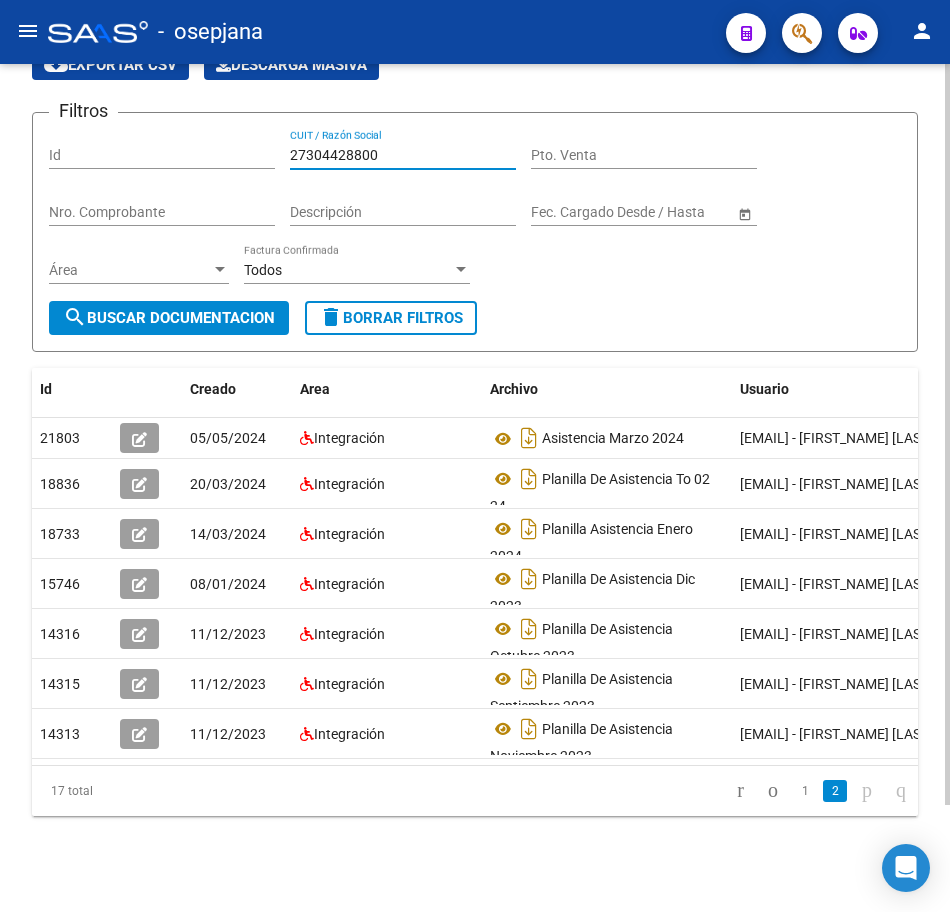 drag, startPoint x: 397, startPoint y: 127, endPoint x: 198, endPoint y: 132, distance: 199.0628 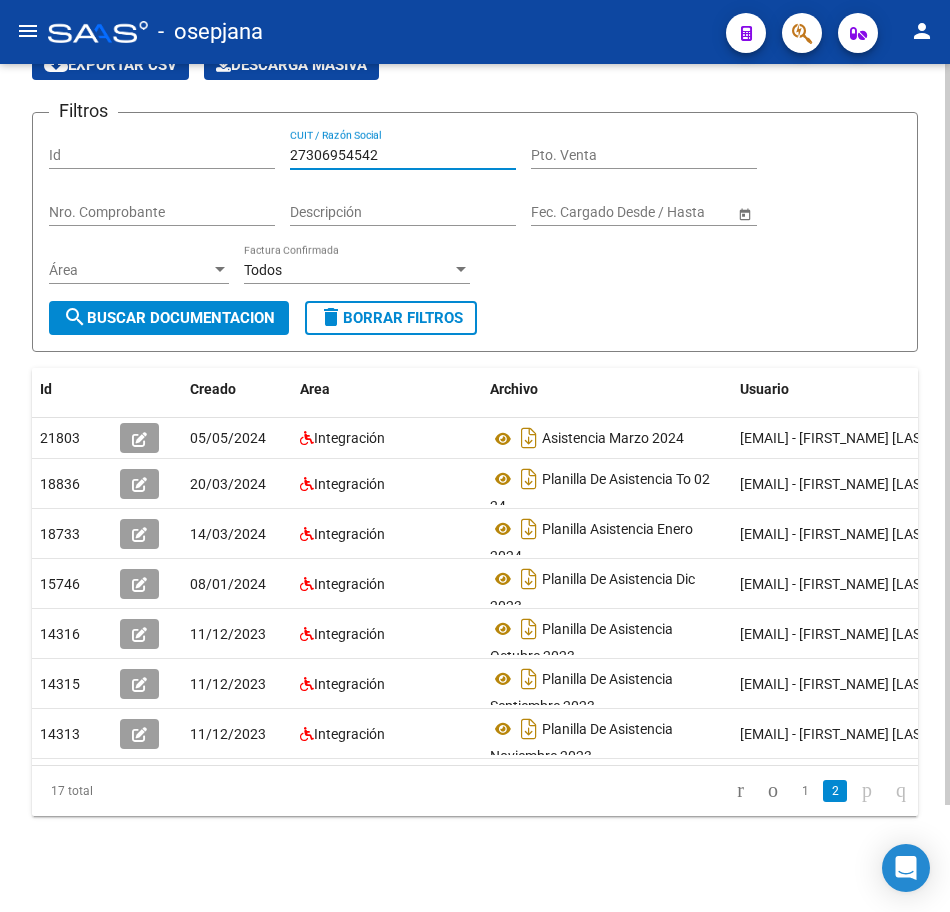 click on "search  Buscar Documentacion" 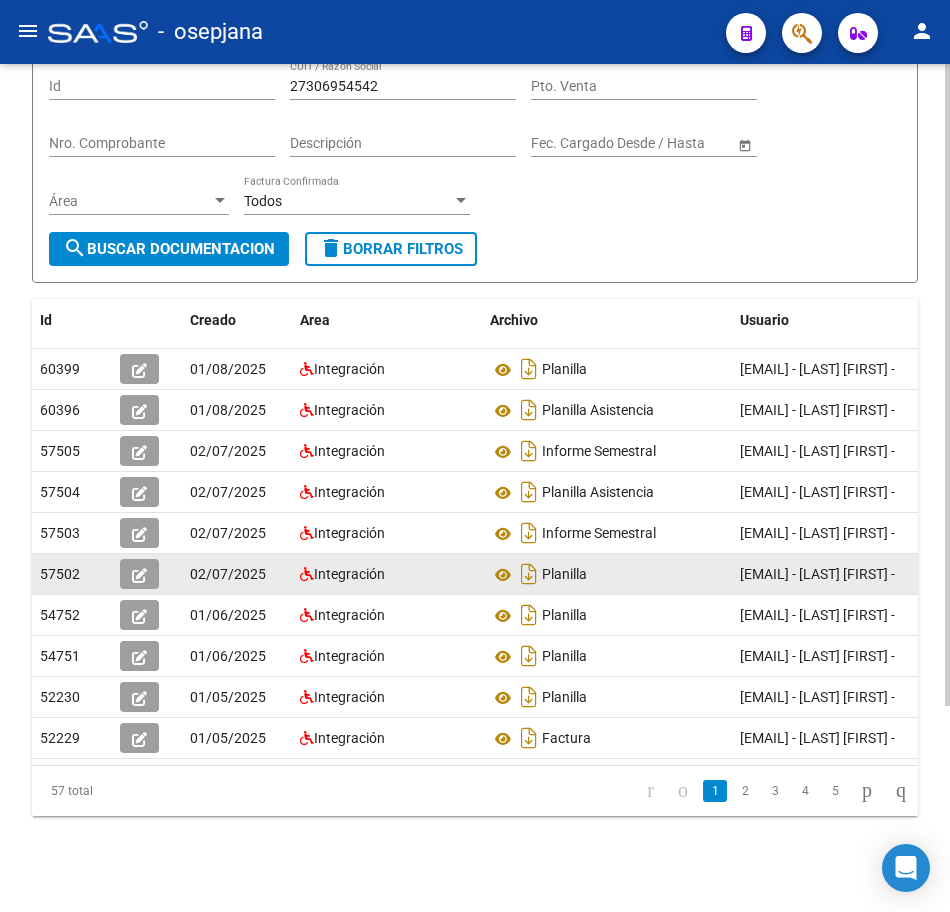 scroll, scrollTop: 272, scrollLeft: 0, axis: vertical 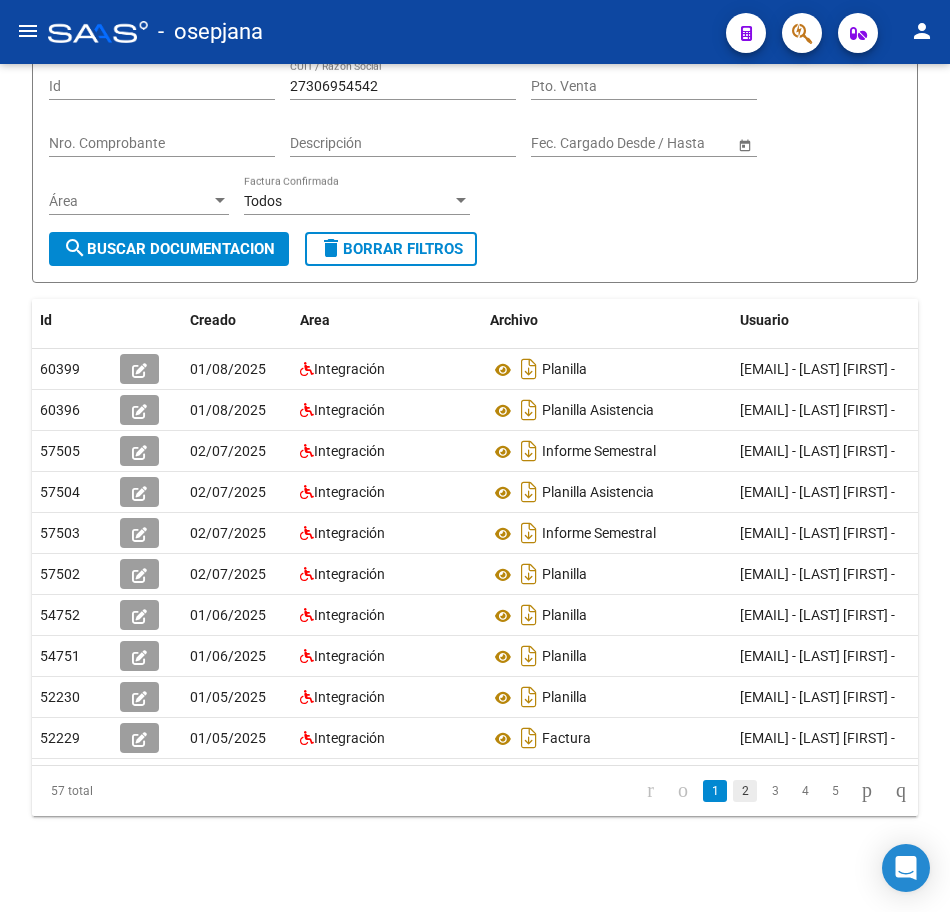 click on "2" 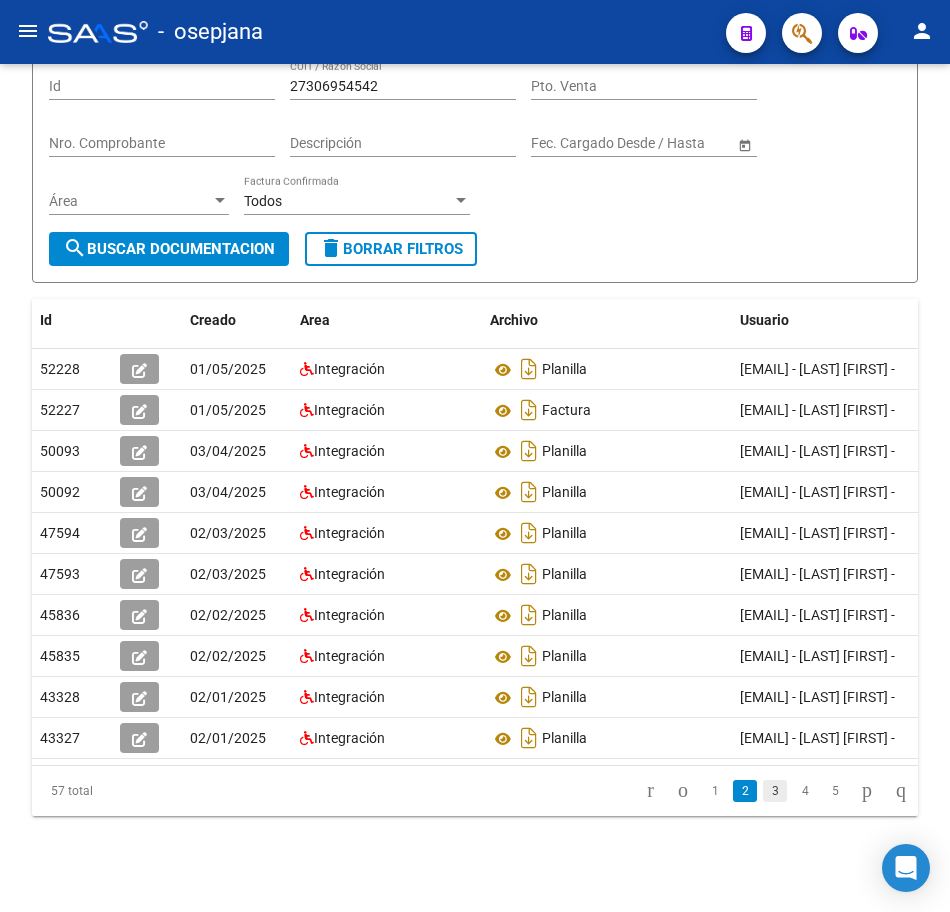 click on "3" 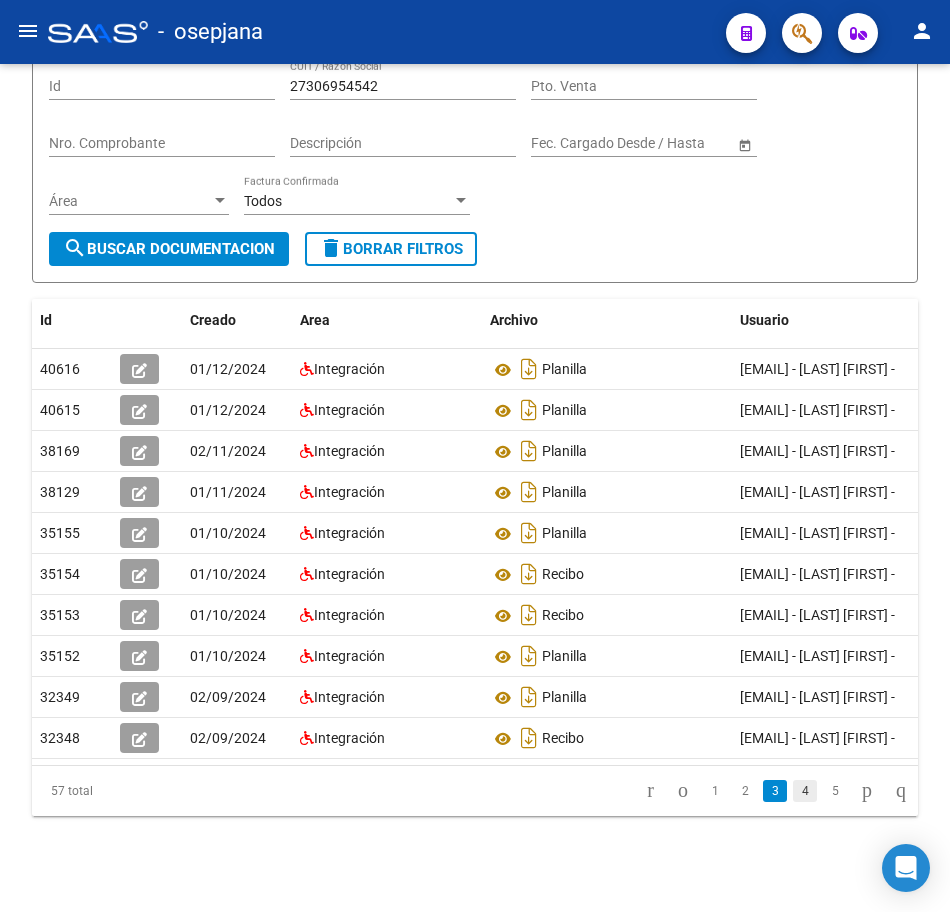 click on "4" 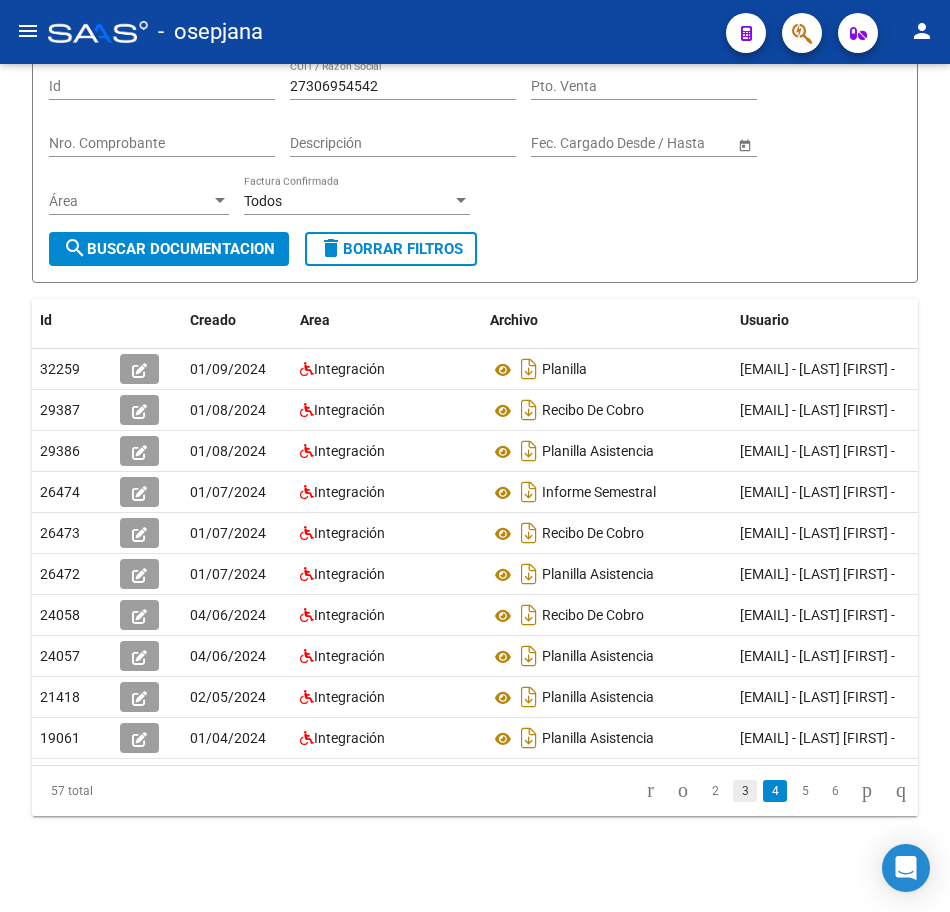 click on "3" 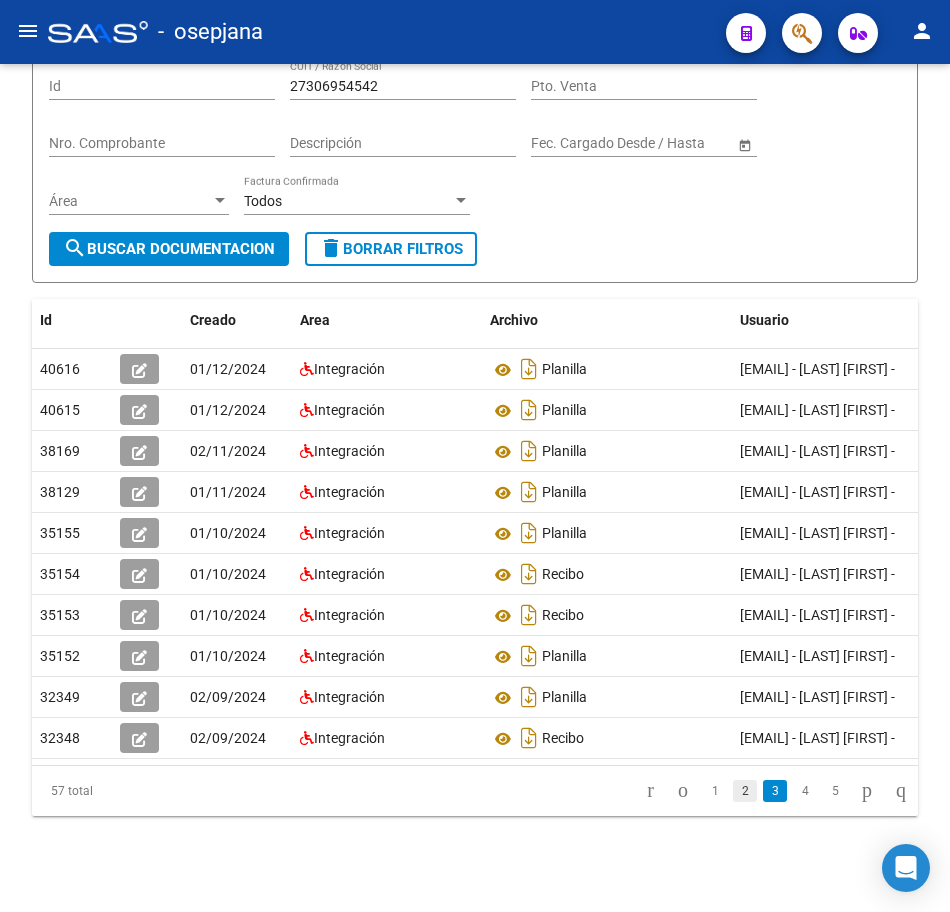 click on "2" 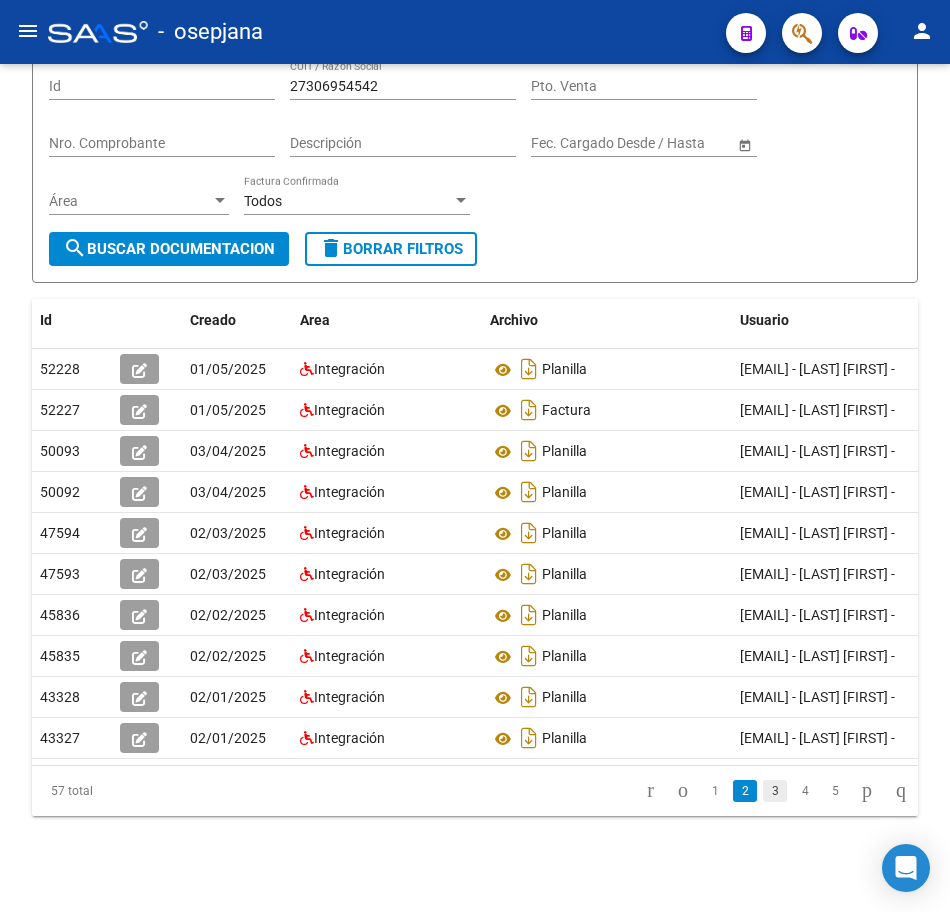 click on "3" 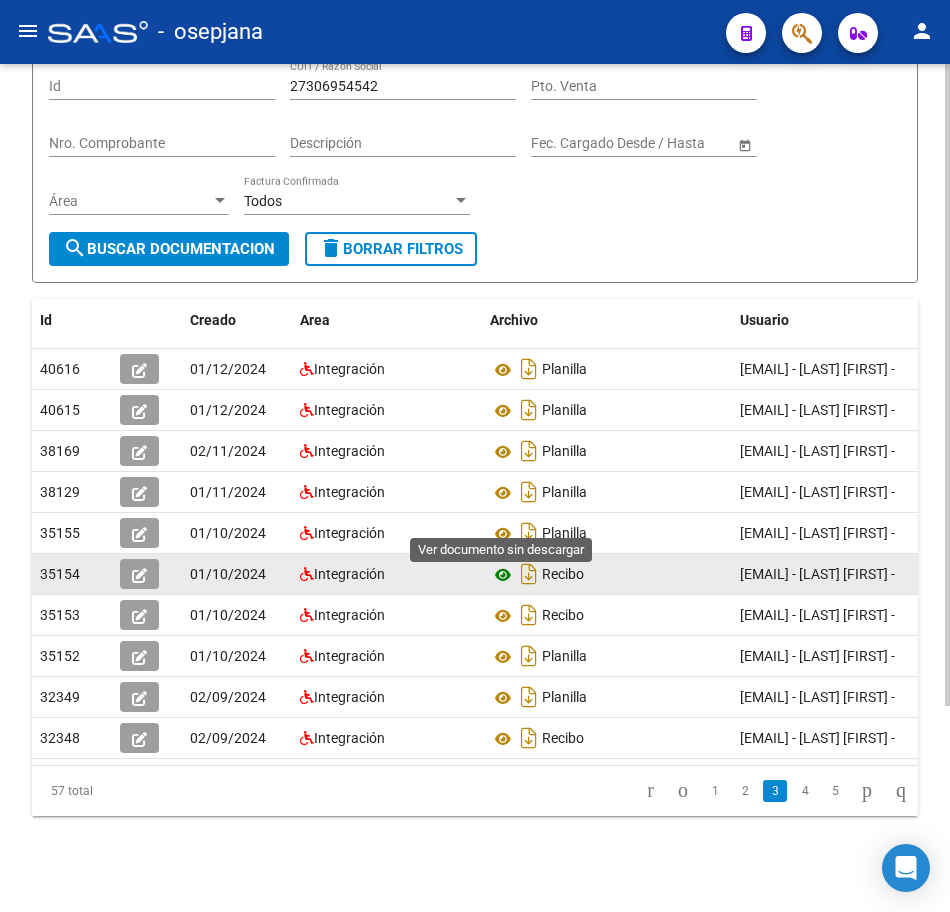 click 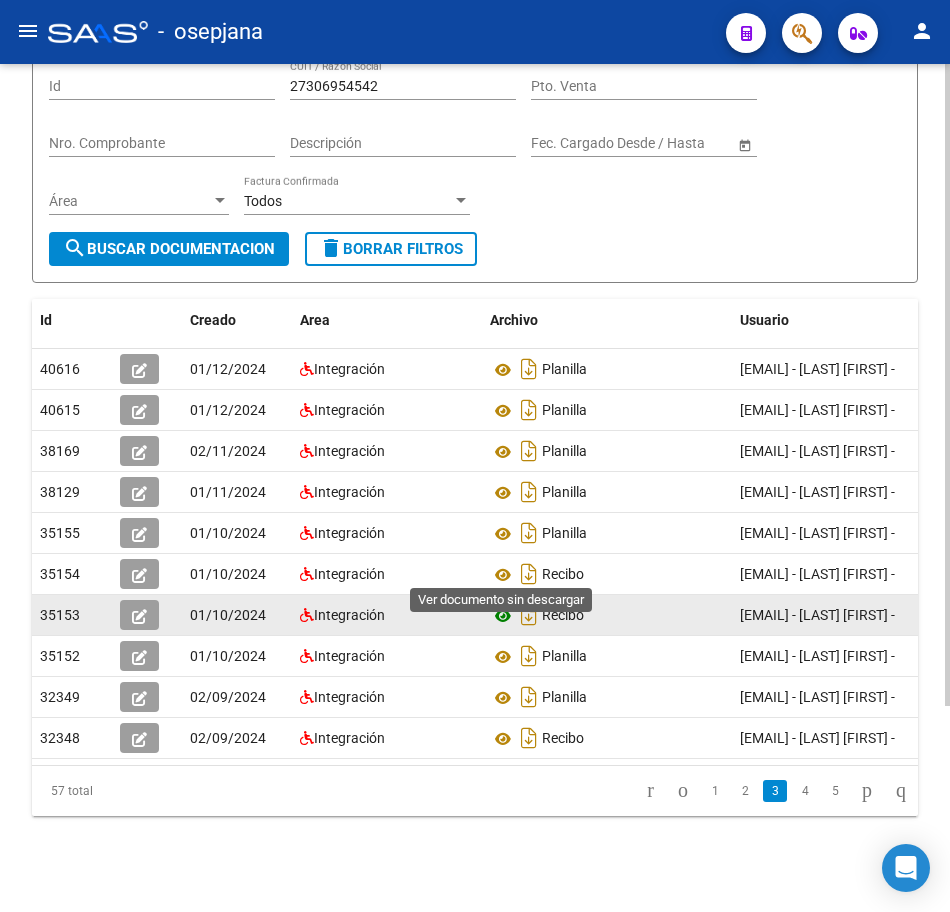 click 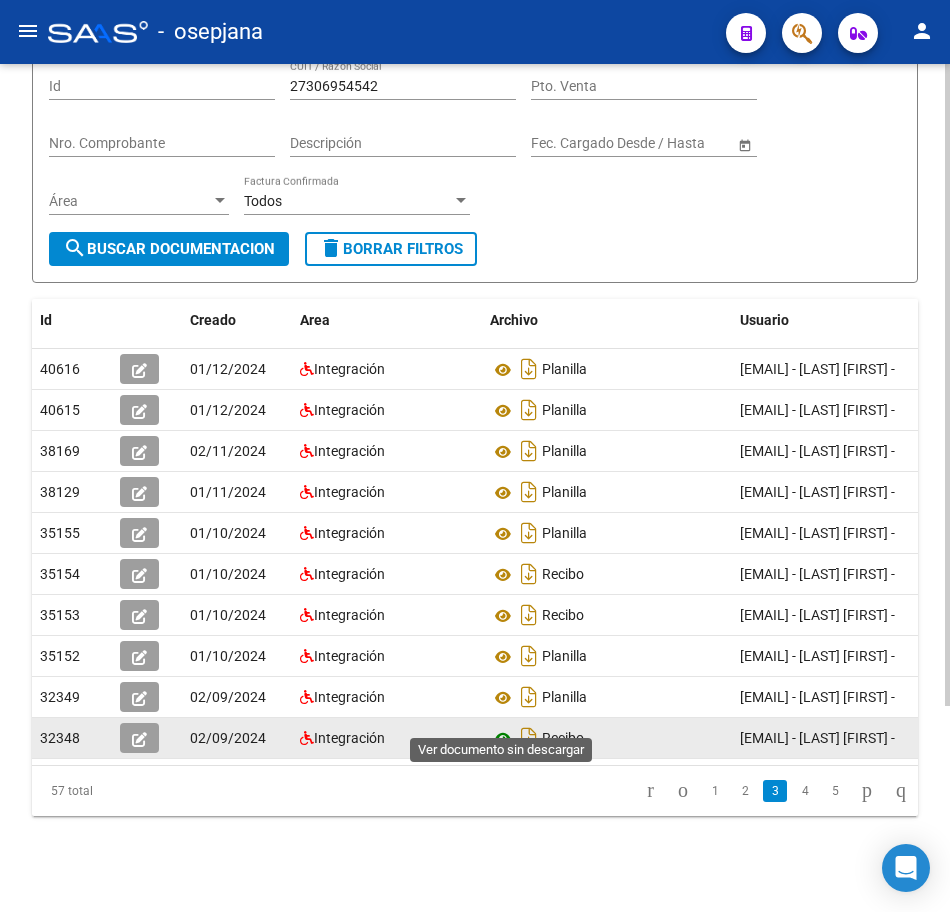 click 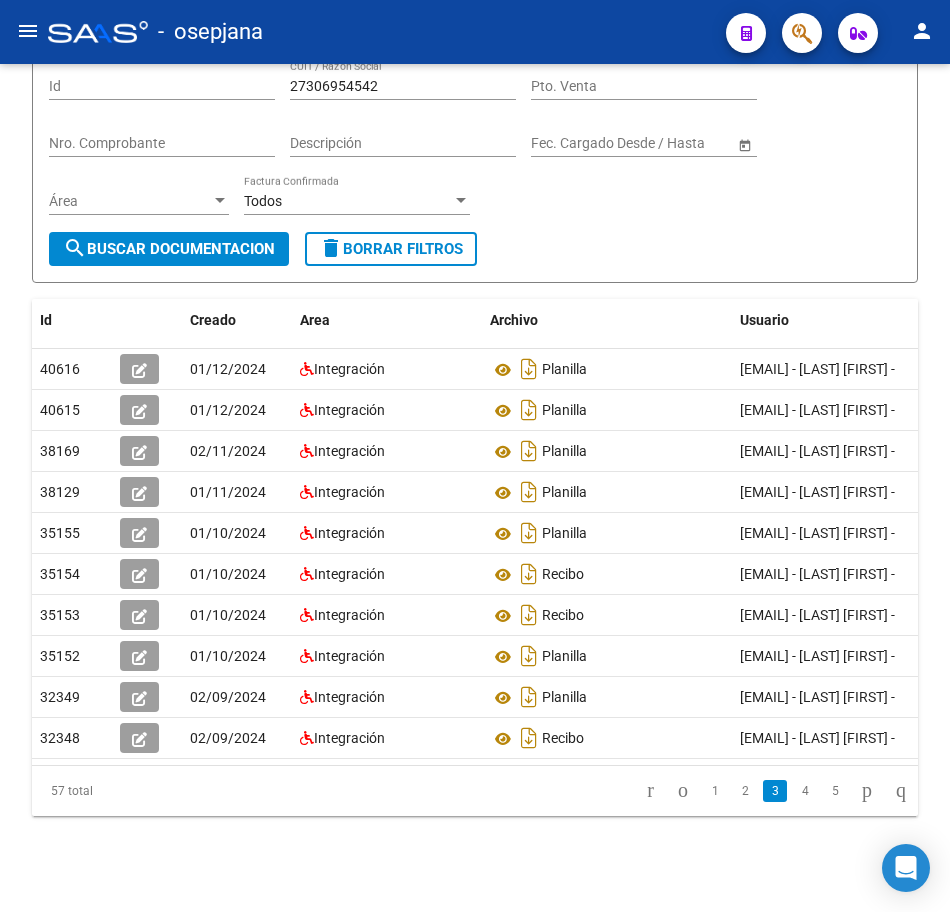 click on "4" 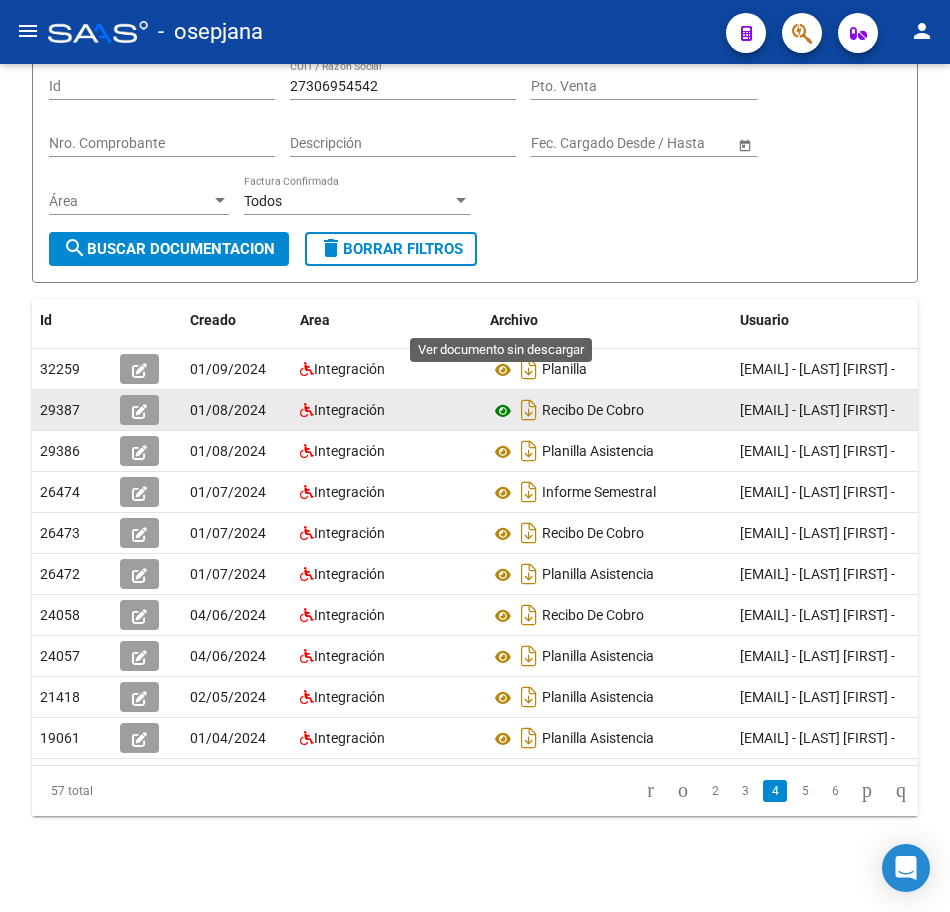 click 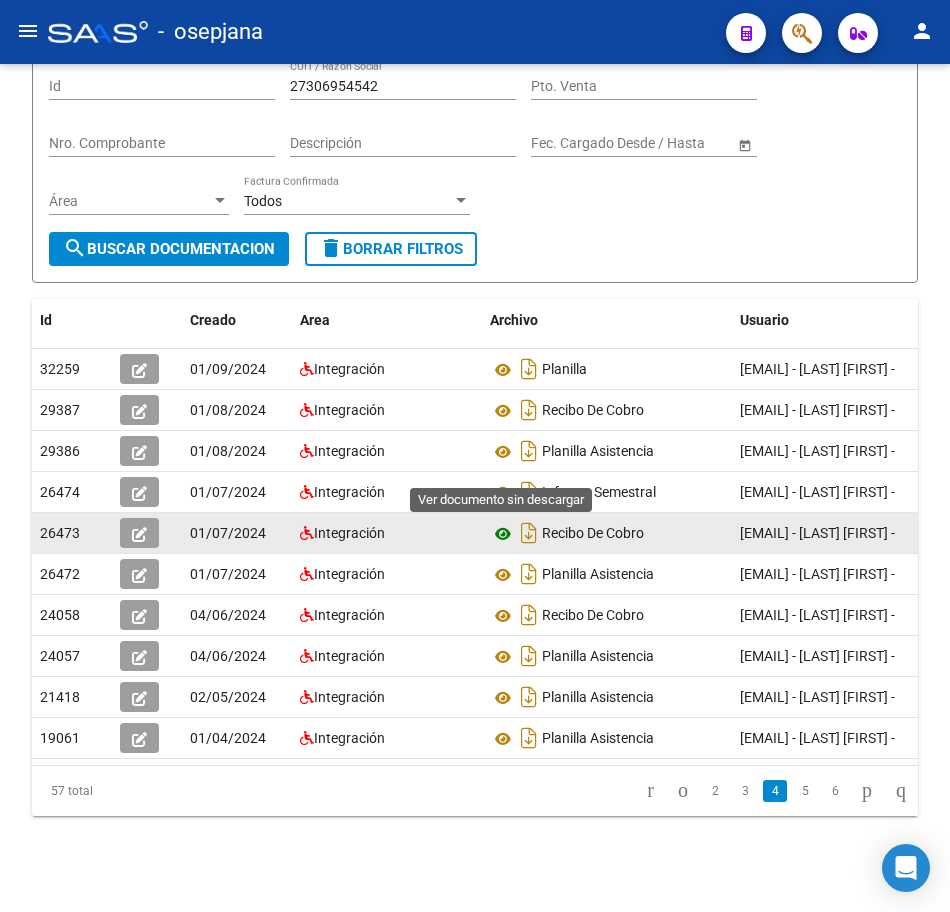 click 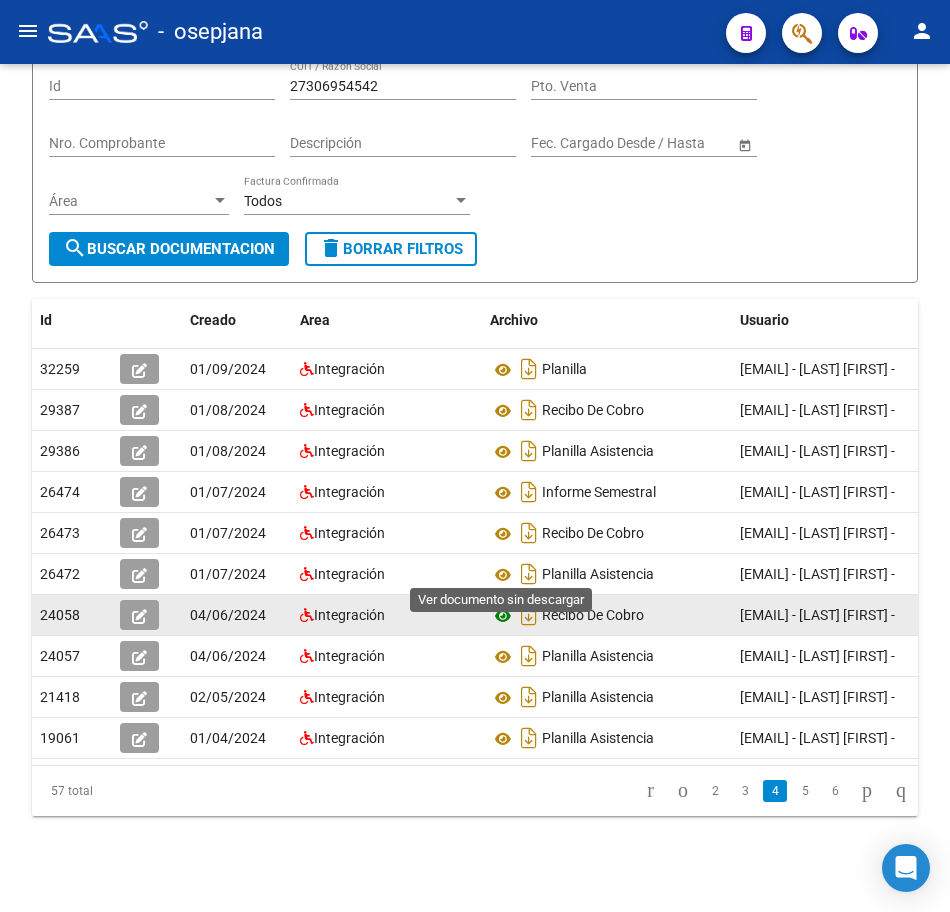 click 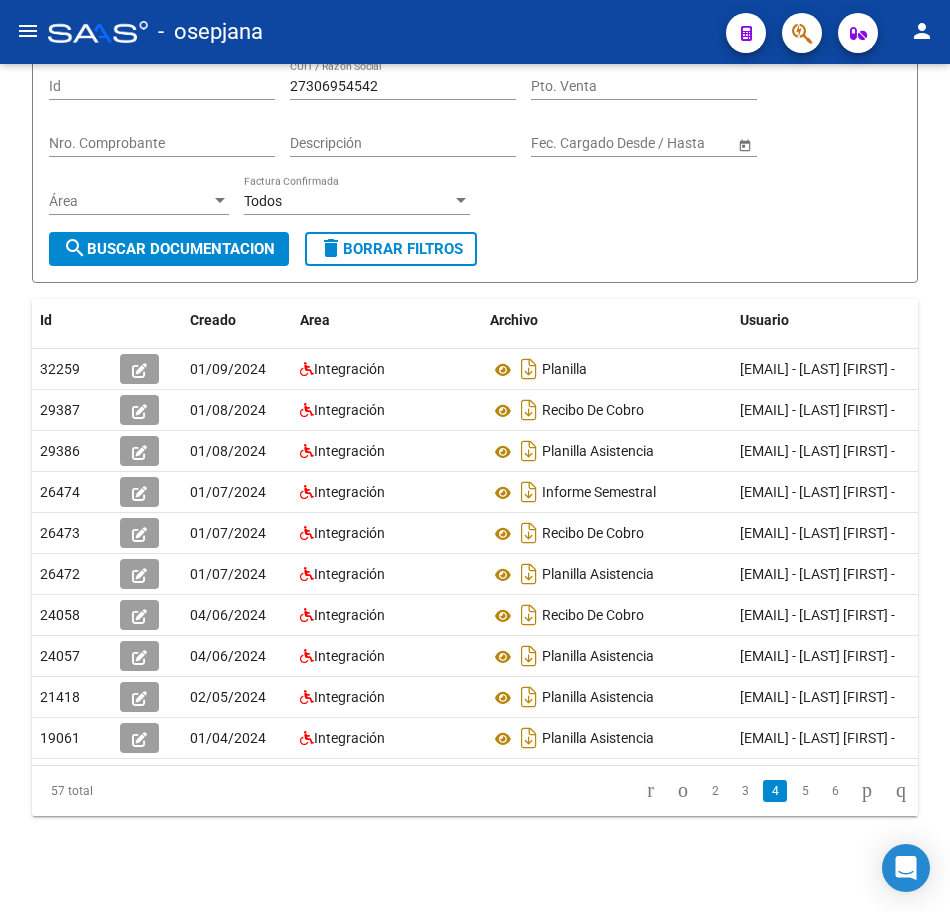 scroll, scrollTop: 172, scrollLeft: 0, axis: vertical 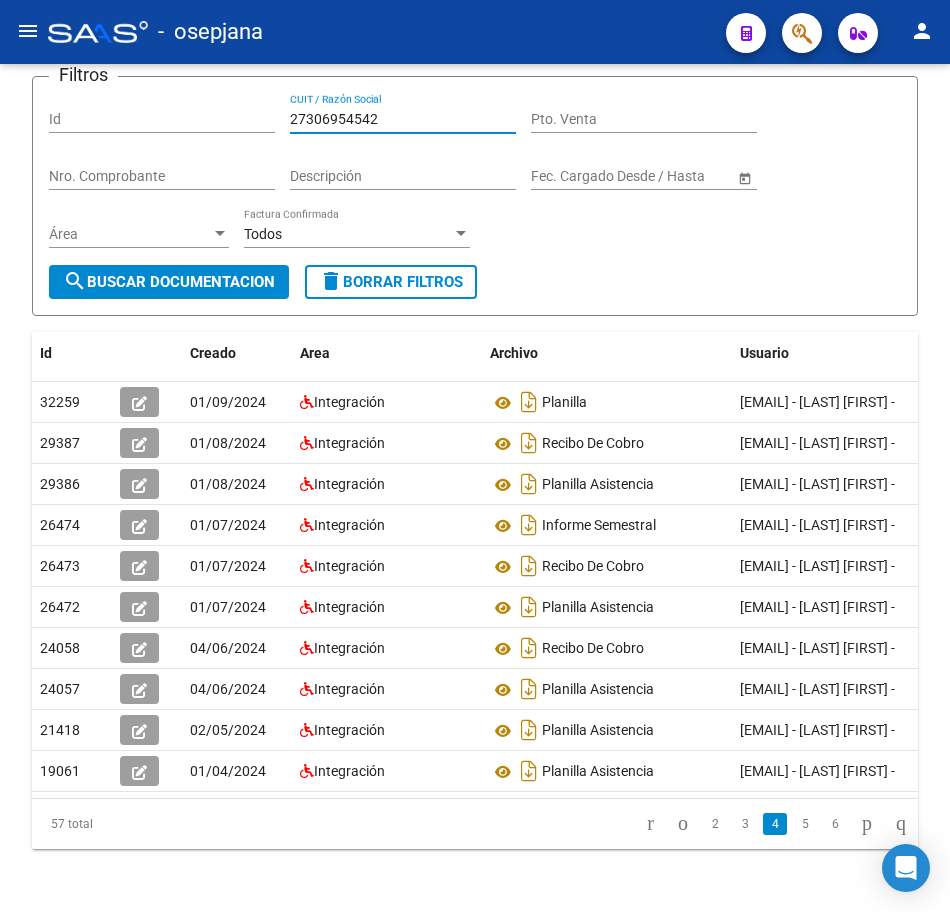 drag, startPoint x: 401, startPoint y: 84, endPoint x: 134, endPoint y: 78, distance: 267.0674 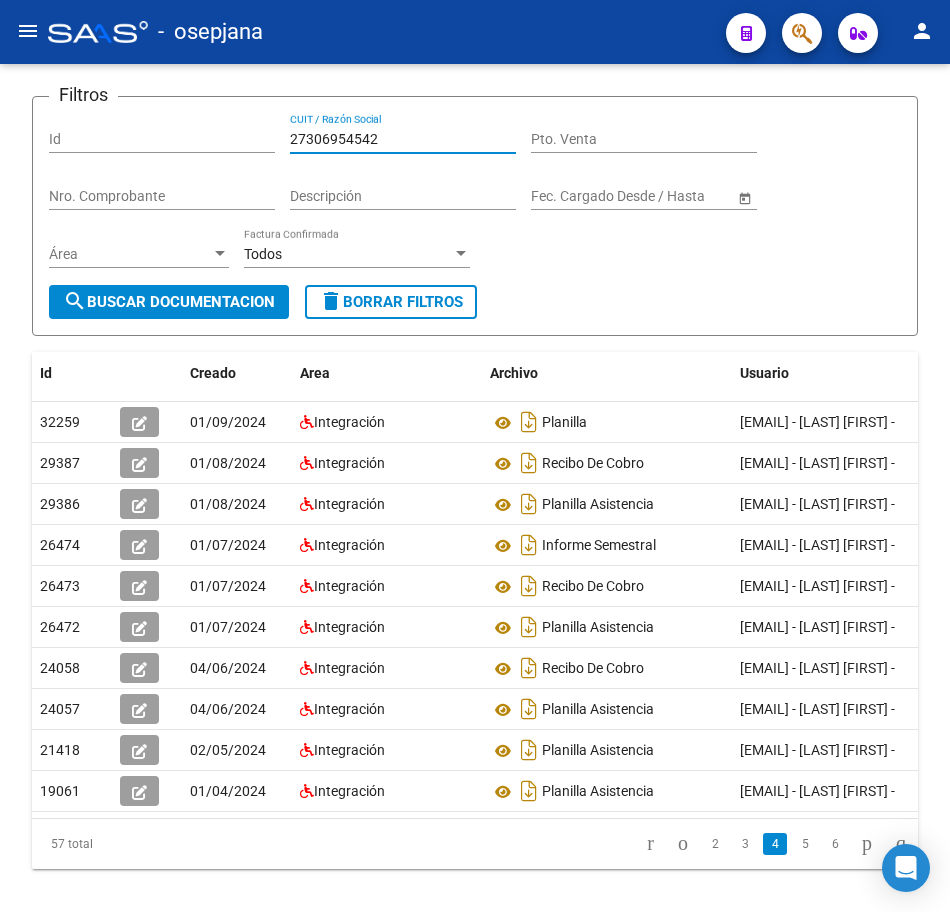 paste on "794601" 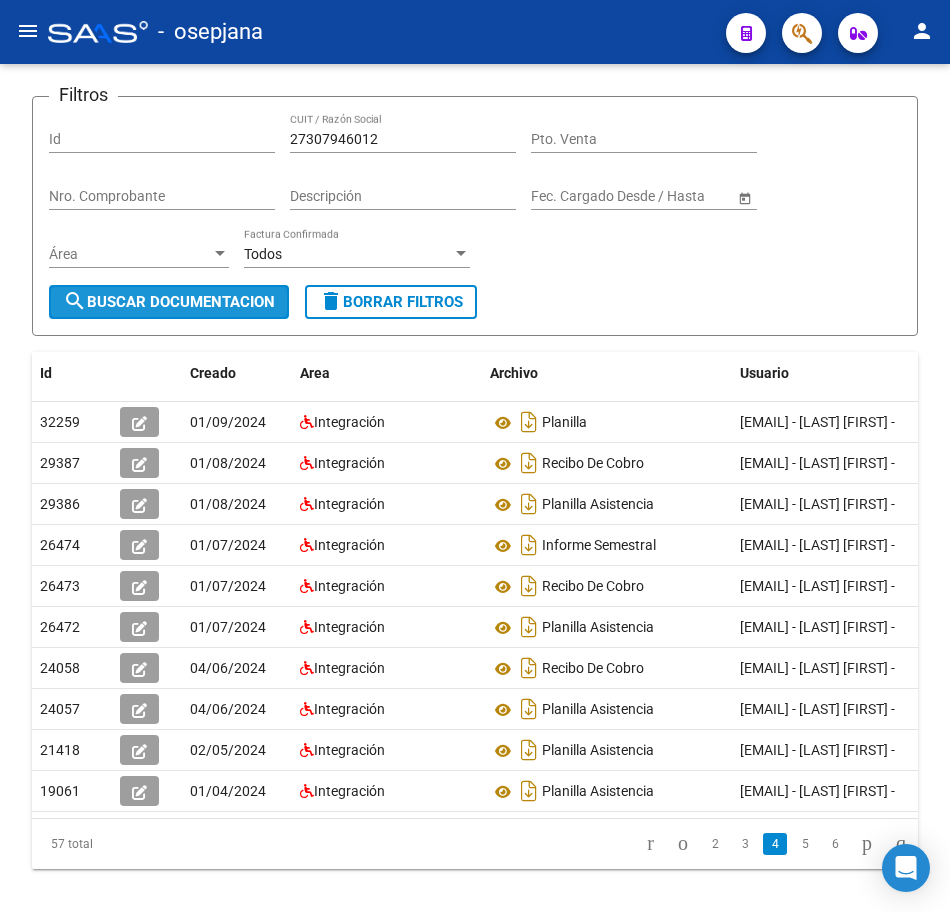 click on "search  Buscar Documentacion" 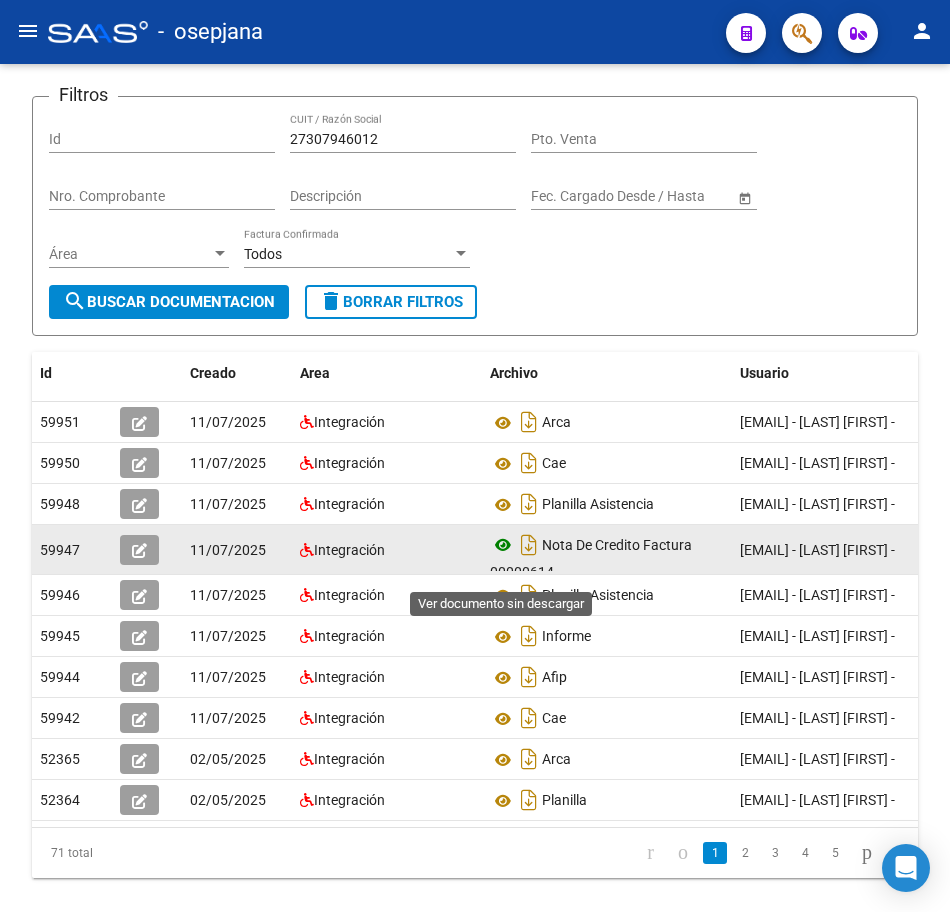 click 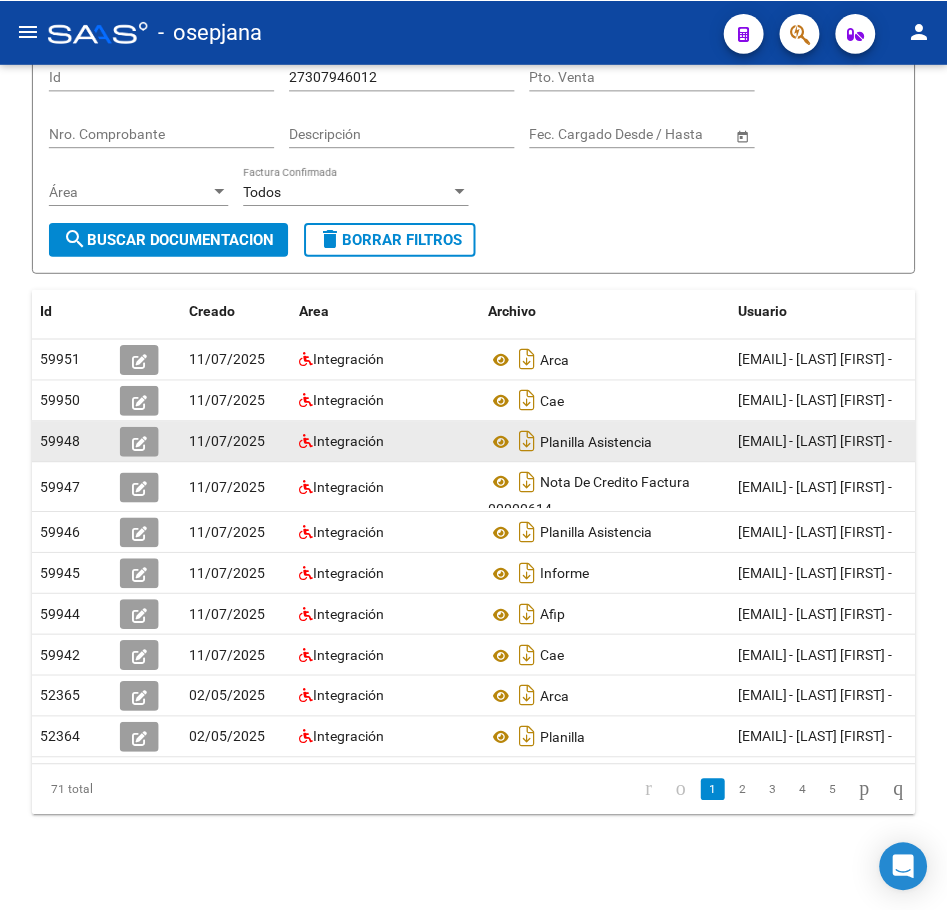 scroll, scrollTop: 272, scrollLeft: 0, axis: vertical 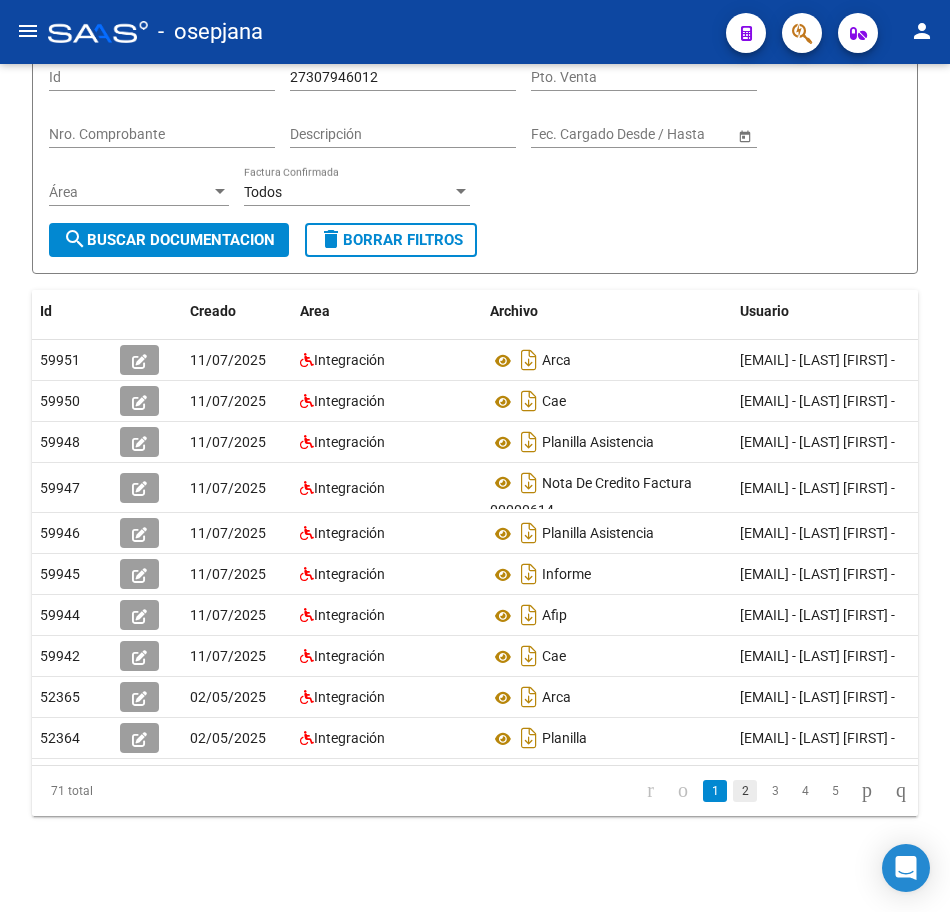 click on "2" 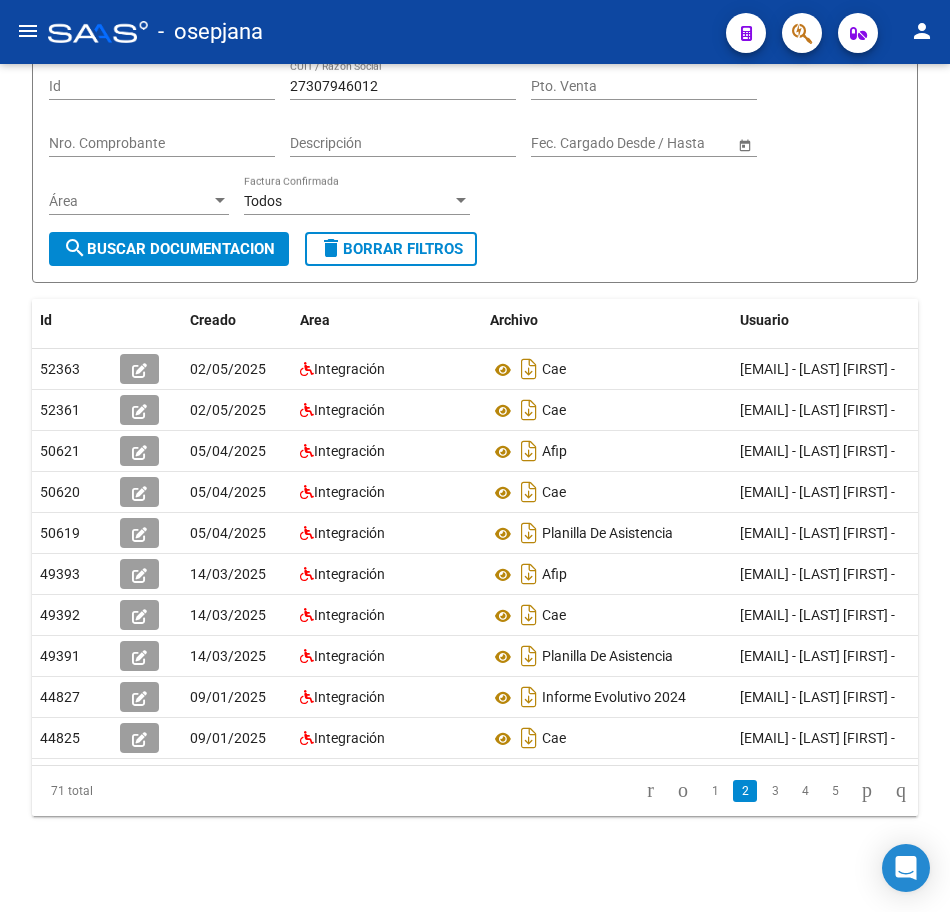 click on "3" 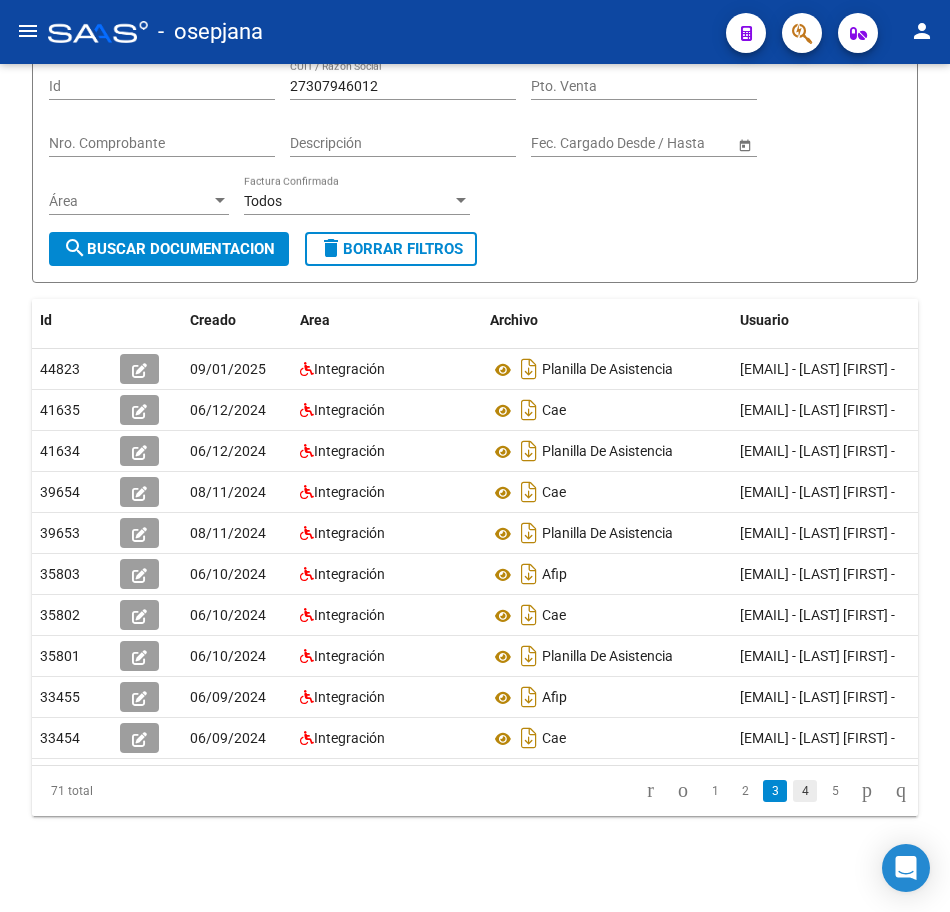 click on "4" 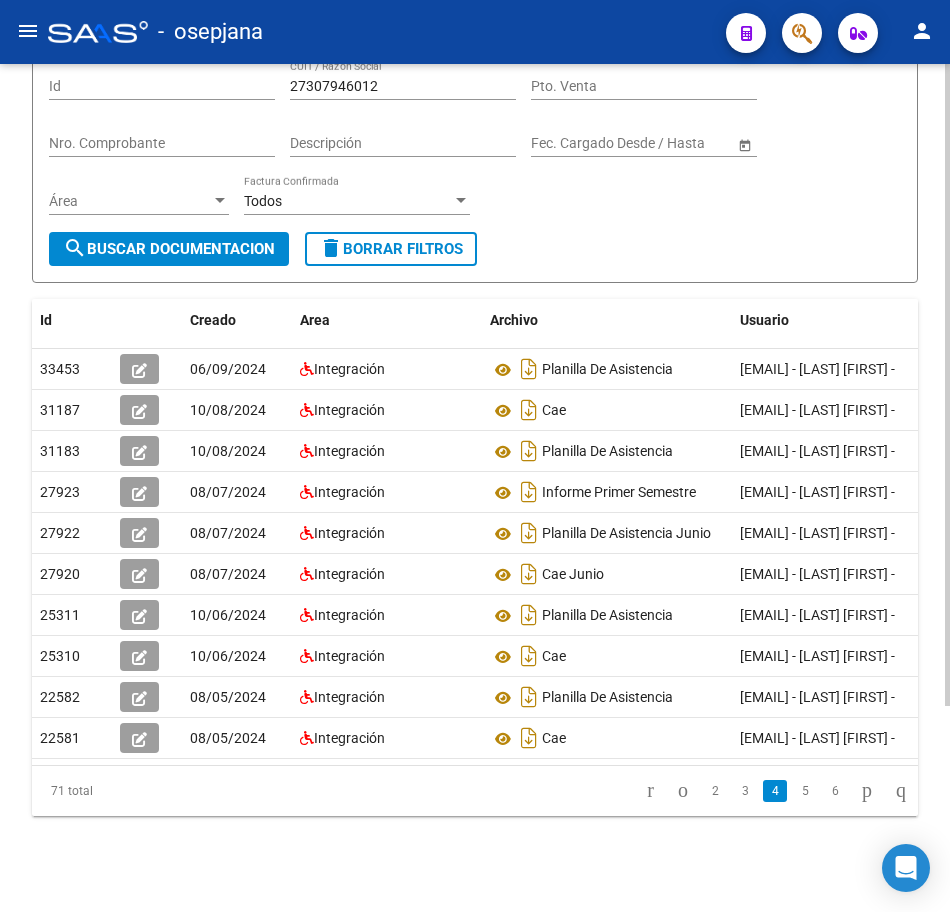 click on "5" 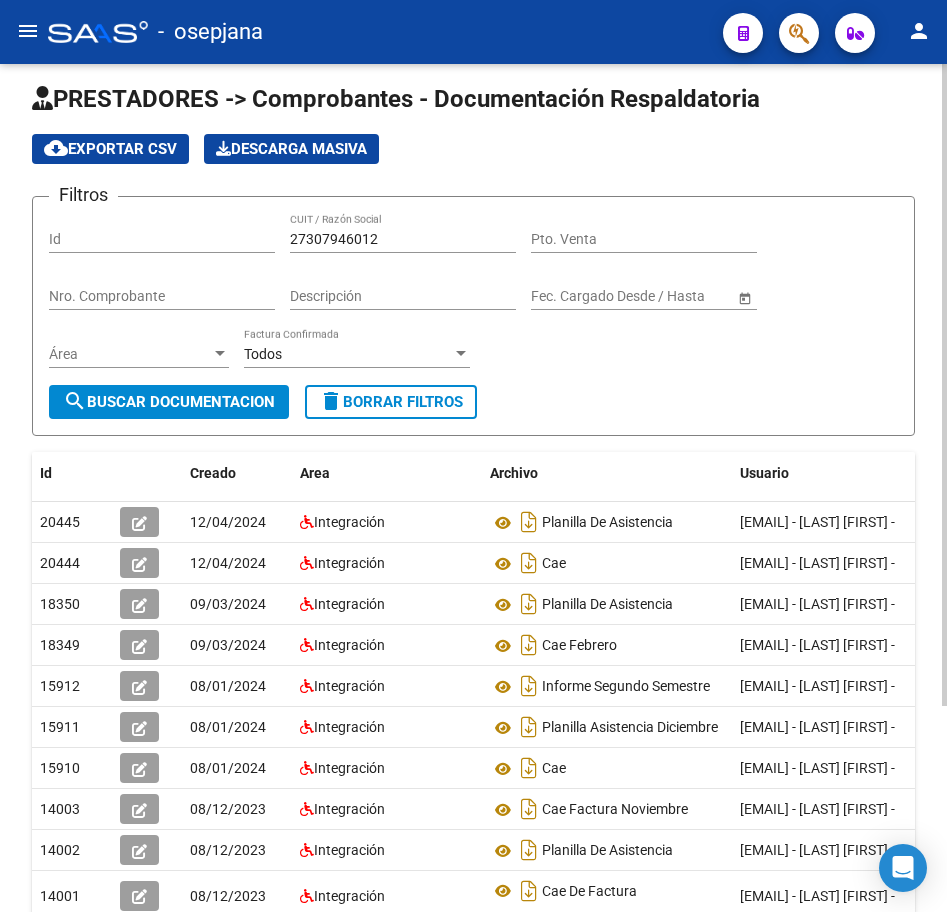 click on "PRESTADORES -> Comprobantes - Documentación Respaldatoria cloud_download  Exportar CSV   Descarga Masiva
Filtros Id 27307946012 CUIT / Razón Social Pto. Venta Nro. Comprobante Descripción Start date – End date Fec. Cargado Desde / Hasta Área Área Todos Factura Confirmada search  Buscar Documentacion  delete  Borrar Filtros  Id Creado Area Archivo Usuario Acción 20445
12/04/2024 Integración Planilla De Asistencia  [EMAIL] - [LAST_NAME] [FIRST_NAME] [LAST_NAME] -  20444
12/04/2024 Integración Cae  [EMAIL] - [LAST_NAME] [FIRST_NAME] [LAST_NAME] -  18350
09/03/2024 Integración Planilla De Asistencia  [EMAIL] - [LAST_NAME] [FIRST_NAME] [LAST_NAME] -  18349
09/03/2024 Integración Cae Febrero  [EMAIL] - [LAST_NAME] [FIRST_NAME] [LAST_NAME] -  15912
08/01/2024 Integración Informe Segundo Semestre  [EMAIL] - [LAST_NAME] [FIRST_NAME] [LAST_NAME] -  15911
08/01/2024 Integración Planilla Asistencia Diciembre 15910
08/01/2024 Integración Cae  14003" 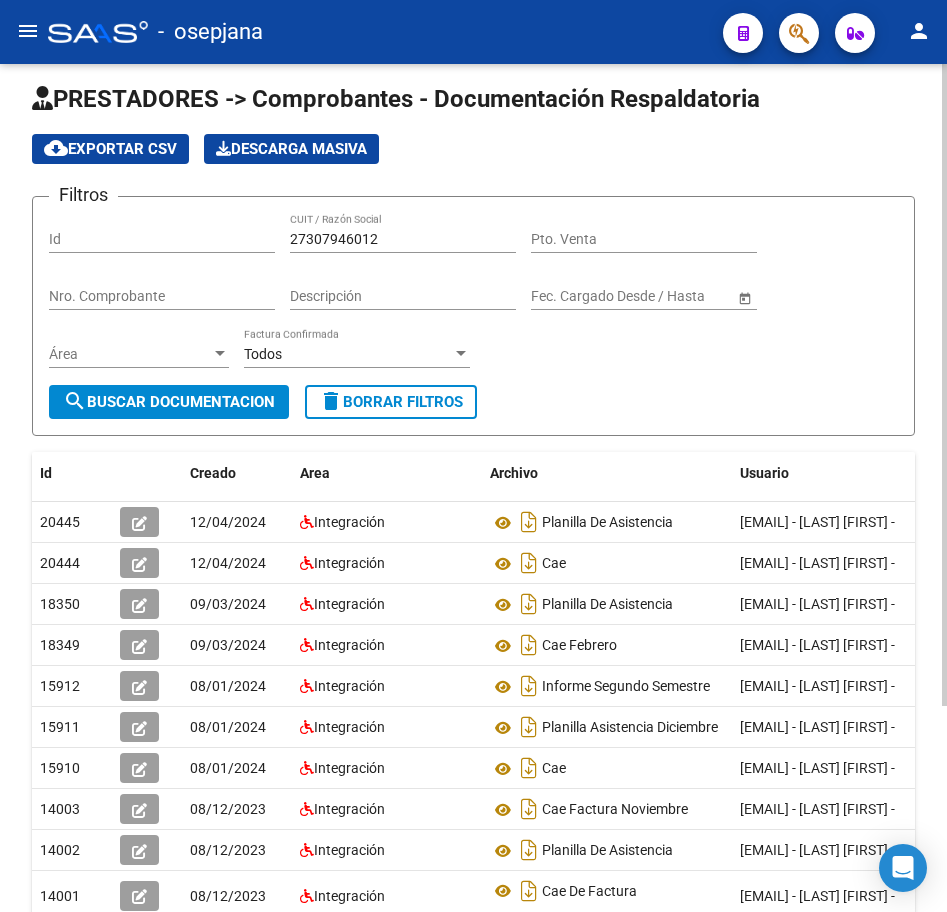 scroll, scrollTop: 10, scrollLeft: 0, axis: vertical 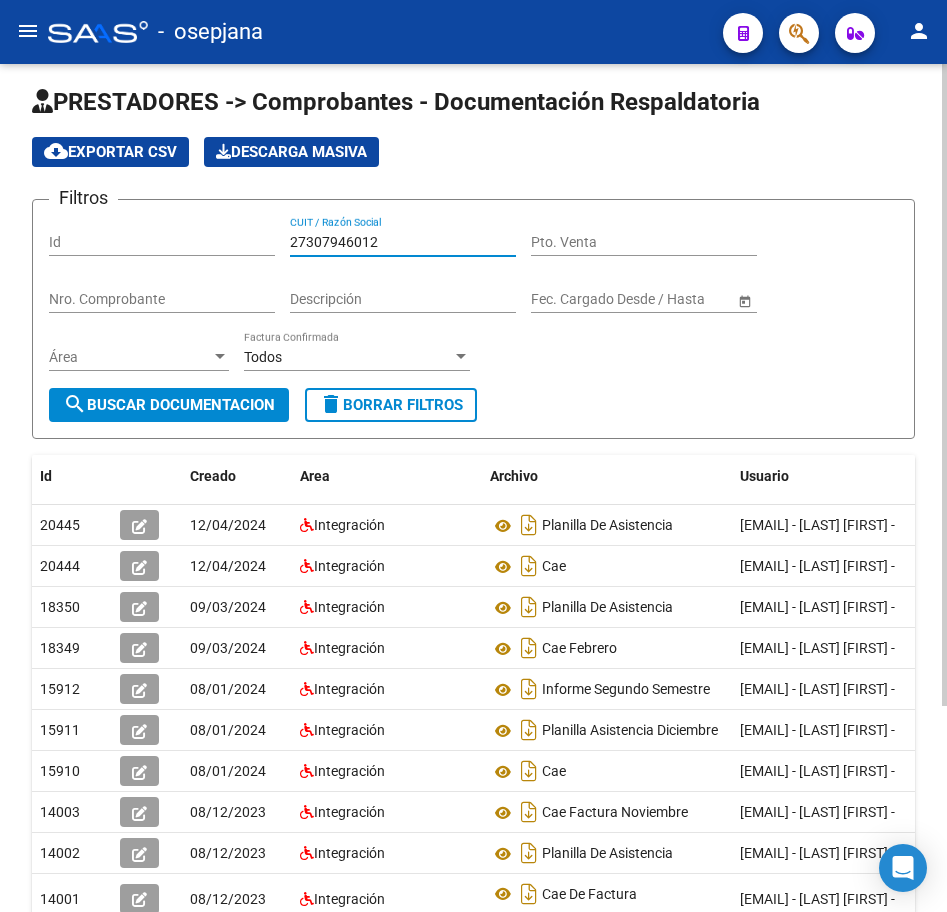 drag, startPoint x: 379, startPoint y: 241, endPoint x: 22, endPoint y: 227, distance: 357.2744 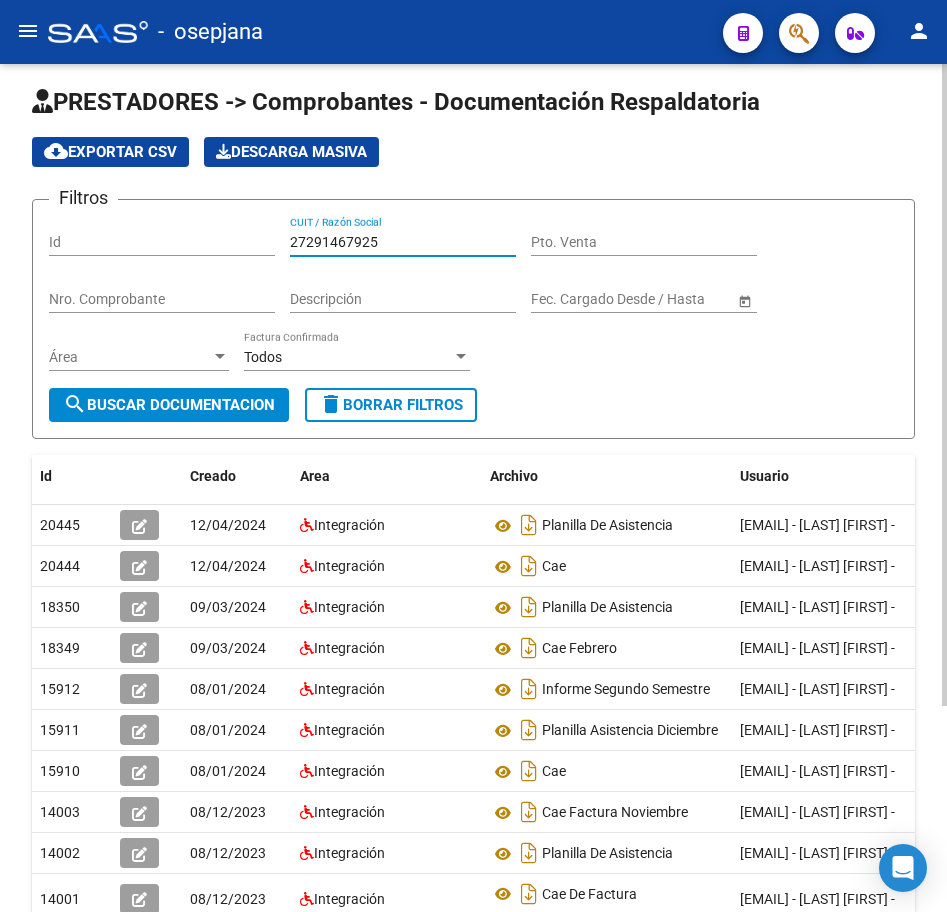 click on "search  Buscar Documentacion" 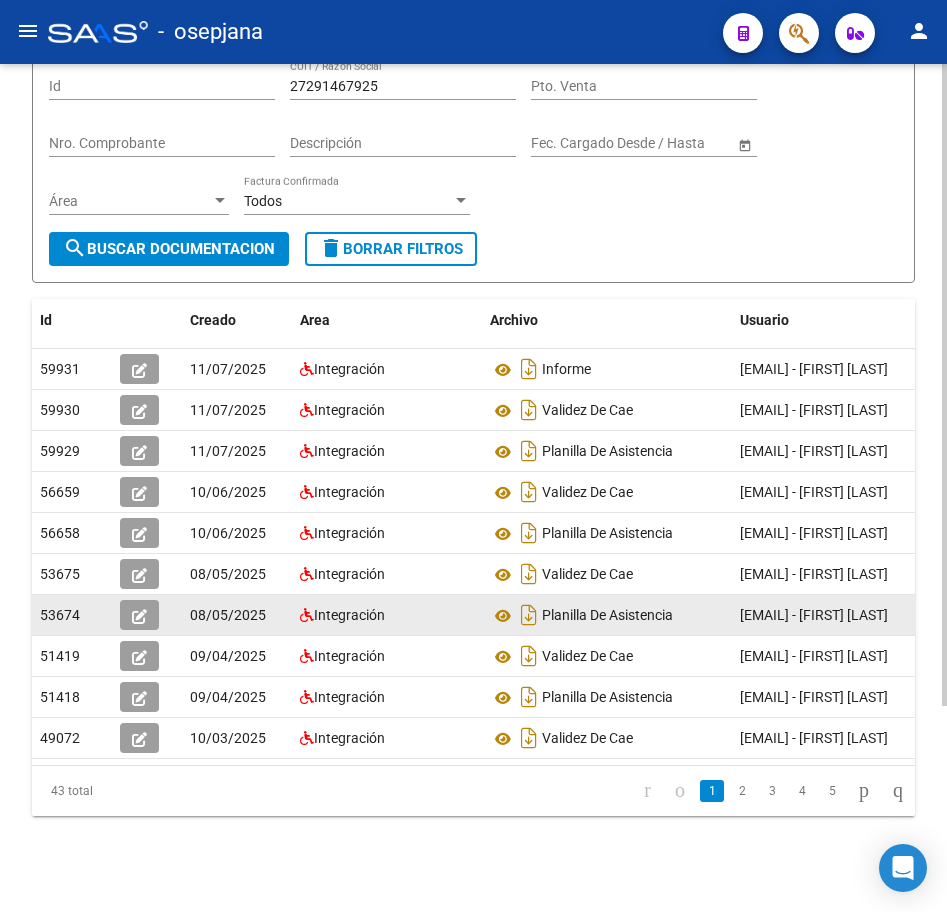 scroll, scrollTop: 272, scrollLeft: 0, axis: vertical 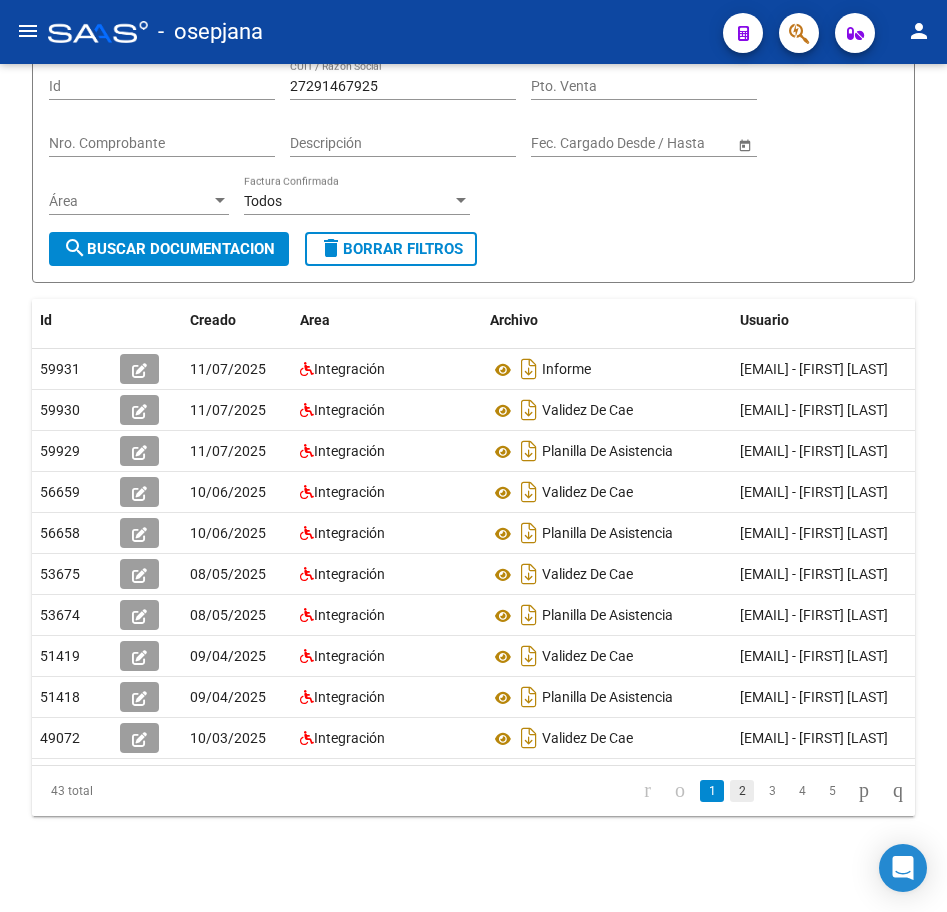 click on "2" 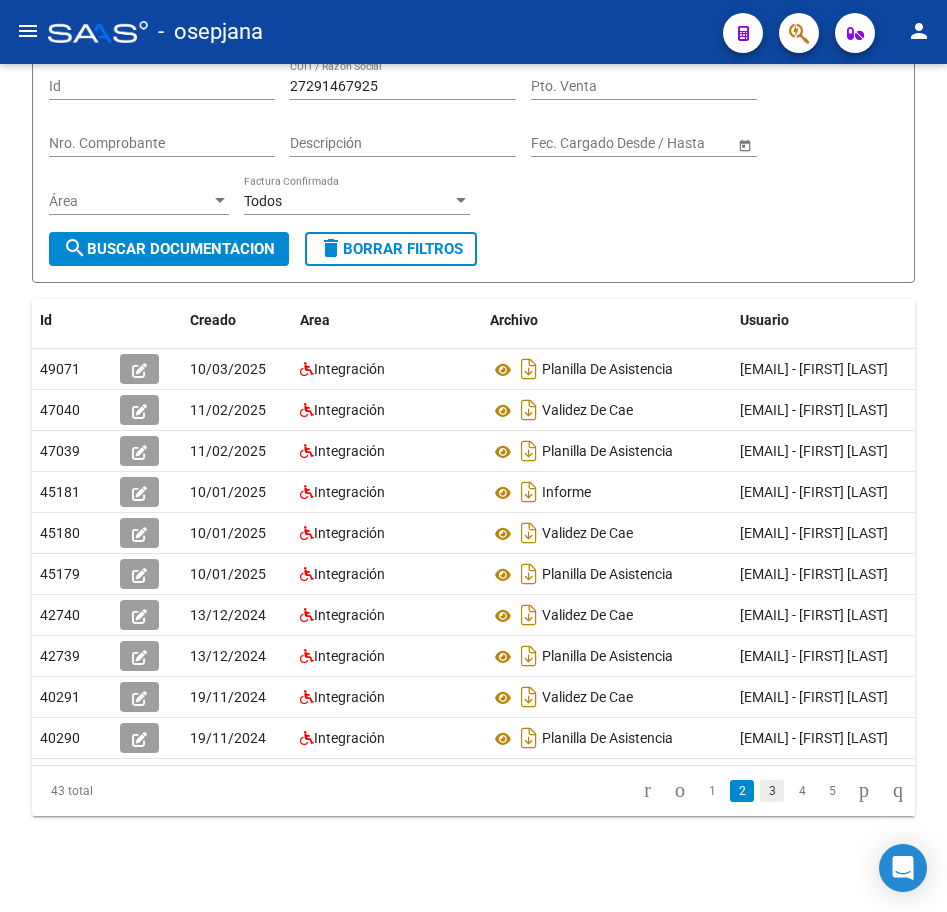 click on "3" 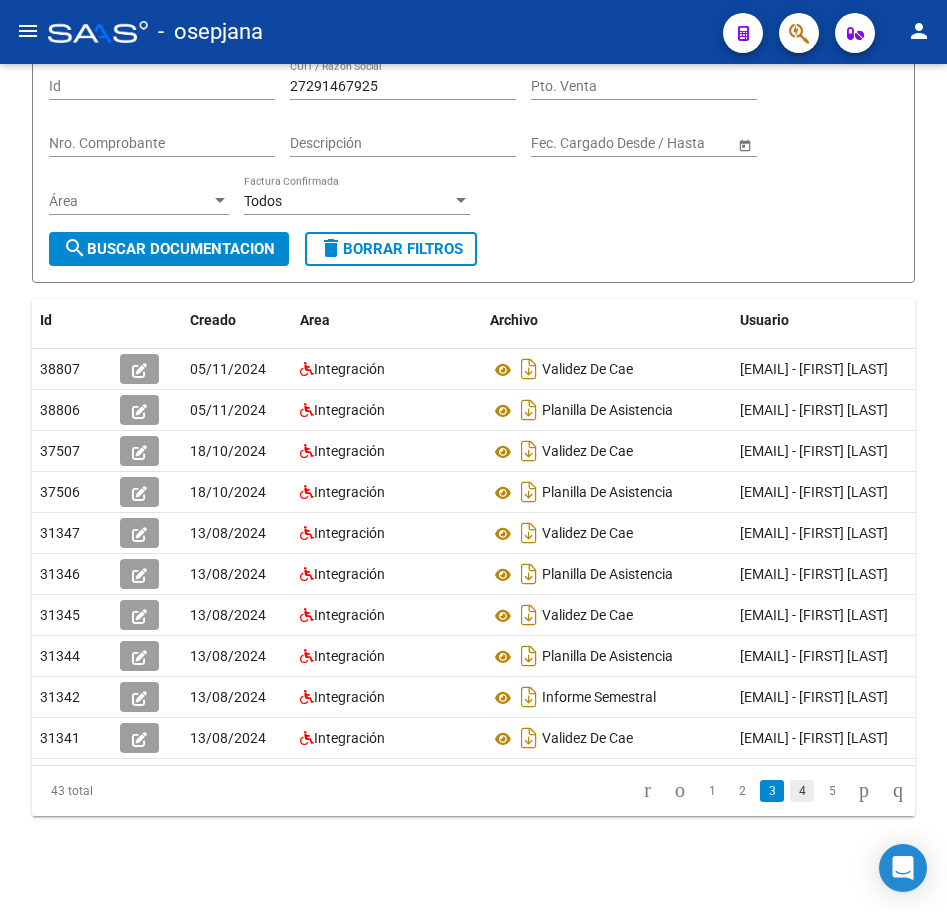 click on "4" 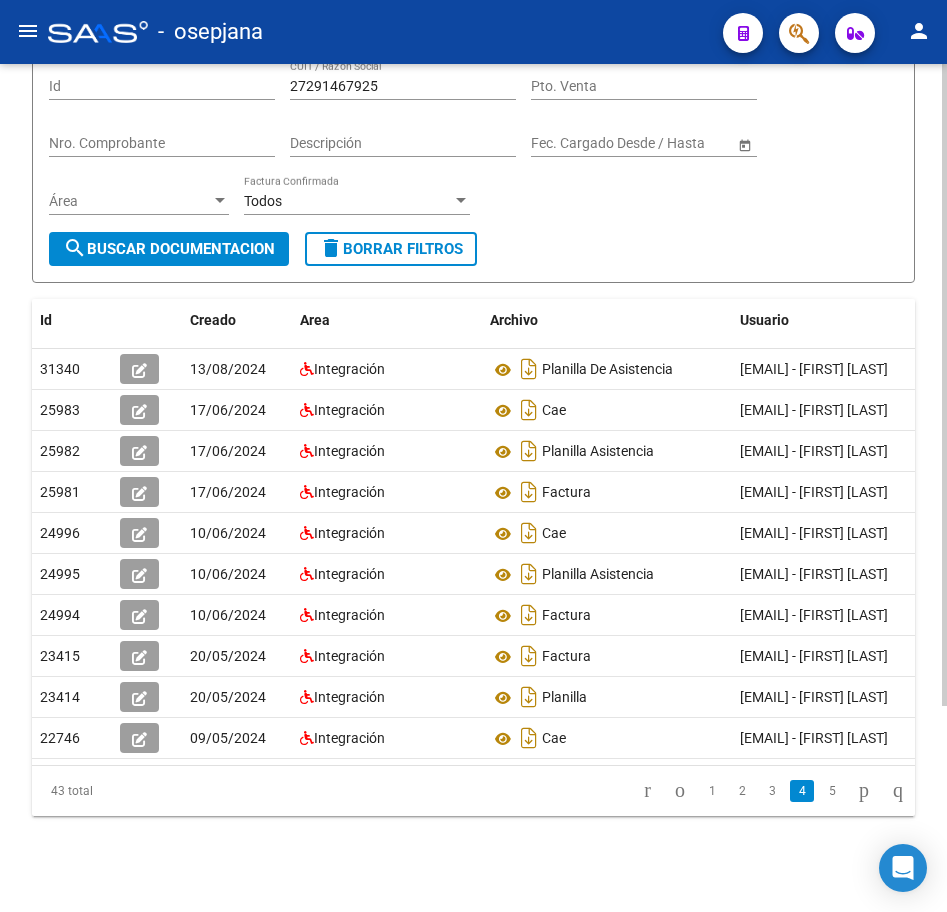 click on "Filtros Id 27291467925 CUIT / Razón Social Pto. Venta Nro. Comprobante Descripción Start date – End date Fec. Cargado Desde / Hasta Área Área Todos Factura Confirmada" 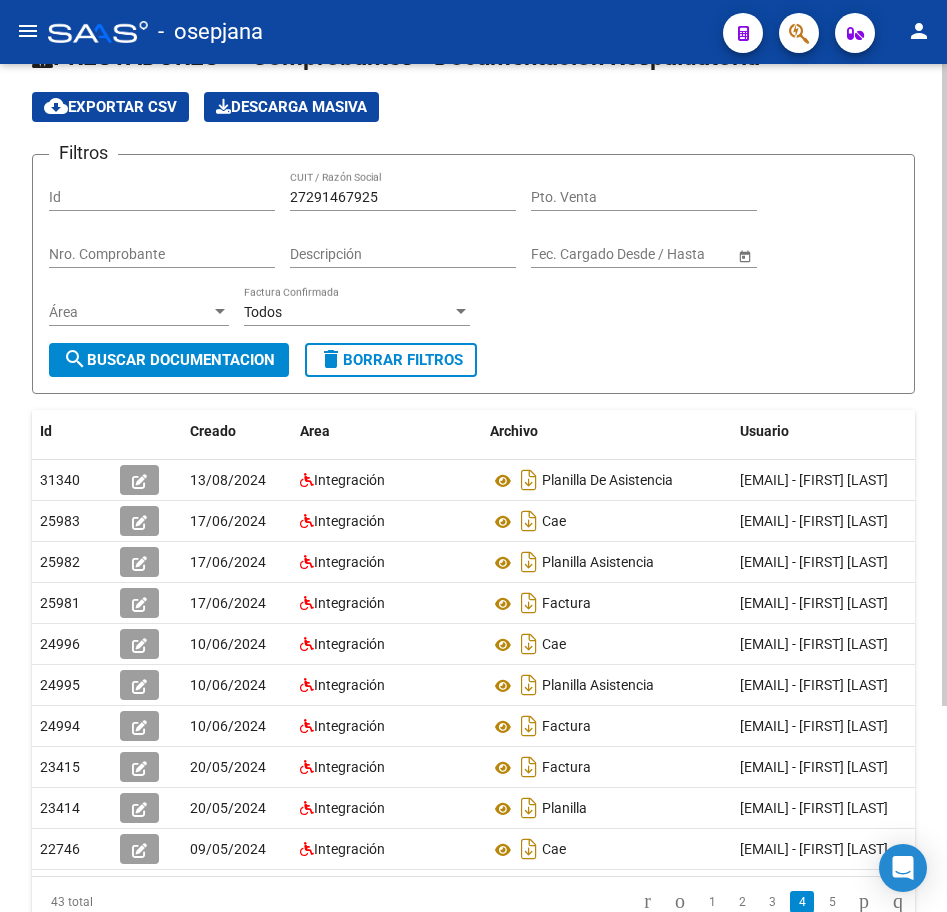 scroll, scrollTop: 0, scrollLeft: 0, axis: both 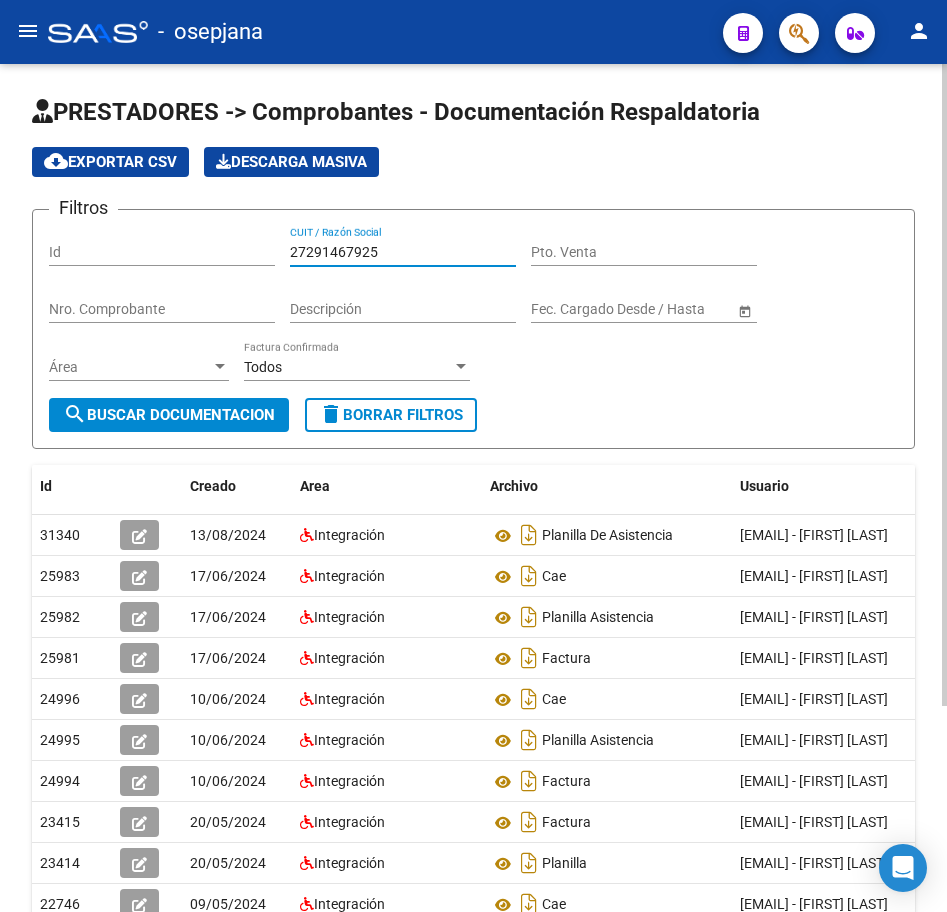 drag, startPoint x: 400, startPoint y: 251, endPoint x: 37, endPoint y: 233, distance: 363.446 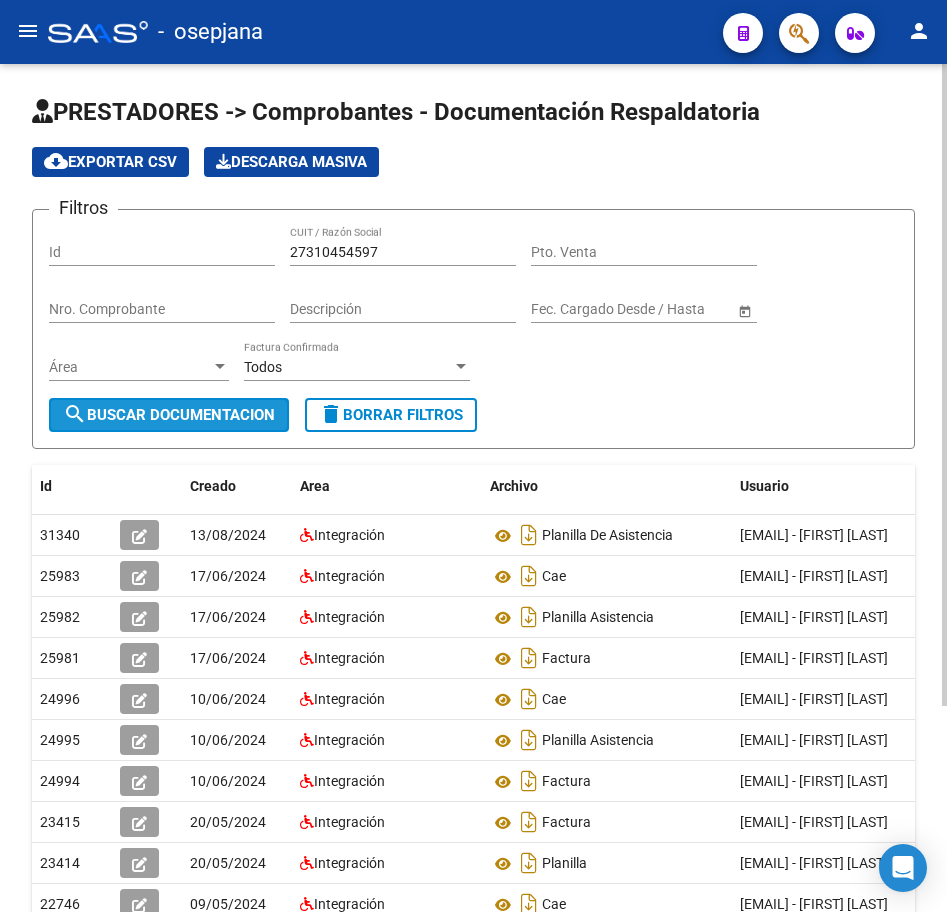 click on "search  Buscar Documentacion" 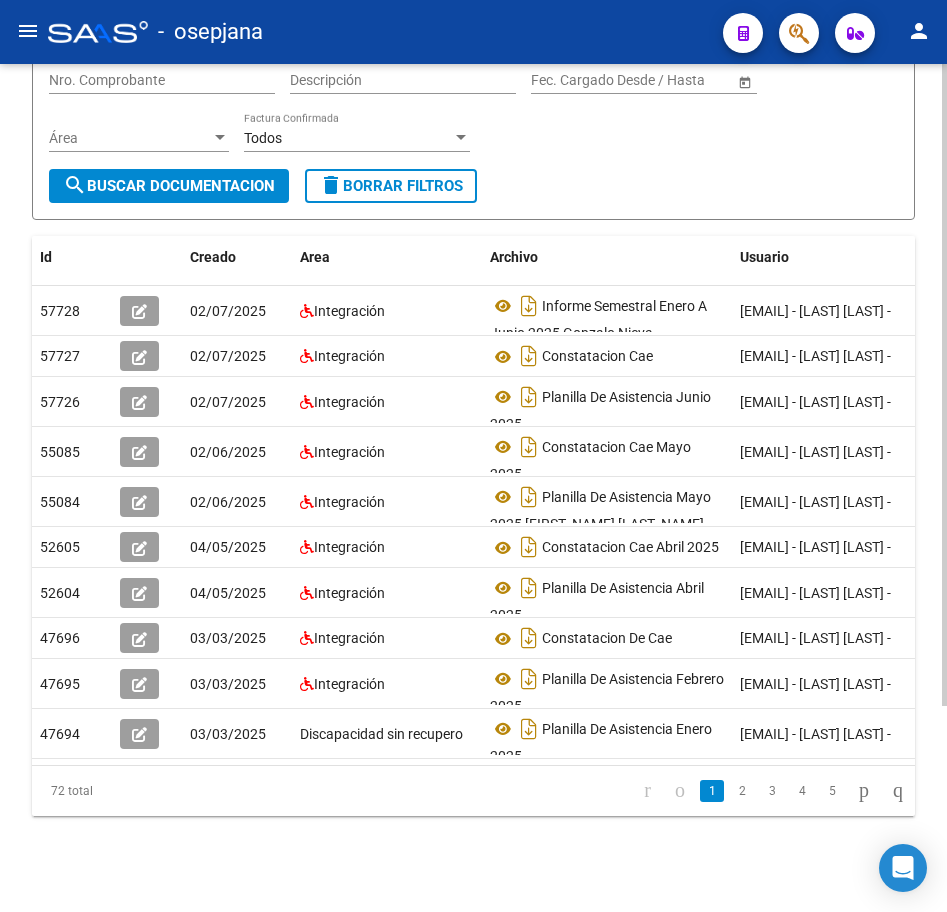 scroll, scrollTop: 243, scrollLeft: 0, axis: vertical 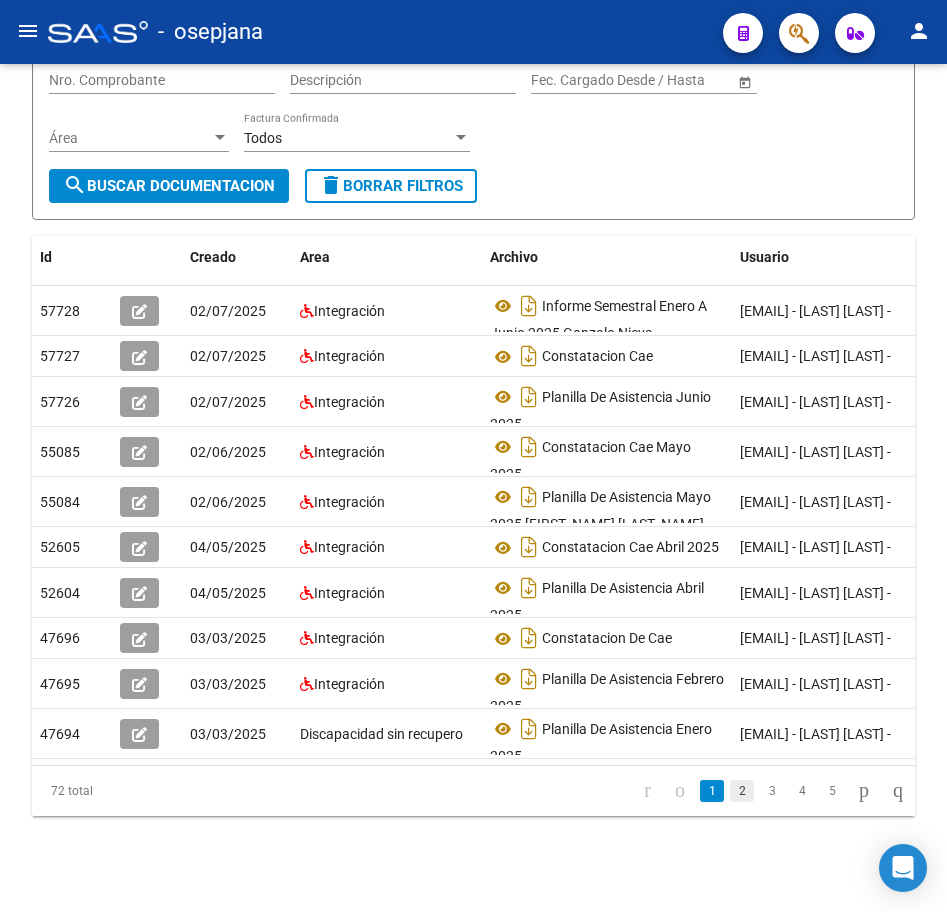 click on "2" 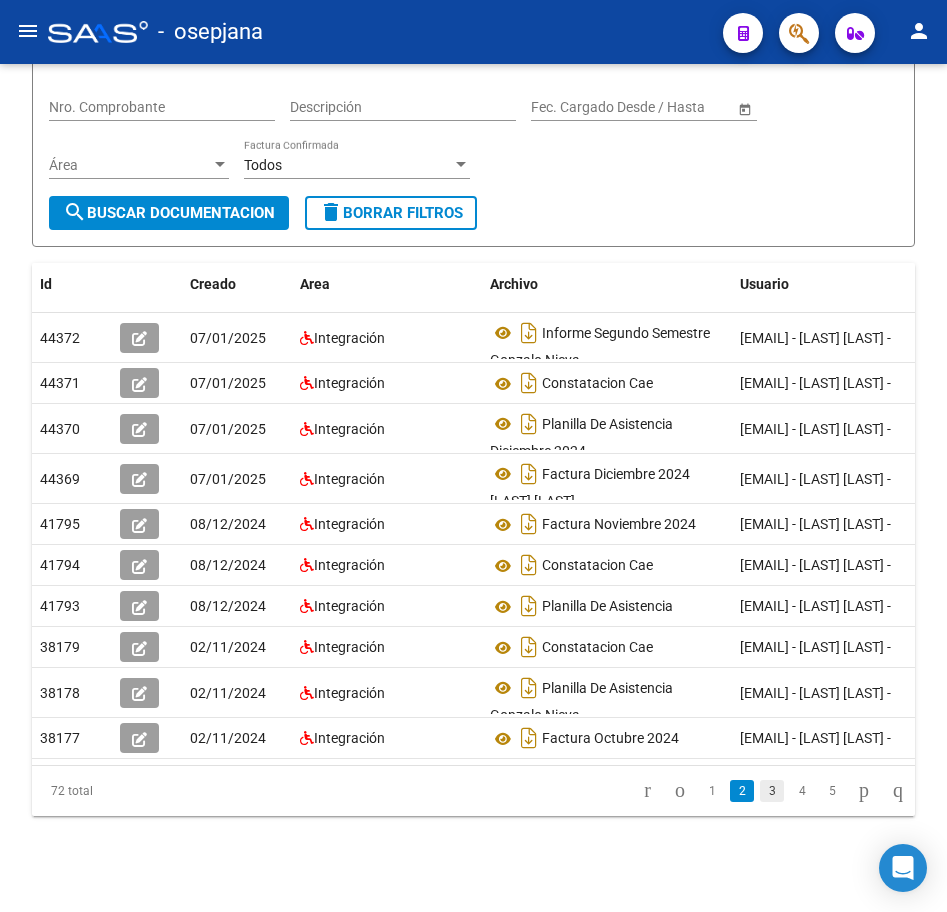 click on "3" 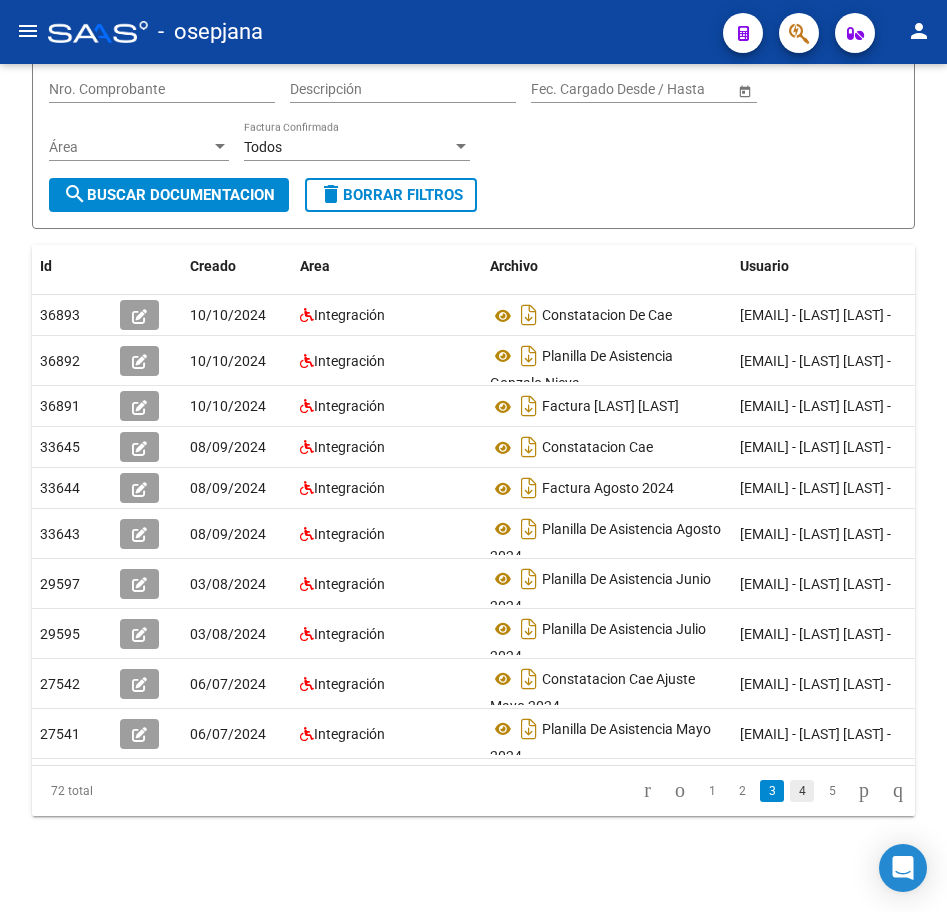 click on "4" 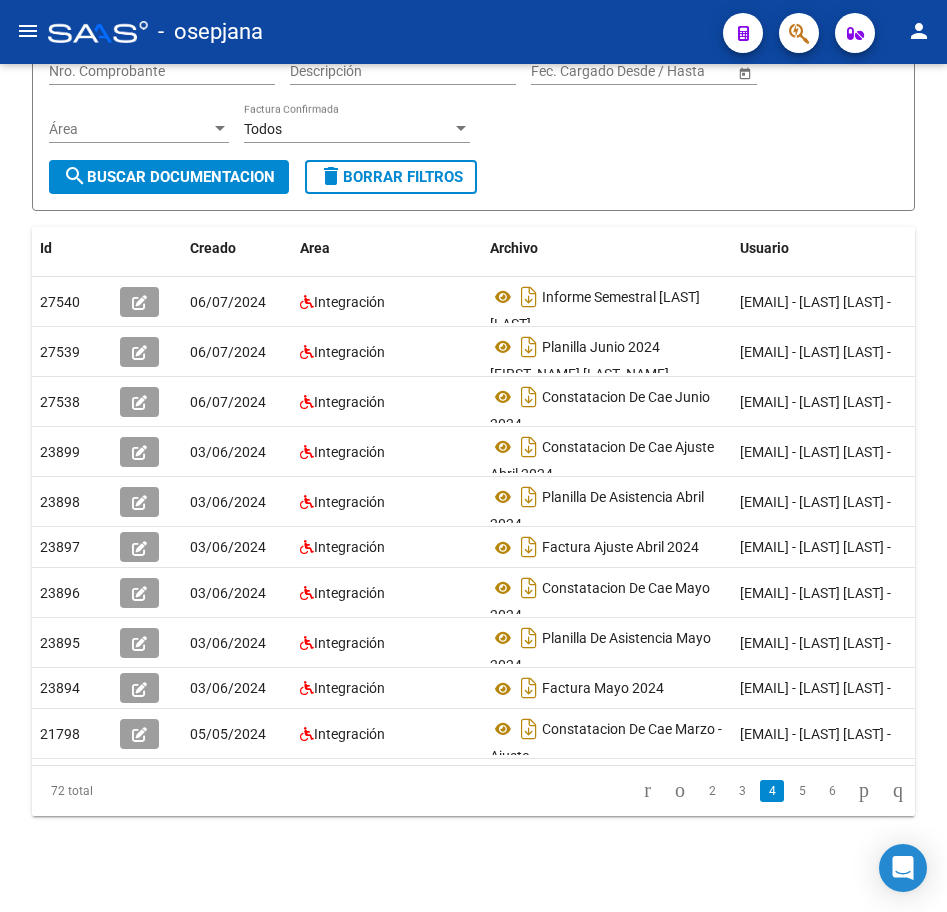 click on "5" 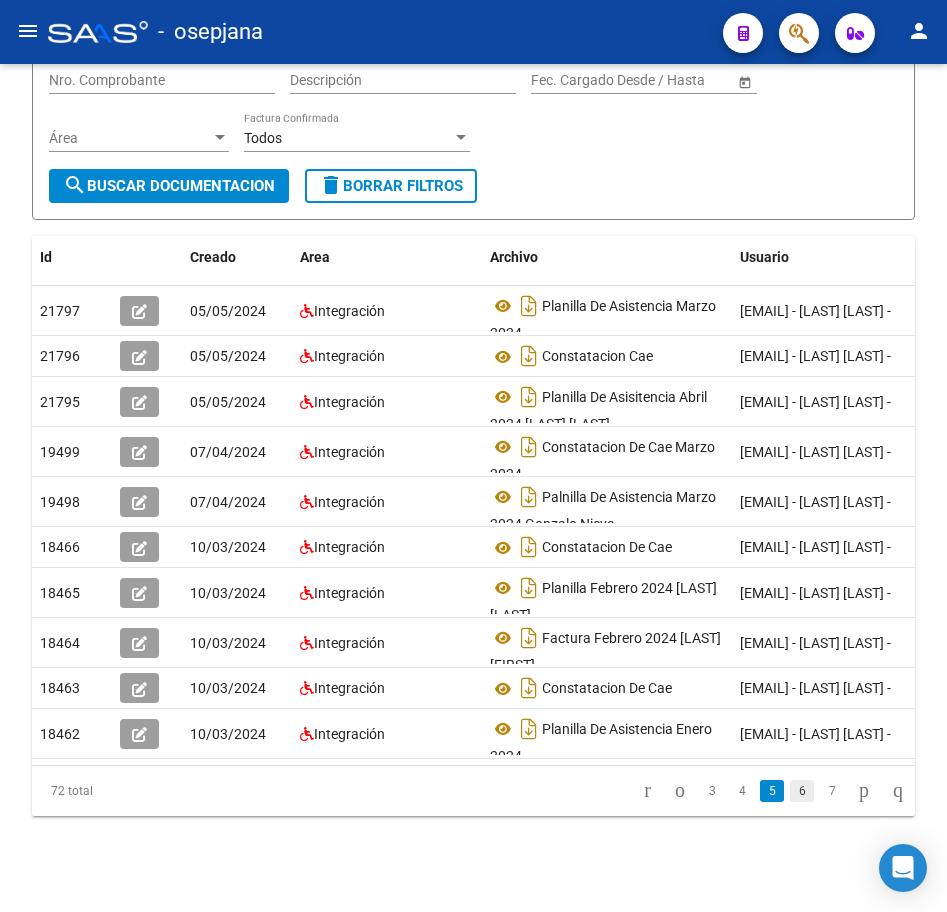 click on "6" 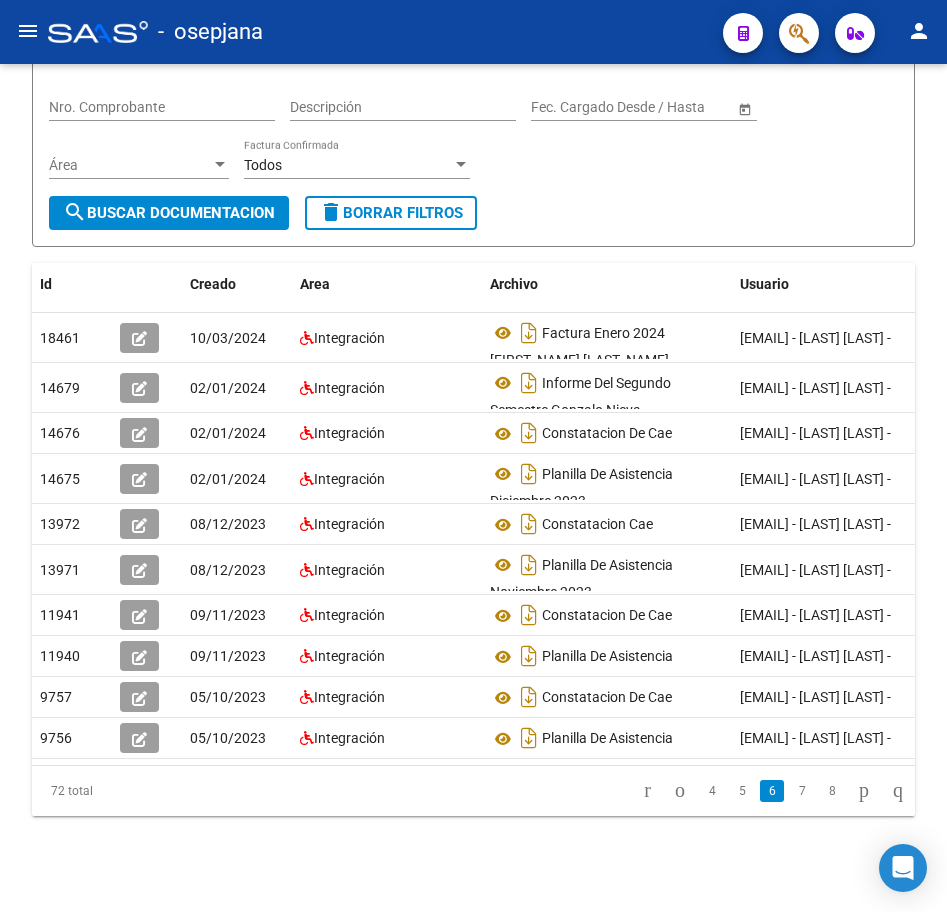 click on "7" 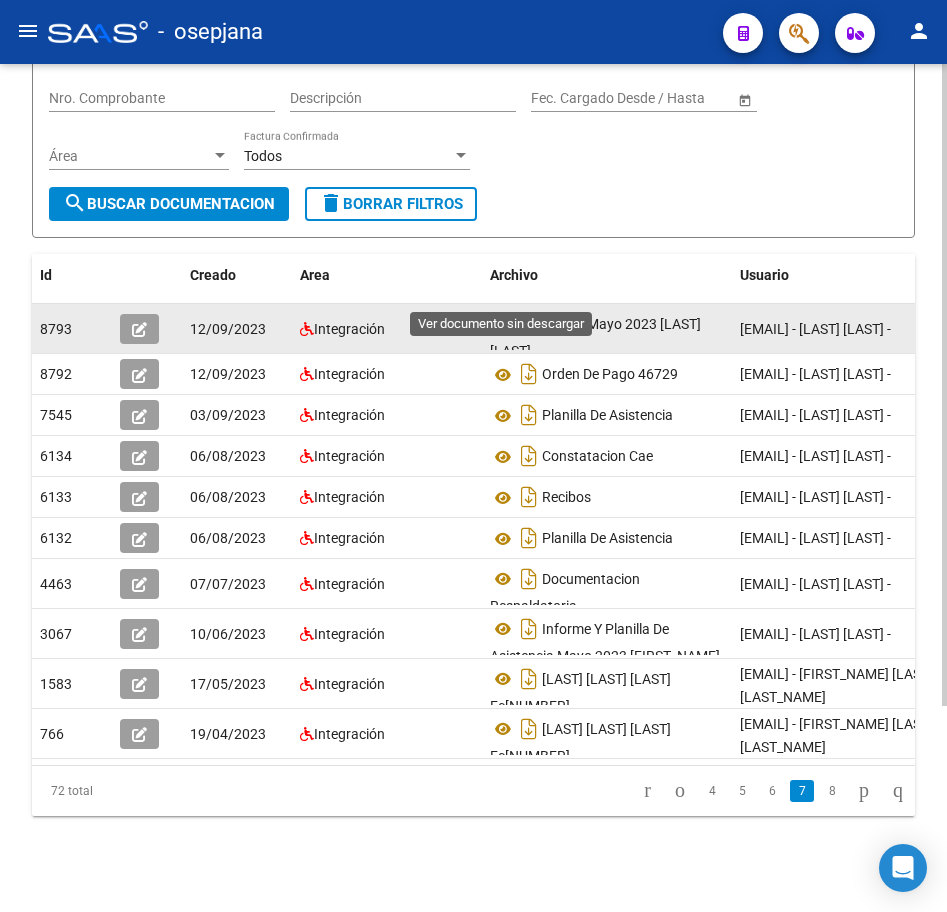 click 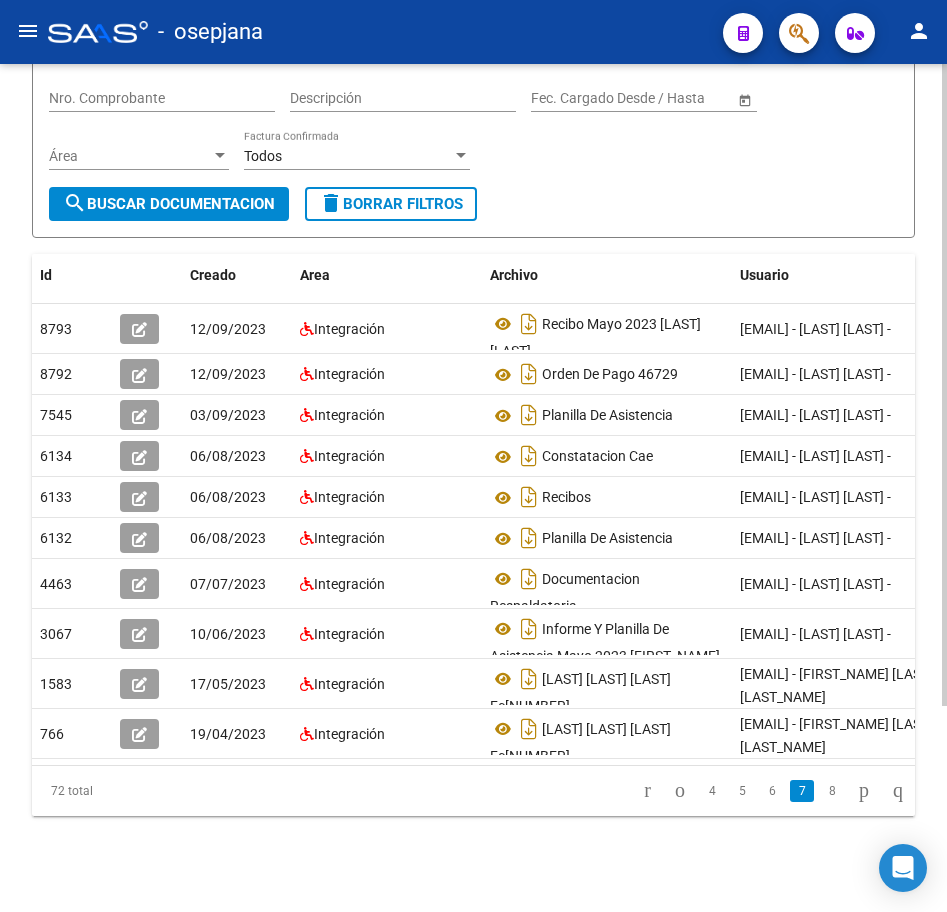 click on "Filtros Id 27310454597 CUIT / Razón Social Pto. Venta Nro. Comprobante Descripción Start date – End date Fec. Cargado Desde / Hasta Área Área Todos Factura Confirmada" 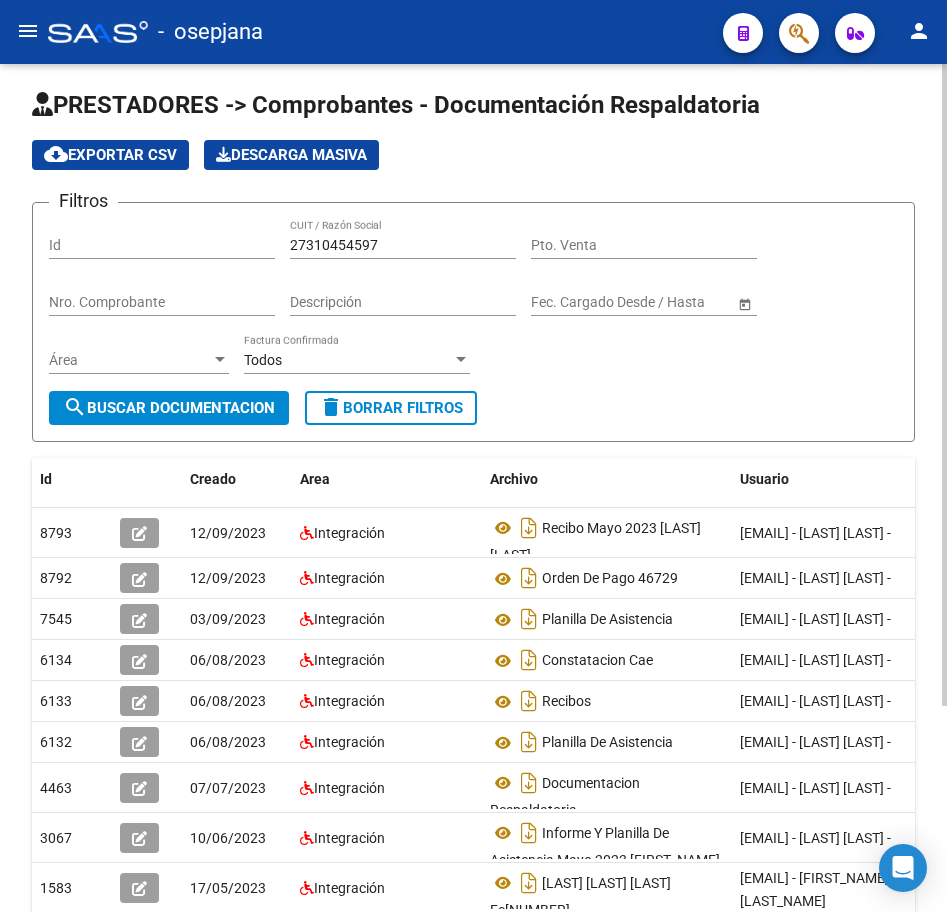 scroll, scrollTop: 0, scrollLeft: 0, axis: both 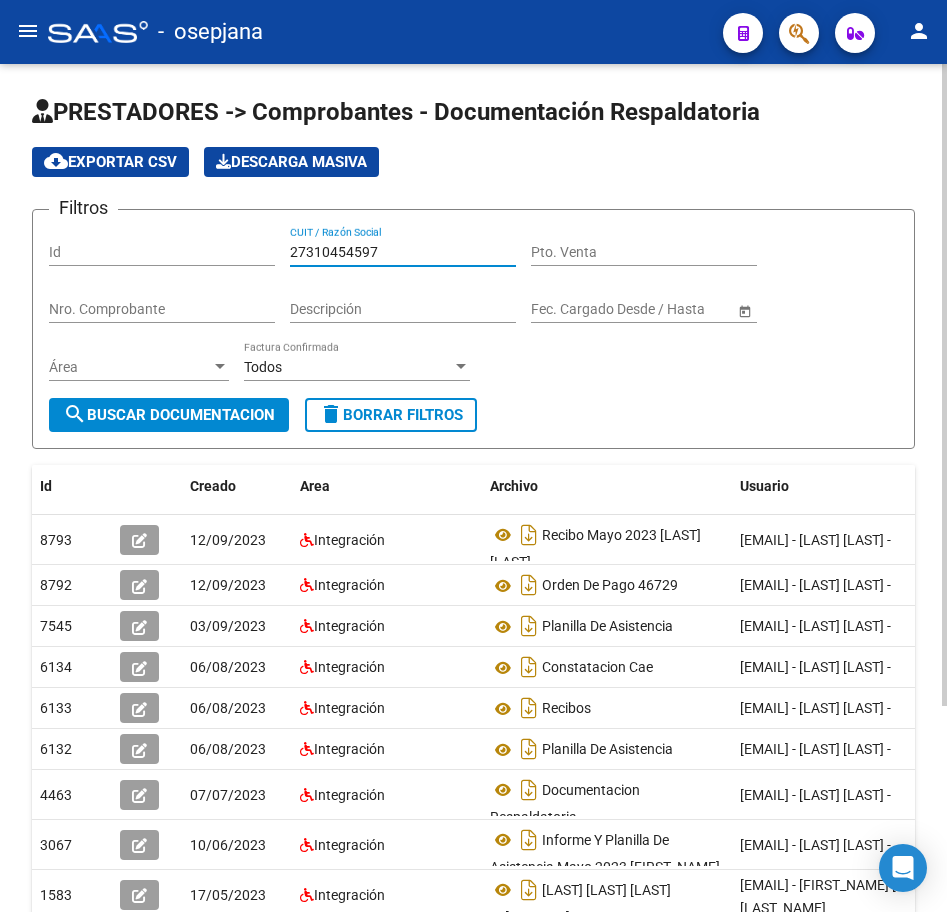 drag, startPoint x: 395, startPoint y: 245, endPoint x: 80, endPoint y: 236, distance: 315.12854 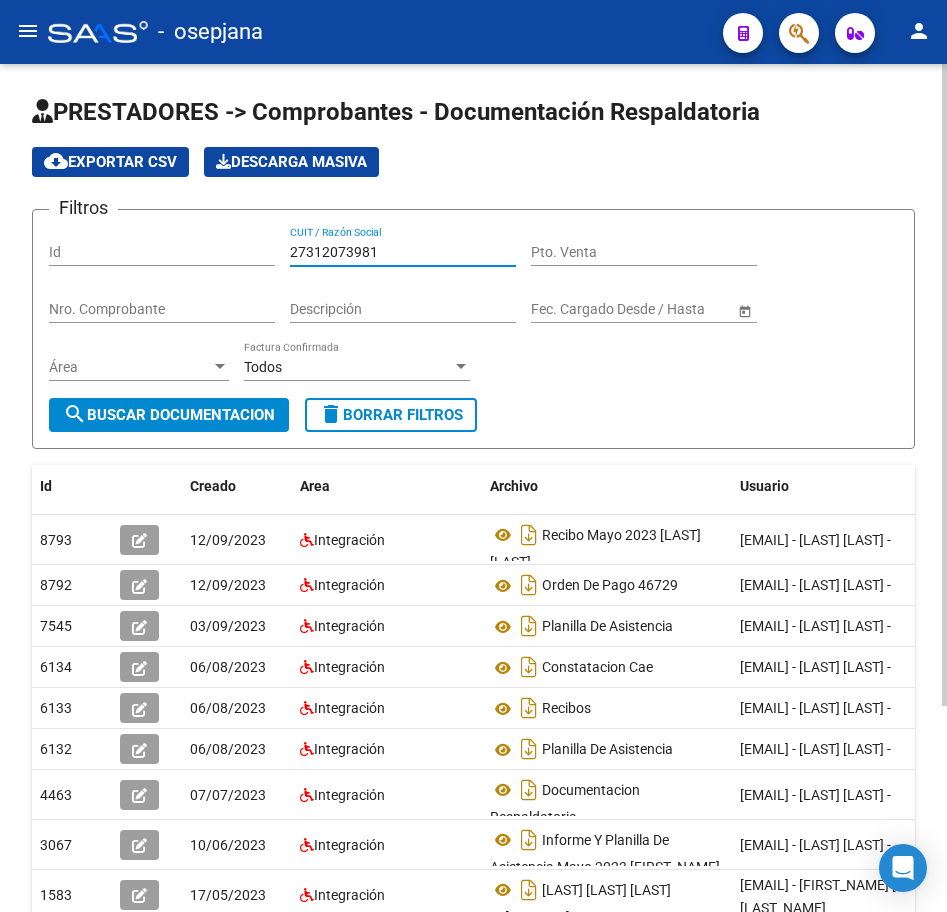click on "search  Buscar Documentacion" 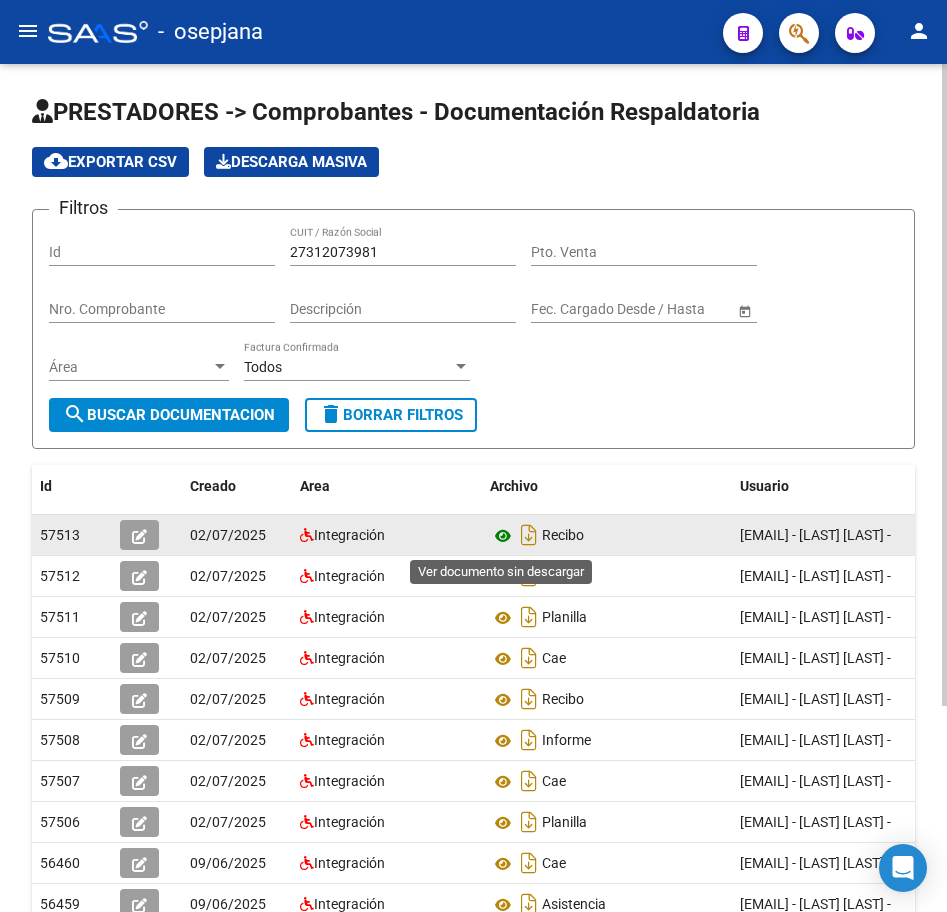 click 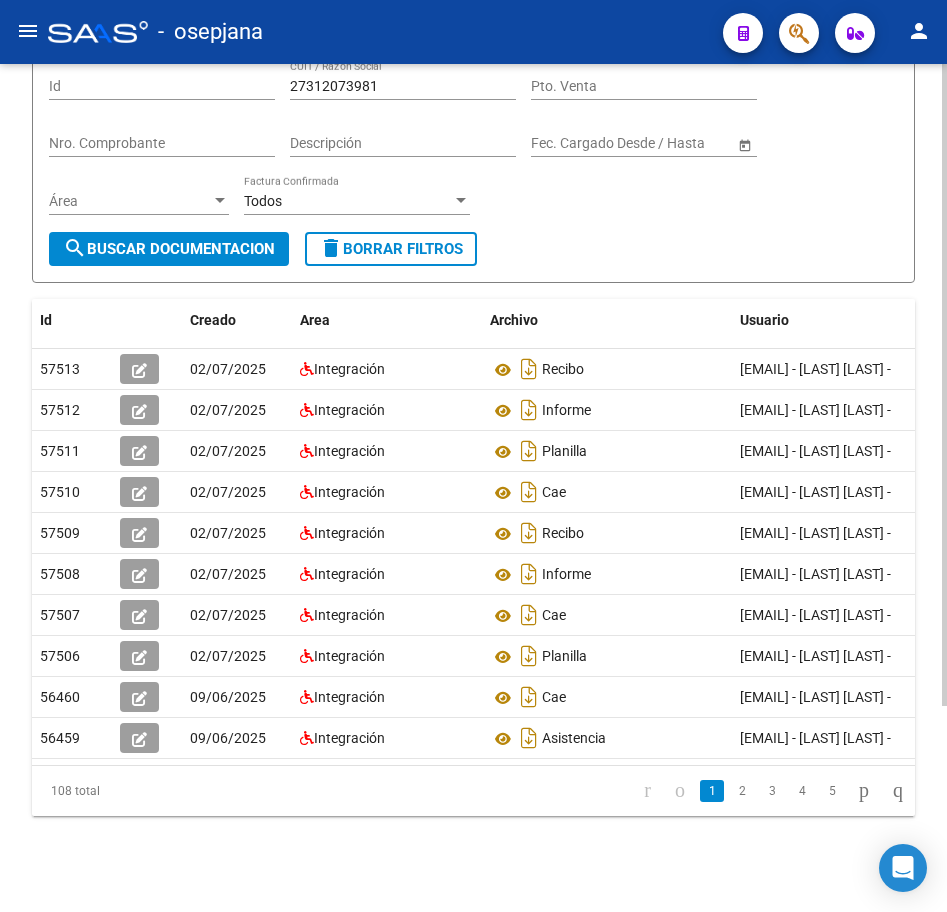 scroll, scrollTop: 272, scrollLeft: 0, axis: vertical 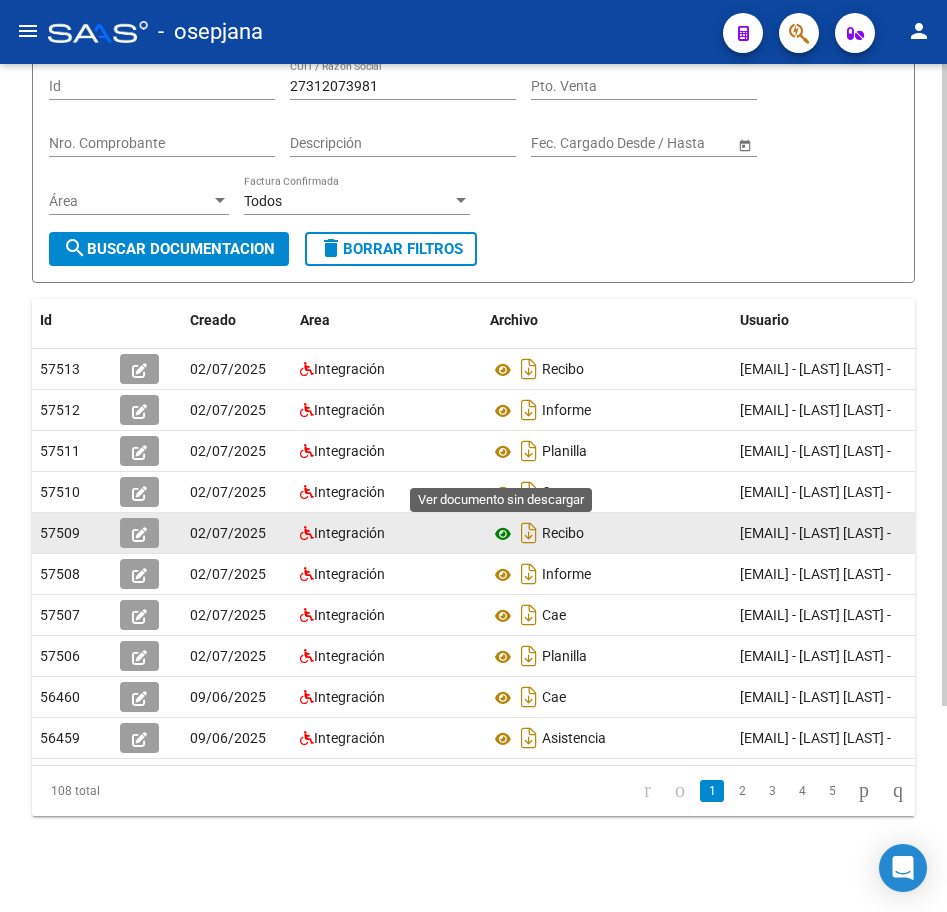 click 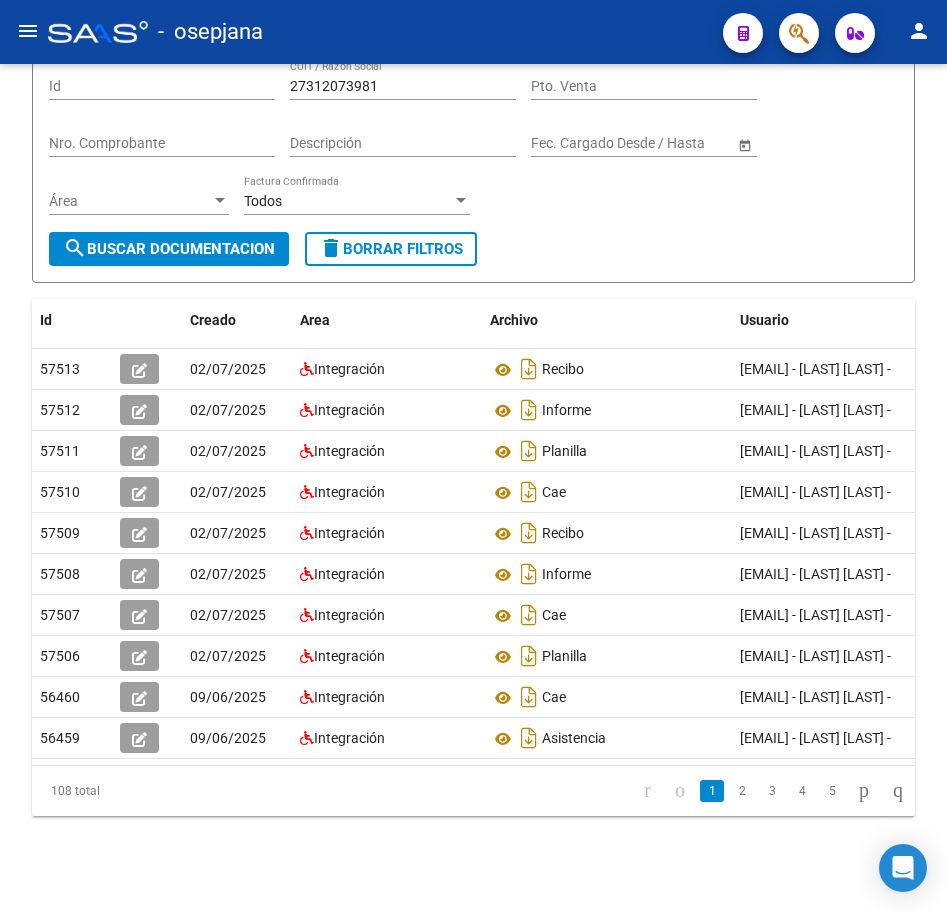 click on "2" 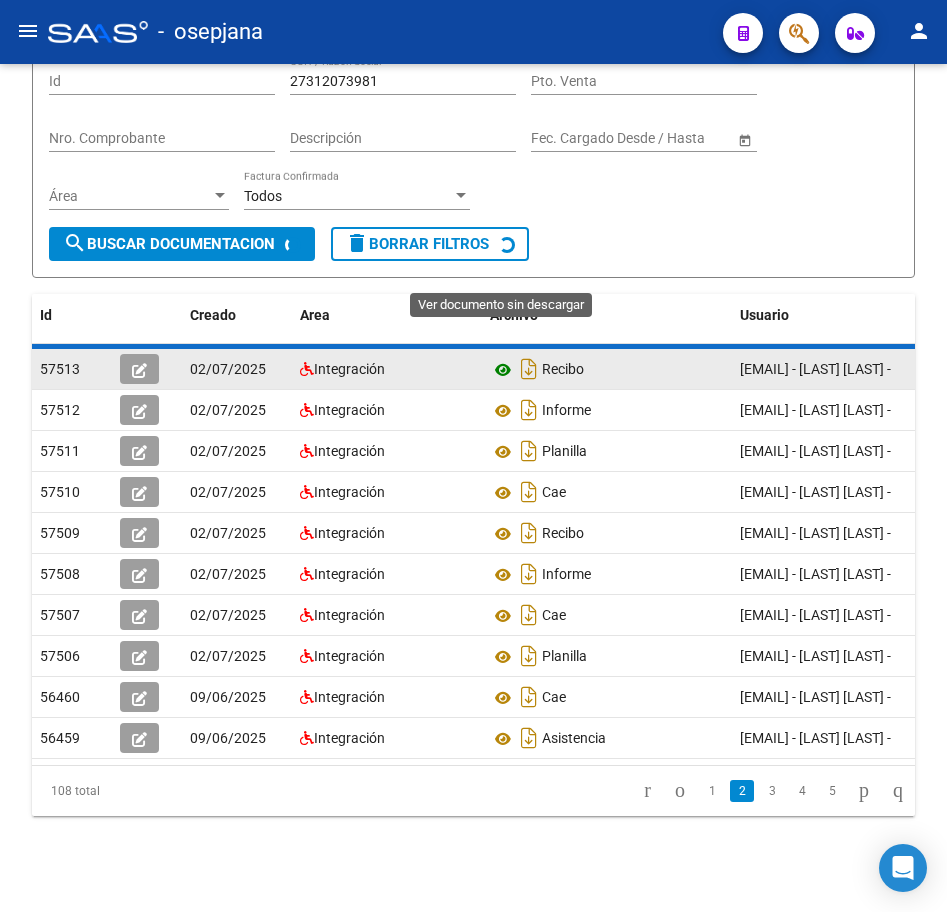 click 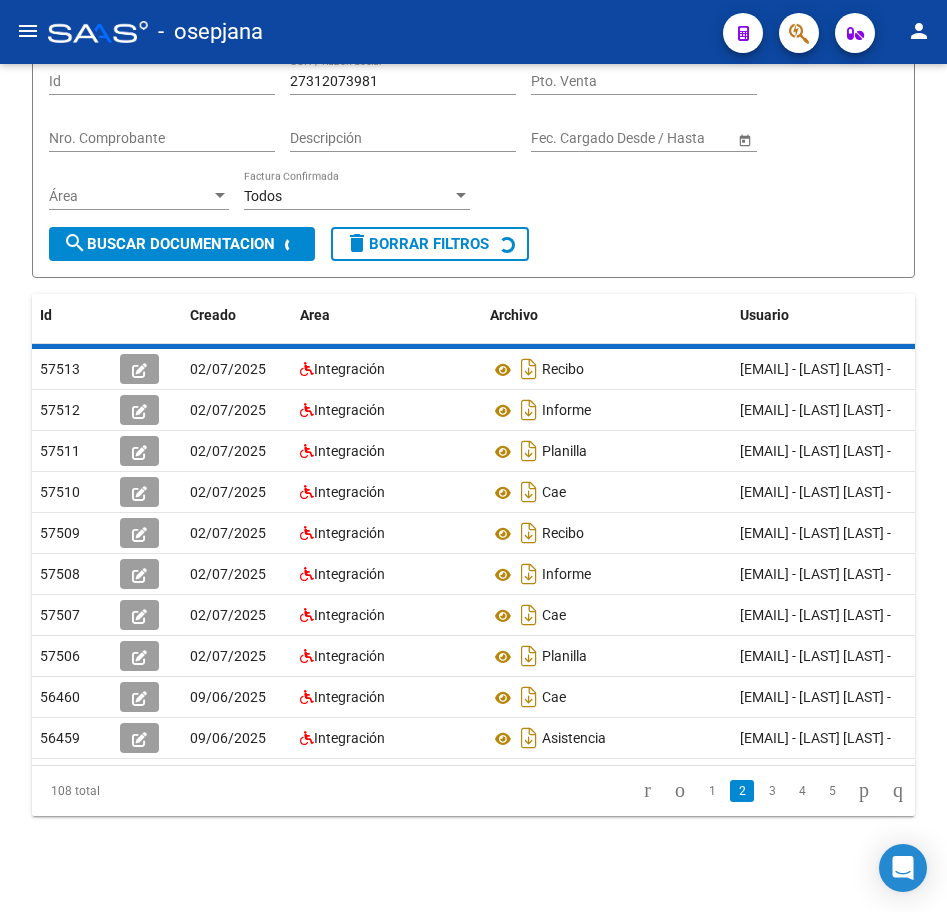 click on "108 total   1   2   3   4   5" 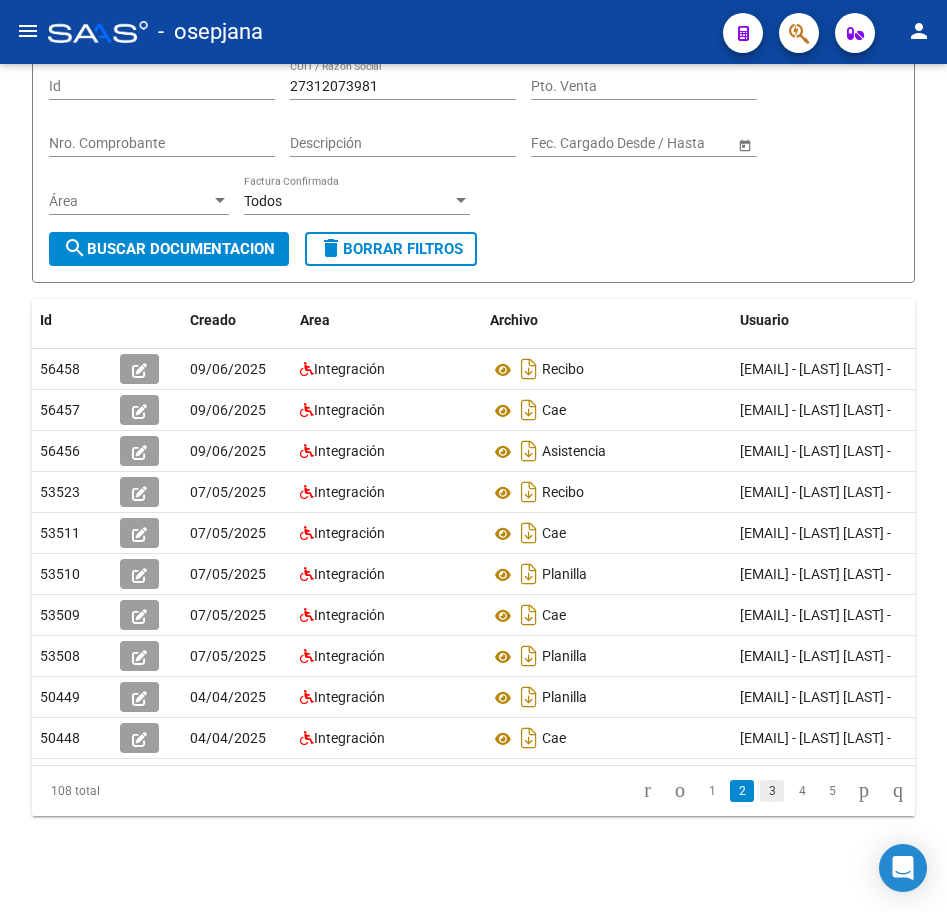 click on "3" 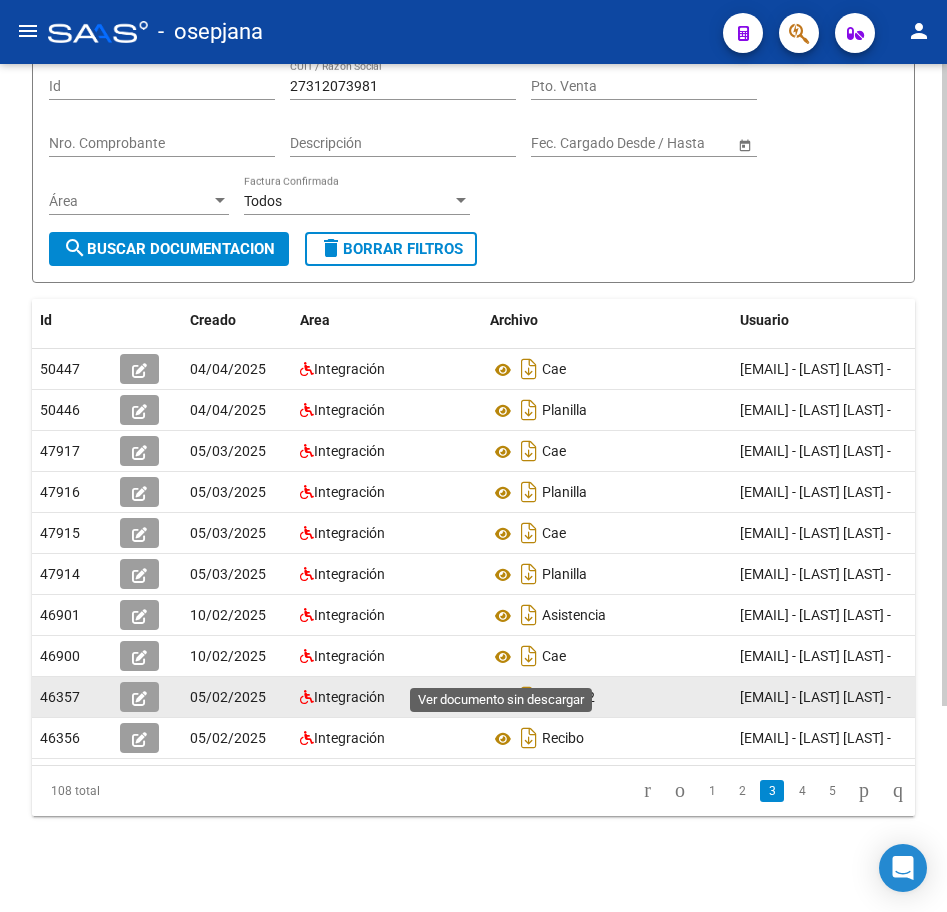 click 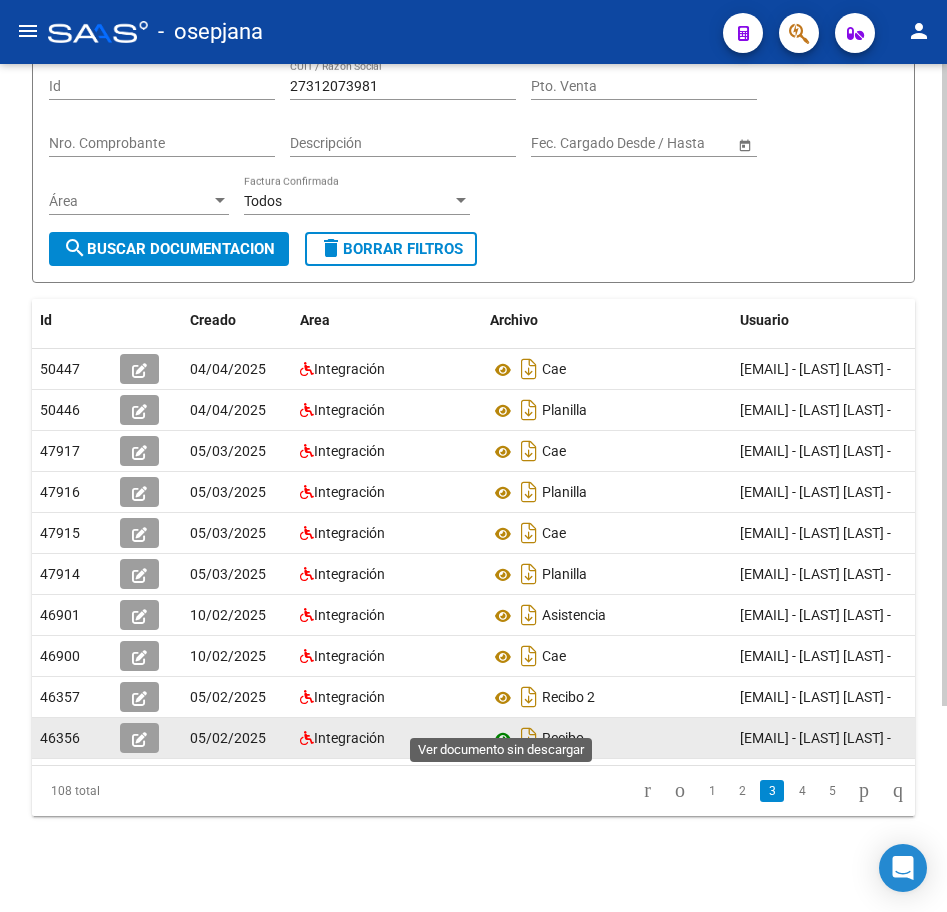 click 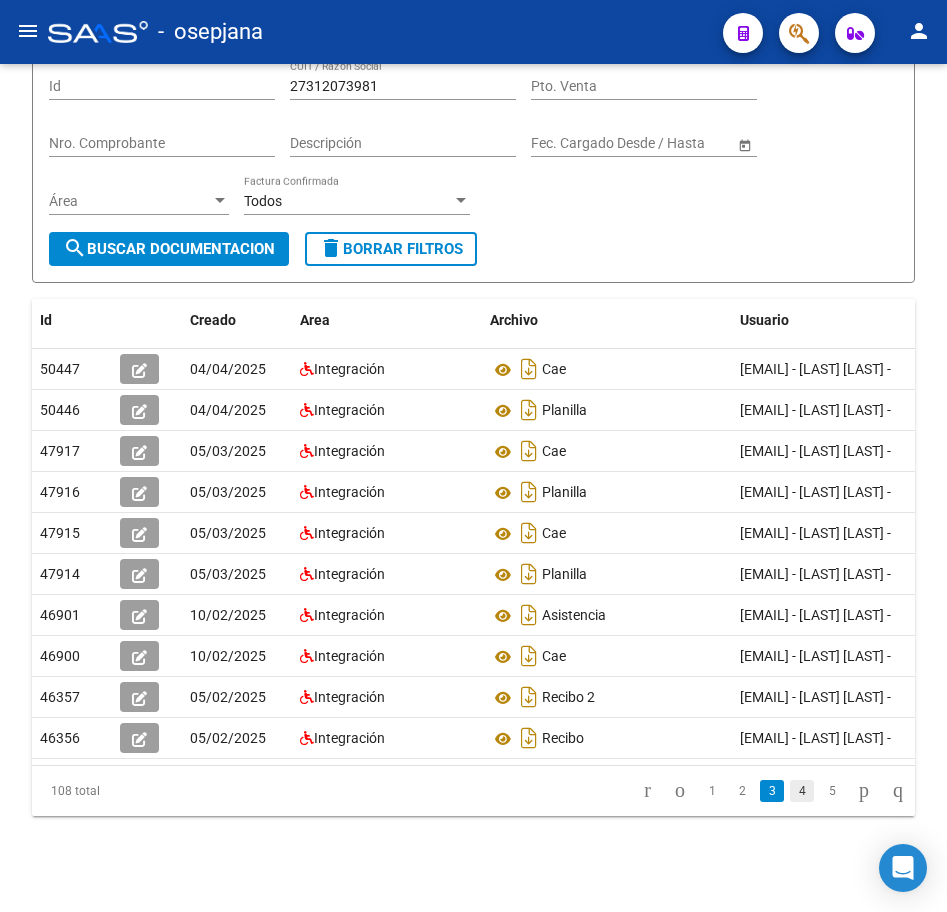 click on "4" 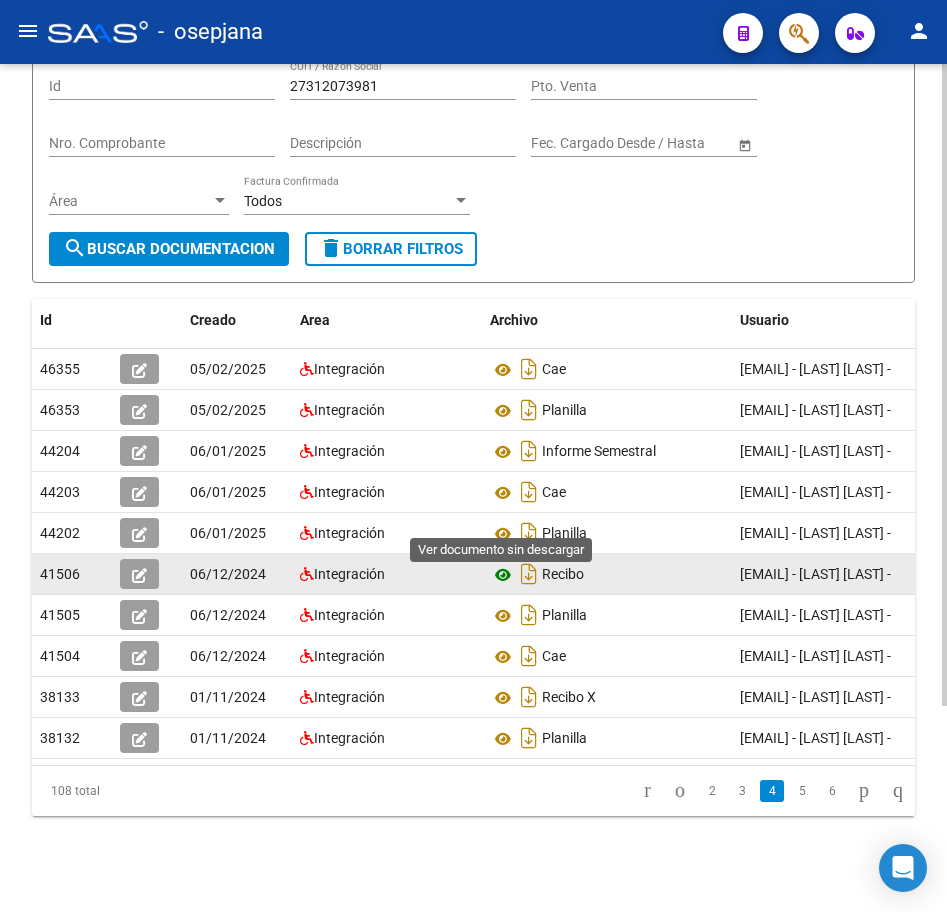click 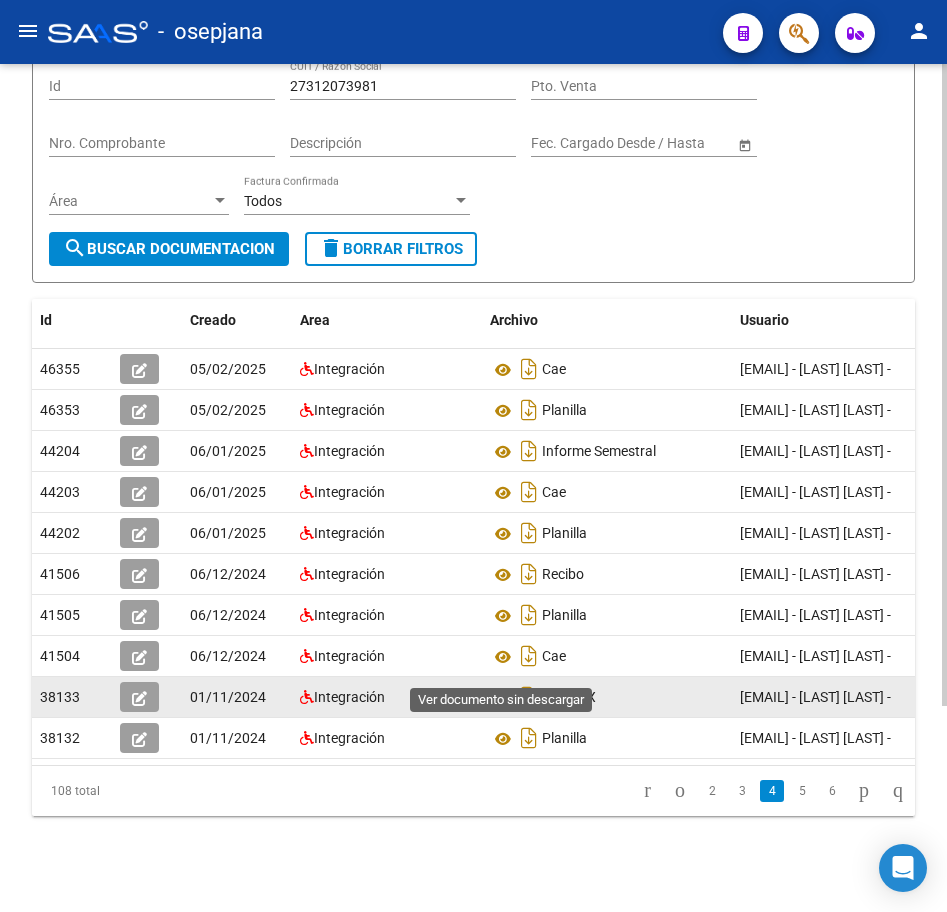click 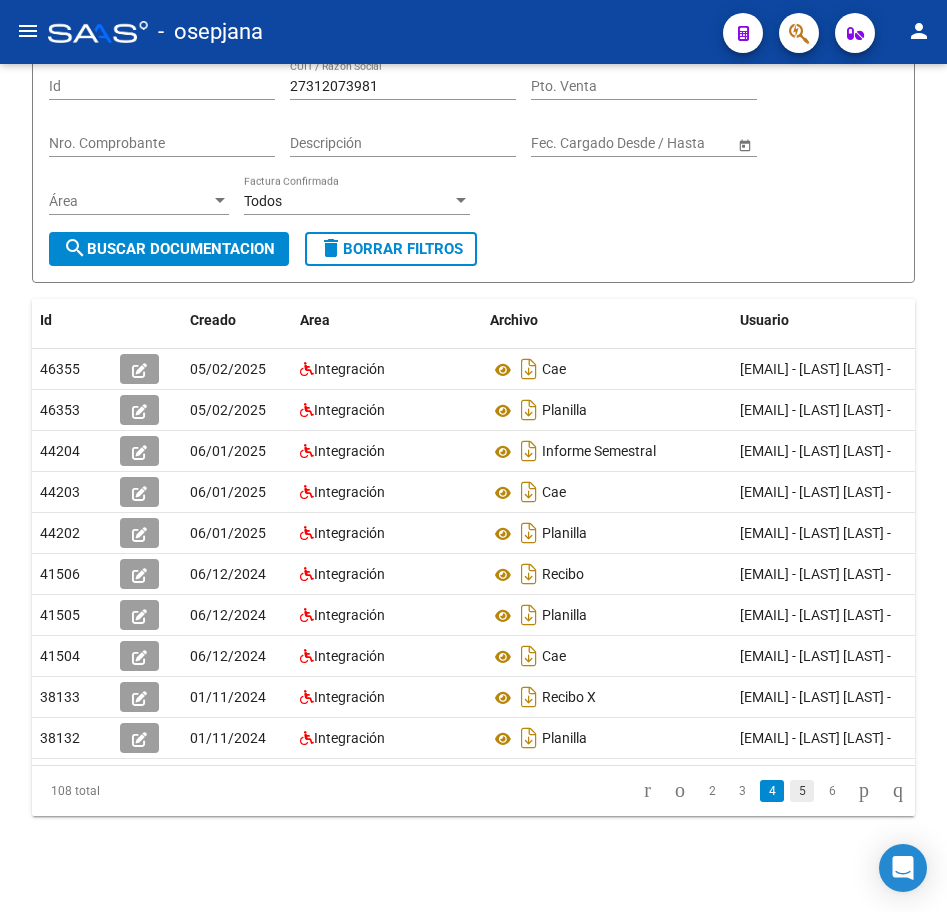 click on "5" 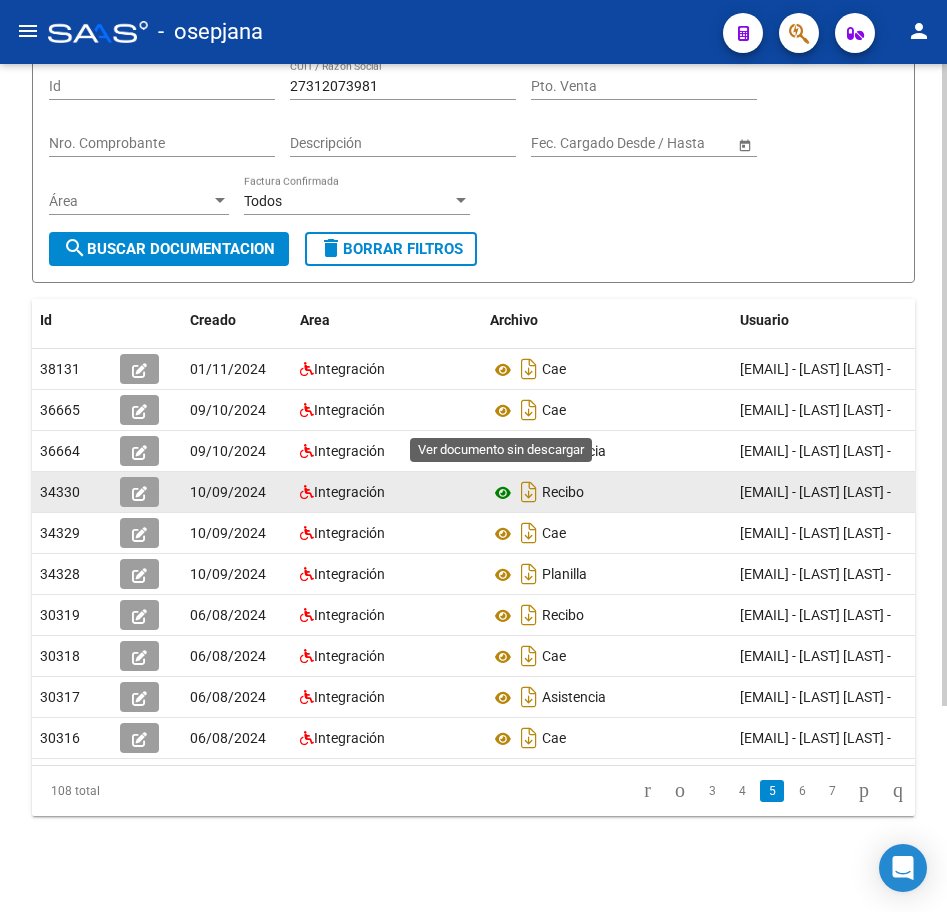 click 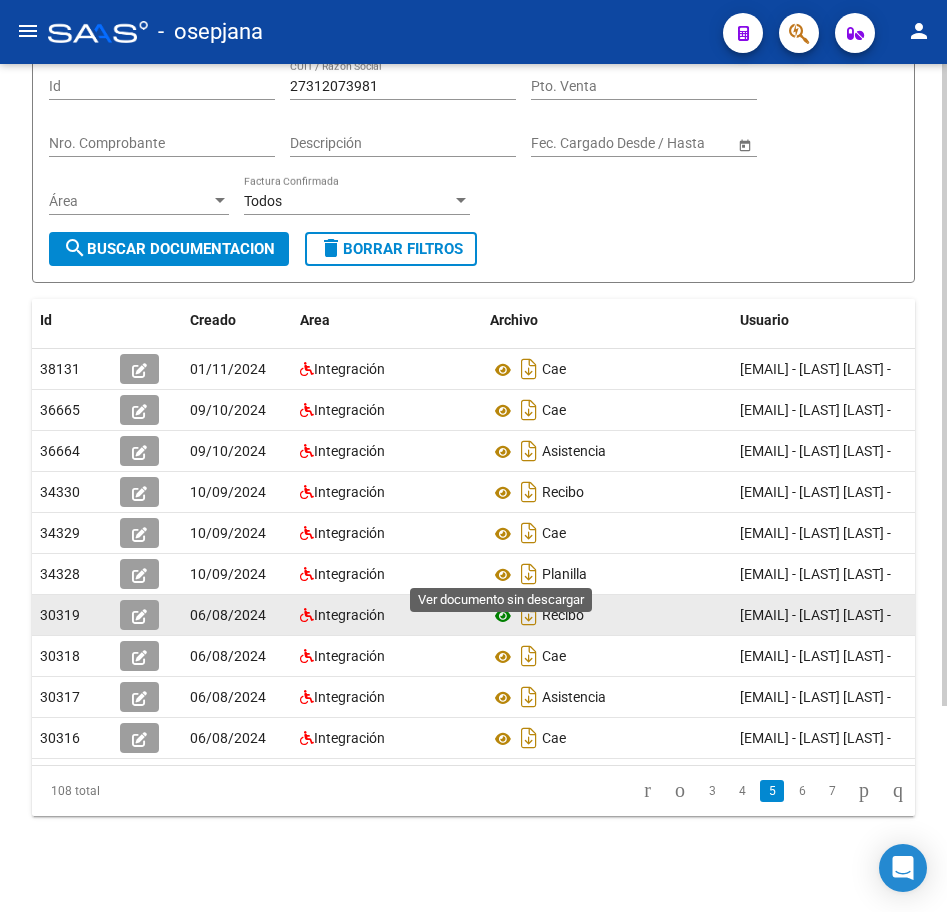 click 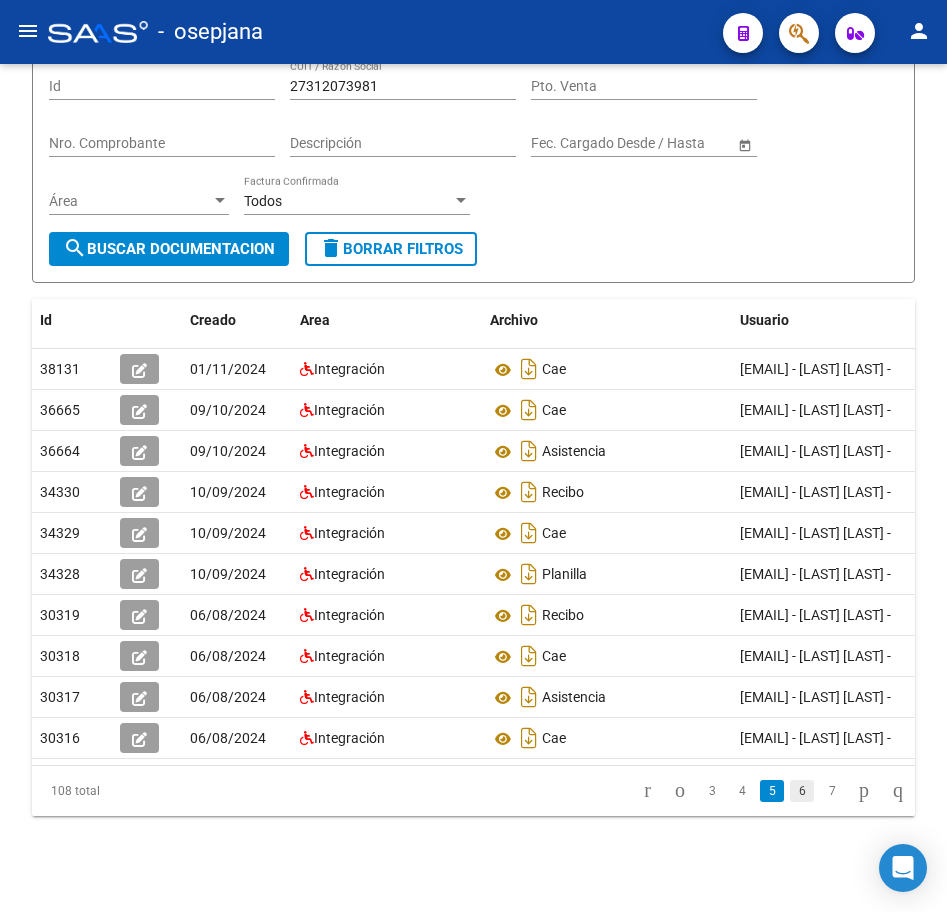 click on "6" 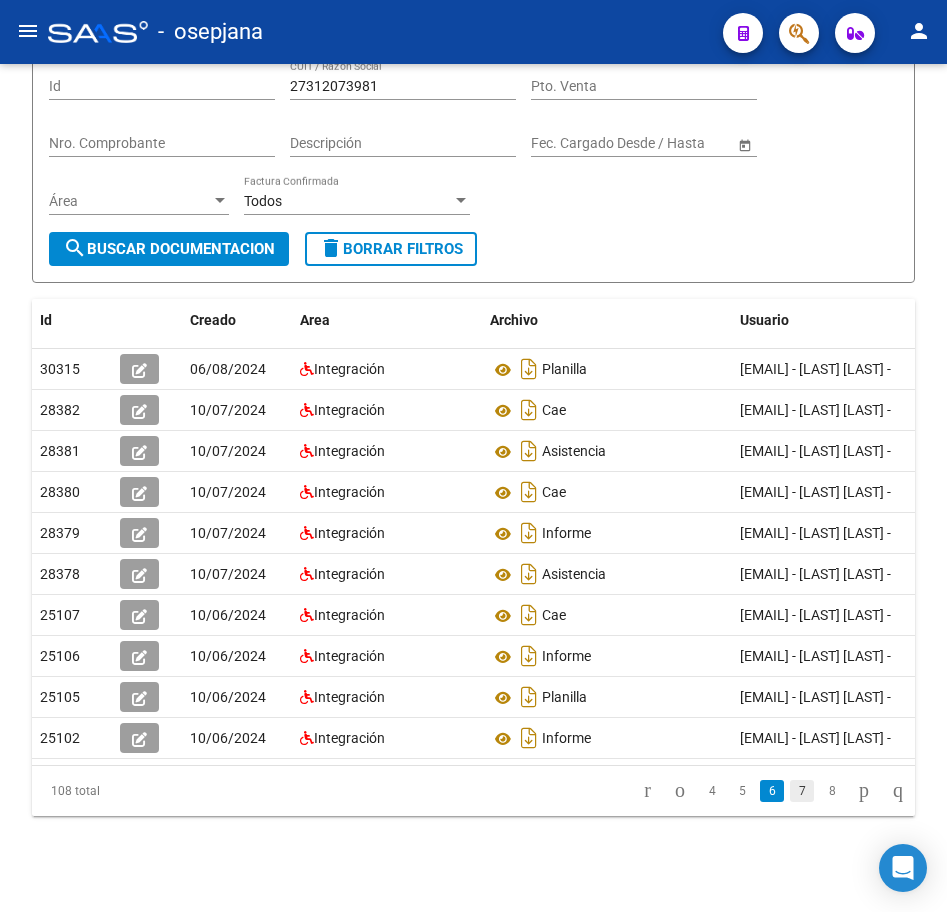 click on "7" 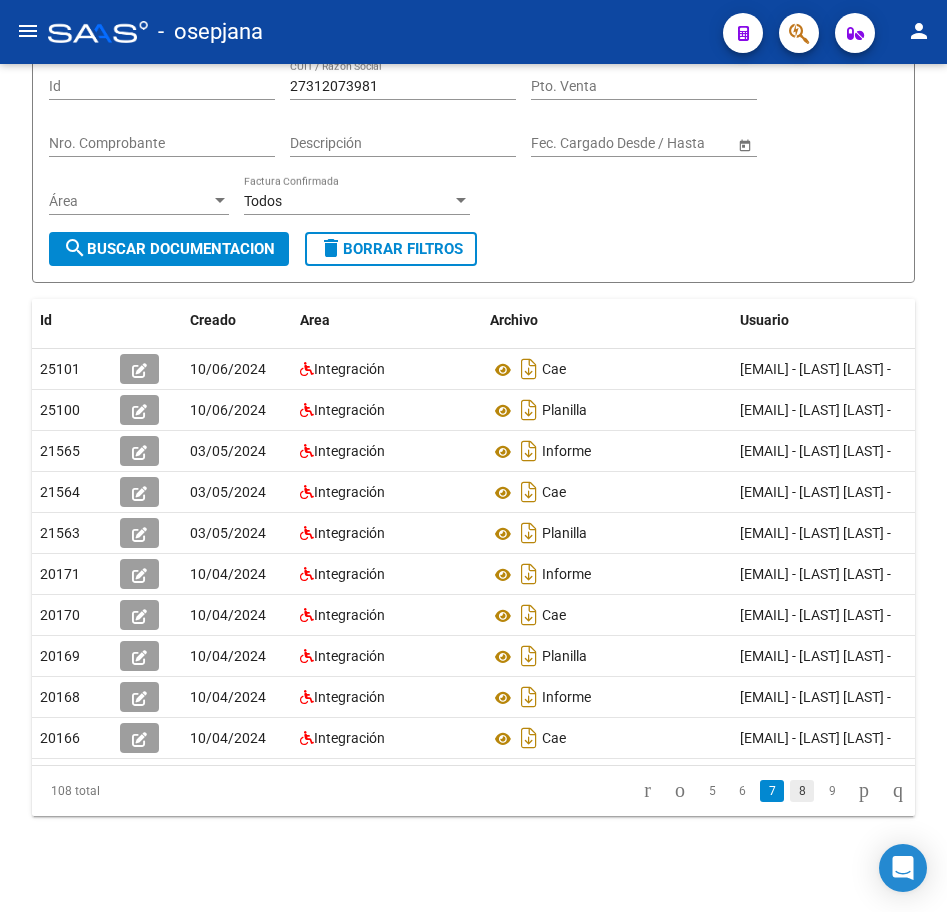 click on "8" 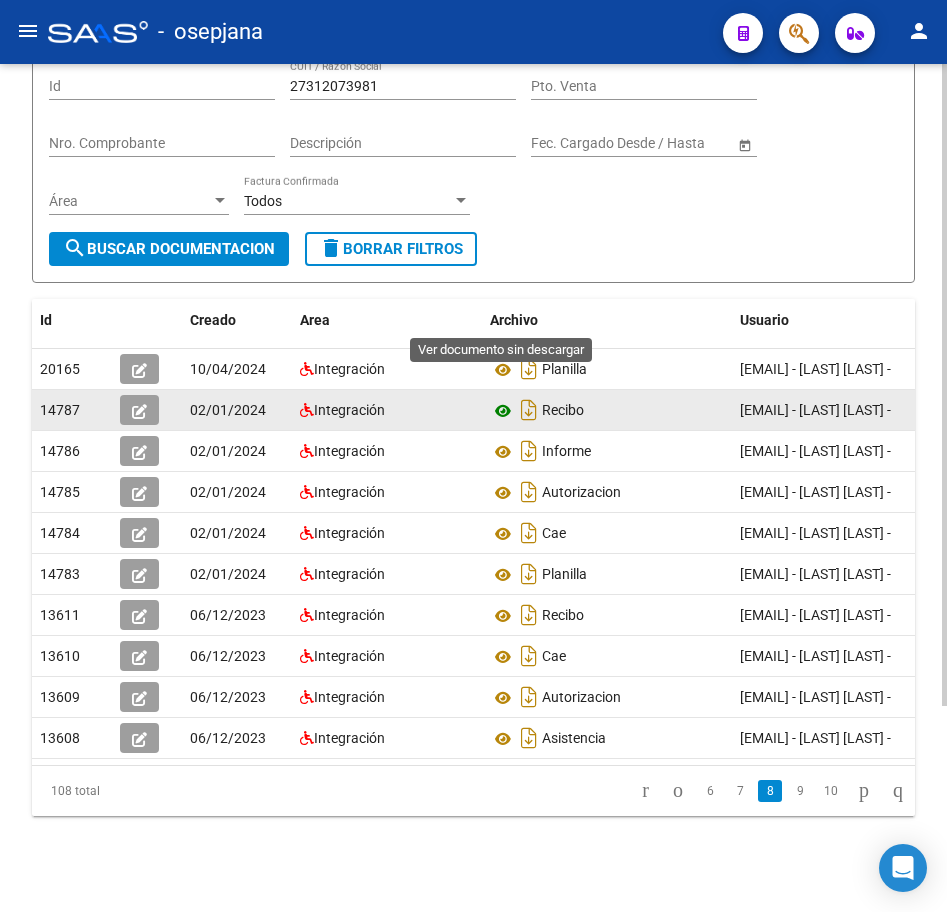 click 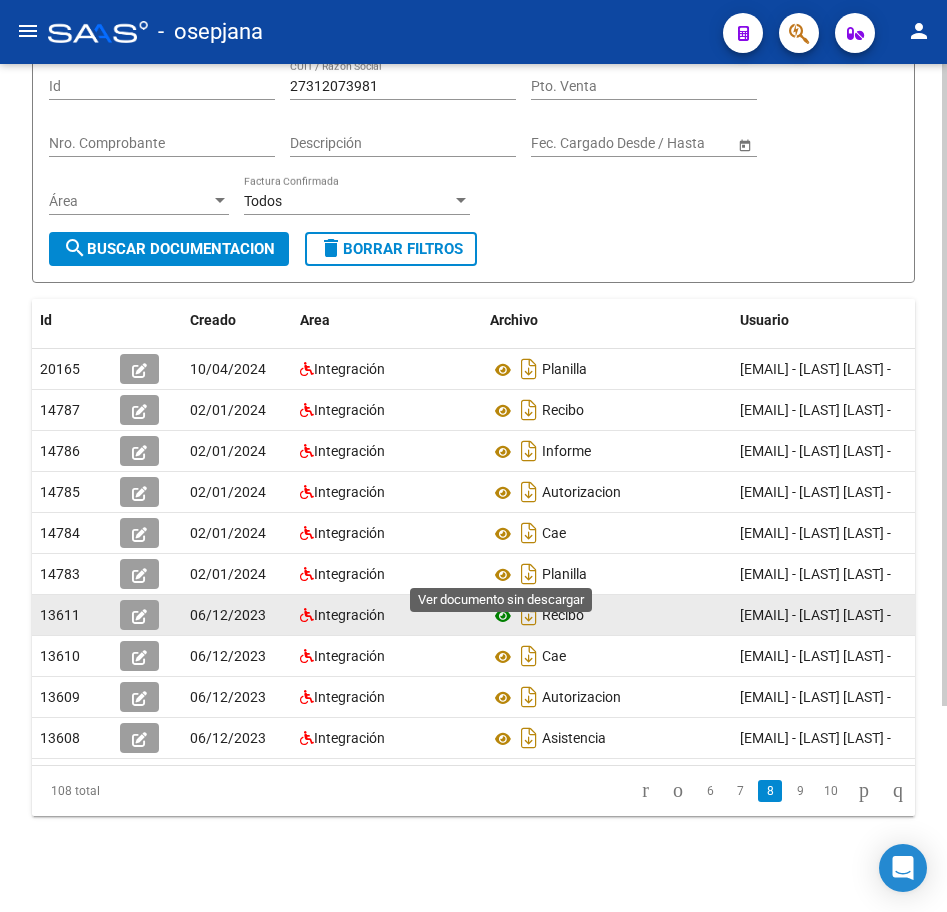 click 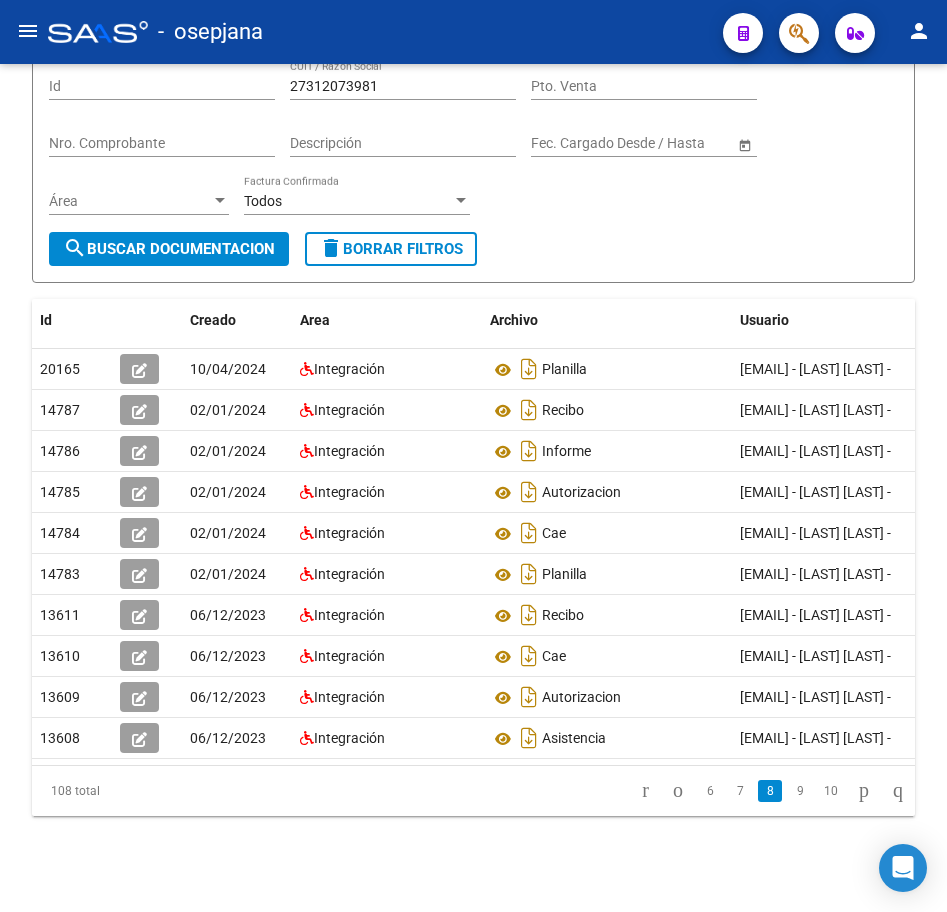 click on "9" 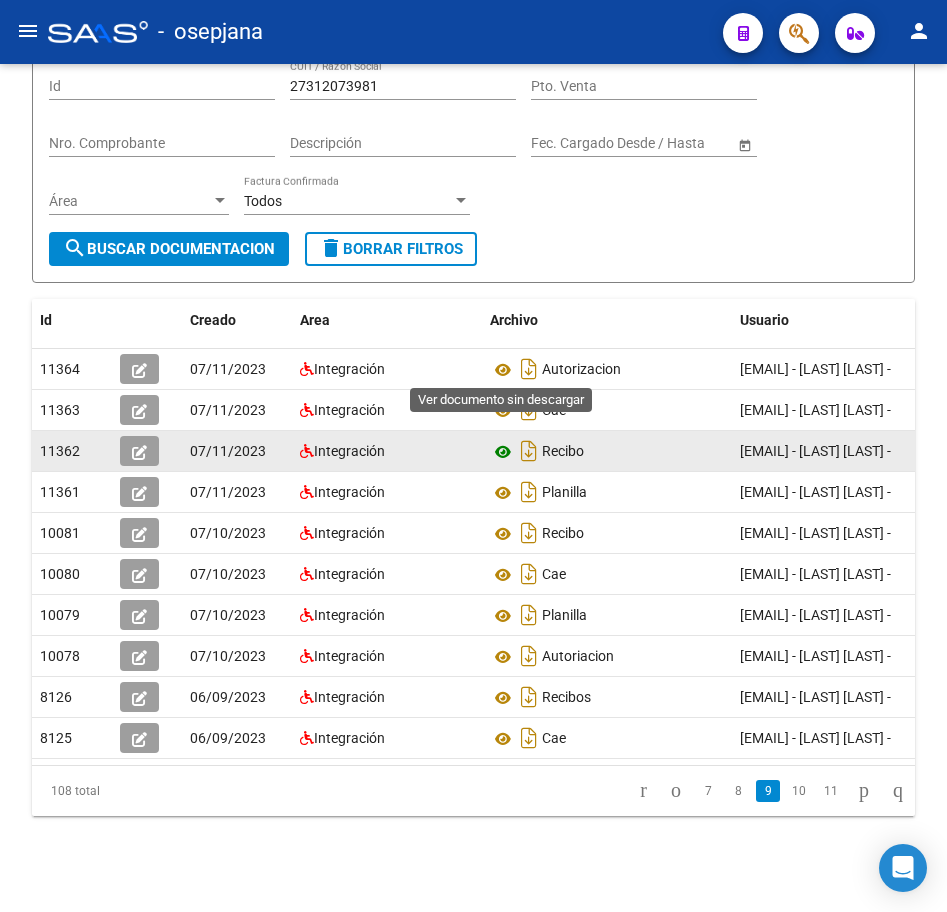 click 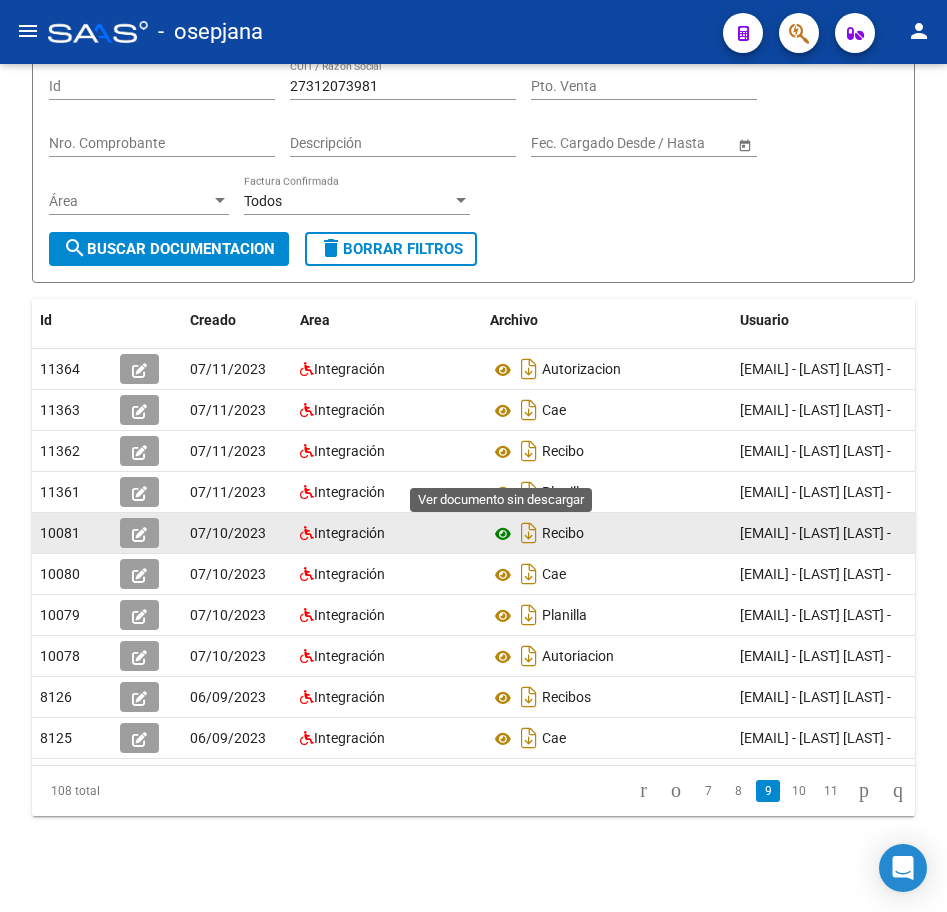 click 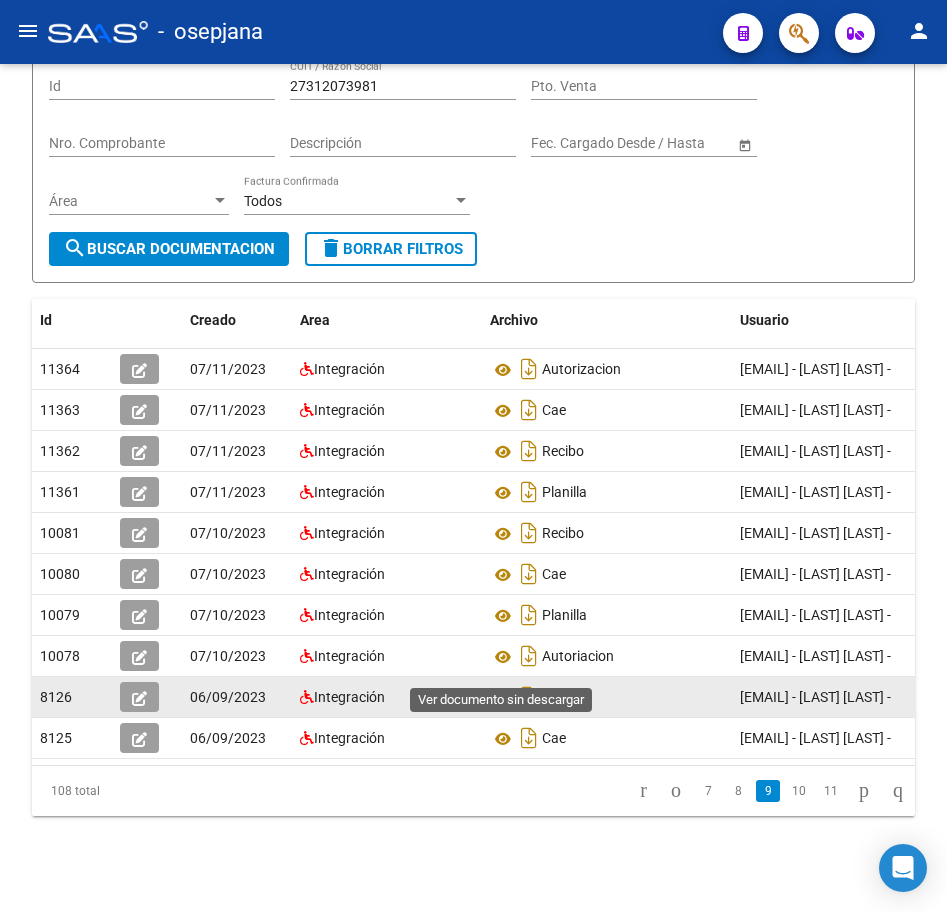 click 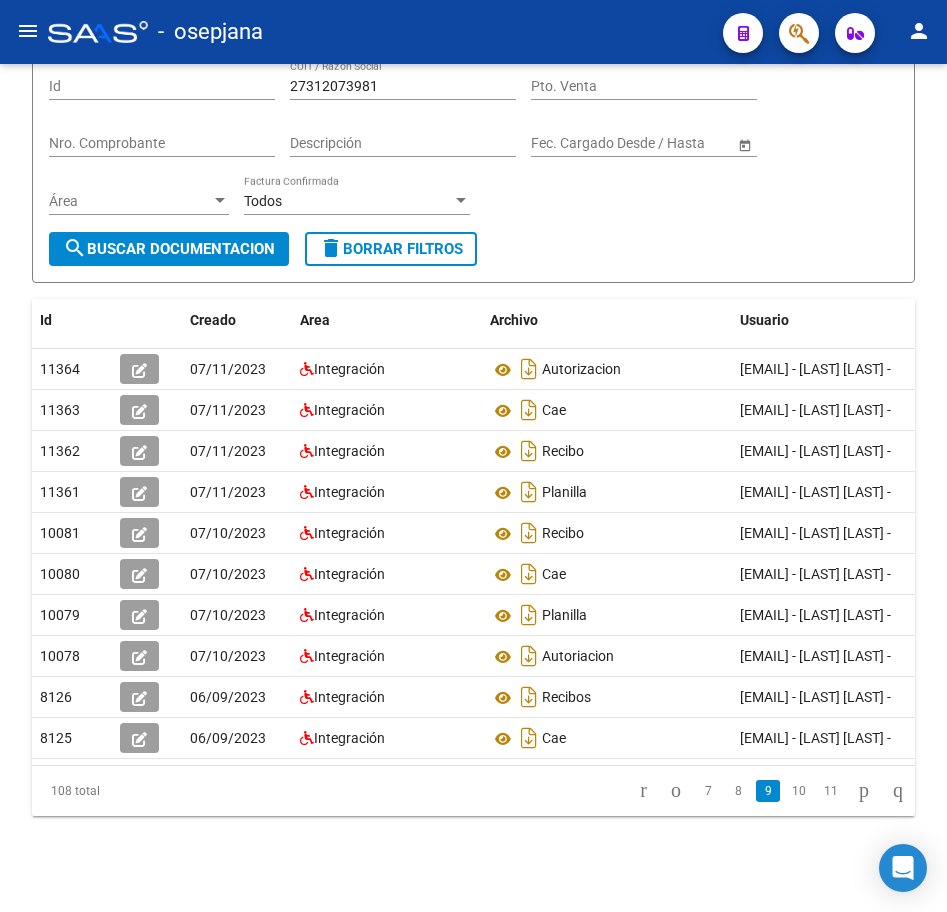 click on "10" 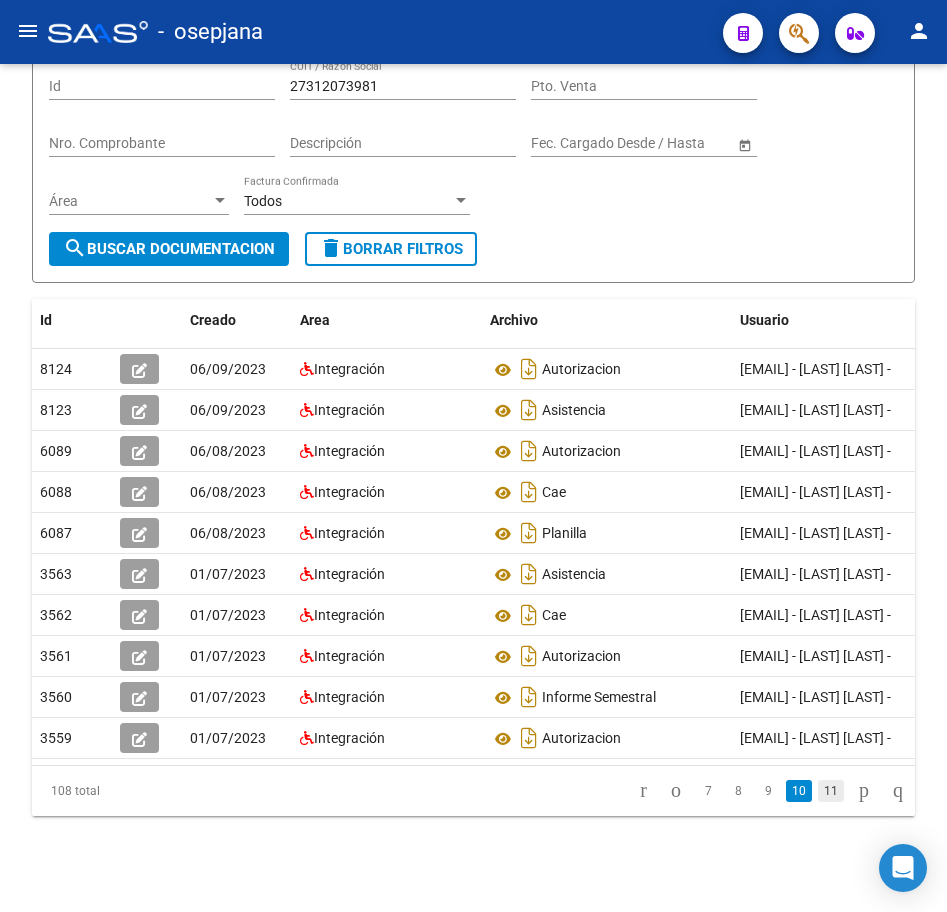 click on "11" 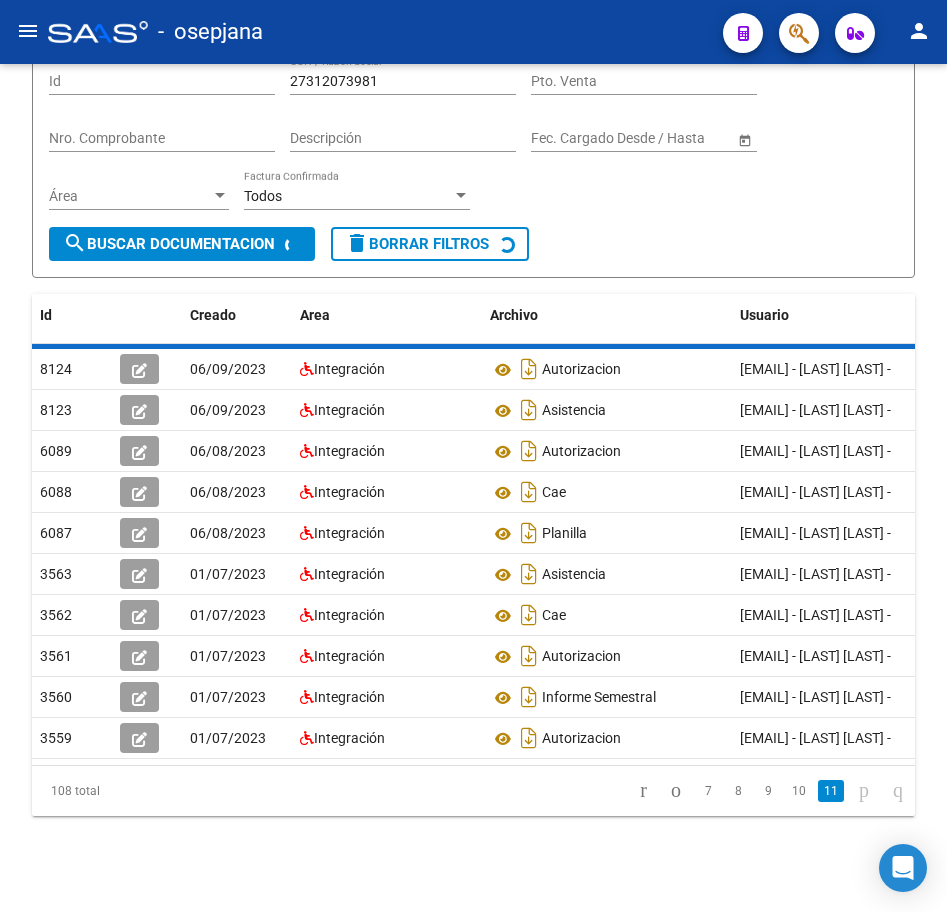 scroll, scrollTop: 172, scrollLeft: 0, axis: vertical 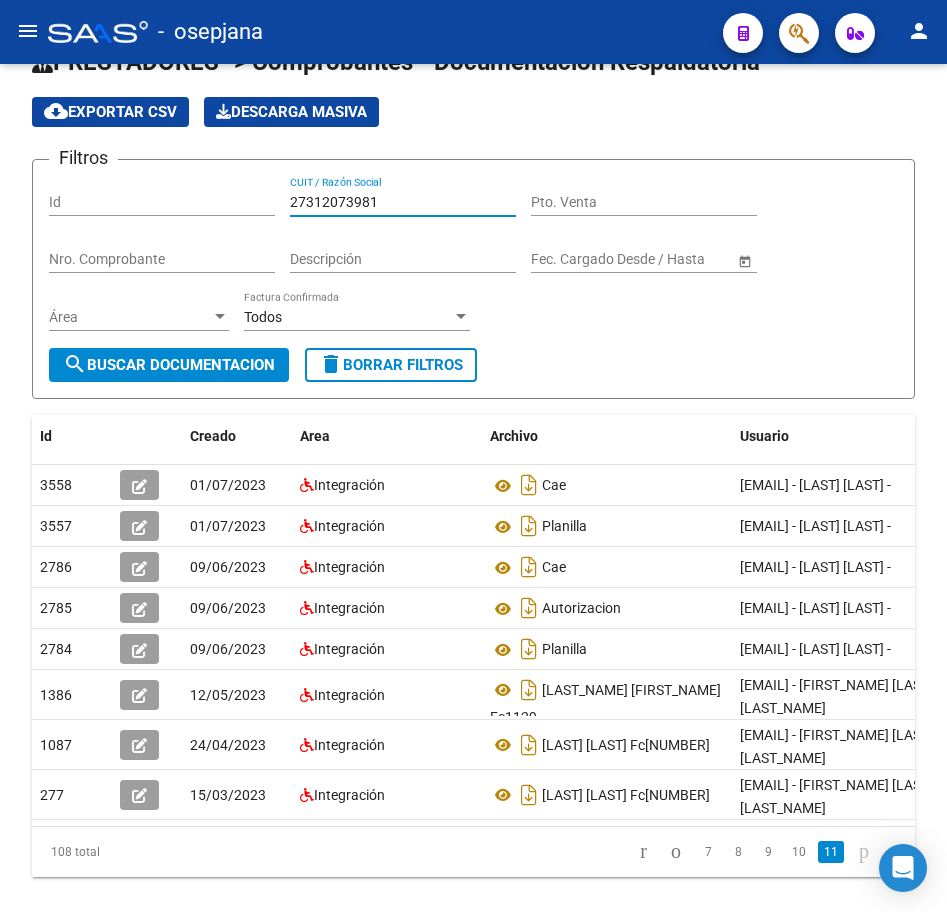 drag, startPoint x: 402, startPoint y: 80, endPoint x: 112, endPoint y: 64, distance: 290.44104 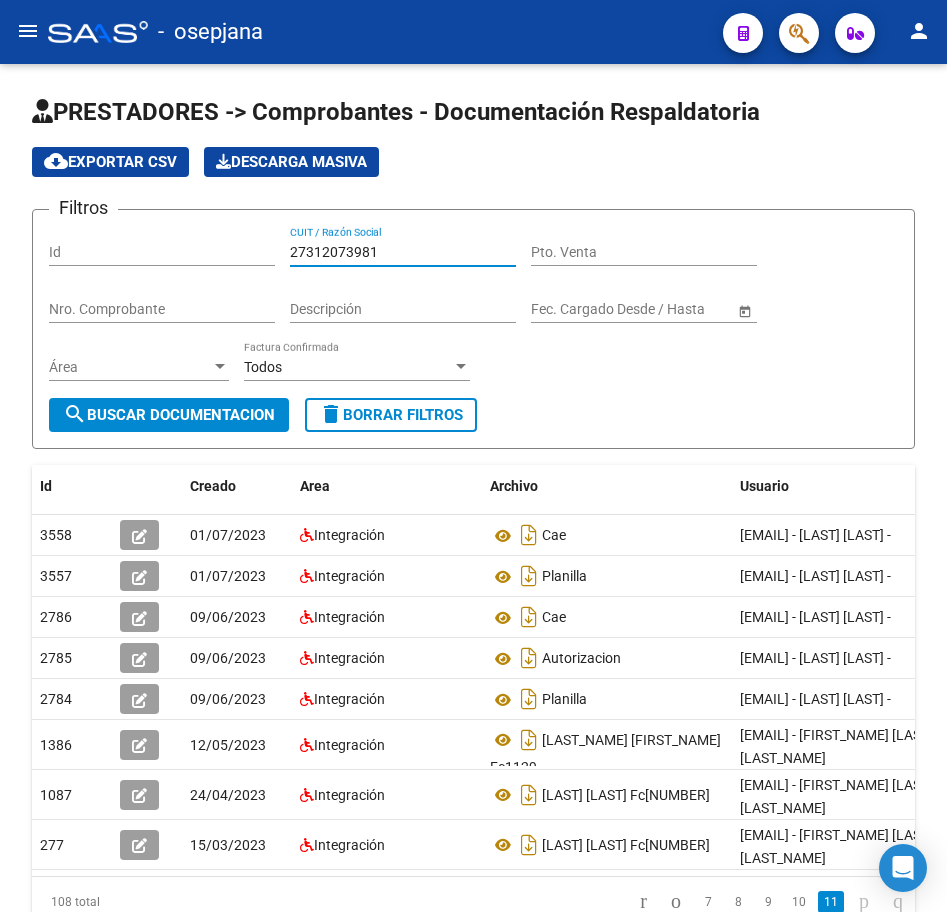 paste on "20111337" 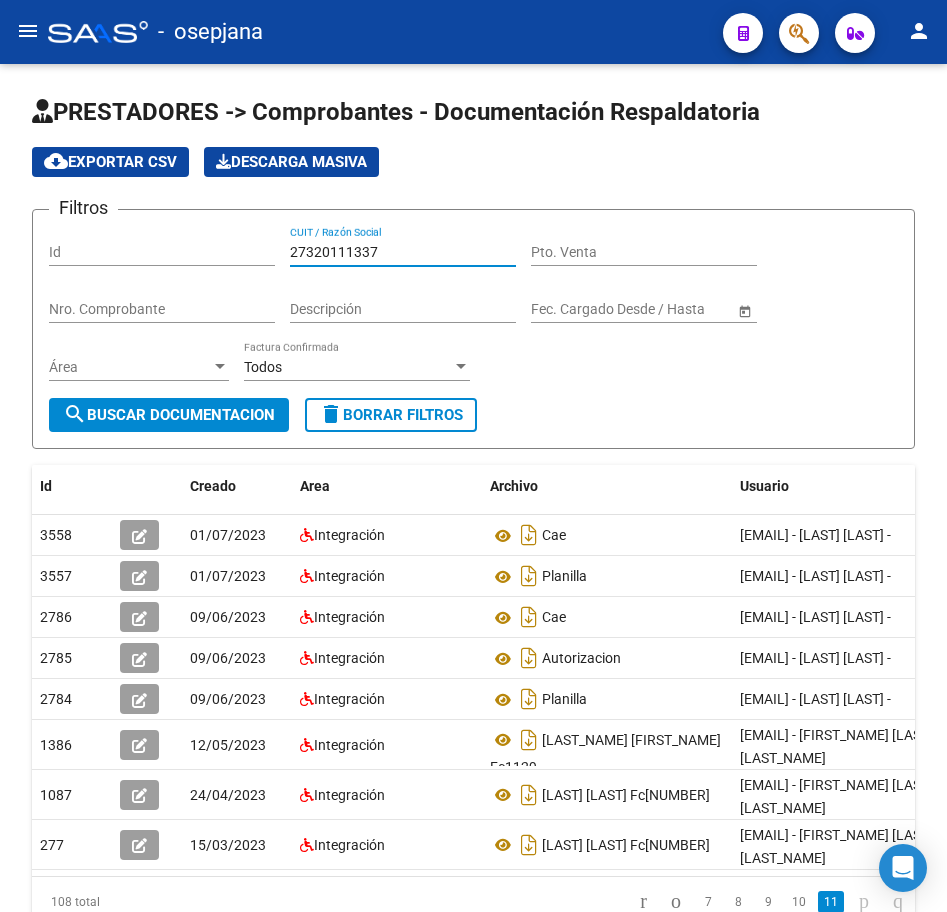click on "search  Buscar Documentacion" 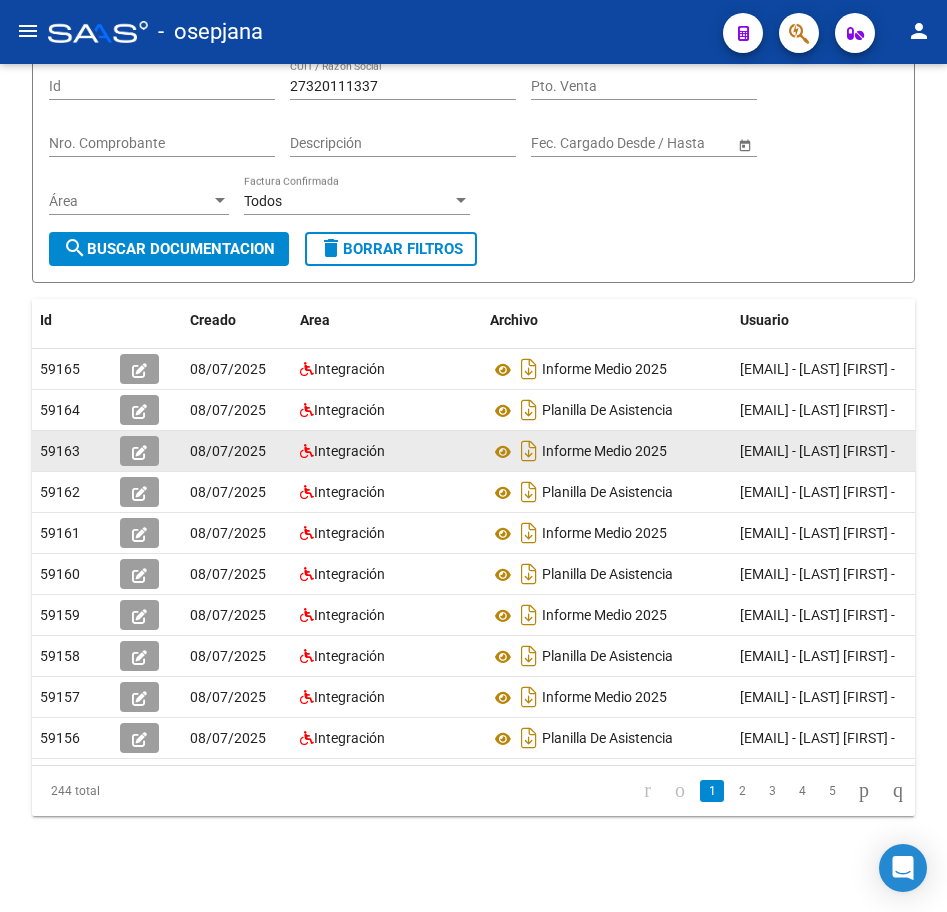 scroll, scrollTop: 272, scrollLeft: 0, axis: vertical 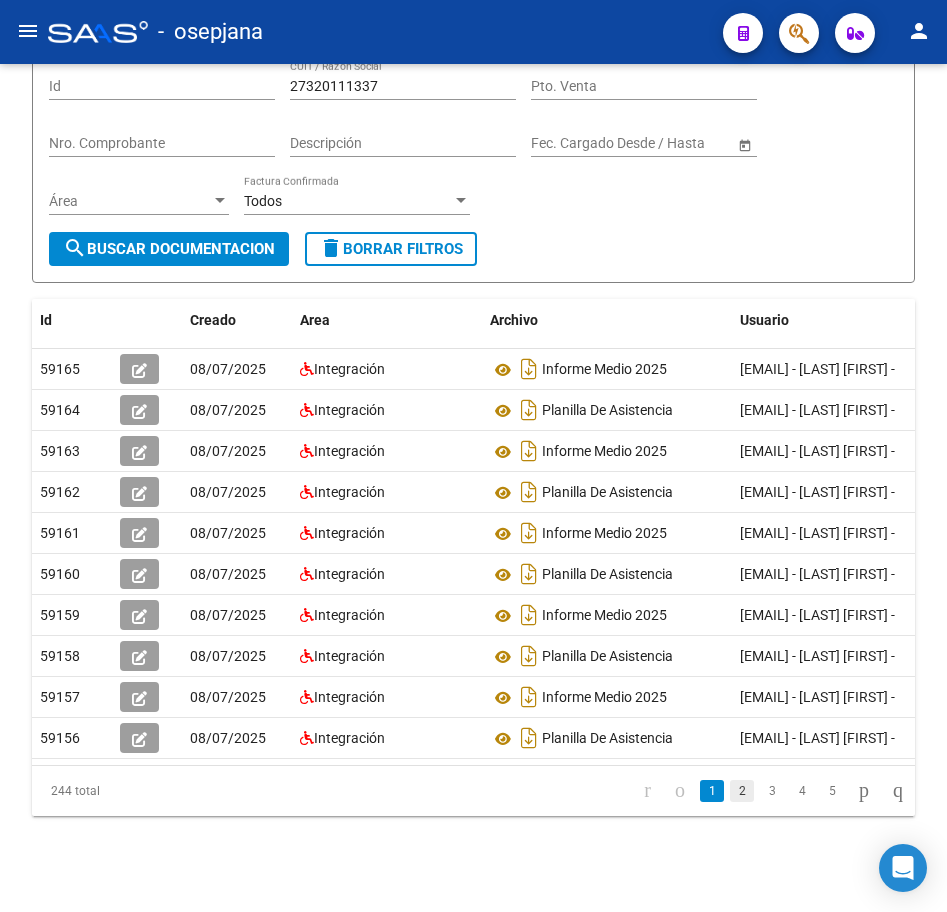 click on "2" 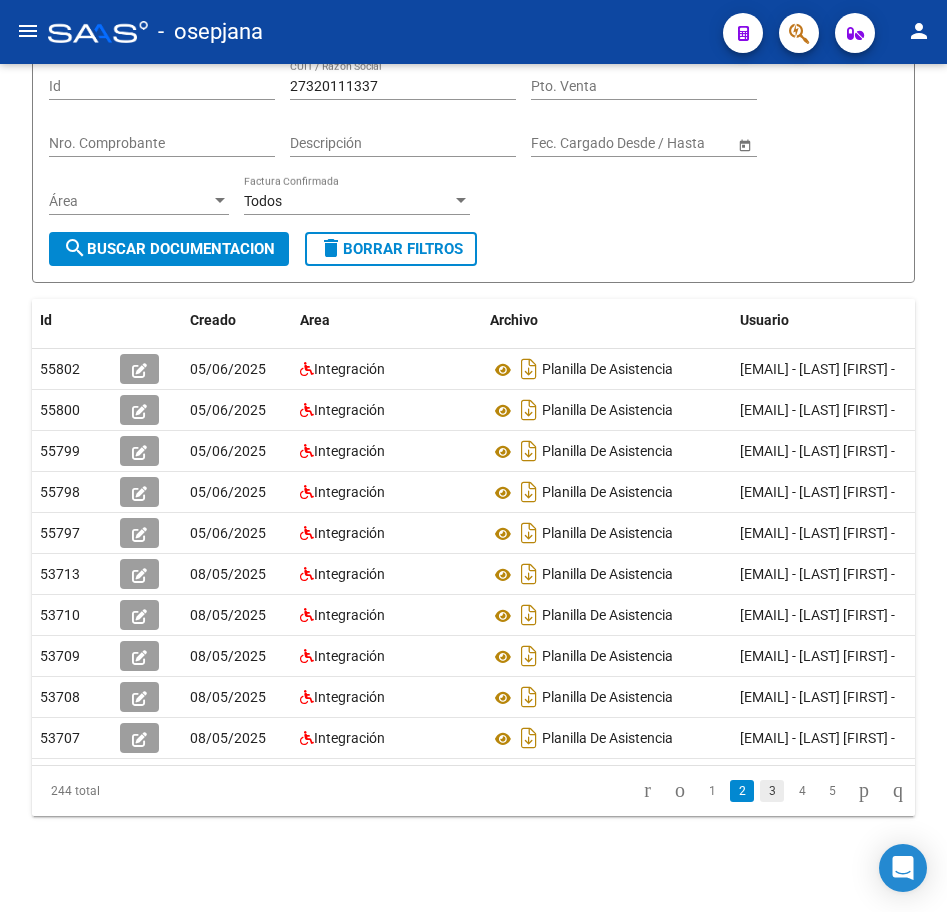 click on "3" 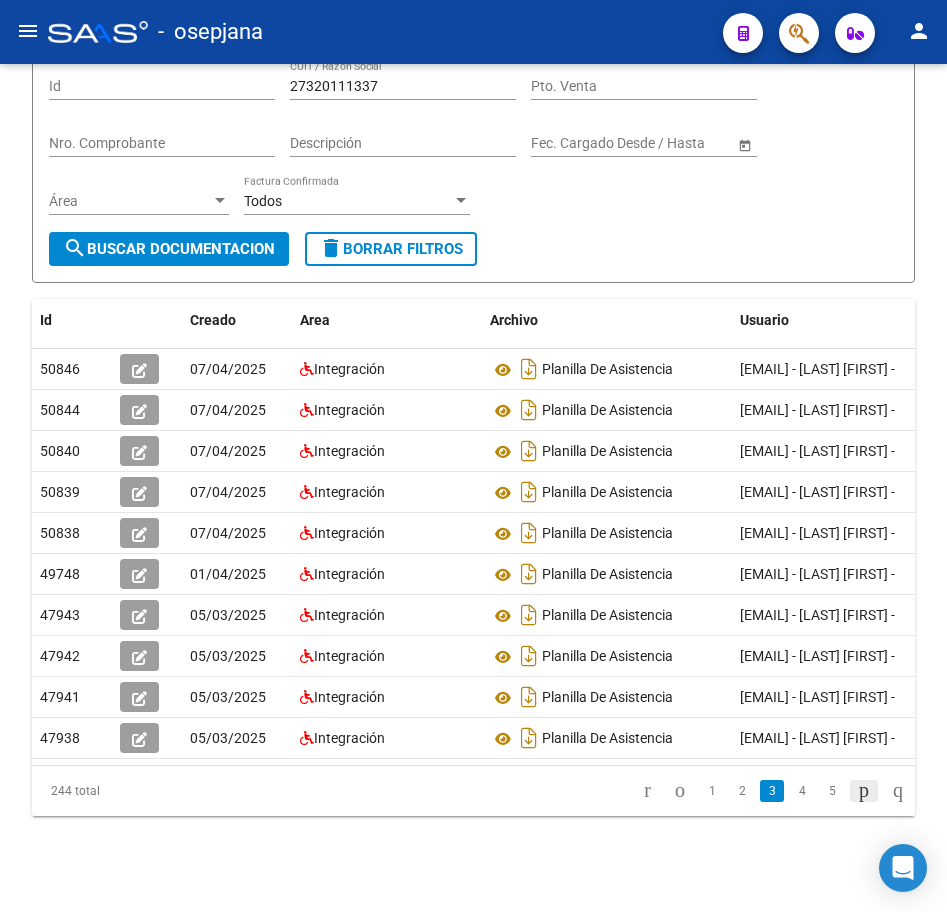 click 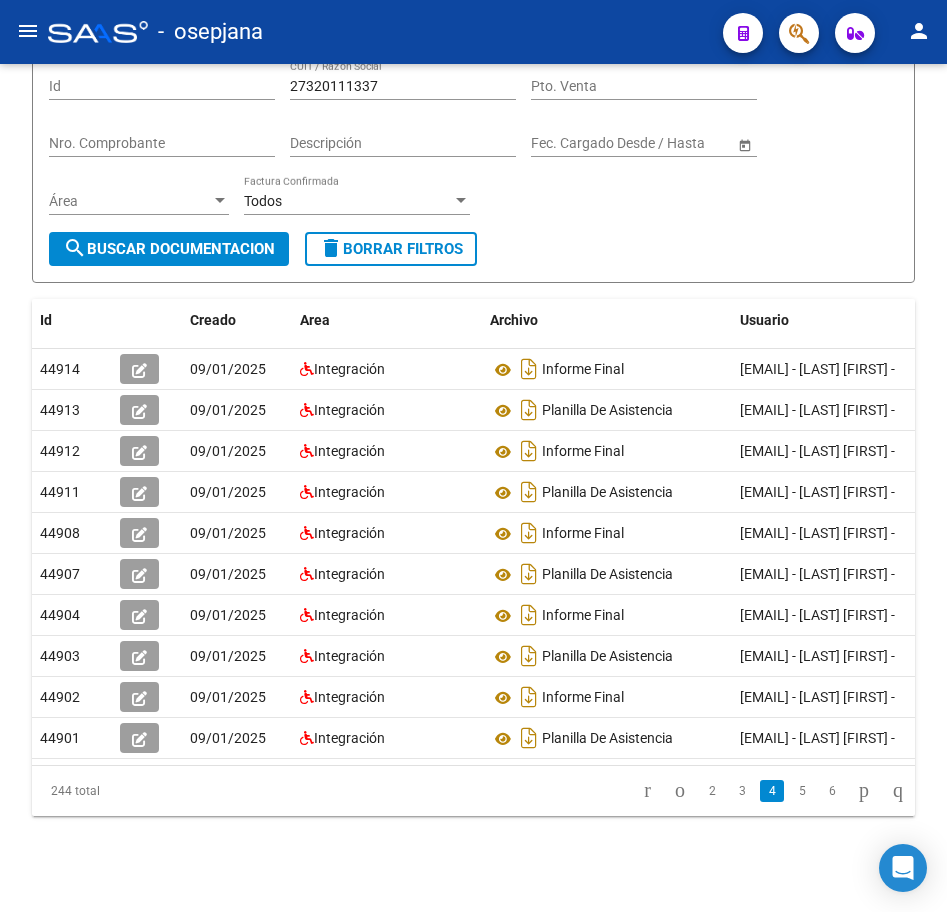 click 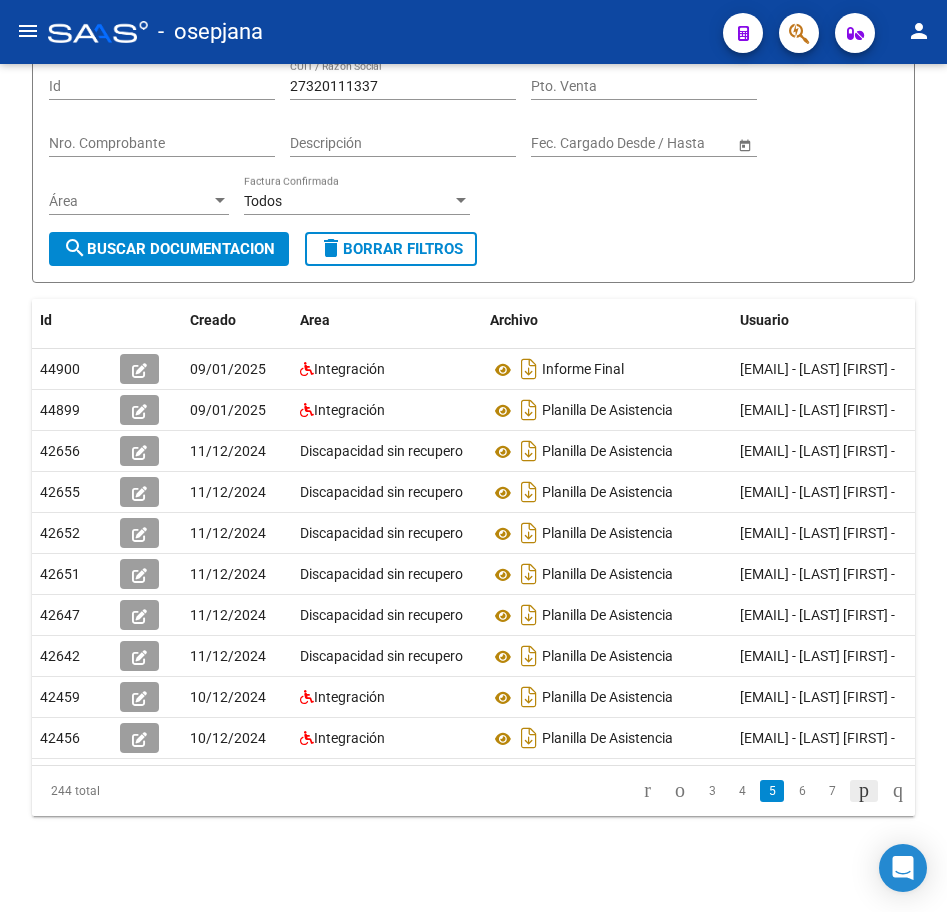 click 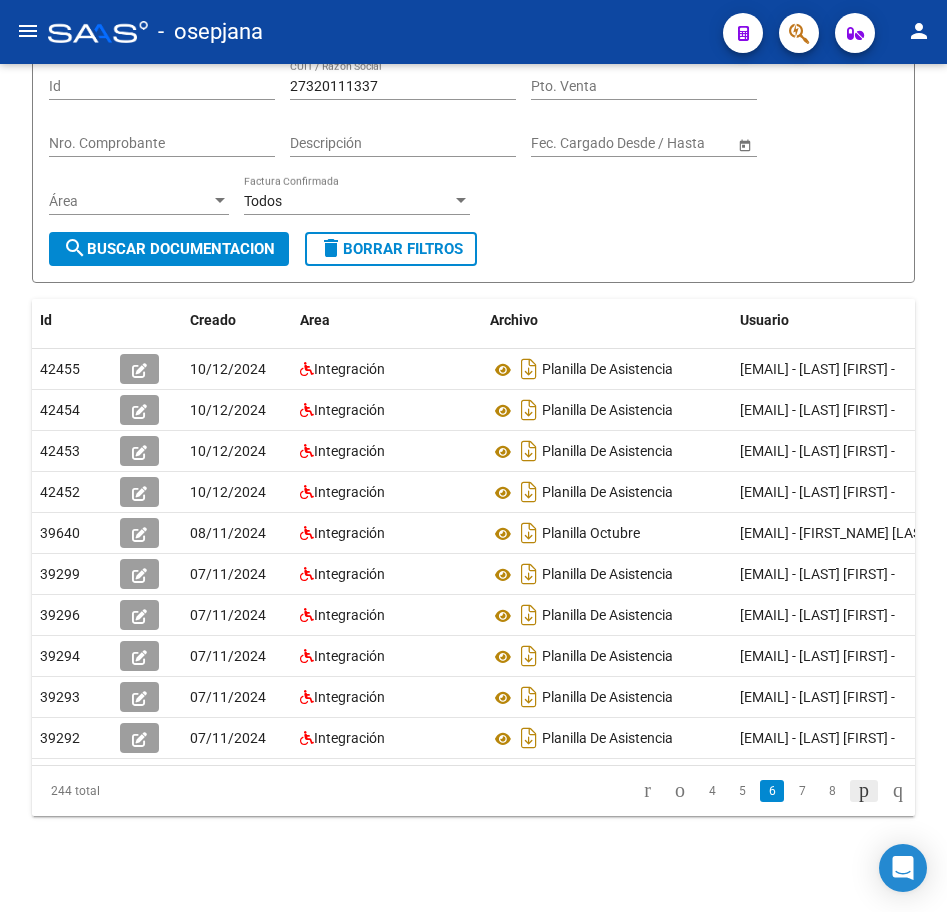 click 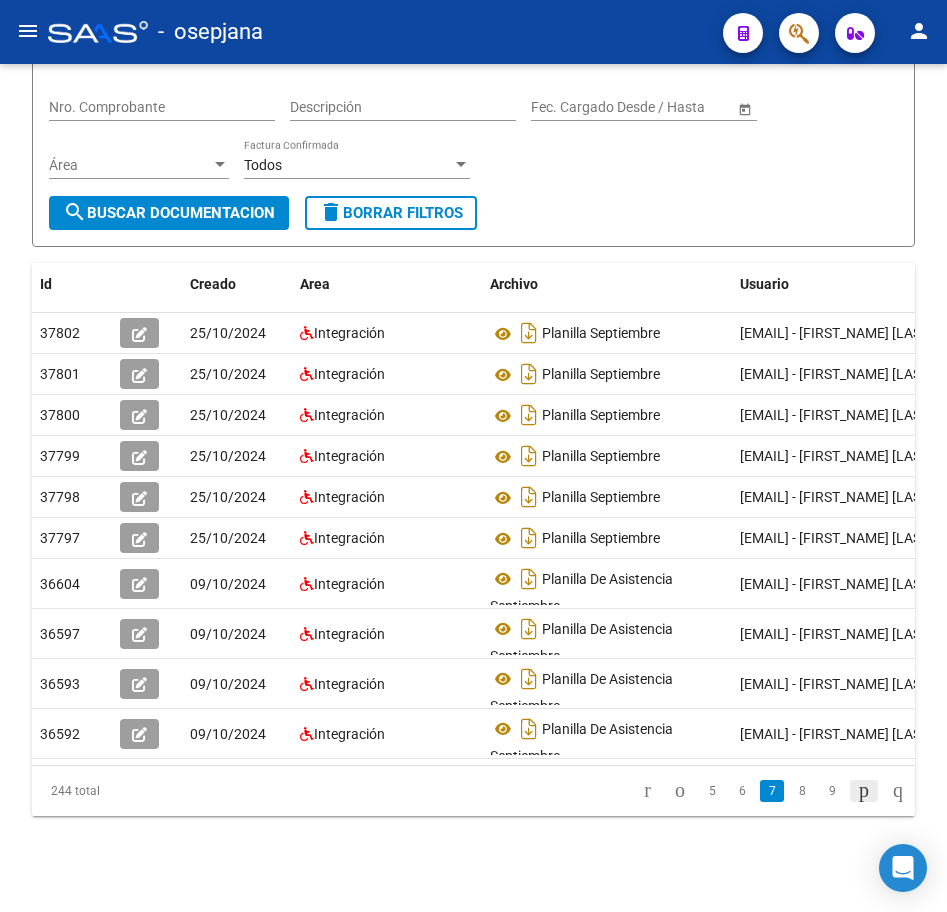 click 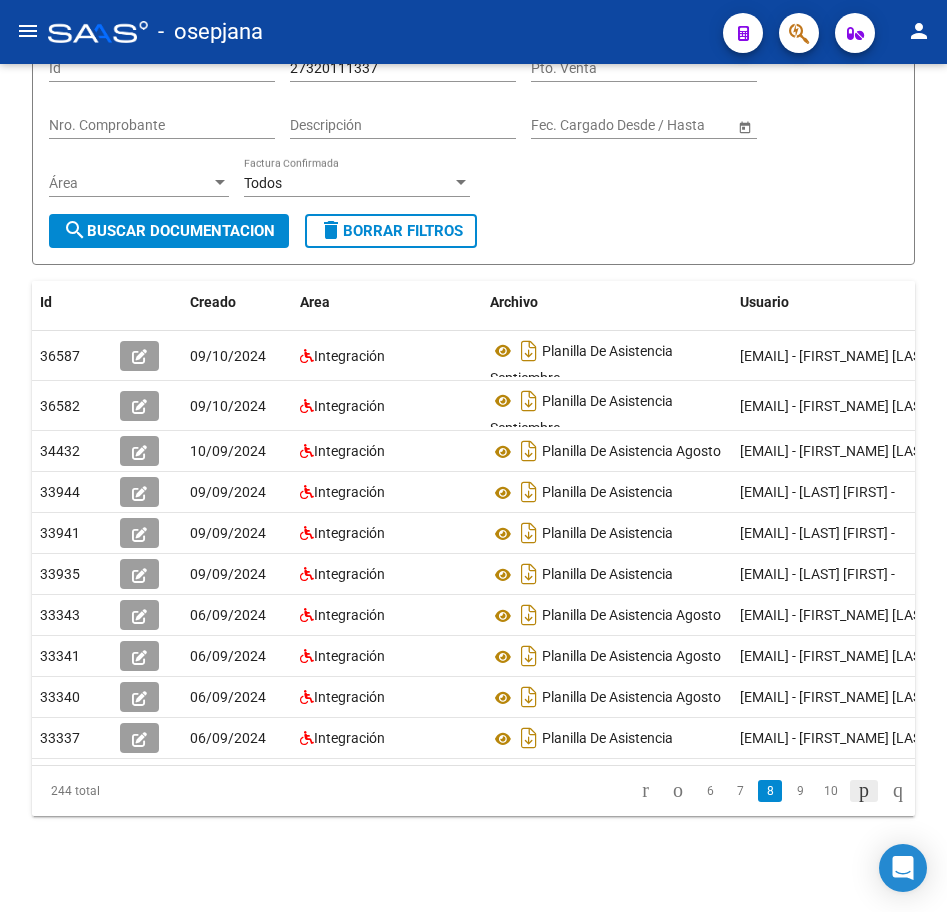 click 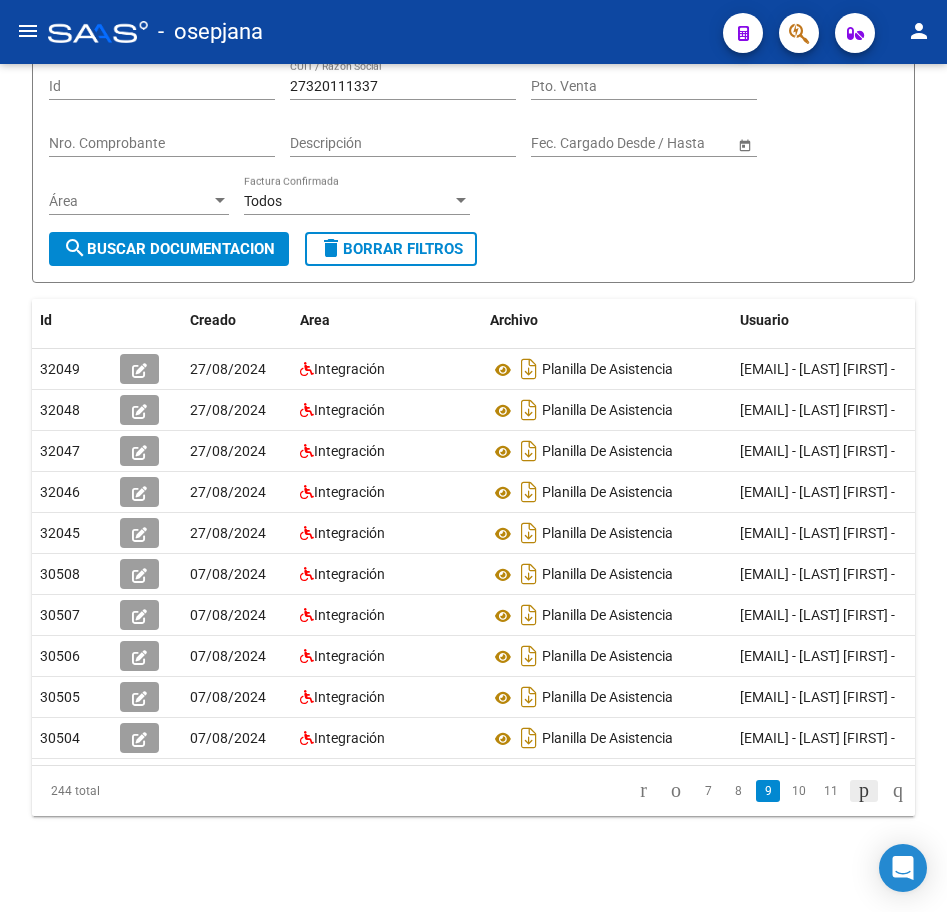 click 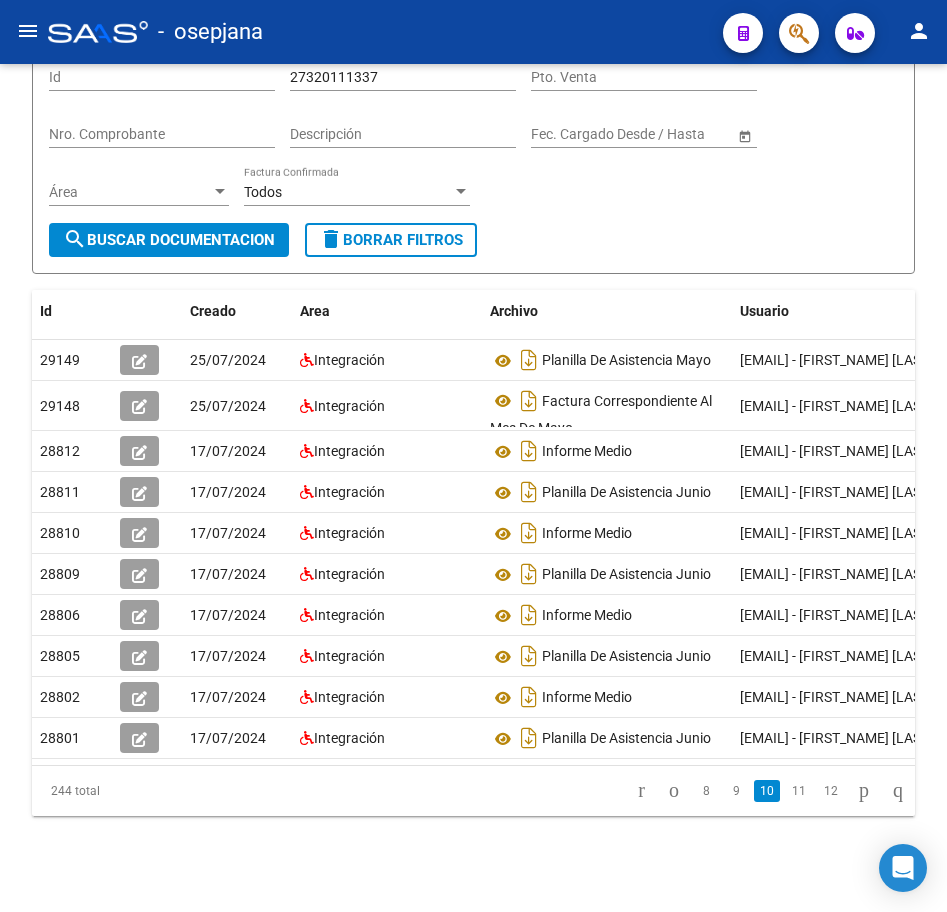 drag, startPoint x: 783, startPoint y: 794, endPoint x: 802, endPoint y: 780, distance: 23.600847 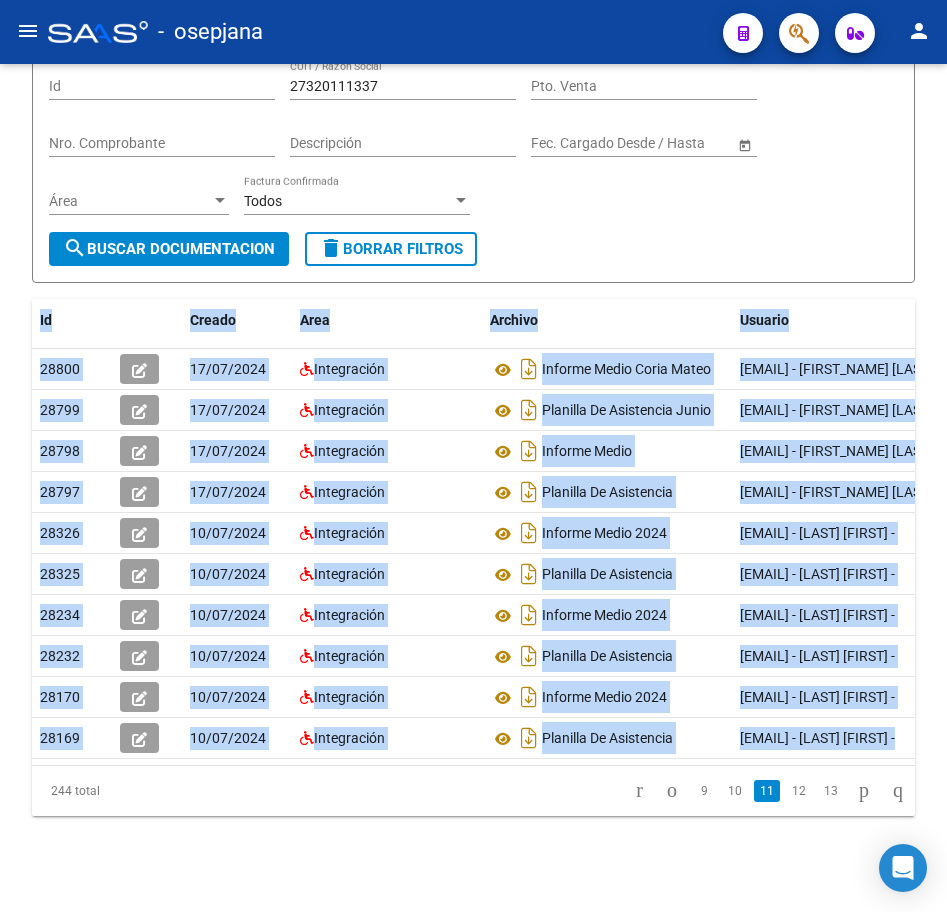 drag, startPoint x: 940, startPoint y: 281, endPoint x: 941, endPoint y: 159, distance: 122.0041 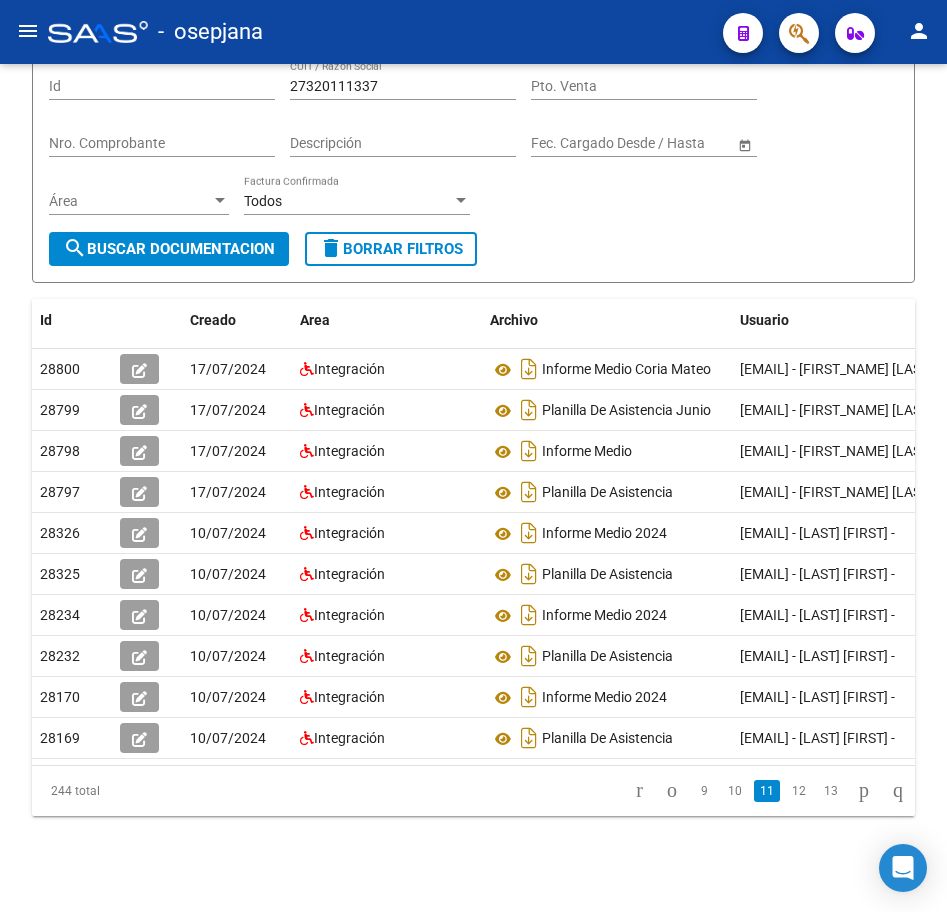 click on "PRESTADORES -> Comprobantes - Documentación Respaldatoria cloud_download  Exportar CSV   Descarga Masiva
Filtros Id 27320111337 CUIT / Razón Social Pto. Venta Nro. Comprobante Descripción Start date – End date Fec. Cargado Desde / Hasta Área Área Todos Factura Confirmada search  Buscar Documentacion  delete  Borrar Filtros  Id Creado Area Archivo Usuario Acción 28800
17/07/2024 Integración Informe Medio [LAST_NAME] [FIRST_NAME]  [EMAIL] - [LAST_NAME] [FIRST_NAME] -  28799
17/07/2024 Integración Planilla De Asistencia Junio   [EMAIL] - [LAST_NAME] [FIRST_NAME] -  28798
17/07/2024 Integración Informe Medio   [EMAIL] - [LAST_NAME] [FIRST_NAME] -  28797
17/07/2024 Integración Planilla De Asistencia   [EMAIL] - [LAST_NAME] [FIRST_NAME] -  28326
10/07/2024 Integración Informe Medio 2024  [EMAIL] - [LAST_NAME] [FIRST_NAME] -  28325
10/07/2024 Integración Planilla De Asistencia  28234
10/07/2024 Integración 28232
28170" 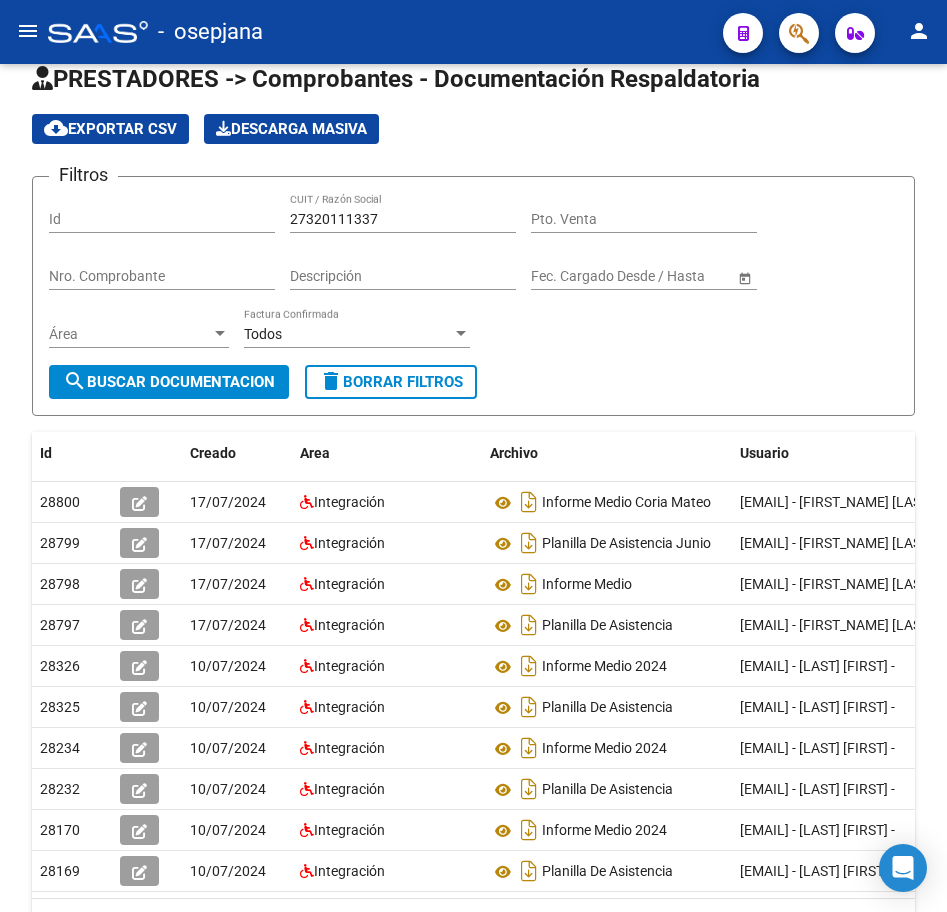 click on "PRESTADORES -> Comprobantes - Documentación Respaldatoria cloud_download  Exportar CSV   Descarga Masiva
Filtros Id 27320111337 CUIT / Razón Social Pto. Venta Nro. Comprobante Descripción Start date – End date Fec. Cargado Desde / Hasta Área Área Todos Factura Confirmada search  Buscar Documentacion  delete  Borrar Filtros  Id Creado Area Archivo Usuario Acción 28800
17/07/2024 Integración Informe Medio [LAST_NAME] [FIRST_NAME]  [EMAIL] - [LAST_NAME] [FIRST_NAME] -  28799
17/07/2024 Integración Planilla De Asistencia Junio   [EMAIL] - [LAST_NAME] [FIRST_NAME] -  28798
17/07/2024 Integración Informe Medio   [EMAIL] - [LAST_NAME] [FIRST_NAME] -  28797
17/07/2024 Integración Planilla De Asistencia   [EMAIL] - [LAST_NAME] [FIRST_NAME] -  28326
10/07/2024 Integración Informe Medio 2024  [EMAIL] - [LAST_NAME] [FIRST_NAME] -  28325
10/07/2024 Integración Planilla De Asistencia  28234
10/07/2024 Integración 28232
28170" 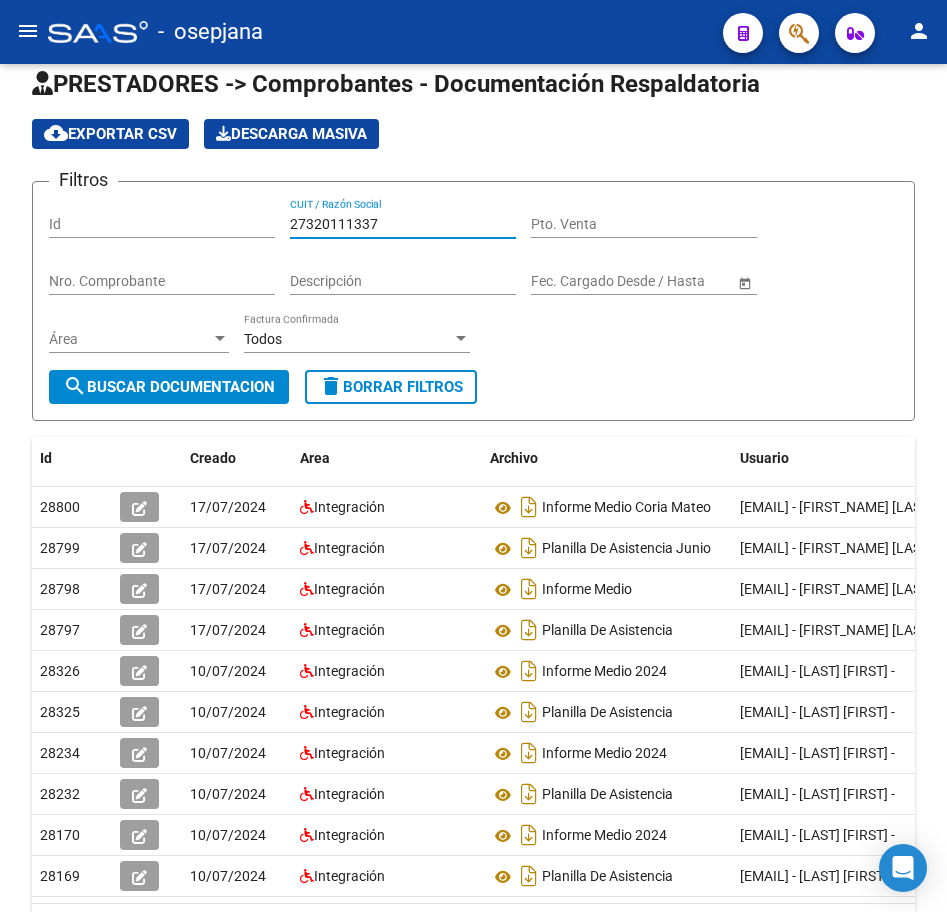drag, startPoint x: 392, startPoint y: 218, endPoint x: 154, endPoint y: 230, distance: 238.30232 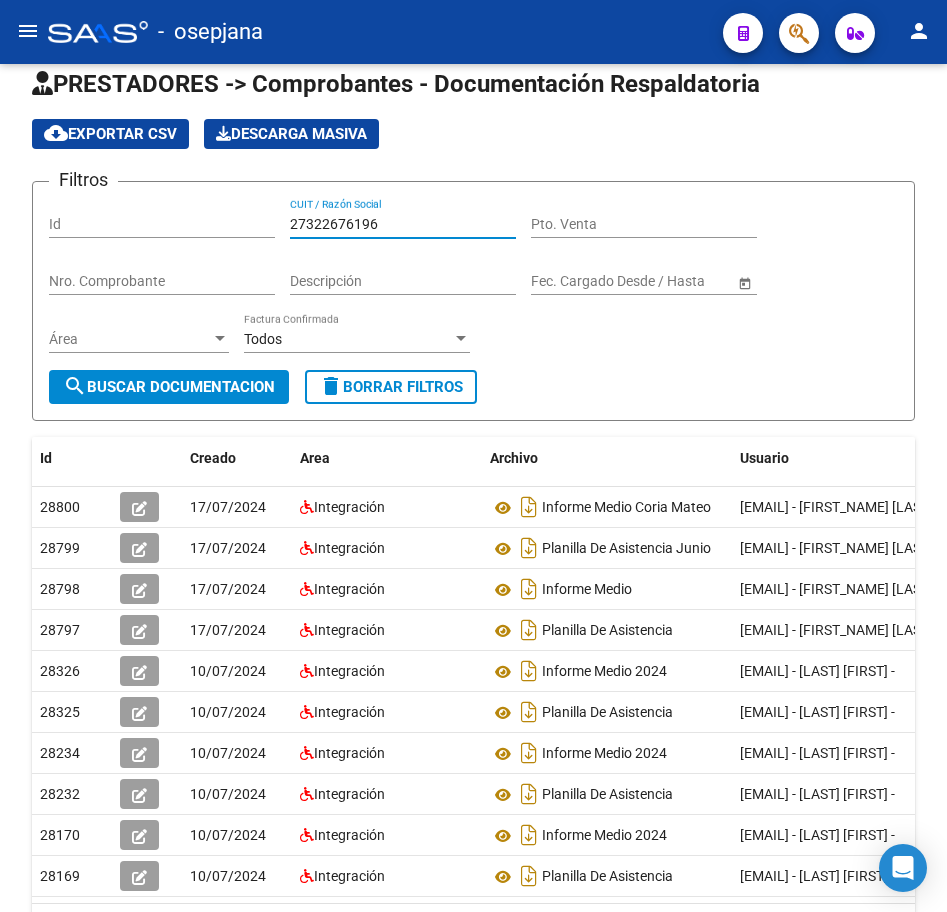 click on "search  Buscar Documentacion" 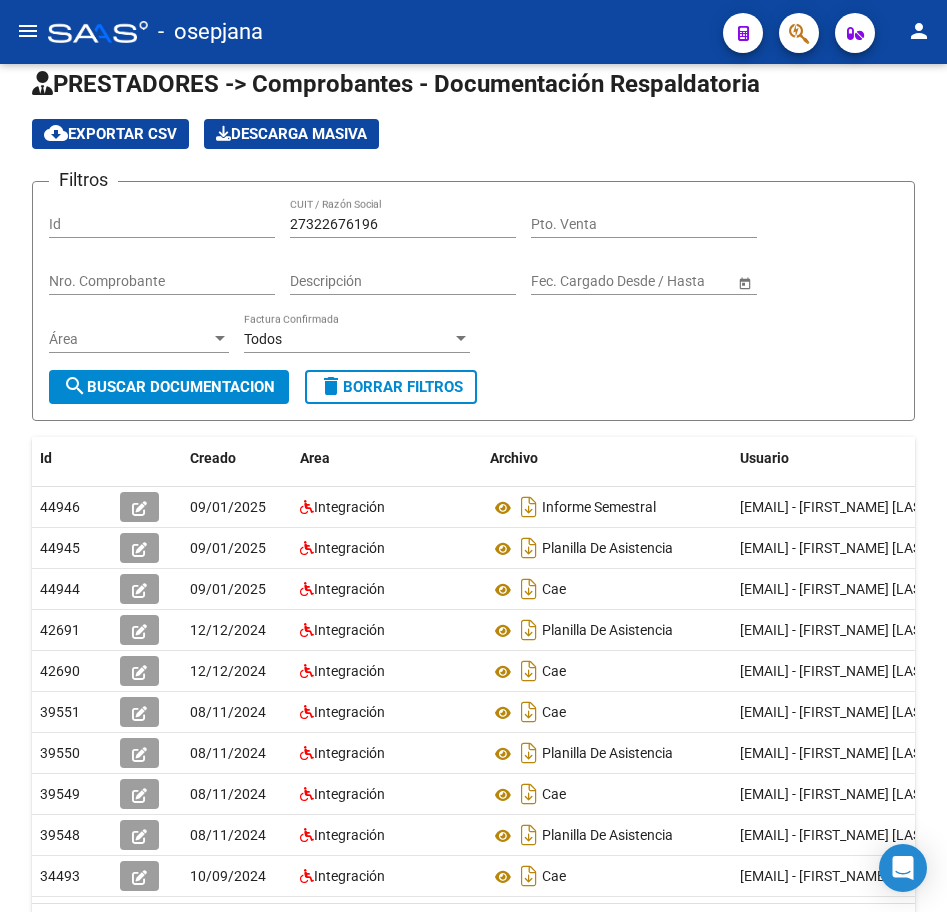 click on "PRESTADORES -> Comprobantes - Documentación Respaldatoria cloud_download  Exportar CSV   Descarga Masiva
Filtros Id 27322676196 CUIT / Razón Social Pto. Venta Nro. Comprobante Descripción Start date – End date Fec. Cargado Desde / Hasta Área Área Todos Factura Confirmada search  Buscar Documentacion  delete  Borrar Filtros  Id Creado Area Archivo Usuario Acción 44946
09/01/2025 Integración Informe Semestral  [EMAIL] - [FIRST_NAME] [LAST_NAME]   44945
09/01/2025 Integración Planilla De Asistencia  [EMAIL] - [FIRST_NAME] [LAST_NAME]   44944
09/01/2025 Integración Cae  [EMAIL] - [FIRST_NAME] [LAST_NAME]   42691
12/12/2024 Integración Planilla De Asistencia  [EMAIL] - [FIRST_NAME] [LAST_NAME]   42690
12/12/2024 Integración Cae  [EMAIL] - [FIRST_NAME] [LAST_NAME]   39551
08/11/2024 Integración Cae  [EMAIL] - [FIRST_NAME] [LAST_NAME]   39550
08/11/2024" 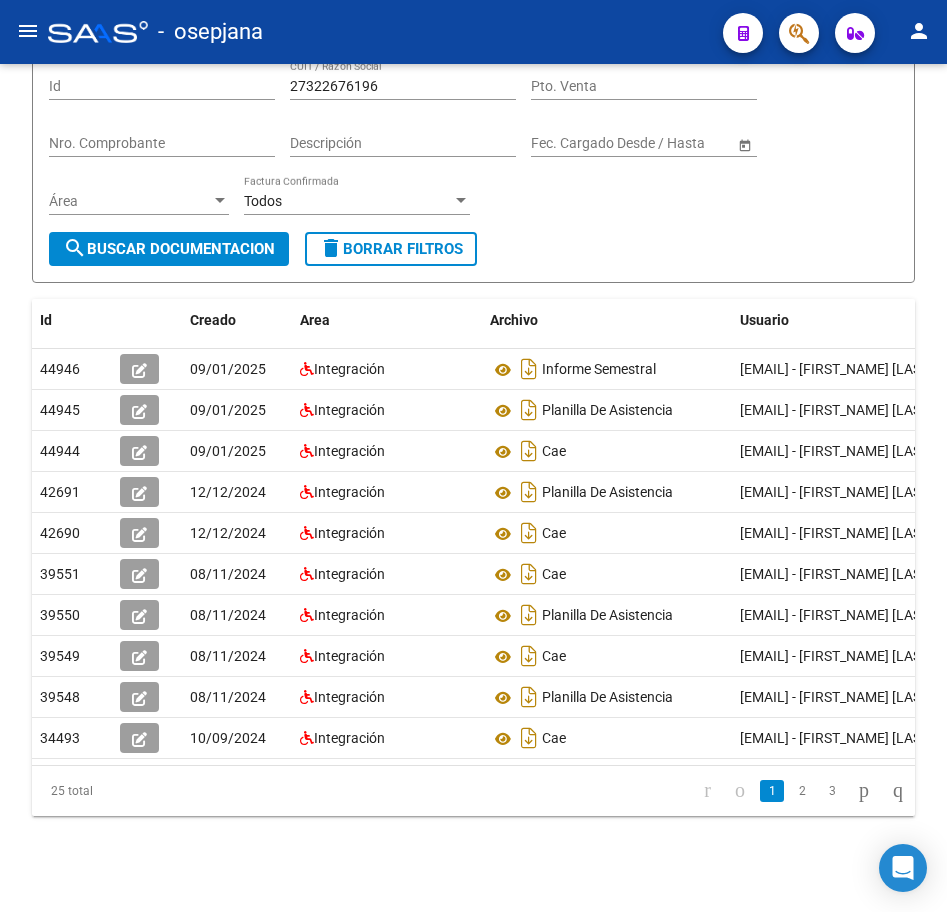 scroll, scrollTop: 241, scrollLeft: 0, axis: vertical 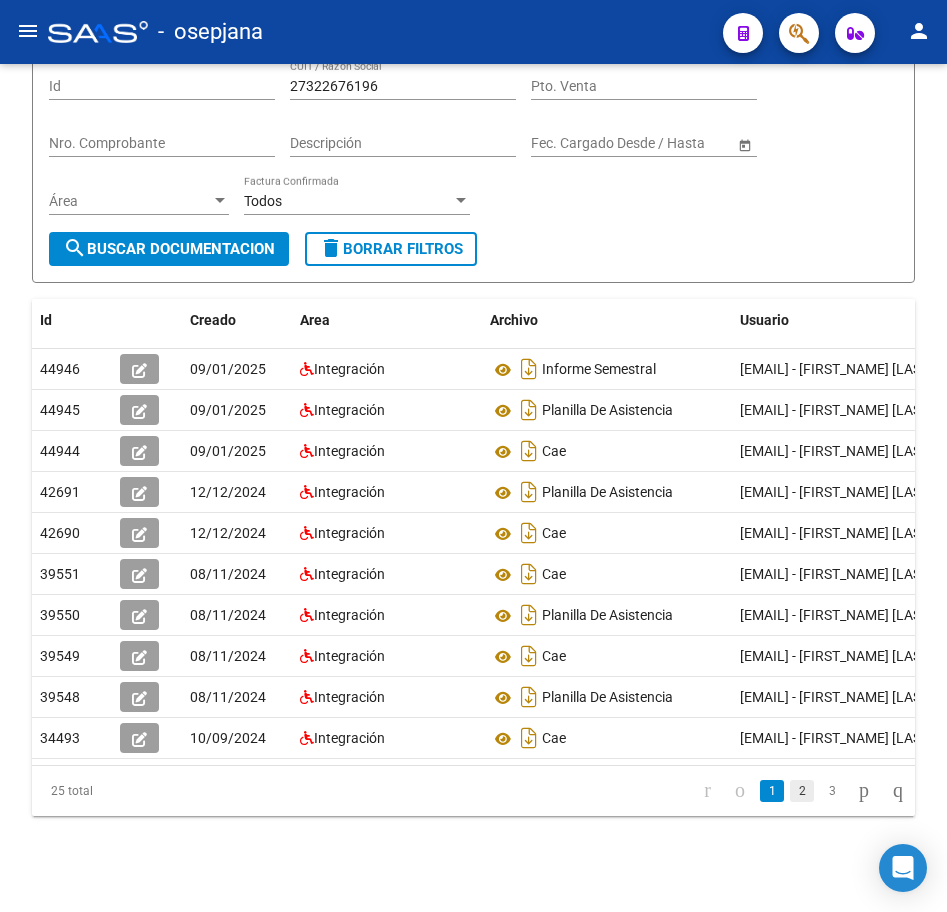 click on "2" 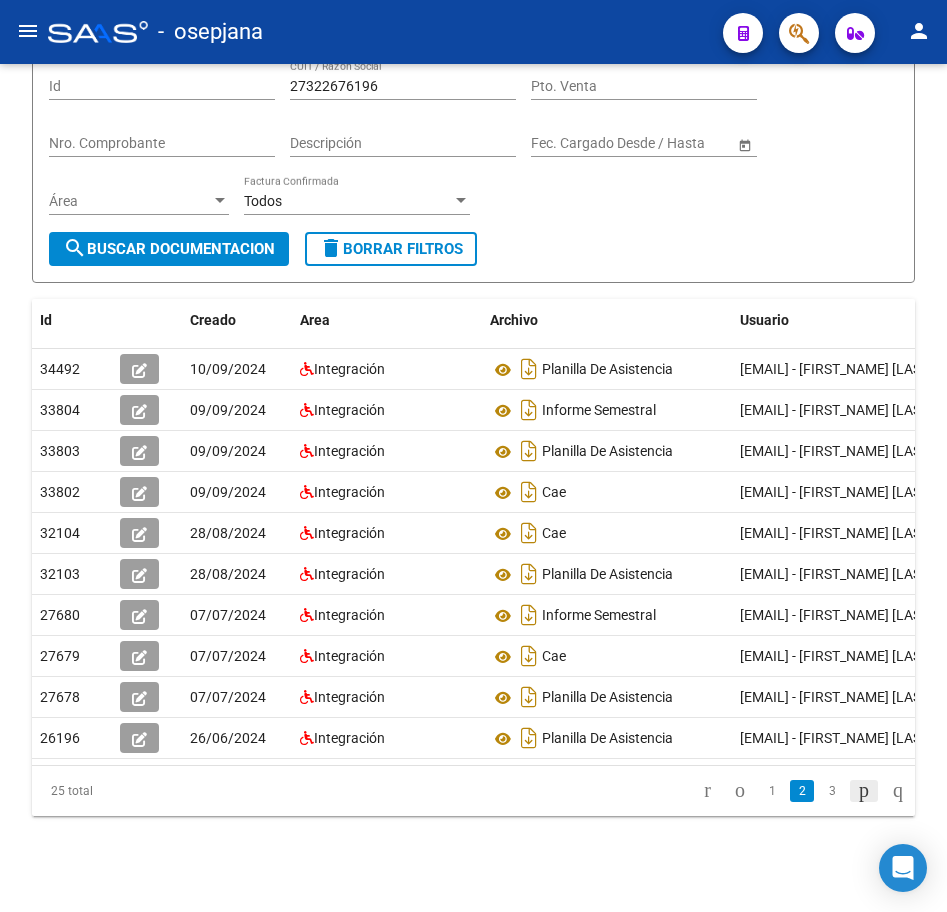 click 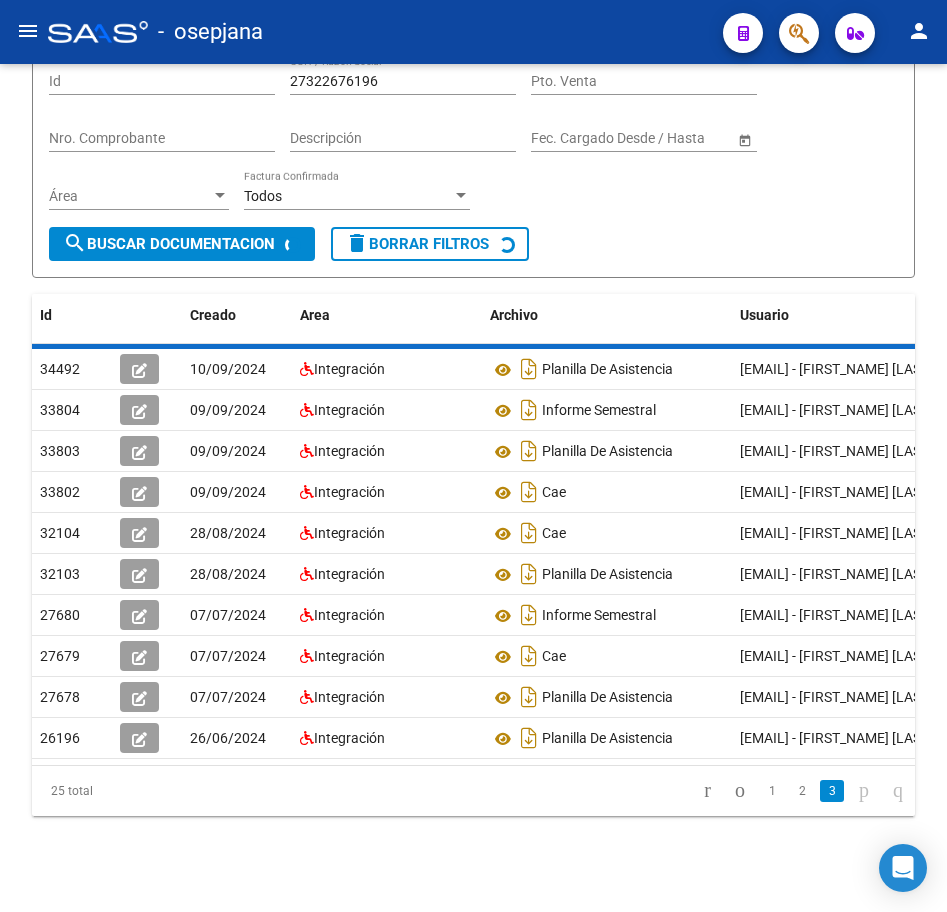 scroll, scrollTop: 22, scrollLeft: 0, axis: vertical 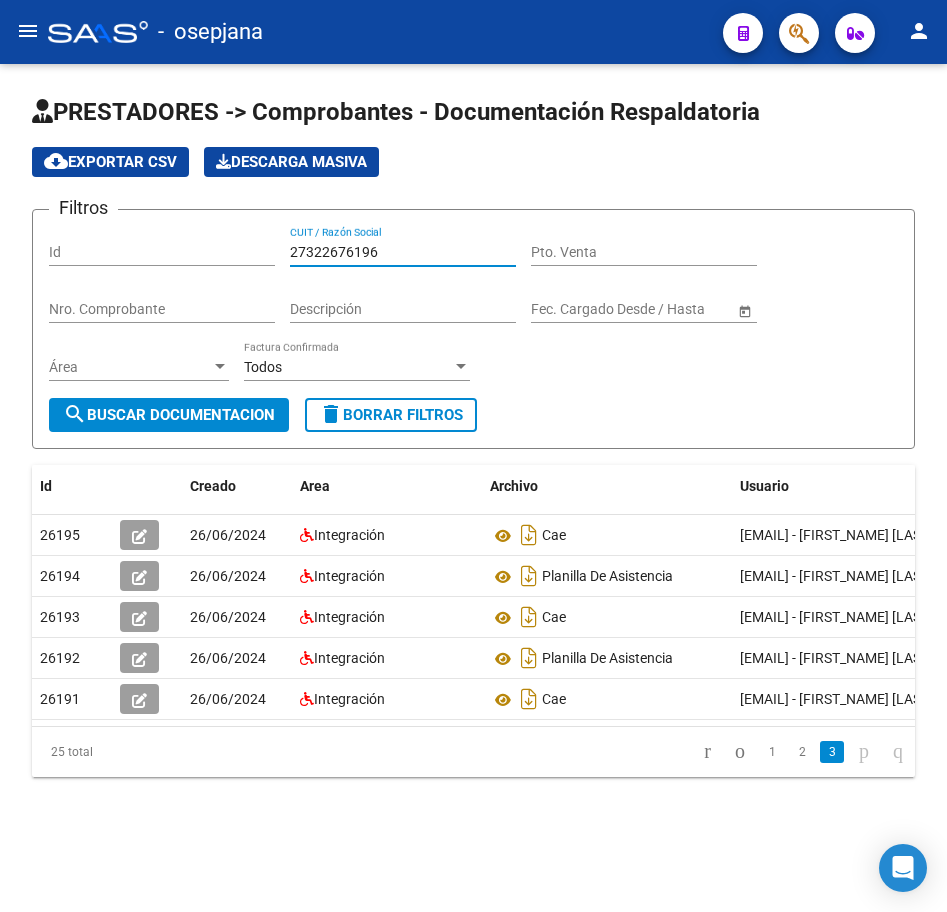 drag, startPoint x: 384, startPoint y: 233, endPoint x: 98, endPoint y: 218, distance: 286.3931 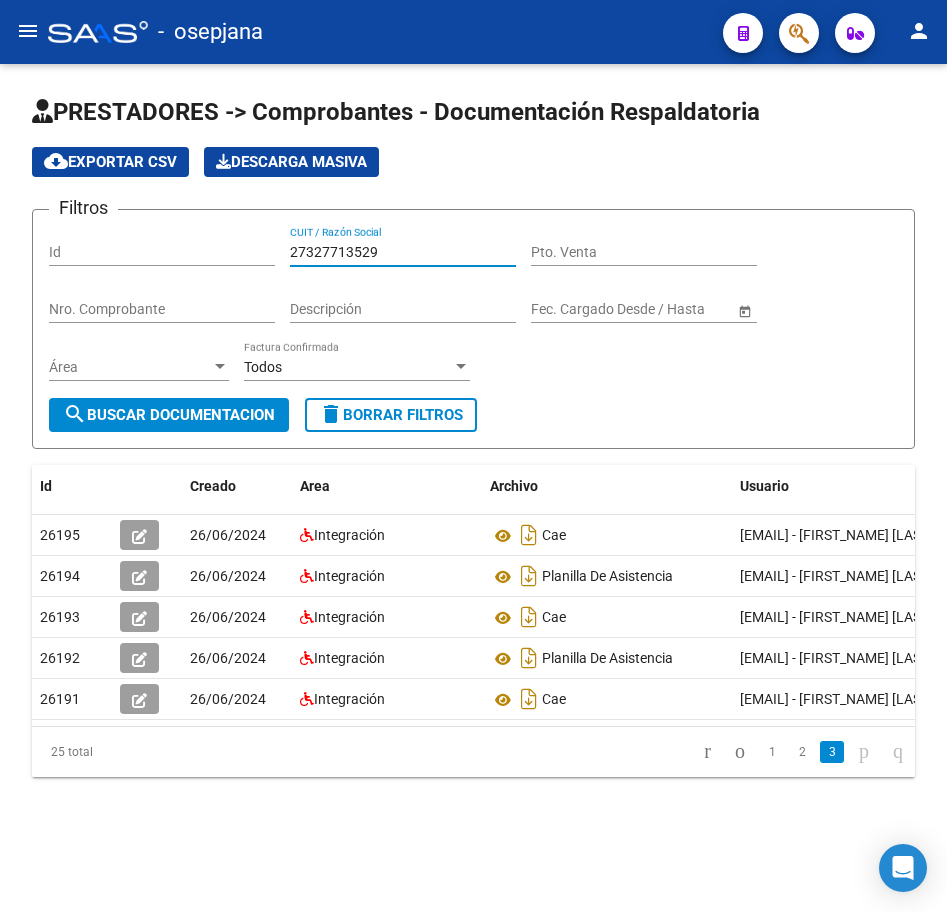 click on "search  Buscar Documentacion" 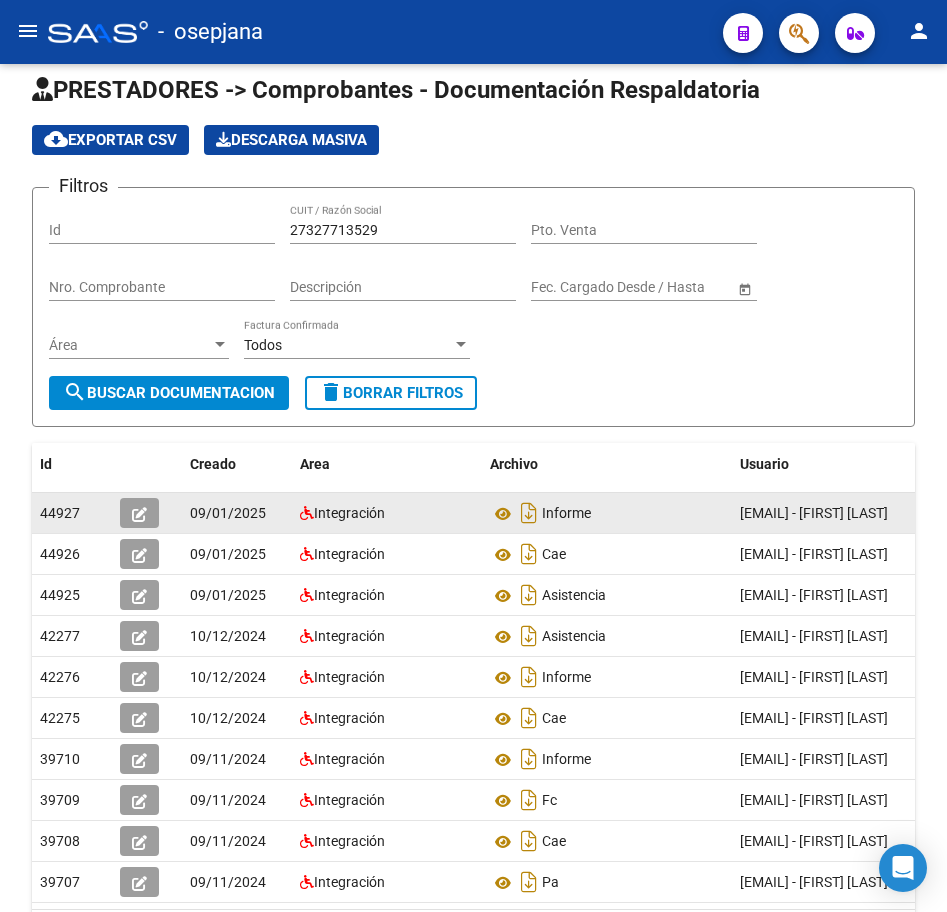 scroll, scrollTop: 3, scrollLeft: 0, axis: vertical 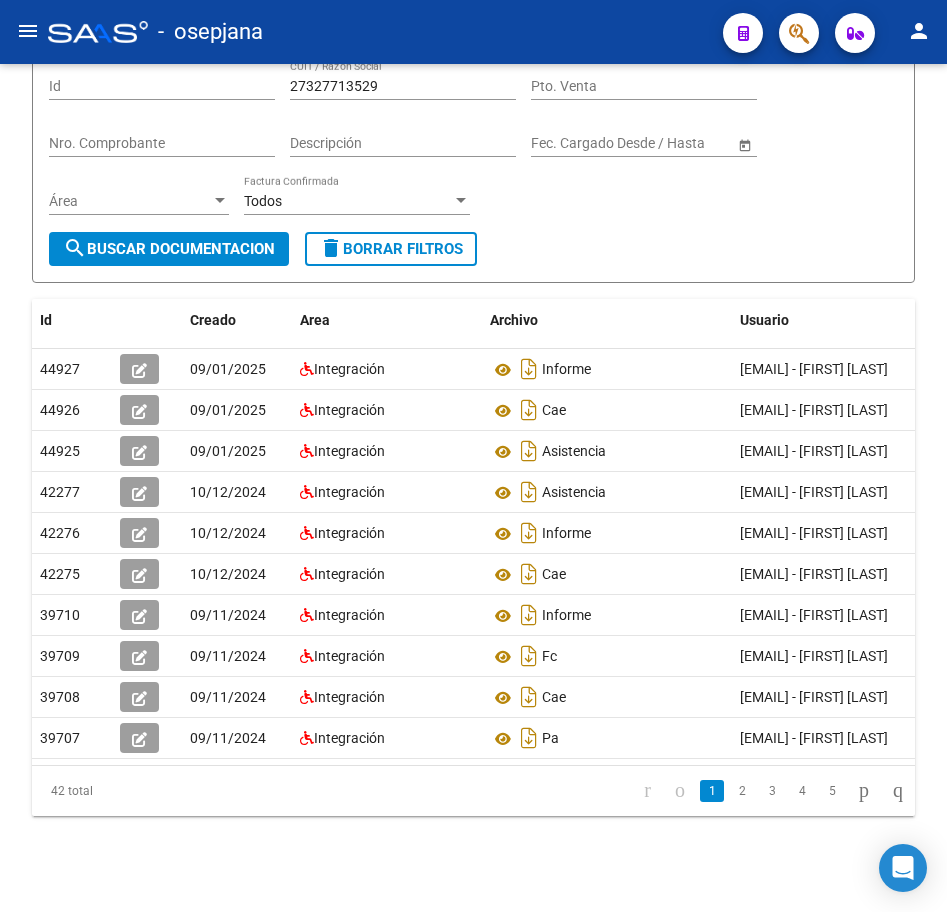 click on "PRESTADORES -> Comprobantes - Documentación Respaldatoria cloud_download  Exportar CSV   Descarga Masiva
Filtros Id [NUMBER] CUIT / Razón Social Pto. Venta Nro. Comprobante Descripción Start date – End date Fec. Cargado Desde / Hasta Área Área Todos Factura Confirmada search  Buscar Documentacion  delete  Borrar Filtros  Id Creado Area Archivo Usuario Acción [NUMBER]
09/01/2025 Integración Informe  [EMAIL] - [FIRST] [LAST]  [NUMBER]
09/01/2025 Integración Cae  [EMAIL] - [FIRST] [LAST]  [NUMBER]
09/01/2025 Integración Asistencia  [EMAIL] - [FIRST] [LAST]  [NUMBER]
10/12/2024 Integración Asistencia  [EMAIL] - [FIRST] [LAST]  [NUMBER]
10/12/2024 Integración Informe  [EMAIL] - [FIRST] [LAST]  [NUMBER]
10/12/2024 Integración Cae  [EMAIL] - [FIRST] [LAST]  [NUMBER]
09/11/2024 Integración Informe  [EMAIL] - [FIRST] [LAST]  [NUMBER]
09/11/2024 Integración Fc" 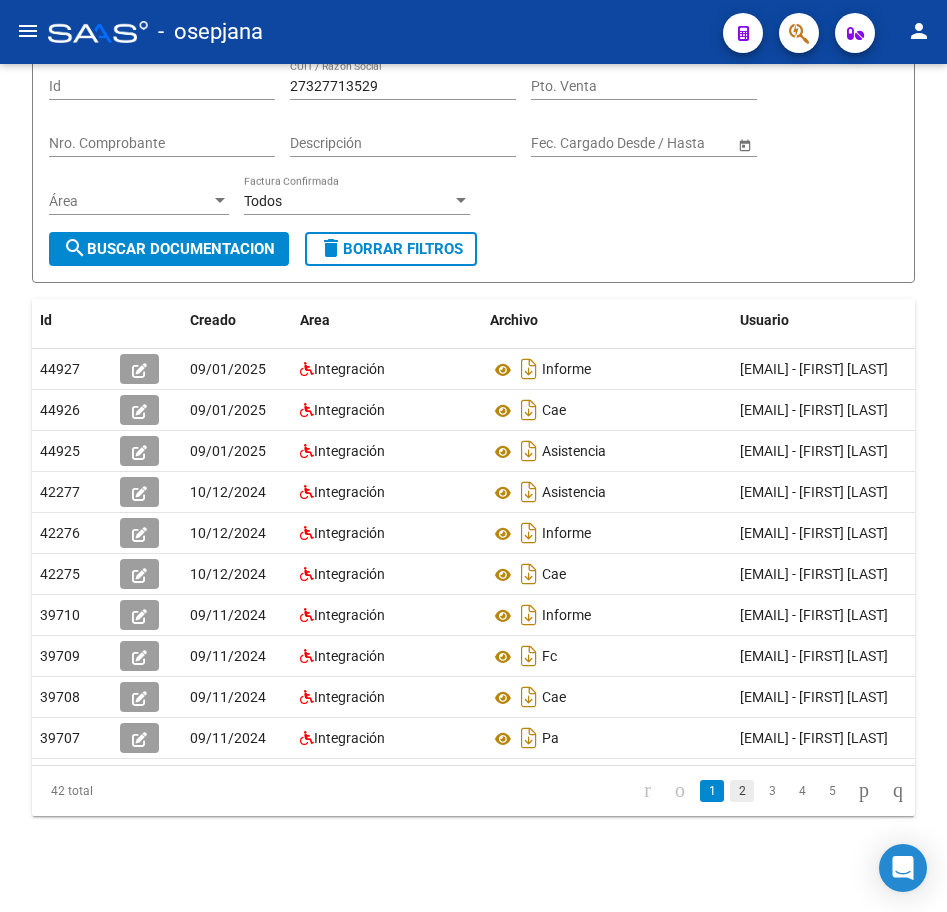 click on "2" 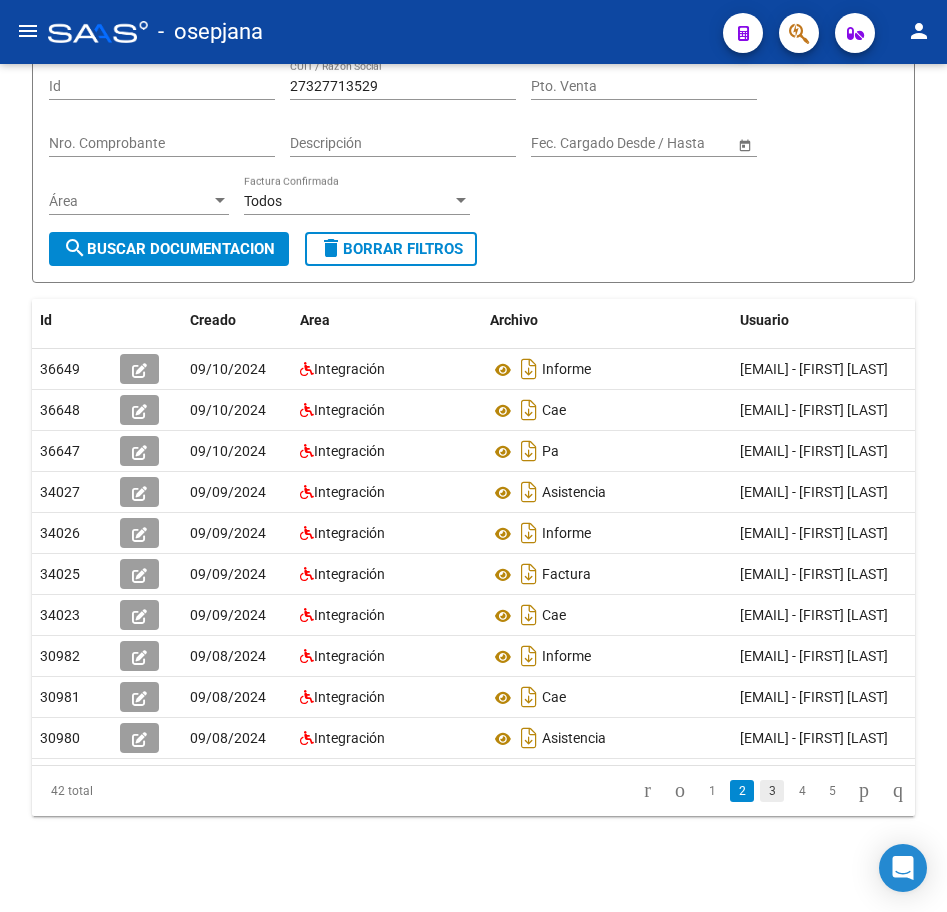 click on "3" 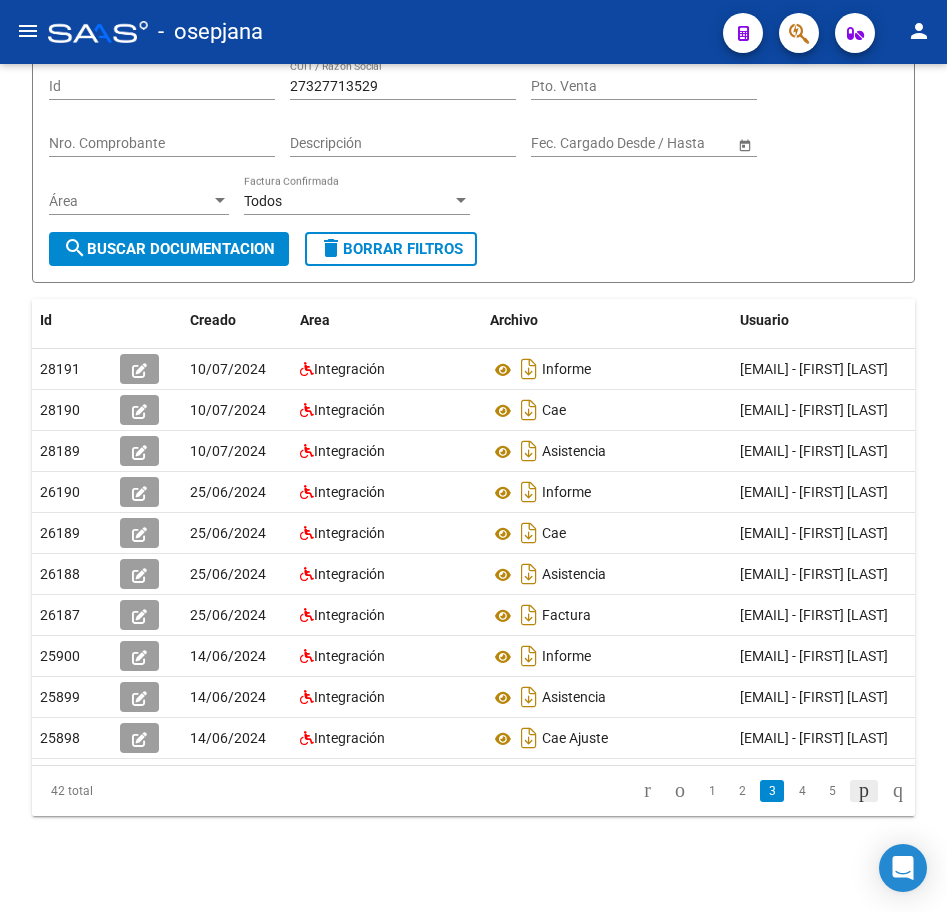click 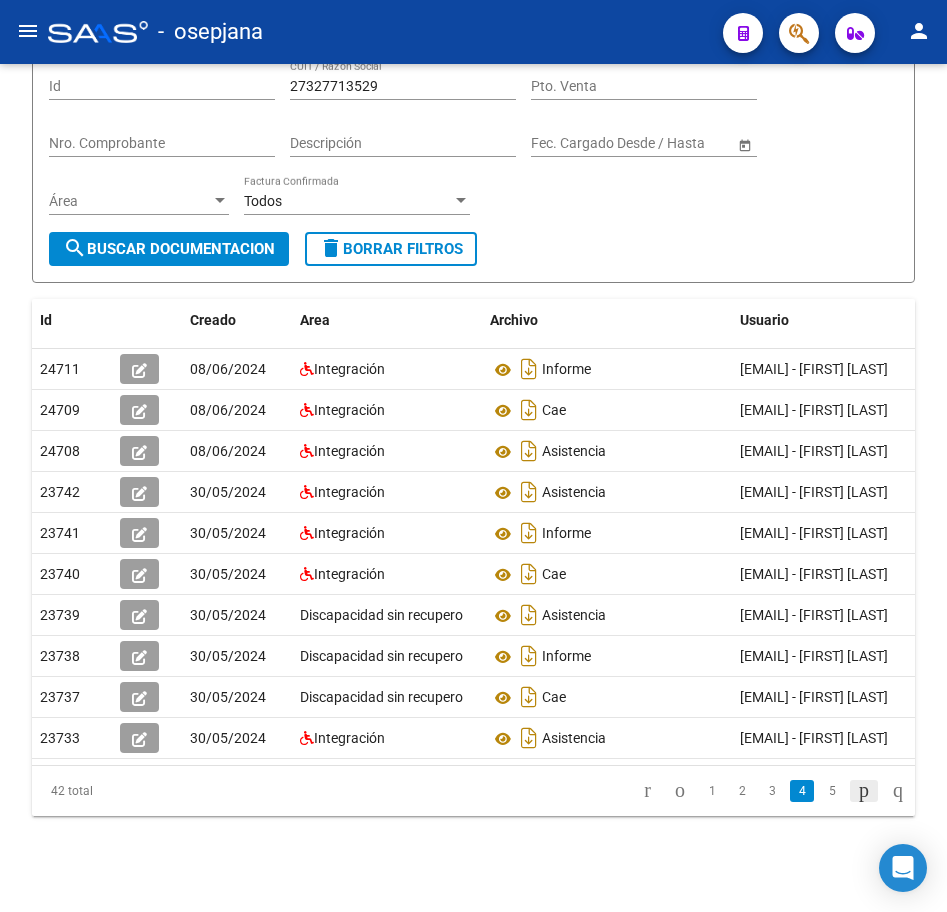 click 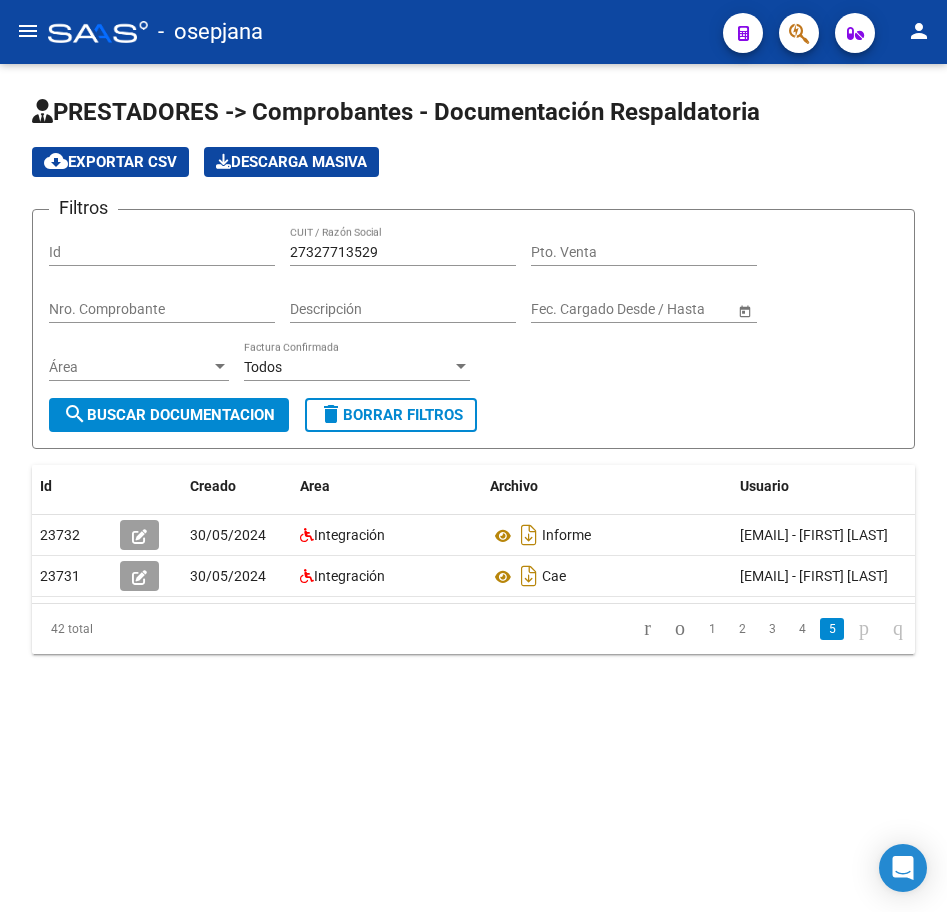 scroll, scrollTop: 0, scrollLeft: 0, axis: both 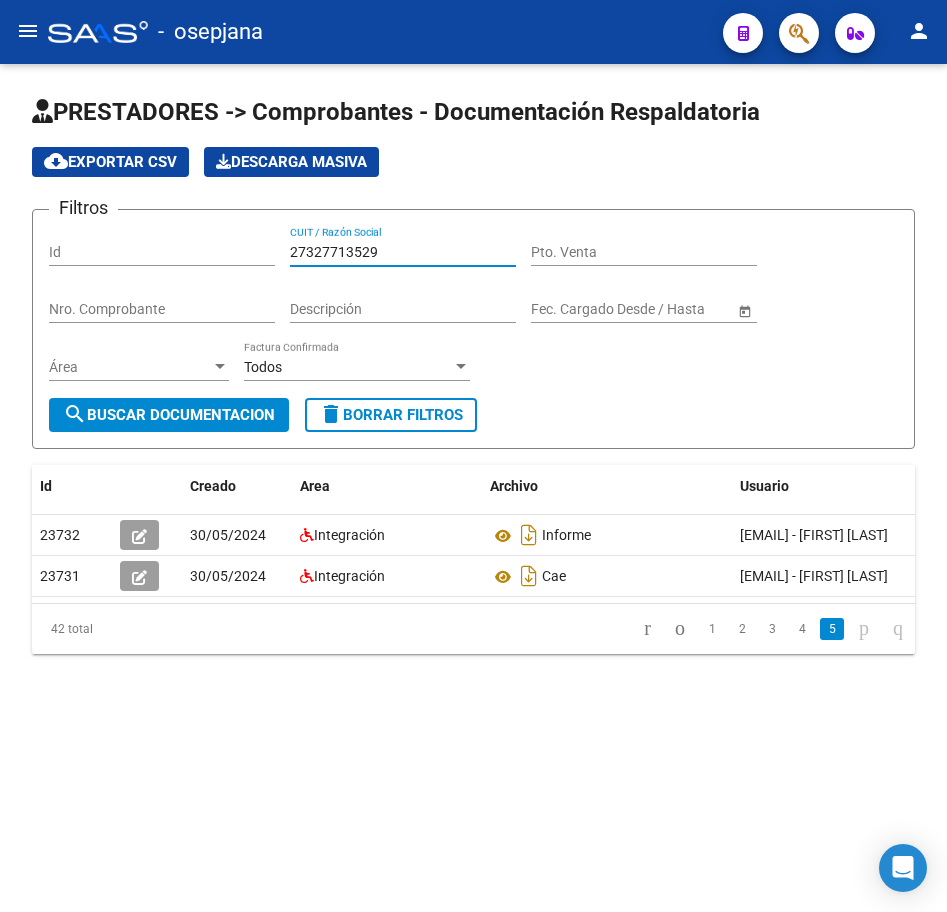 drag, startPoint x: 392, startPoint y: 251, endPoint x: 67, endPoint y: 233, distance: 325.49808 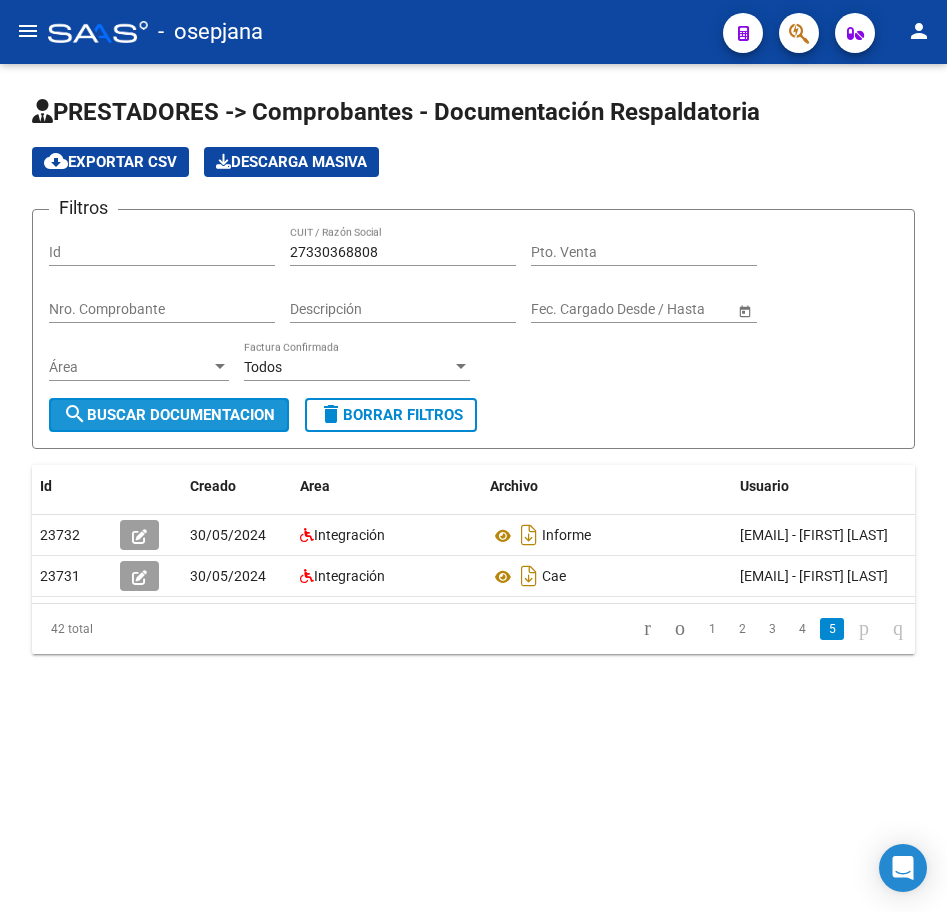 click on "search  Buscar Documentacion" 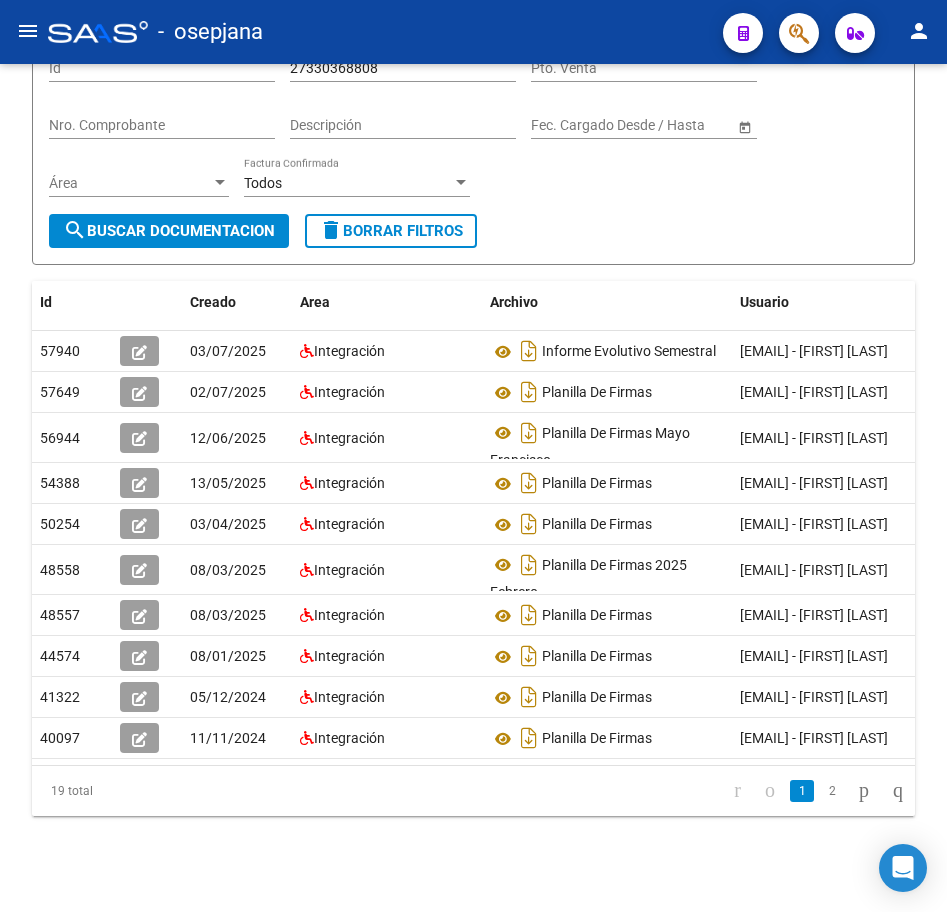 click on "menu -   osepjana  person    Firma Express     Reportes Tablero de Control Ingresos Percibidos Análisis de todos los conceptos (histórico) Análisis de todos los conceptos detalle (mensual) Apertura de Transferencias Reales (histórico) Análisis Ingresos RG por CUIT (mensual) Imputación de Códigos Ingresos Devengados Análisis Histórico Detalles Transferencias RG sin DDJJ Detalles por CUIL RG Detalles - MT/PD MT morosos Egresos Devengados Comprobantes Recibidos Facturación Apócrifa Auditorías x Área Auditorías x Usuario Ítems de Auditorías x Usuario Padrón Traspasos x O.S. Traspasos x Gerenciador Traspasos x Provincia Nuevos Aportantes Métricas - Padrón SSS Métricas - Crecimiento Población Tesorería Cheques Emitidos Transferencias Bancarias Realizadas    Tesorería Extractos Procesados (csv) Extractos Originales (pdf) Otros Ingresos Cheques Emitidos Pendientes de Depósito Cheques Depositados Histórico Auditorías Confirmadas    Liquidación de Convenios Liquidación Publicada" at bounding box center [473, 456] 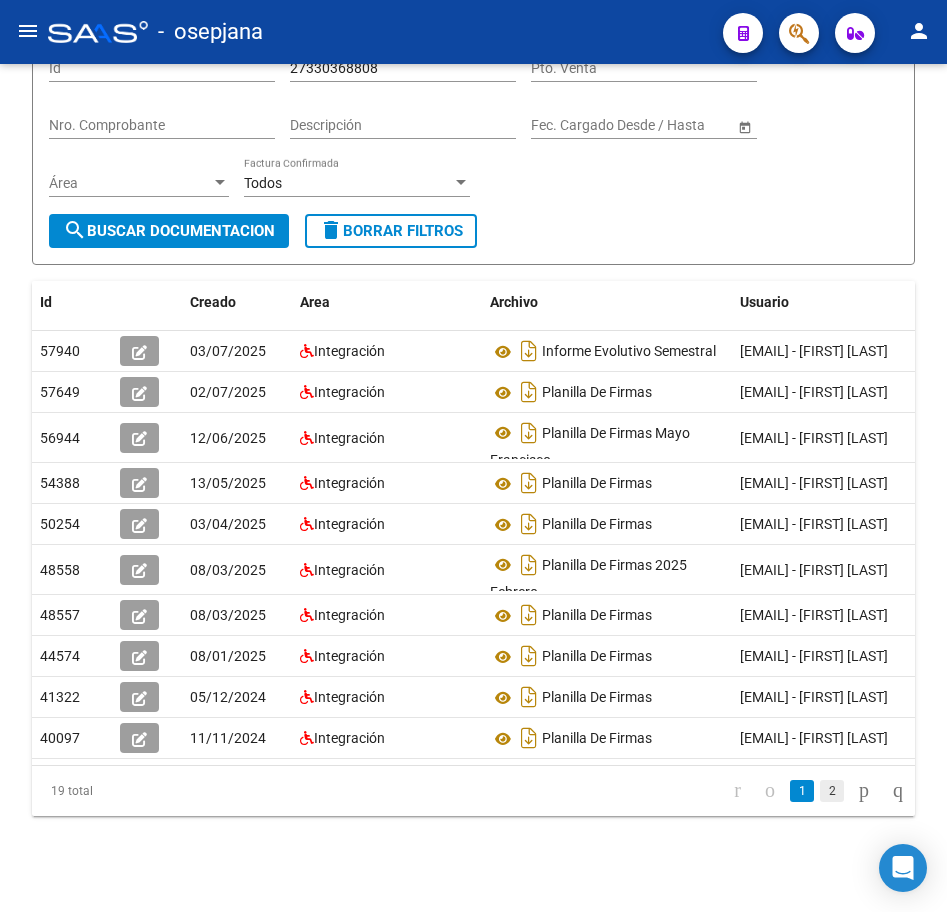 click on "2" 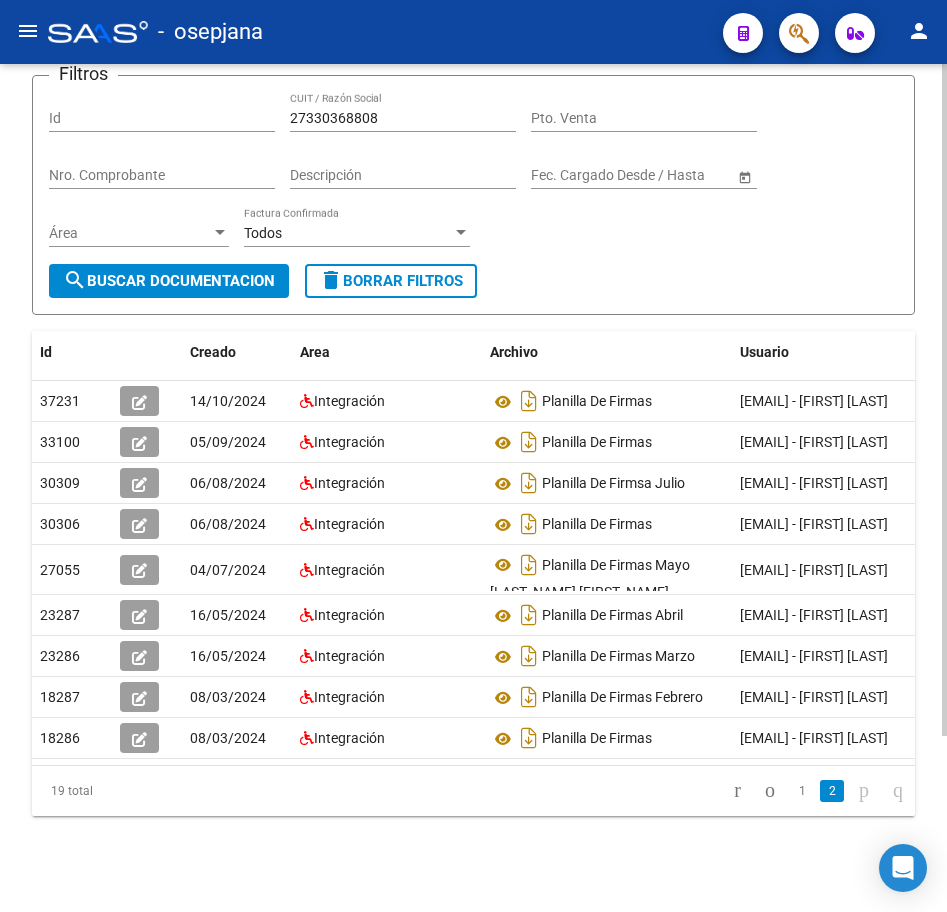 scroll, scrollTop: 0, scrollLeft: 0, axis: both 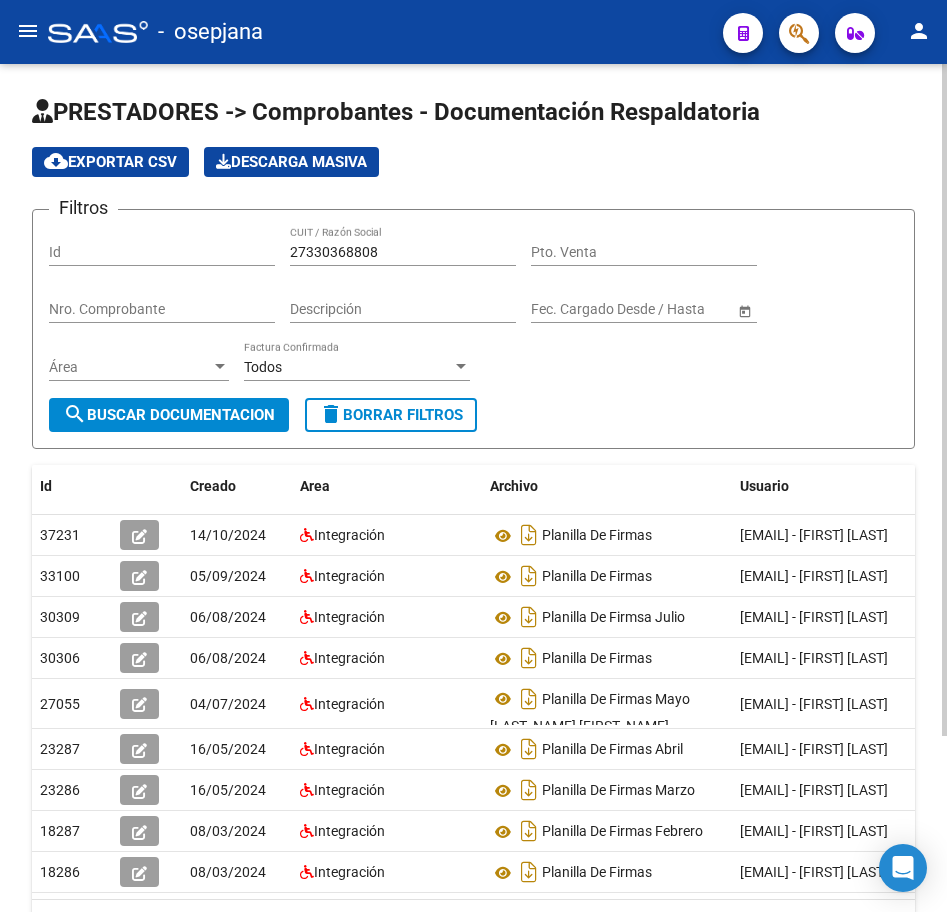 click on "PRESTADORES -> Comprobantes - Documentación Respaldatoria cloud_download  Exportar CSV   Descarga Masiva
Filtros Id 27330368808 CUIT / Razón Social Pto. Venta Nro. Comprobante Descripción Start date – End date Fec. Cargado Desde / Hasta Área Área Todos Factura Confirmada search  Buscar Documentacion  delete  Borrar Filtros  Id Creado Area Archivo Usuario Acción 37231
14/10/2024 Integración Planilla De Firmas  [EMAIL] - [FIRST] [LAST]  33100
05/09/2024 Integración Planilla De Firmas  [EMAIL] - [FIRST] [LAST]  30309
06/08/2024 Integración Planilla De Firmas Julio  [EMAIL] - [FIRST] [LAST]  30306
06/08/2024 Integración Planilla De Firmas  [EMAIL] - [FIRST] [LAST]  27055
04/07/2024 Integración Planilla De Firmas Mayo Juarez Francisco  [EMAIL] - [FIRST] [LAST]  23287
16/05/2024 Integración Planilla De Firmas Abril 23286
16/05/2024" 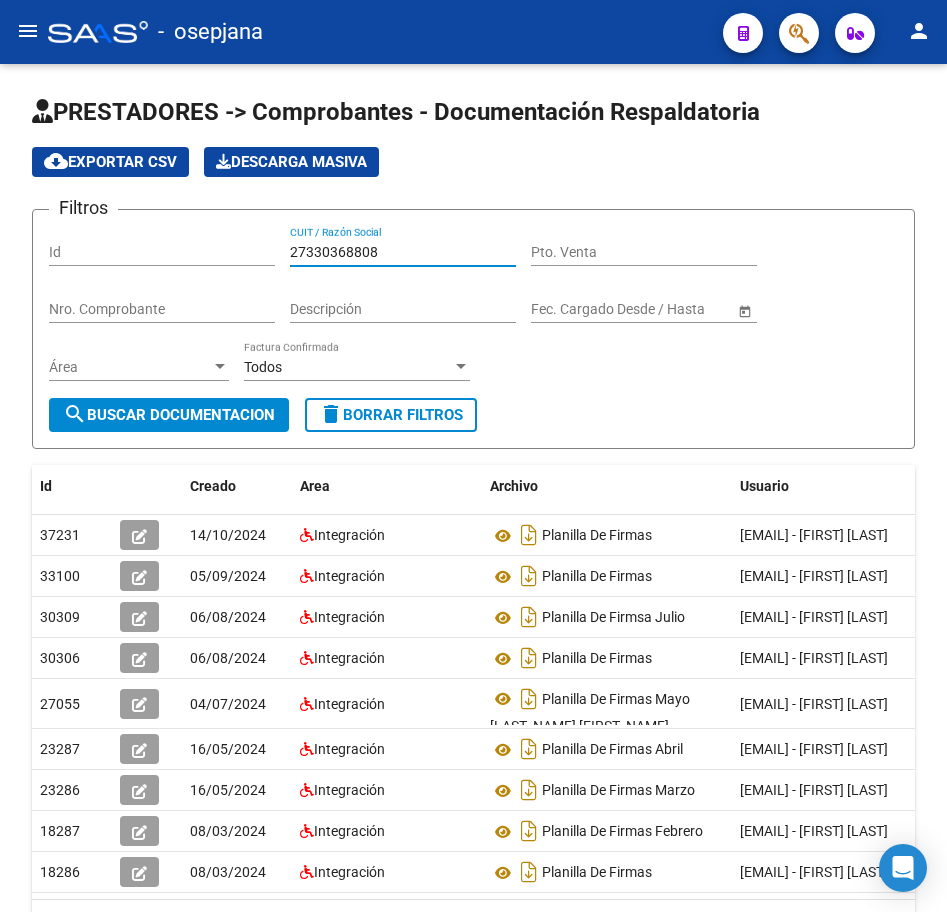 drag, startPoint x: 388, startPoint y: 249, endPoint x: 203, endPoint y: 250, distance: 185.0027 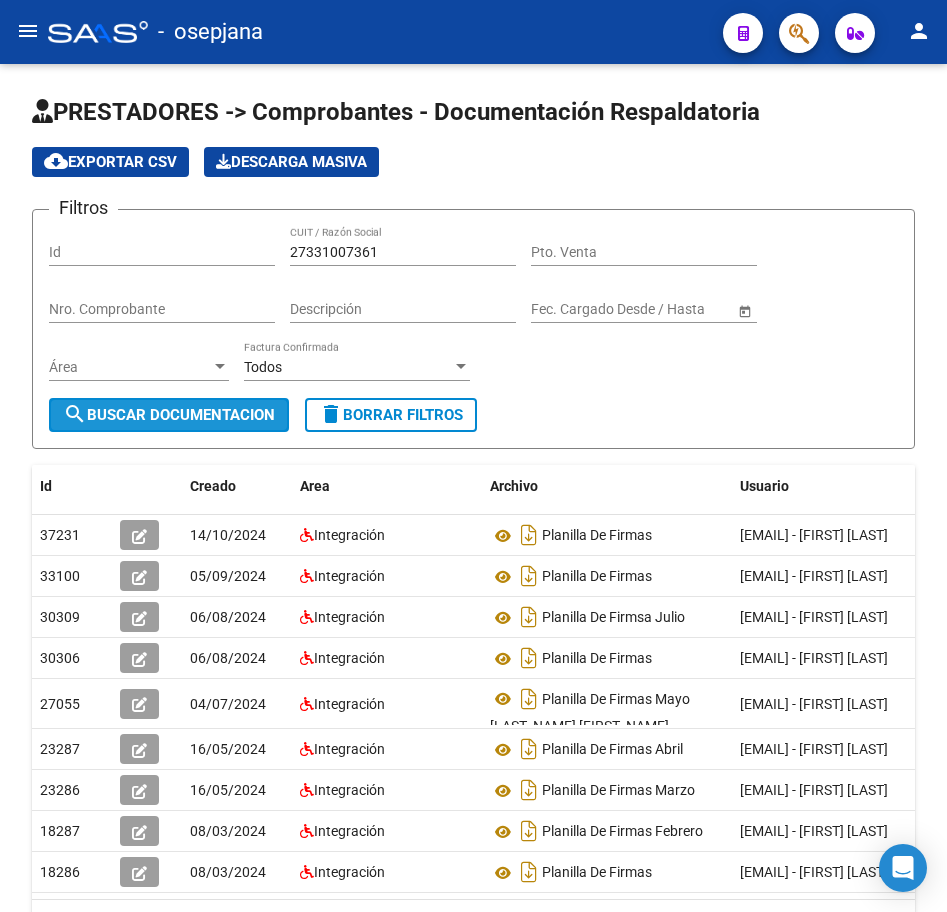 click on "search  Buscar Documentacion" 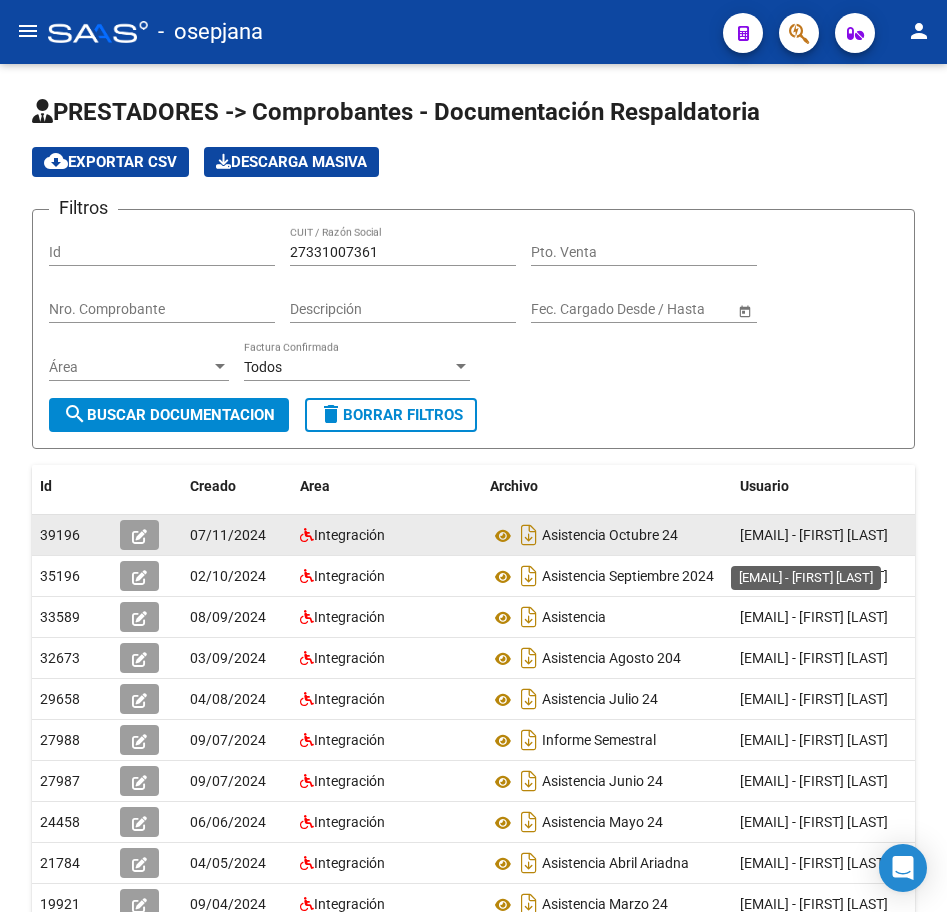 scroll, scrollTop: 1, scrollLeft: 0, axis: vertical 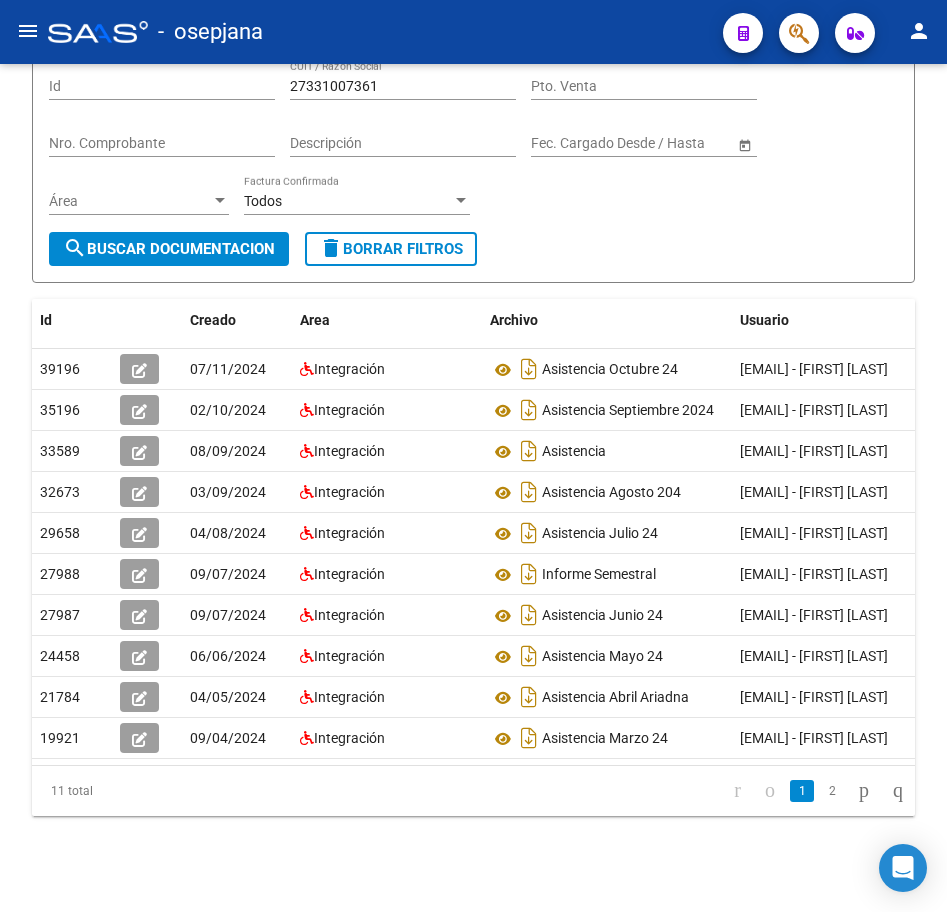 click on "PRESTADORES -> Comprobantes - Documentación Respaldatoria cloud_download  Exportar CSV   Descarga Masiva
Filtros Id [NUMBER] CUIT / Razón Social Pto. Venta Nro. Comprobante Descripción Start date – End date Fec. Cargado Desde / Hasta Área Área Todos Factura Confirmada search  Buscar Documentacion  delete  Borrar Filtros  Id Creado Area Archivo Usuario Acción [NUMBER]
07/11/2024 Integración Asistencia Octubre 24  [EMAIL] - [LAST] [LAST]  [NUMBER]
02/10/2024 Integración Asistencia Septiembre 2024  [EMAIL] - [LAST] [LAST]  [NUMBER]
08/09/2024 Integración Asistencia   [EMAIL] - [LAST] [LAST]  [NUMBER]
03/09/2024 Integración Asistencia Agosto 204  [EMAIL] - [LAST] [LAST]  [NUMBER]
04/08/2024 Integración Asistencia Julio 24  [EMAIL] - [LAST] [LAST]  [NUMBER]
09/07/2024 Integración Informe Semestral  [NUMBER]
09/07/2024 Integración [NUMBER]
[NUMBER]" 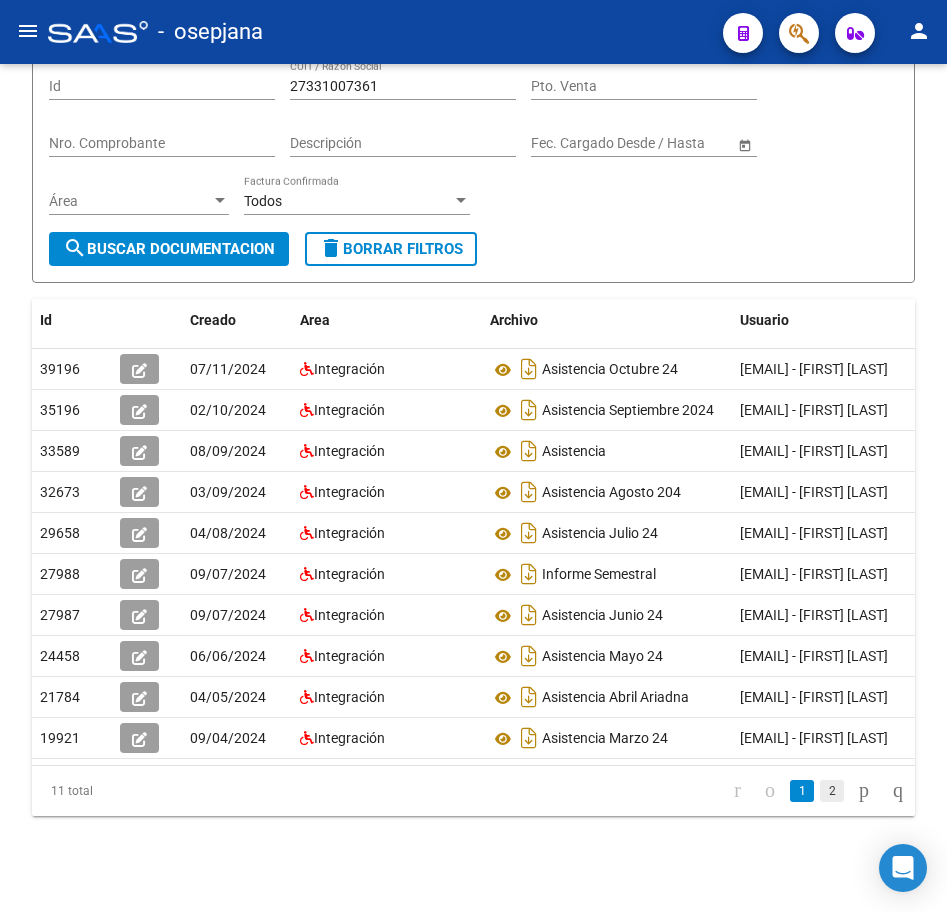 click on "2" 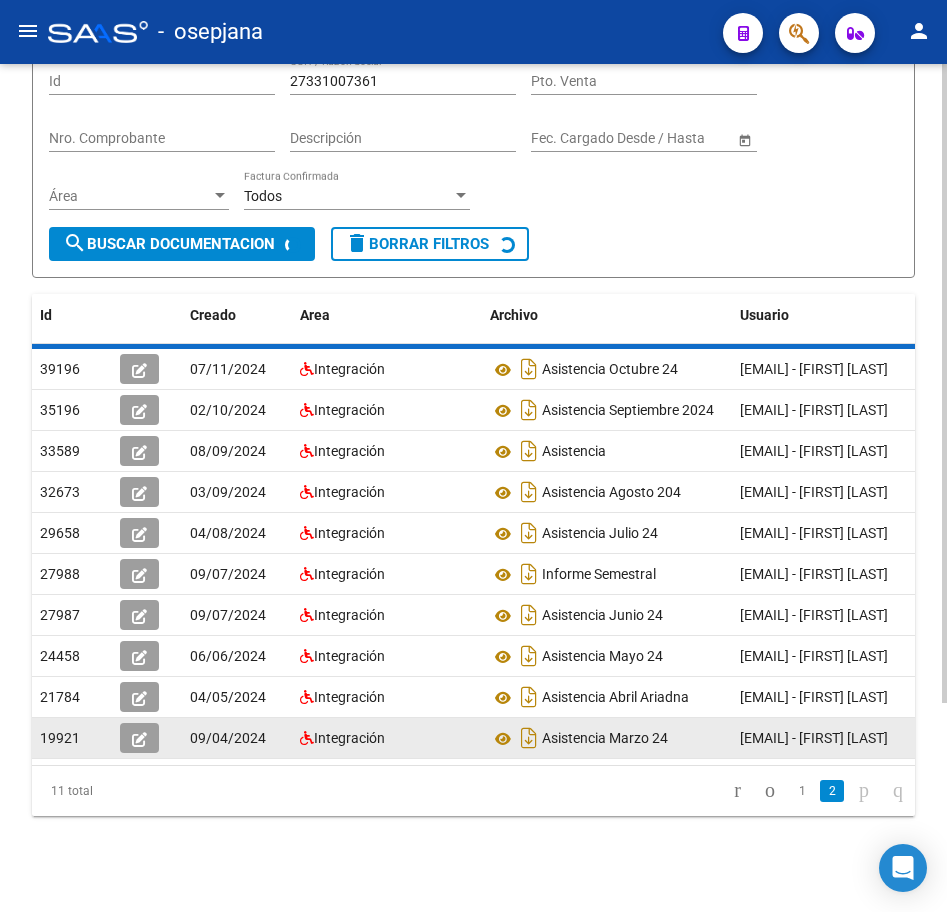 scroll, scrollTop: 0, scrollLeft: 0, axis: both 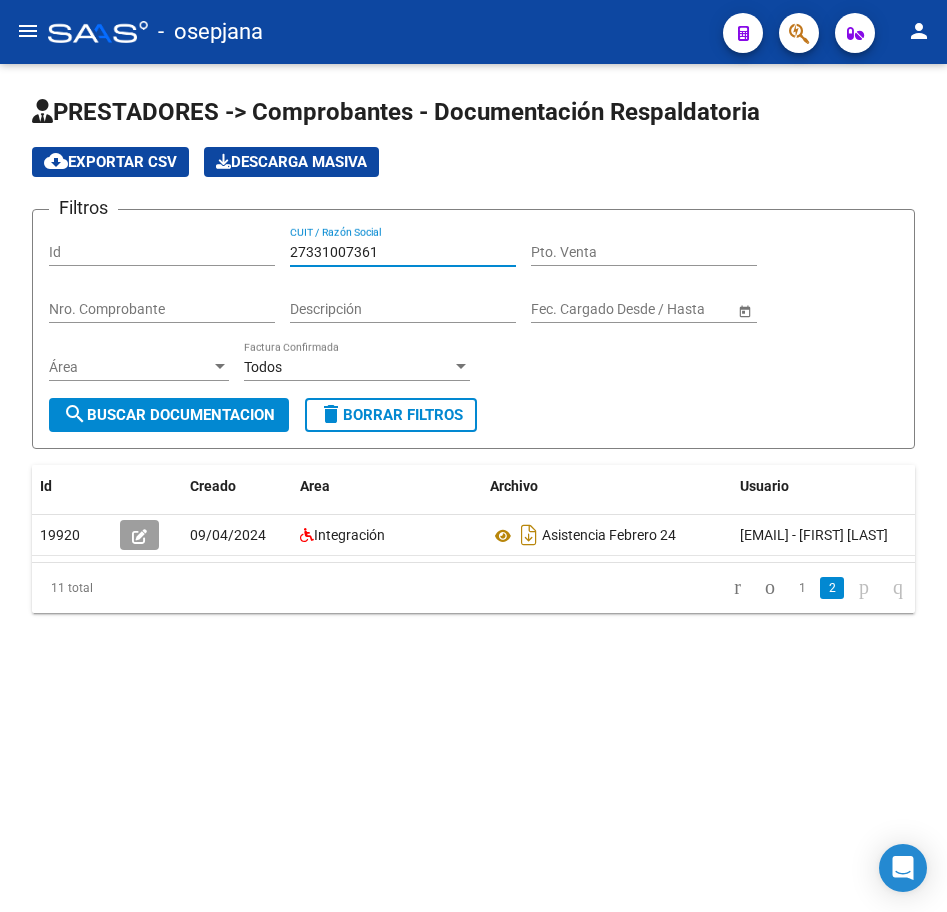 drag, startPoint x: 392, startPoint y: 245, endPoint x: 216, endPoint y: 232, distance: 176.47946 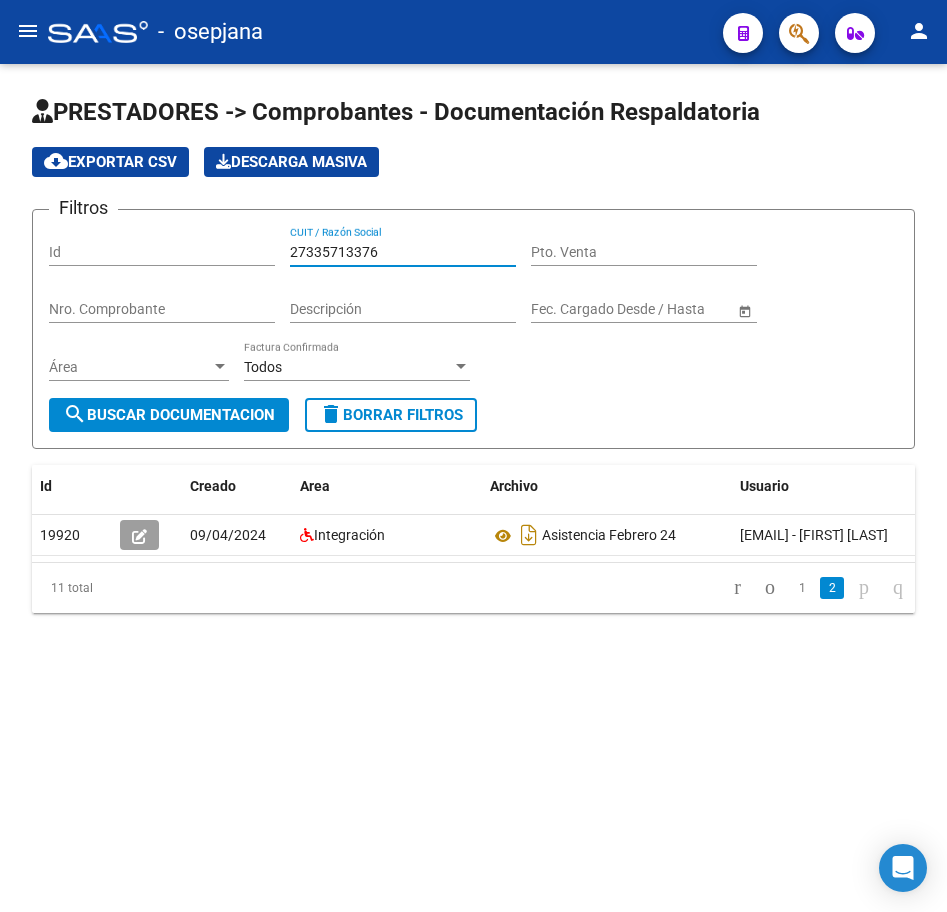 drag, startPoint x: 225, startPoint y: 405, endPoint x: 248, endPoint y: 396, distance: 24.698177 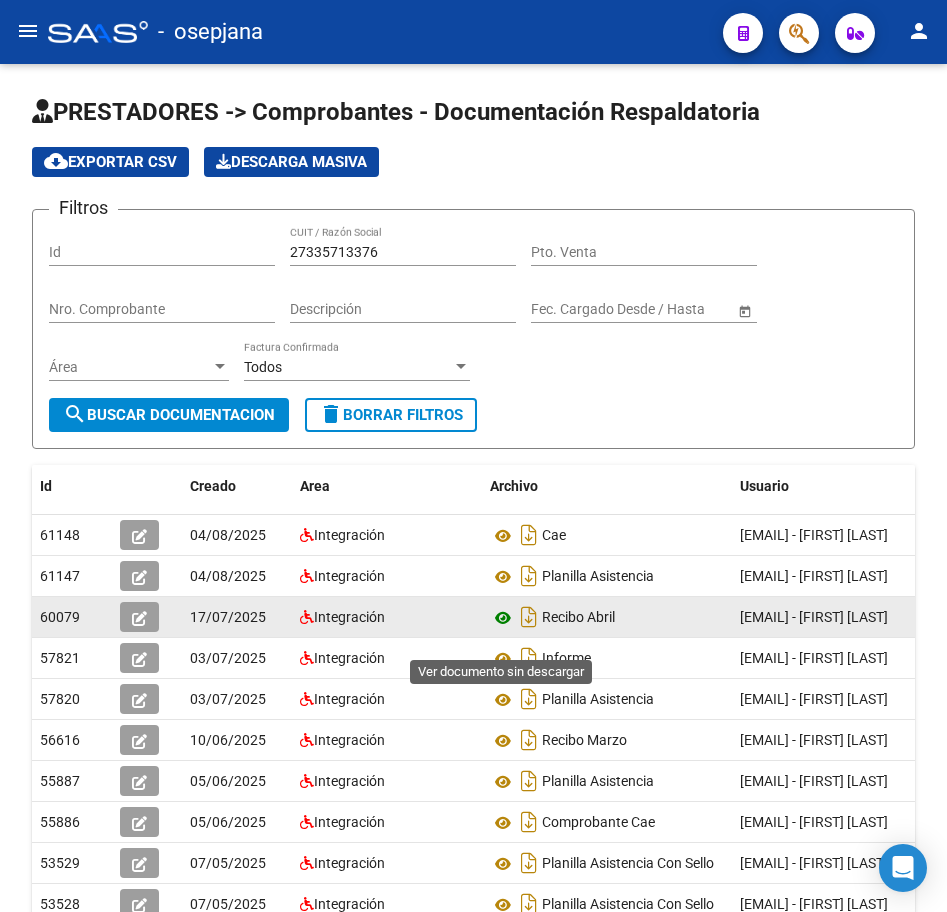 click 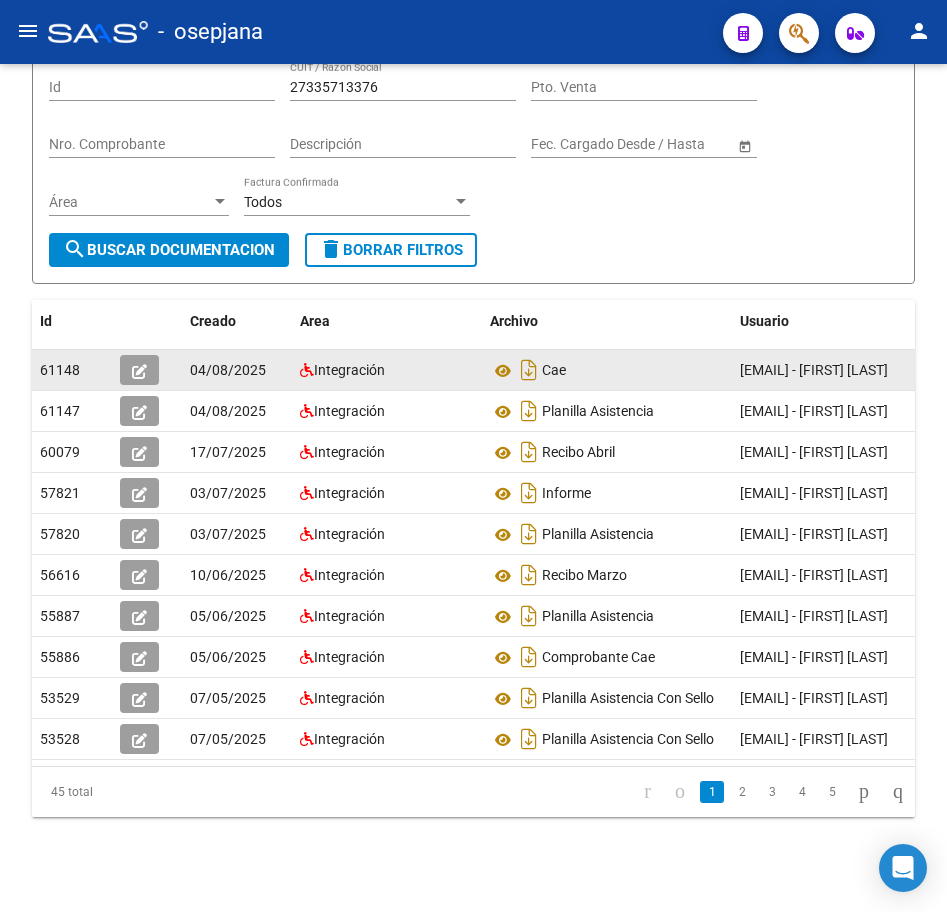 scroll, scrollTop: 200, scrollLeft: 0, axis: vertical 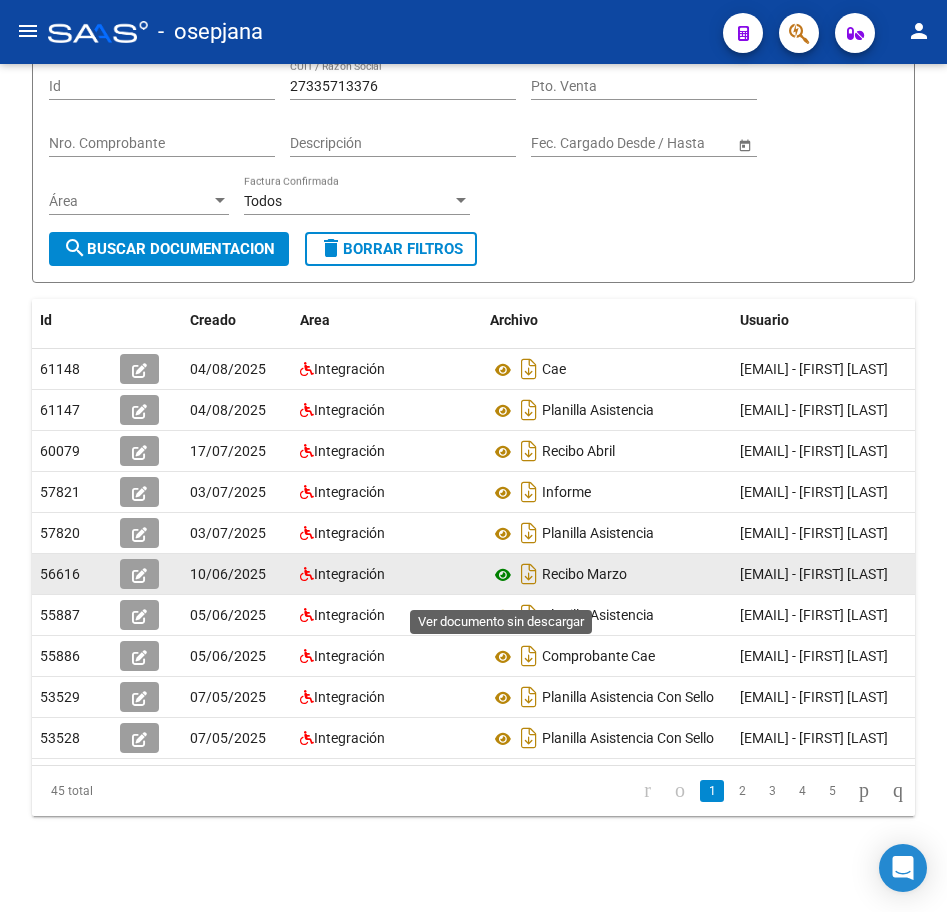 click 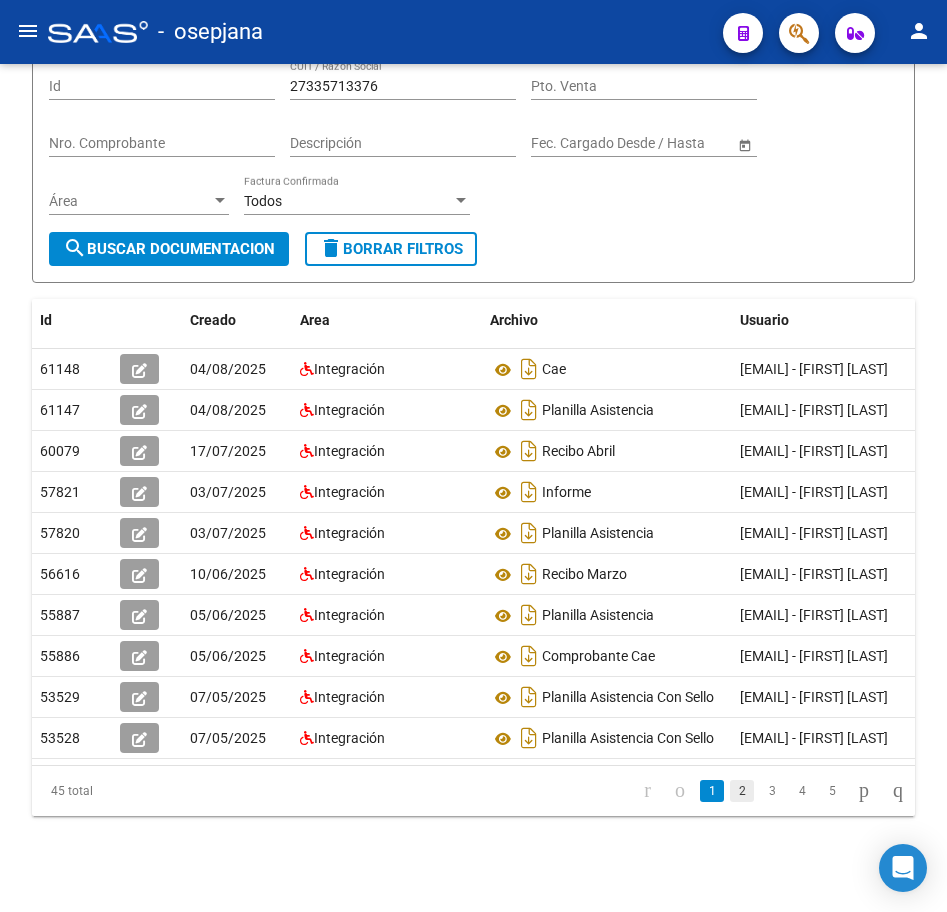 click on "2" 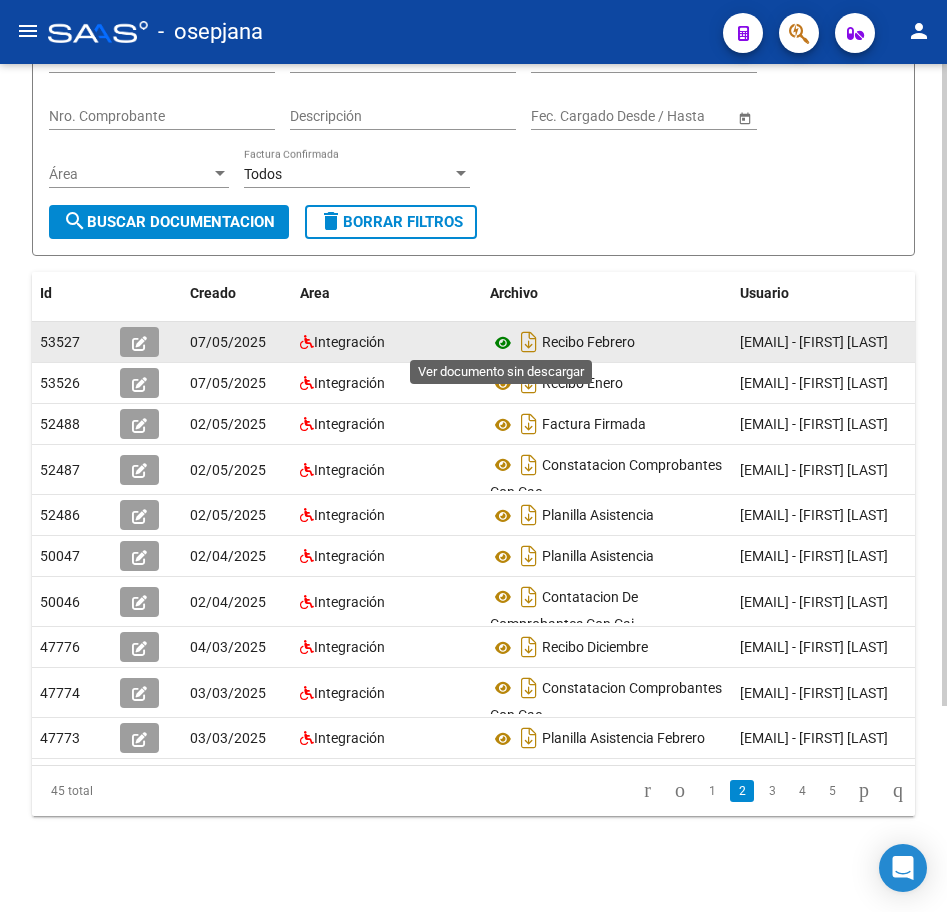 click 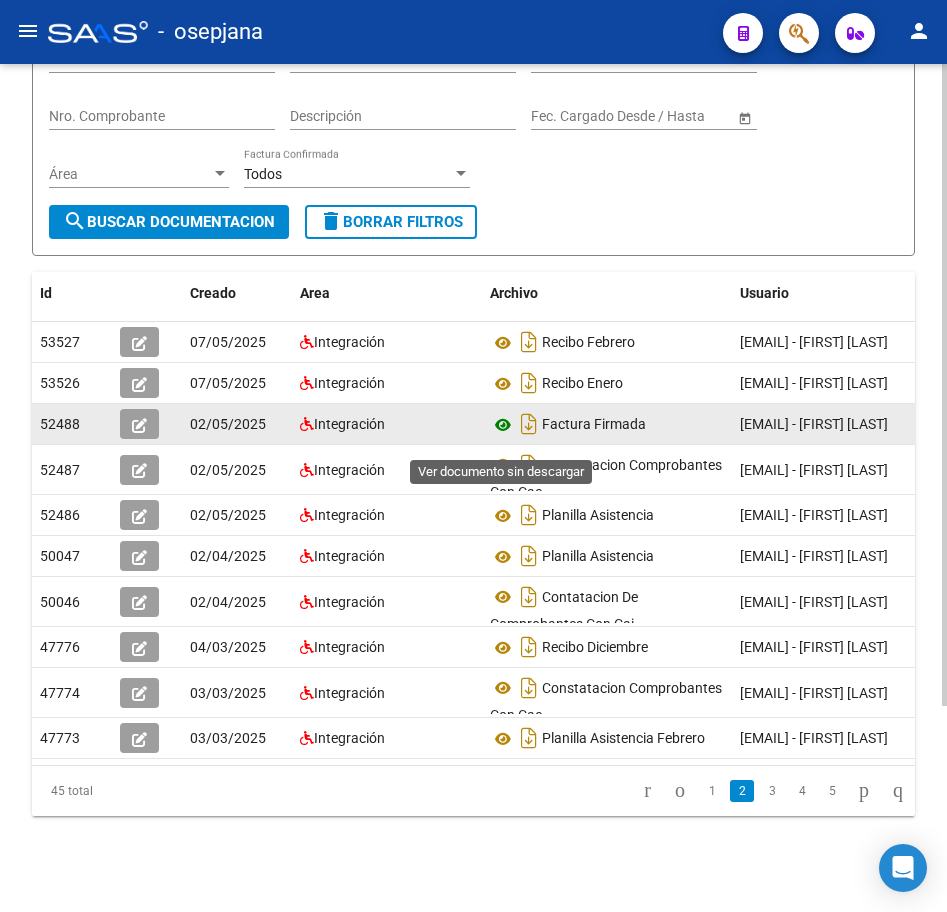click 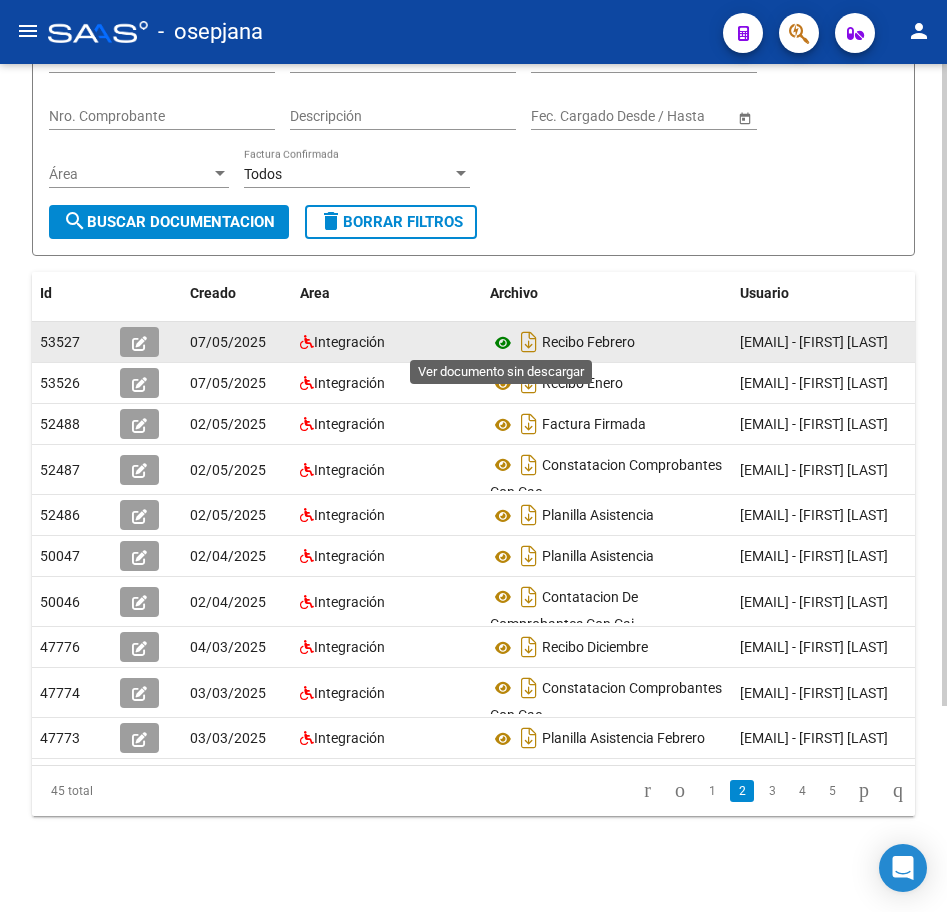 click 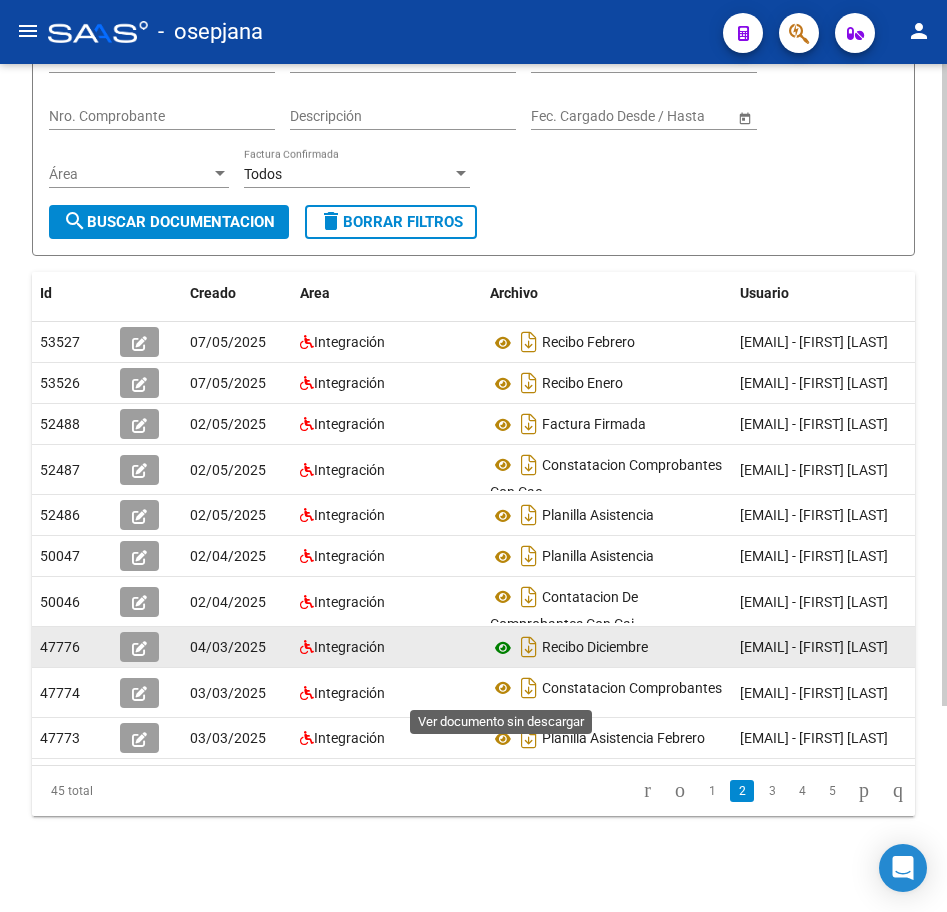 click 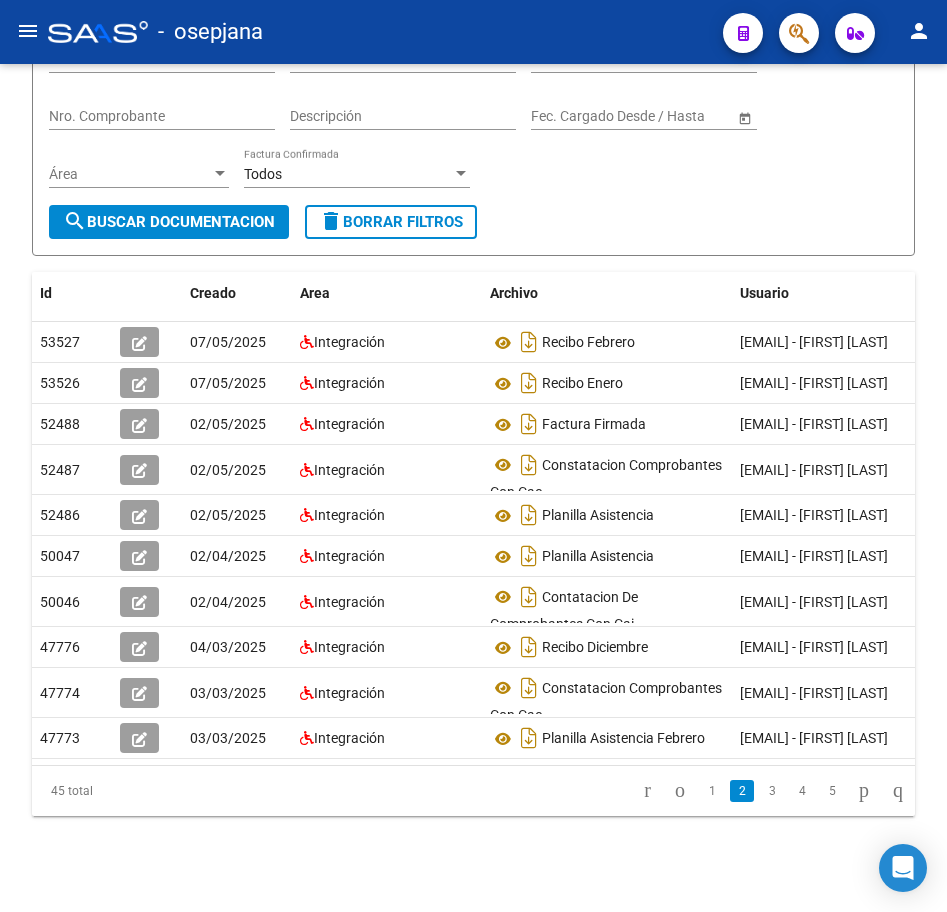 click on "3" 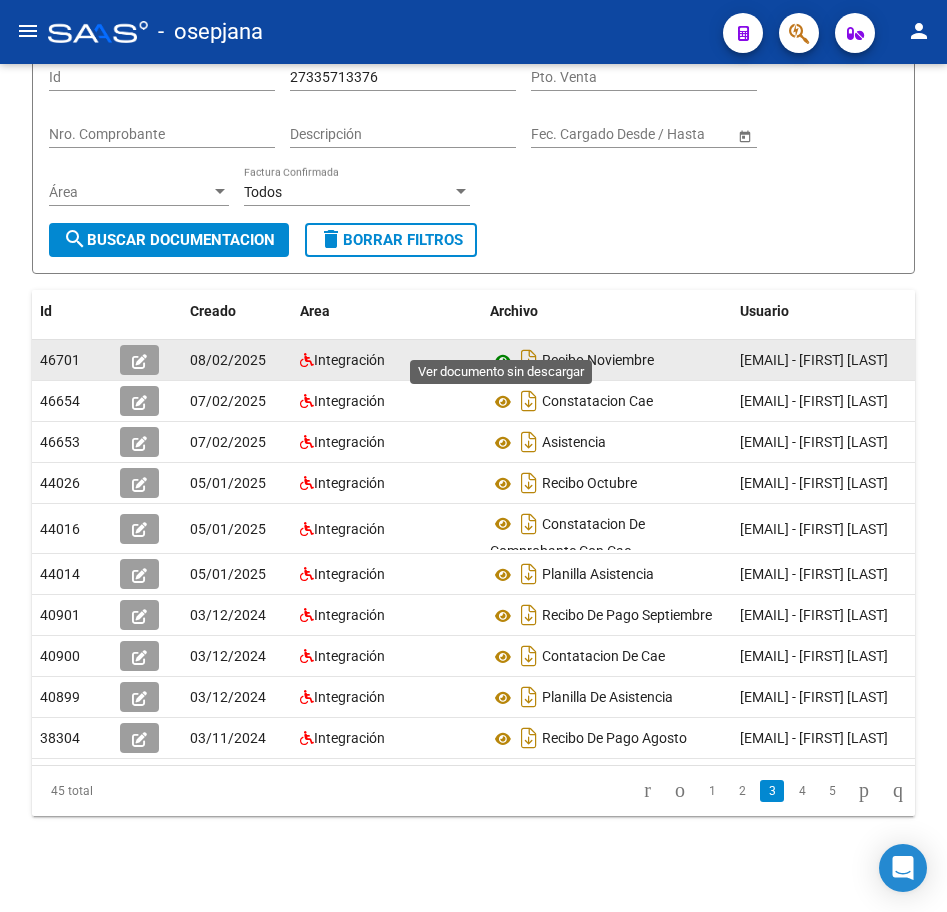 click 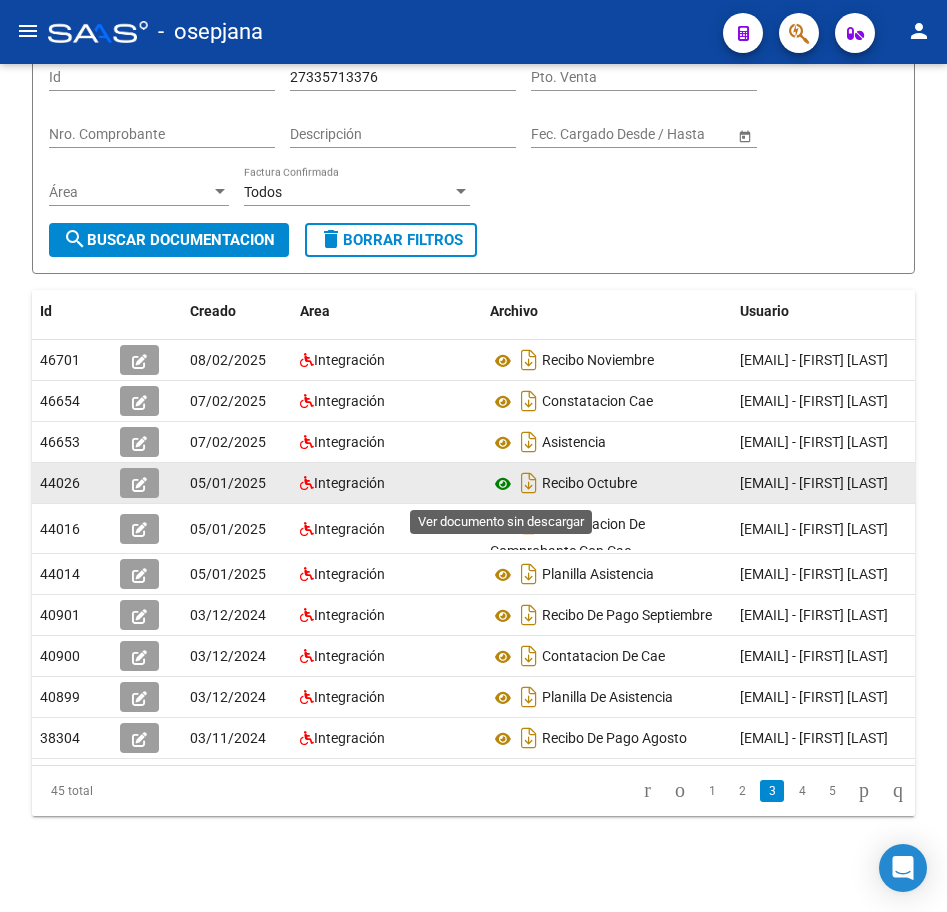 click 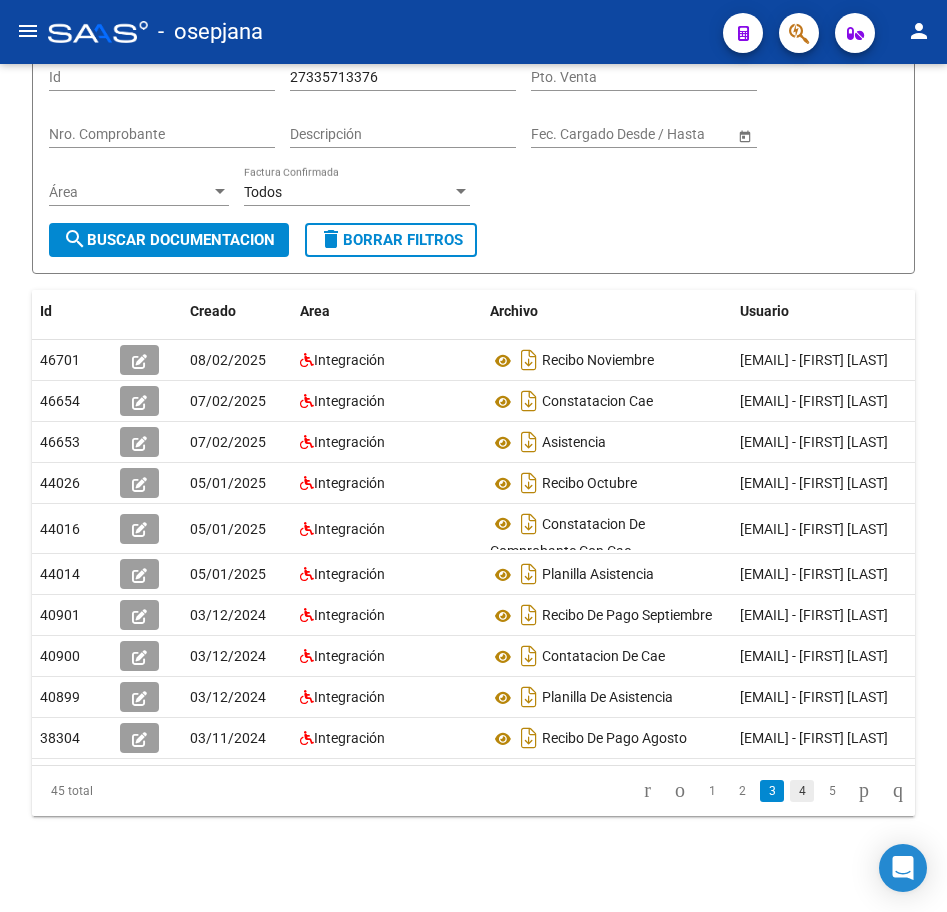 click on "4" 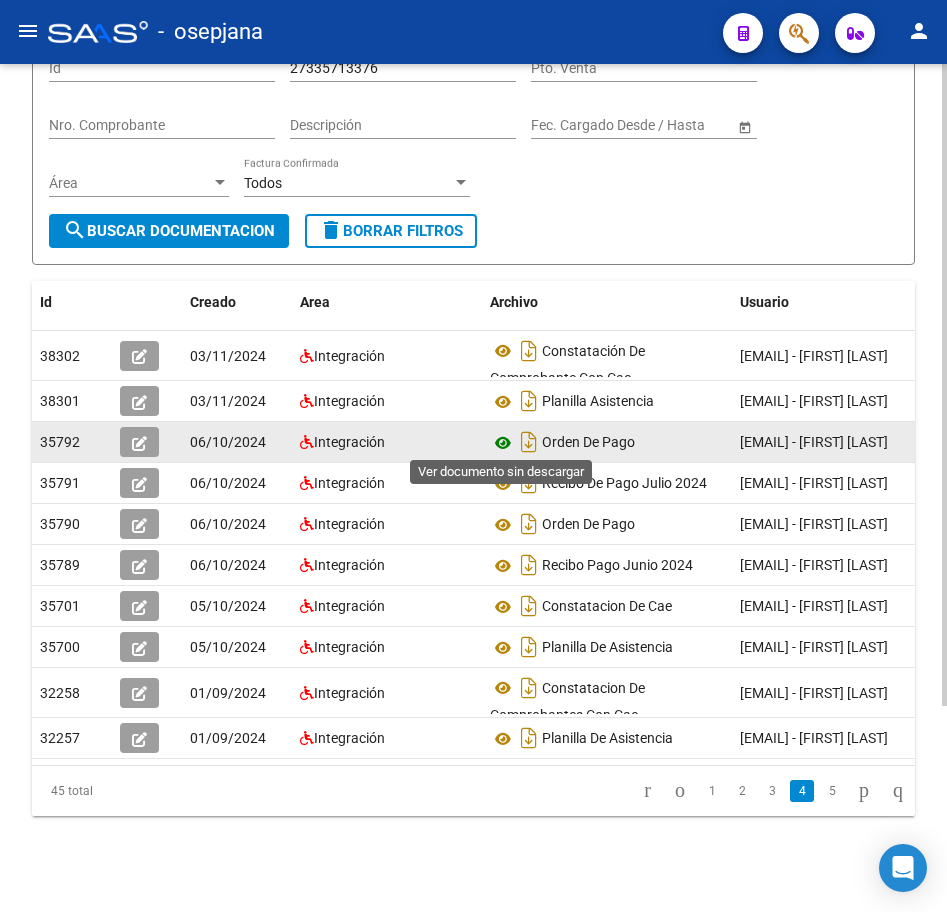 click 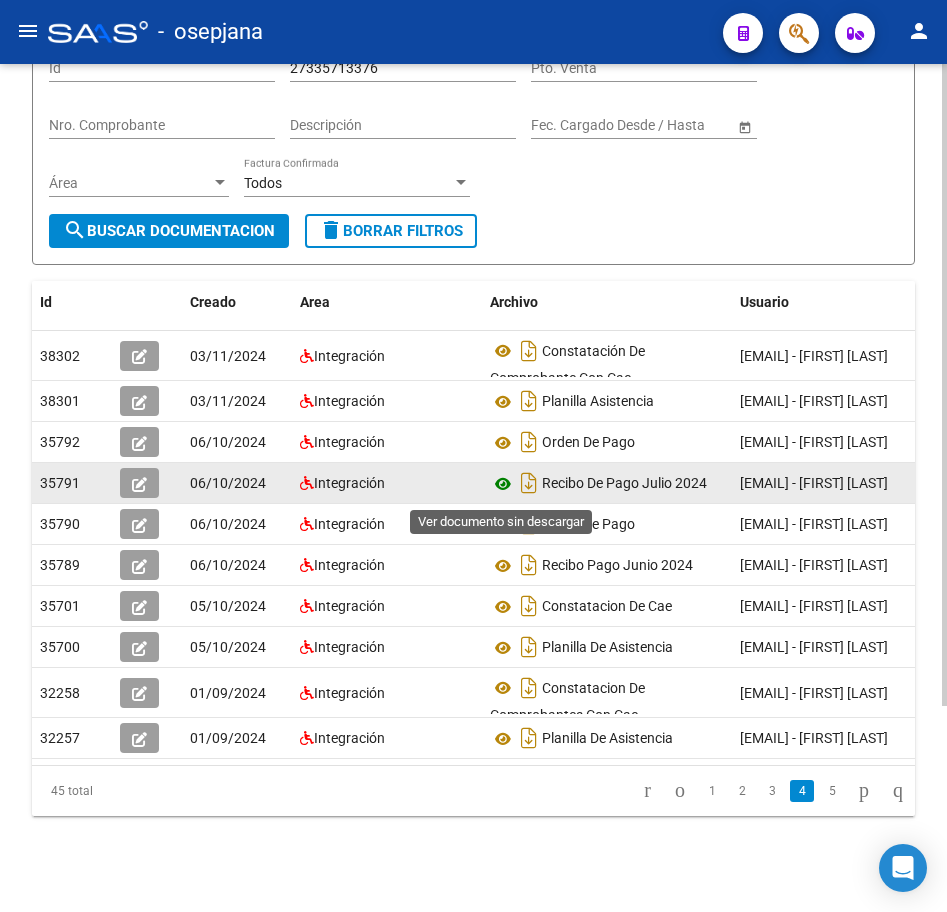 click 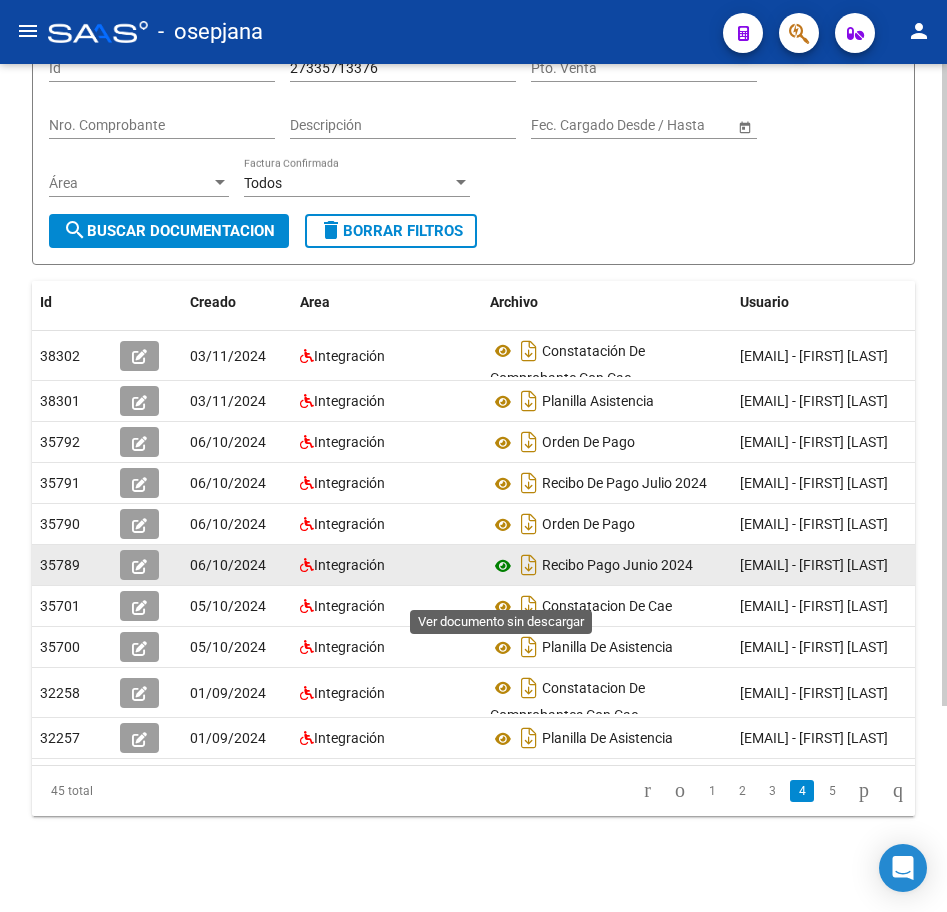 click 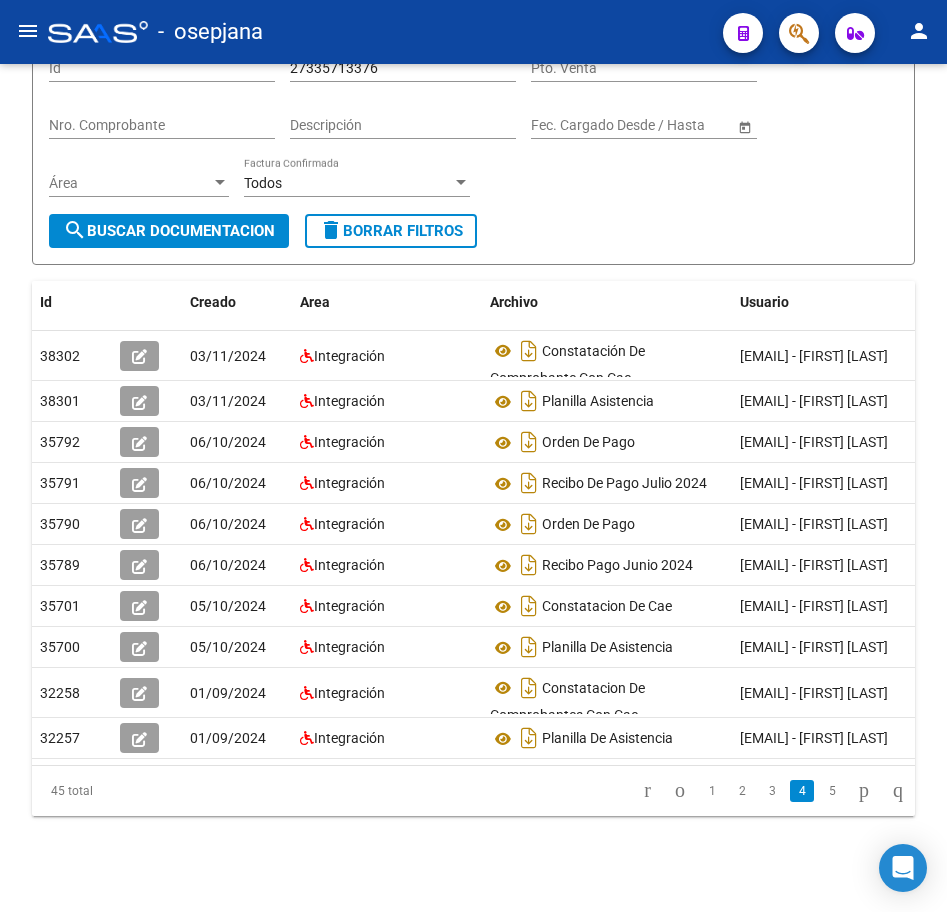 click on "5" 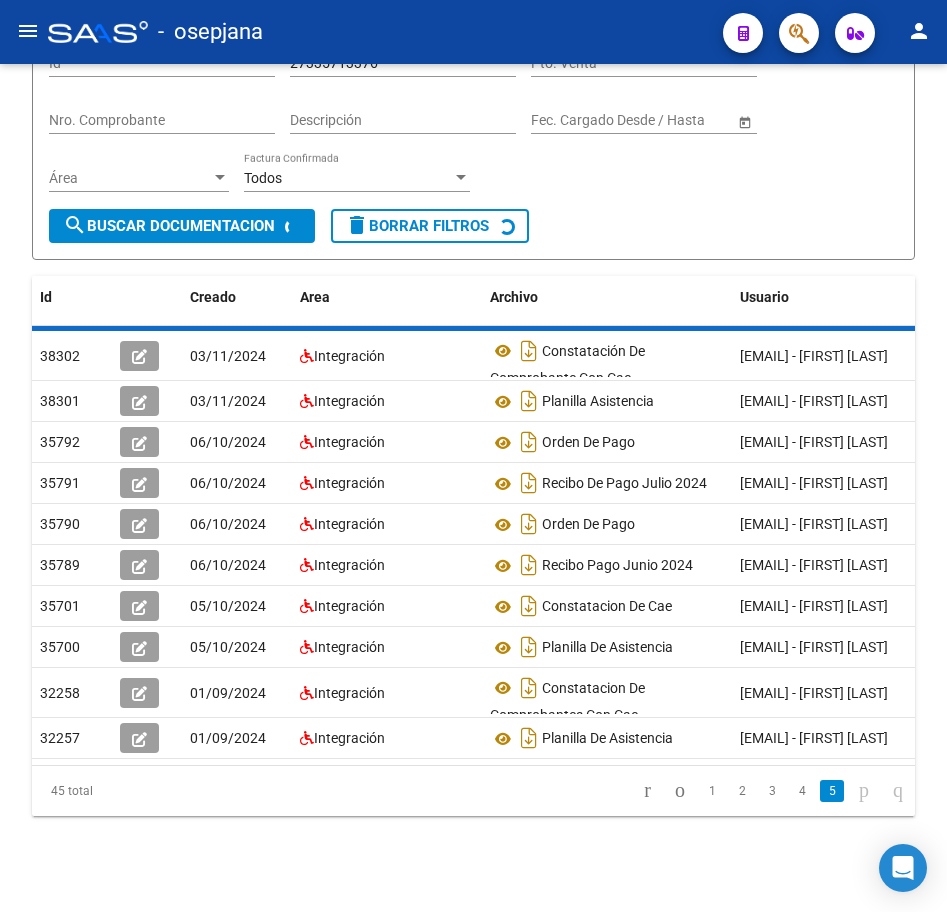 scroll, scrollTop: 22, scrollLeft: 0, axis: vertical 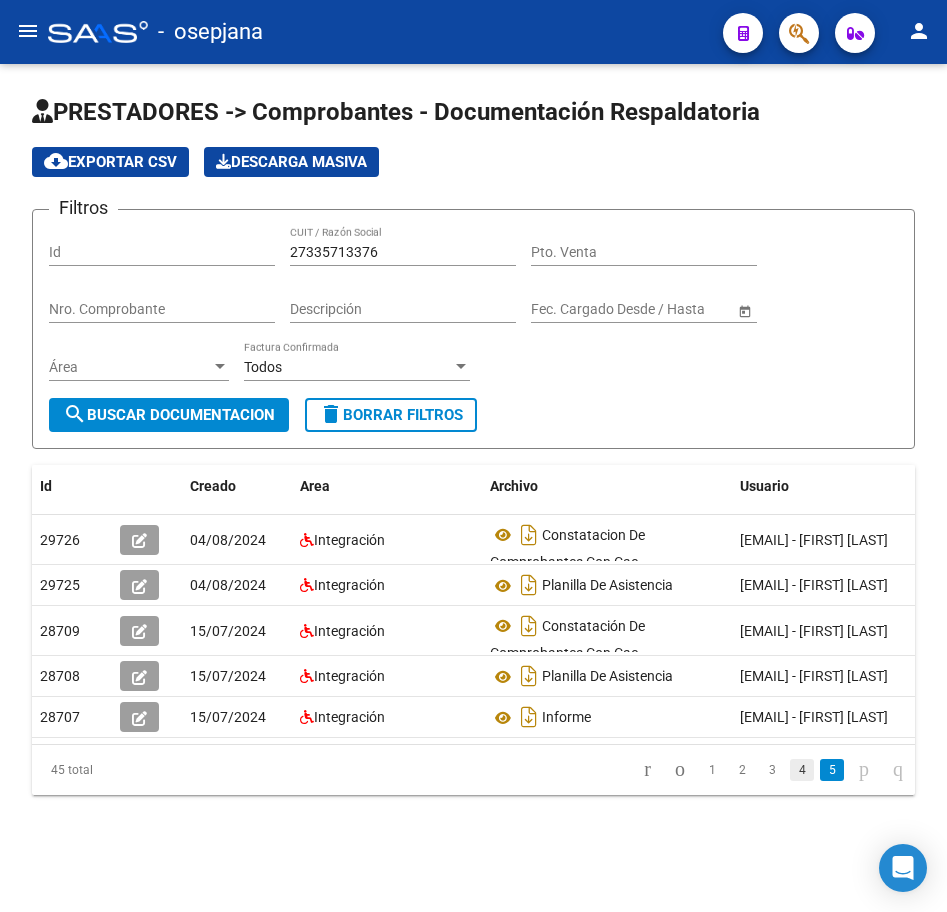 click on "4" 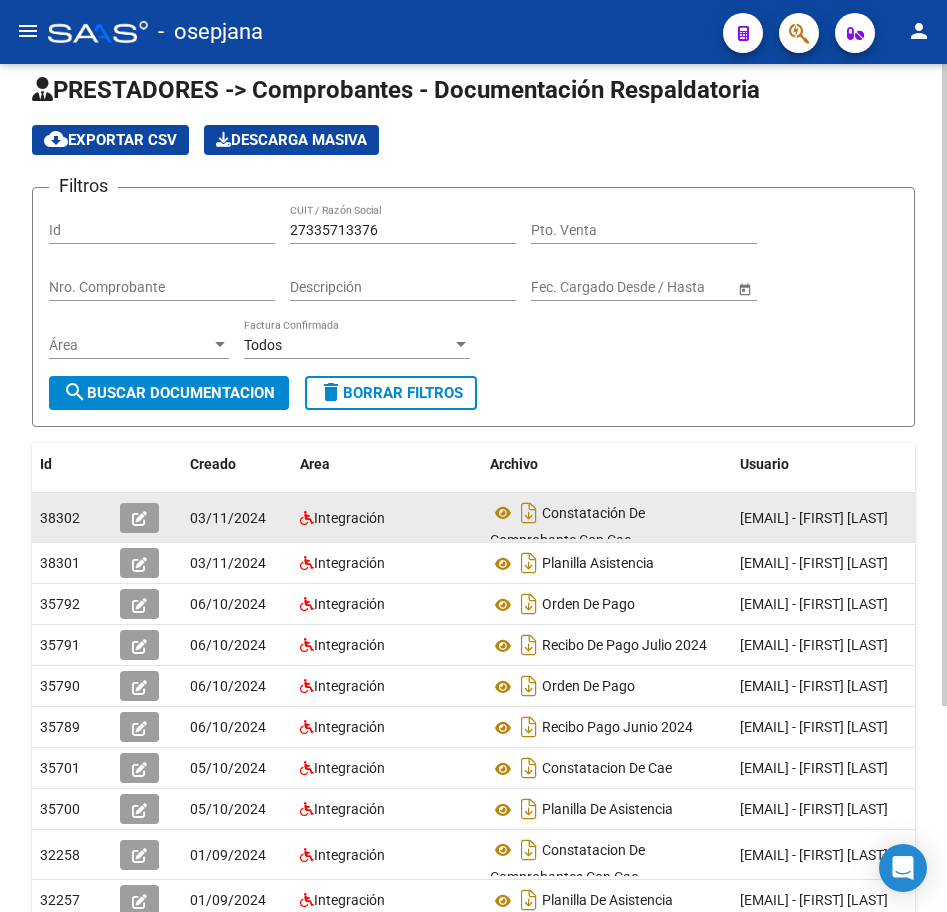 scroll, scrollTop: 13, scrollLeft: 0, axis: vertical 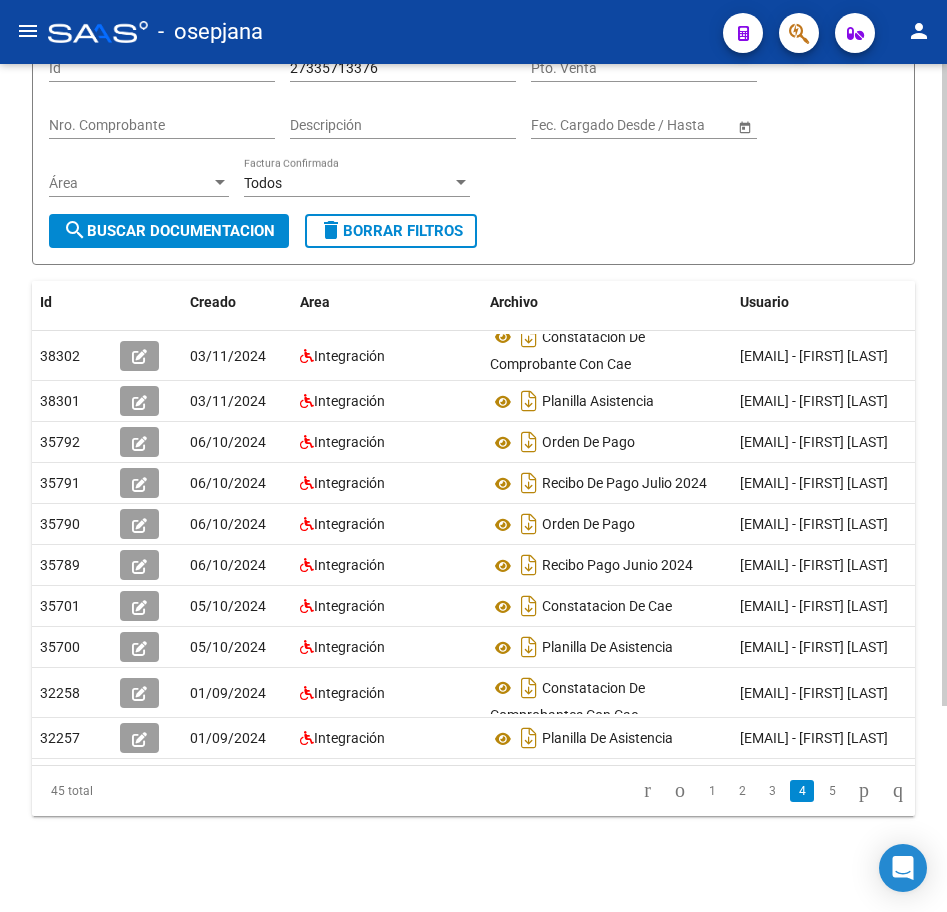 click on "PRESTADORES -> Comprobantes - Documentación Respaldatoria cloud_download  Exportar CSV   Descarga Masiva
Filtros Id 27335713376 CUIT / Razón Social Pto. Venta Nro. Comprobante Descripción Start date – End date Fec. Cargado Desde / Hasta Área Área Todos Factura Confirmada search  Buscar Documentacion  delete  Borrar Filtros  Id Creado Area Archivo Usuario Acción 38302
03/11/2024 Integración Constatación De Comprobante Con Cae  [EMAIL] - [FIRST_NAME] [LAST_NAME]   38301
03/11/2024 Integración Planilla Asistencia  [EMAIL] - [FIRST_NAME] [LAST_NAME]   35792
06/10/2024 Integración Orden De Pago  [EMAIL] - [FIRST_NAME] [LAST_NAME]   35791
06/10/2024 Integración Recibo De Pago Julio 2024  [EMAIL] - [FIRST_NAME] [LAST_NAME]   35790
06/10/2024 Integración Orden De Pago  [EMAIL] - [FIRST_NAME] [LAST_NAME]   35789
06/10/2024 Integración Recibo Pago Junio 2024 35701
35700" 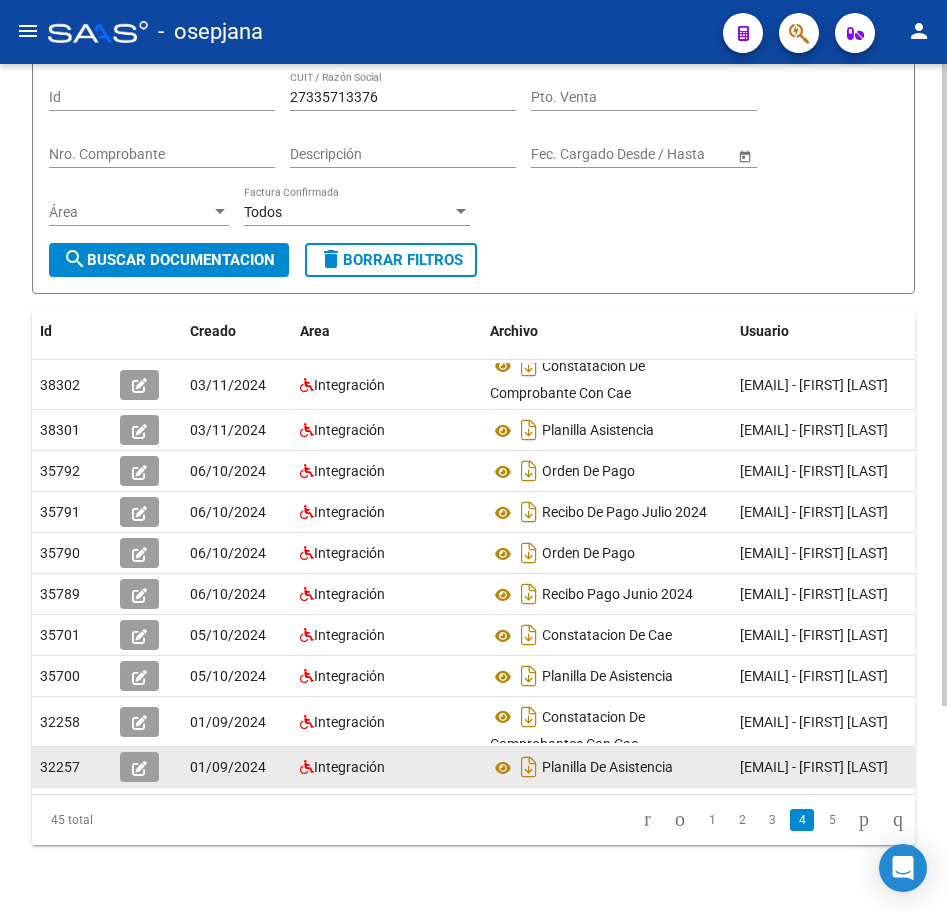 scroll, scrollTop: 272, scrollLeft: 0, axis: vertical 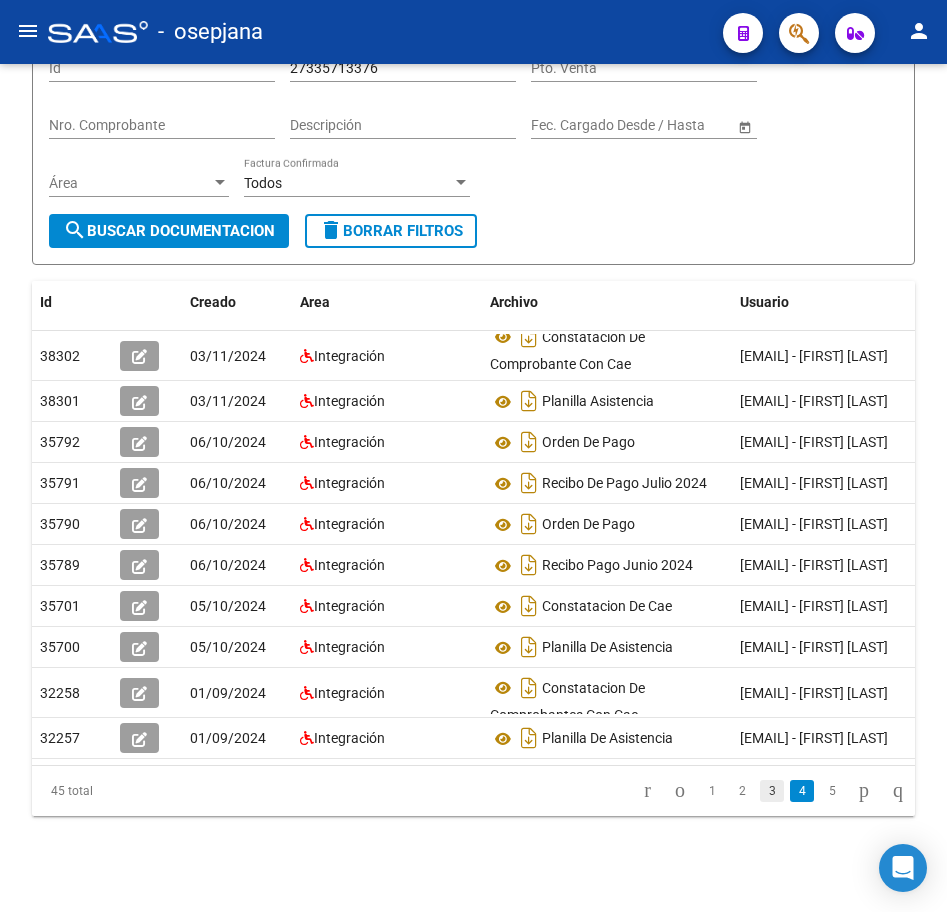 click on "3" 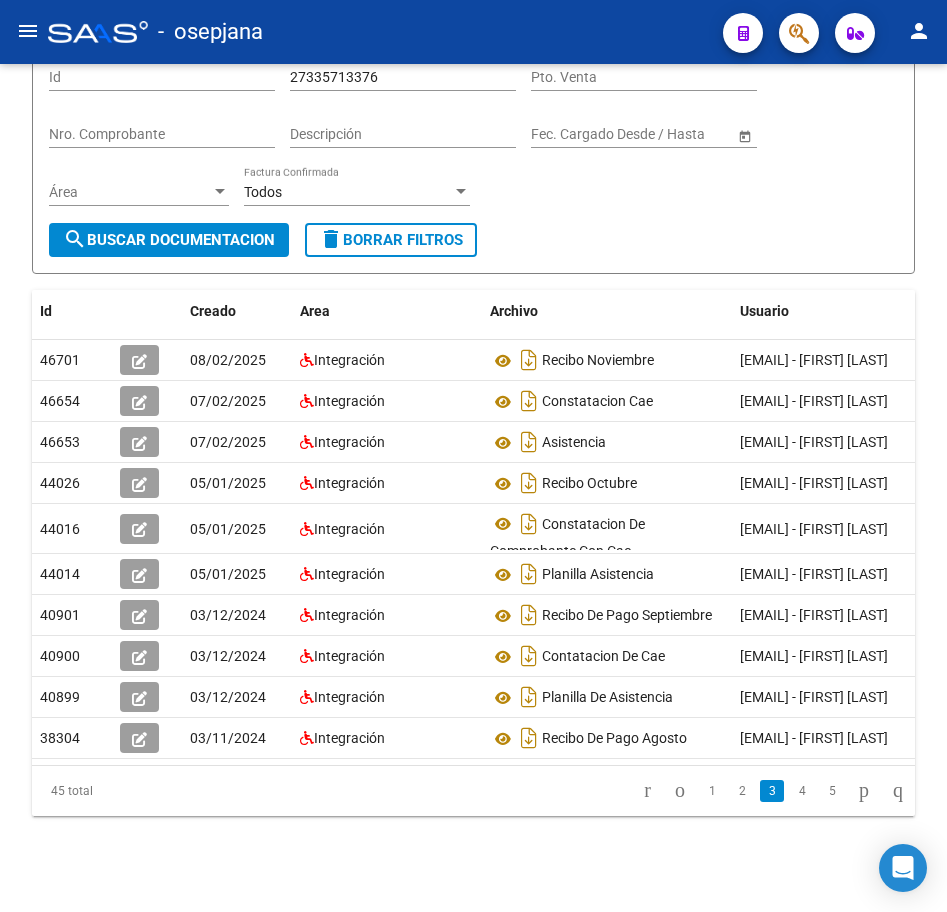 scroll, scrollTop: 0, scrollLeft: 0, axis: both 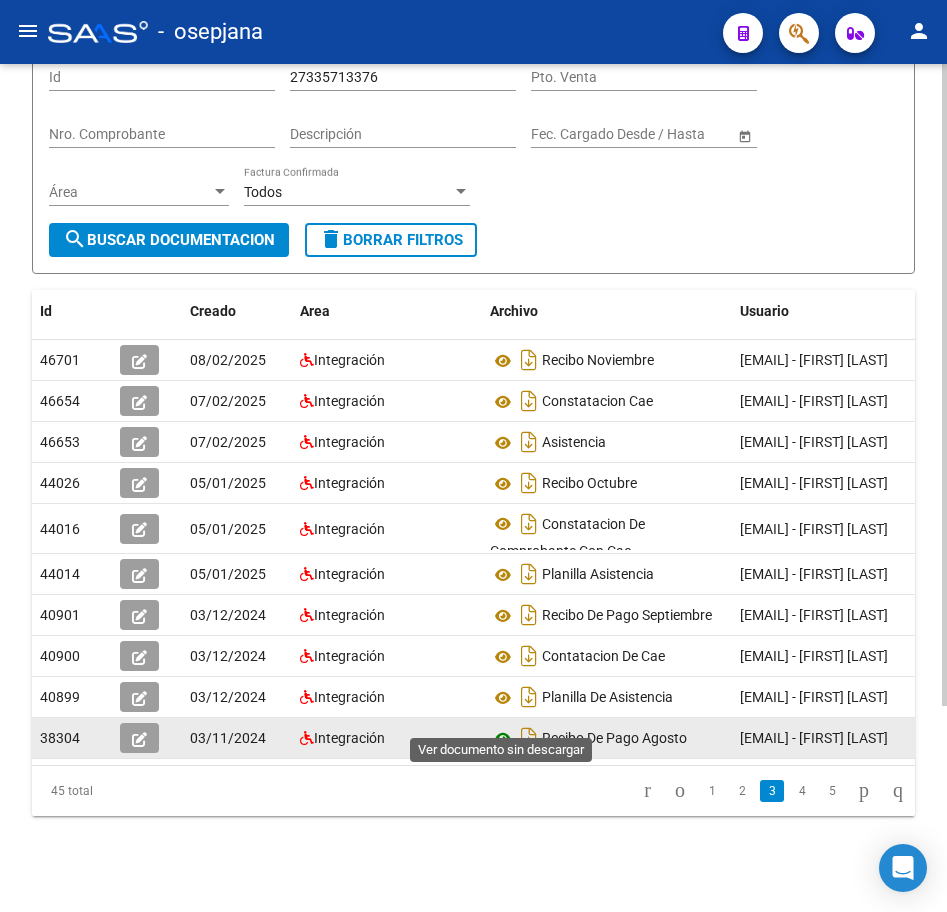 click 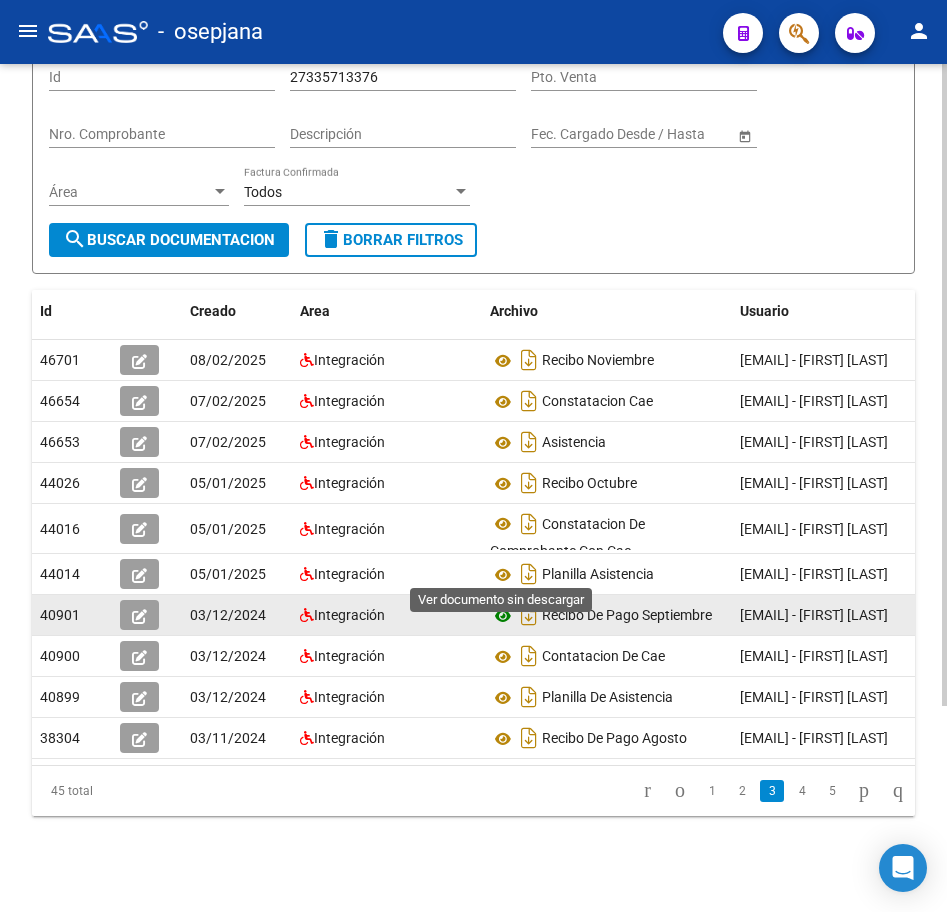 click 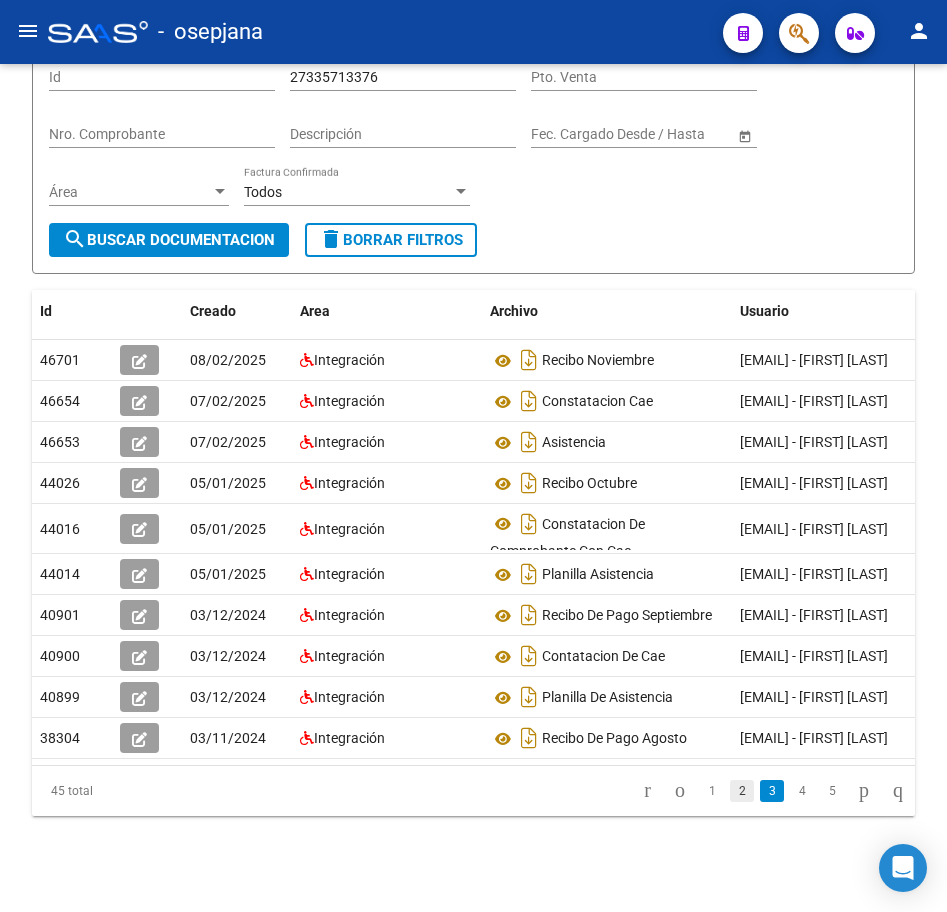 click on "2" 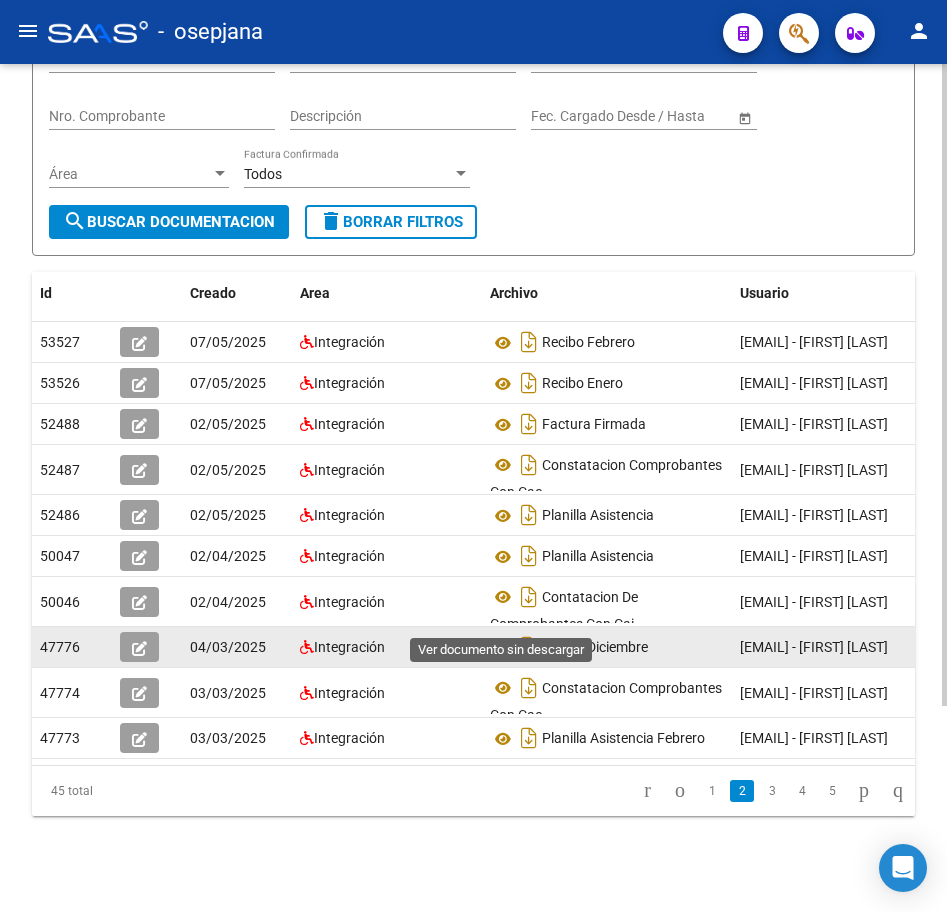 click 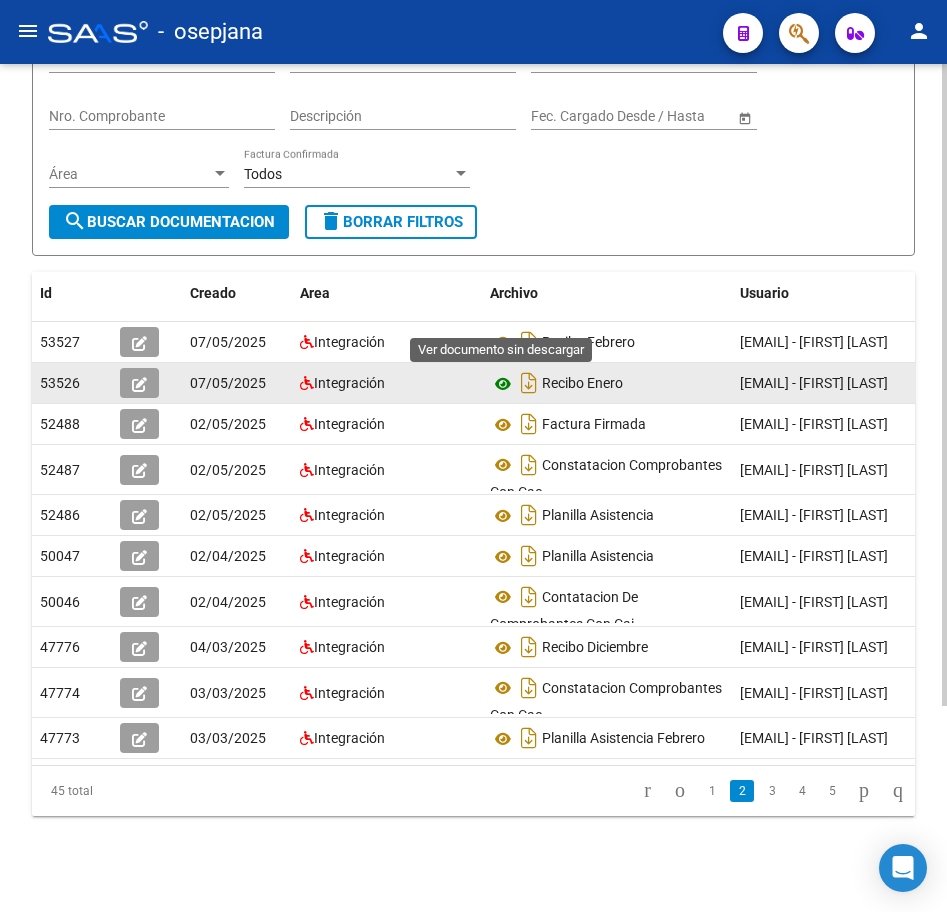 click 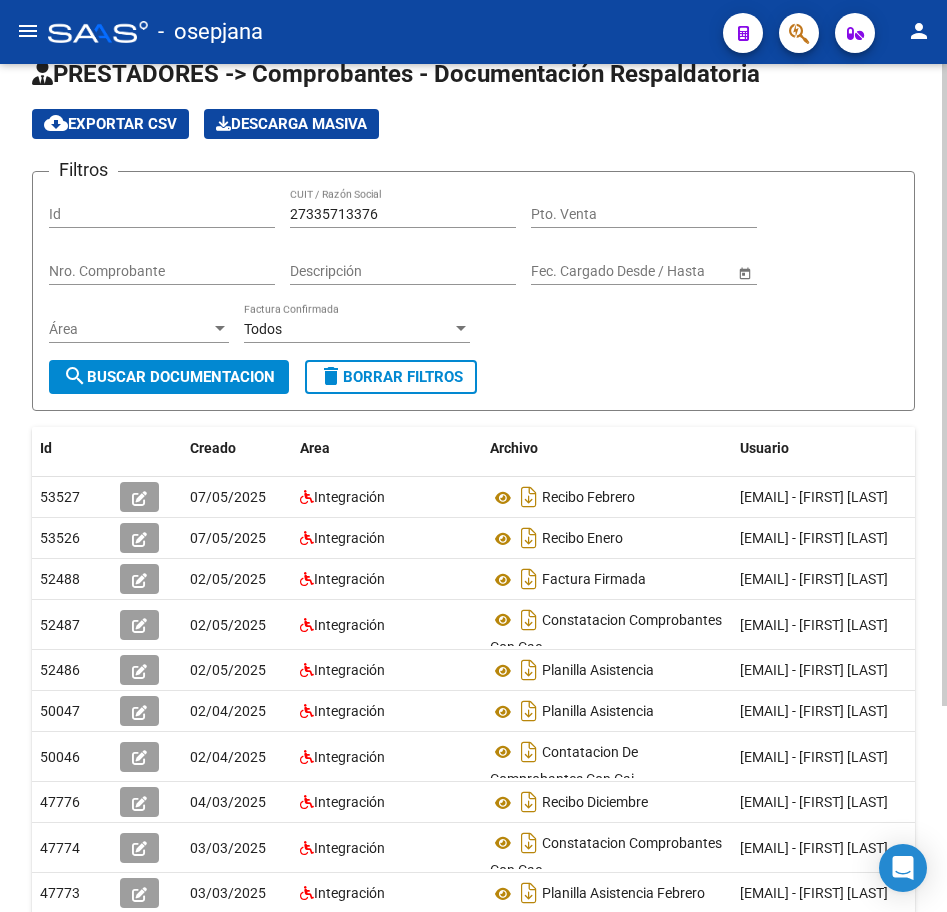scroll, scrollTop: 17, scrollLeft: 0, axis: vertical 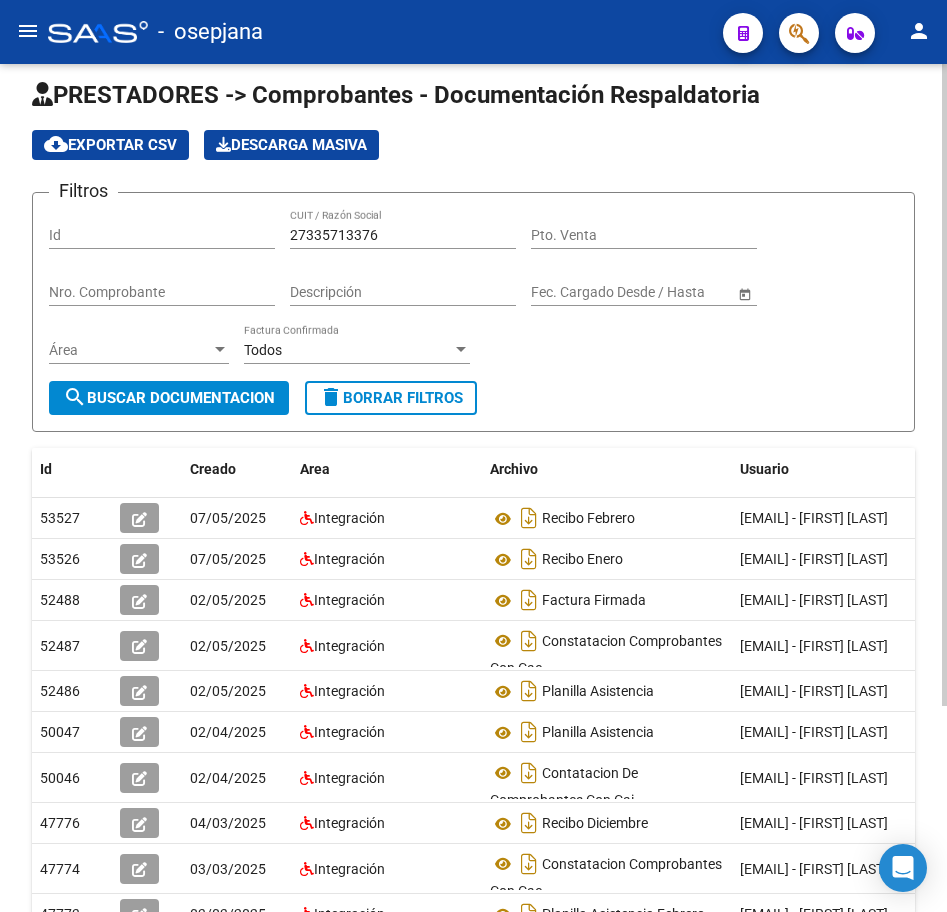 click on "PRESTADORES -> Comprobantes - Documentación Respaldatoria cloud_download  Exportar CSV   Descarga Masiva
Filtros Id 27335713376 CUIT / Razón Social Pto. Venta Nro. Comprobante Descripción Start date – End date Fec. Cargado Desde / Hasta Área Área Todos Factura Confirmada search  Buscar Documentacion  delete  Borrar Filtros  Id Creado Area Archivo Usuario Acción 53527
07/05/2025 Integración Recibo Febrero  [EMAIL] - [FIRST] [LAST]   53526
07/05/2025 Integración Recibo Enero  [EMAIL] - [FIRST] [LAST]   52488
02/05/2025 Integración Factura Firmada  [EMAIL] - [FIRST] [LAST]   52487
02/05/2025 Integración Constatacion Comprobantes Con Cae  [EMAIL] - [FIRST] [LAST]   52486
02/05/2025 Integración Planilla Asistencia   [EMAIL] - [FIRST] [LAST]   50047
02/04/2025 Integración Planilla Asistencia 50046
02/04/2025 Integración" 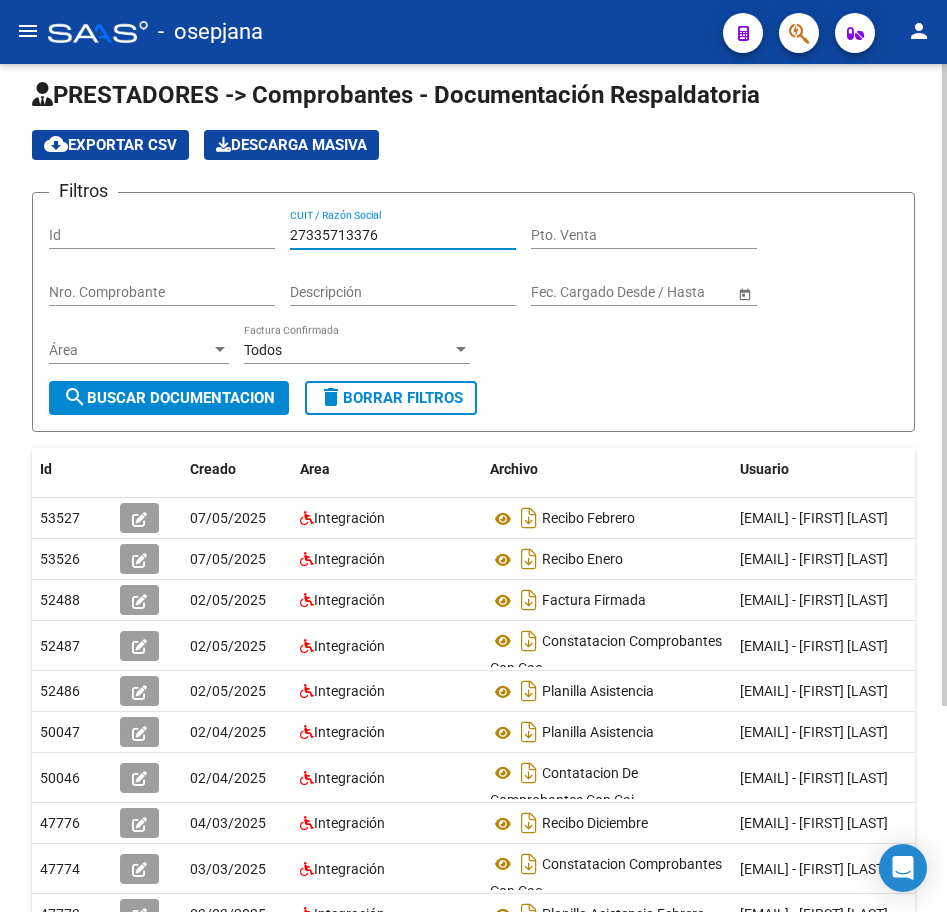 drag, startPoint x: 397, startPoint y: 230, endPoint x: 124, endPoint y: 209, distance: 273.8065 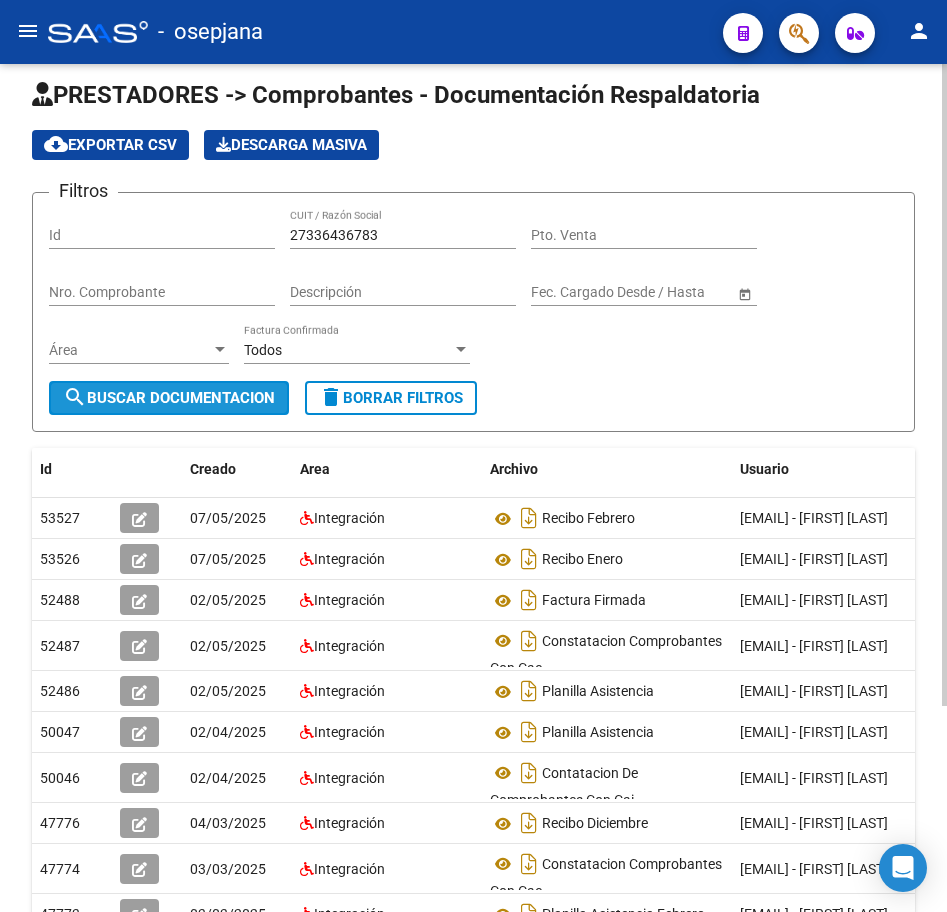click on "search  Buscar Documentacion" 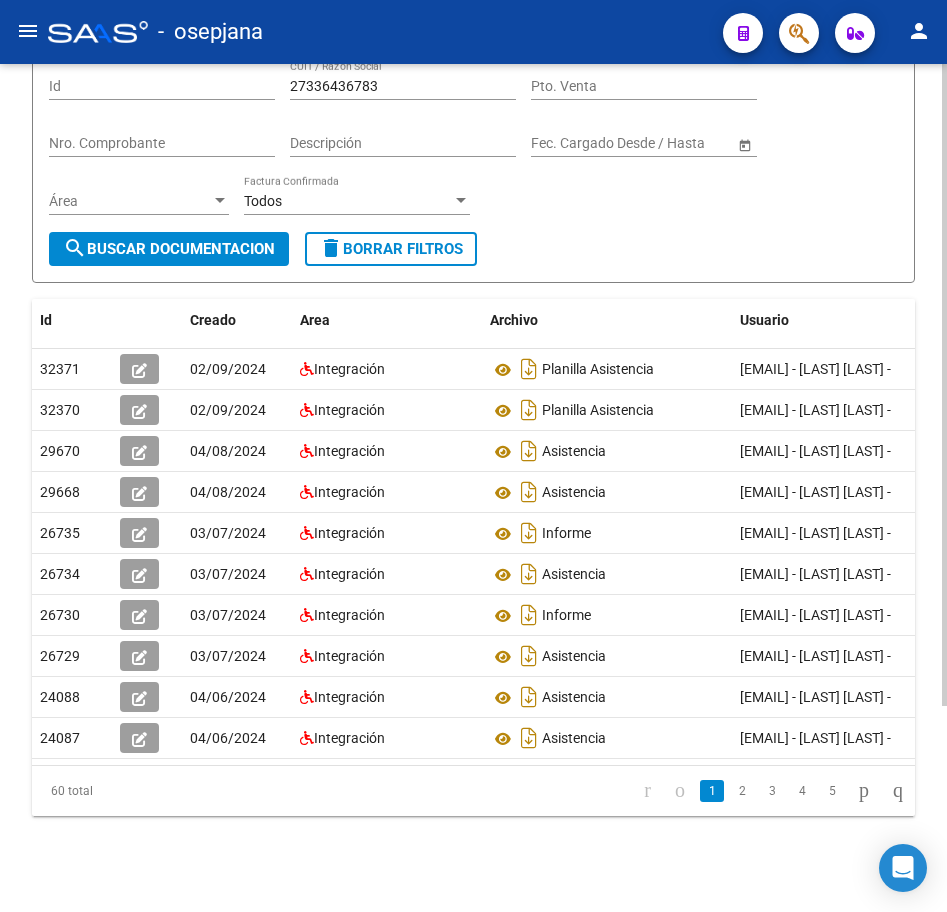click on "PRESTADORES -> Comprobantes - Documentación Respaldatoria cloud_download  Exportar CSV   Descarga Masiva
Filtros Id [NUMBER] CUIT / Razón Social Pto. Venta Nro. Comprobante Descripción Start date – End date Fec. Cargado Desde / Hasta Área Área Todos Factura Confirmada search  Buscar Documentacion  delete  Borrar Filtros  Id Creado Area Archivo Usuario Acción [NUMBER]
02/09/2024 Integración Planilla Asistencia  [EMAIL] - [LAST] [LAST] -  [NUMBER]
02/09/2024 Integración Planilla Asistencia  [EMAIL] - [LAST] [LAST] -  [NUMBER]
04/08/2024 Integración Asistencia  [EMAIL] - [LAST] [LAST] -  [NUMBER]
04/08/2024 Integración Asistencia  [EMAIL] - [LAST] [LAST] -  [NUMBER]
03/07/2024 Integración Informe  [EMAIL] - [LAST] [LAST] -  [NUMBER]
03/07/2024 Integración Asistencia  [EMAIL] - [LAST] [LAST] -  [NUMBER]
03/07/2024" 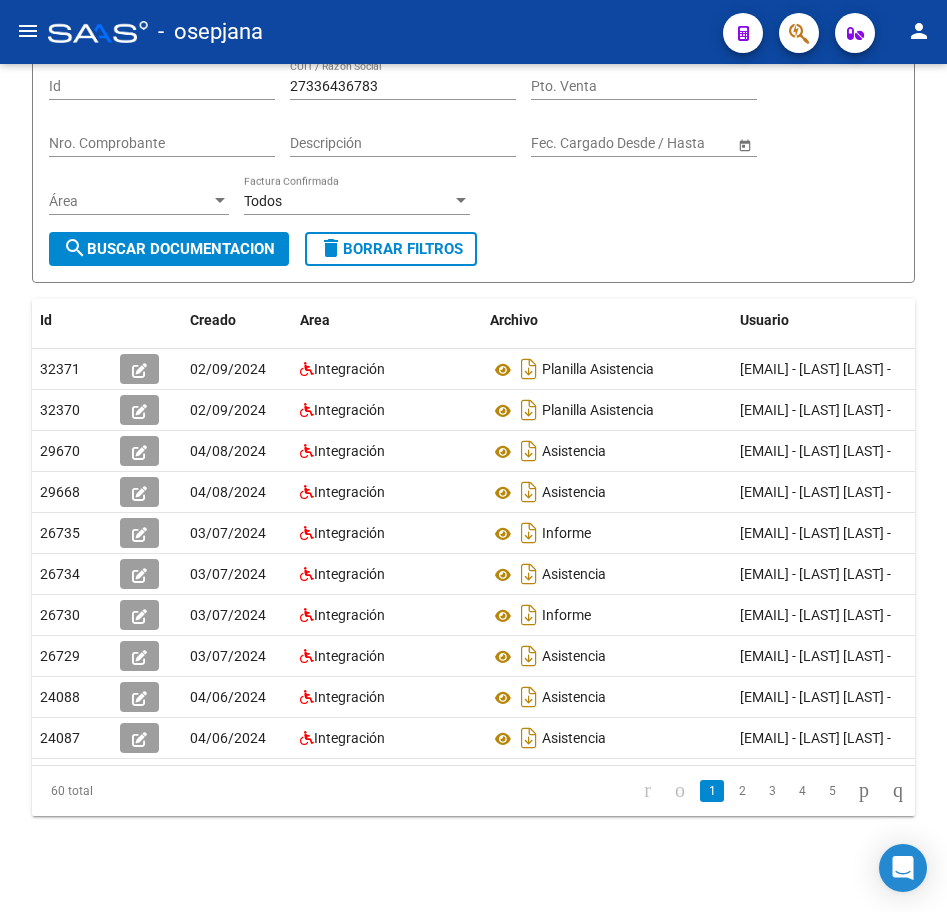 click on "2" 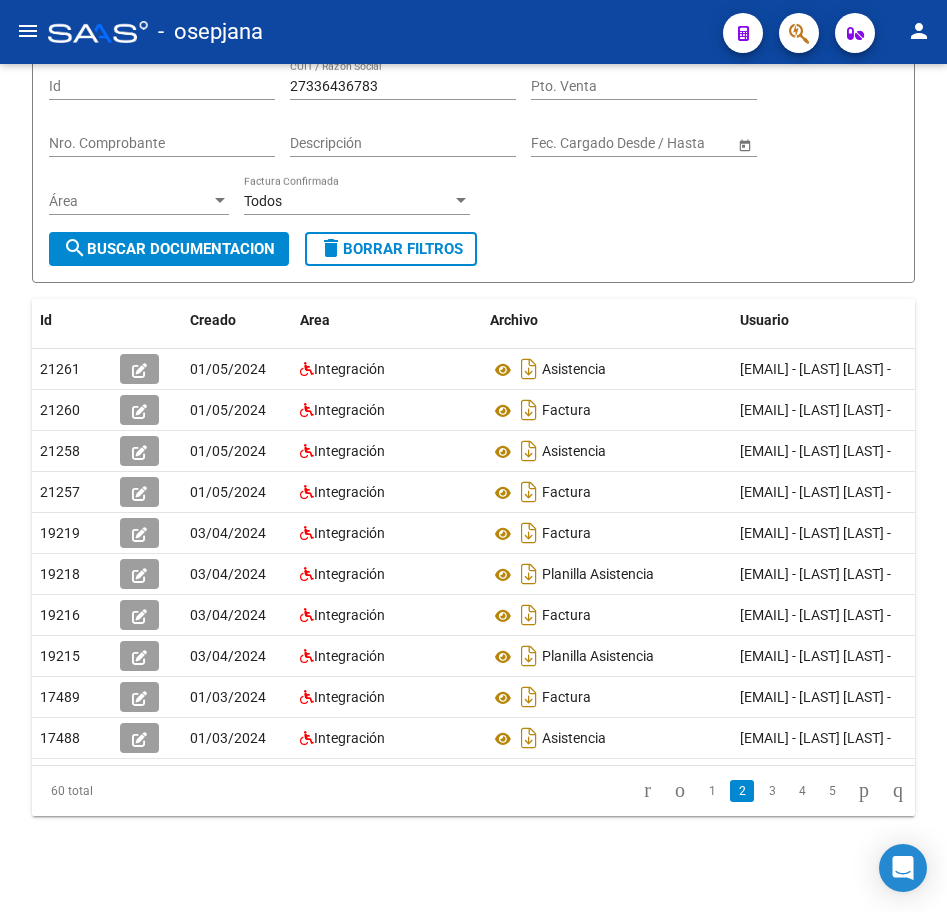 click 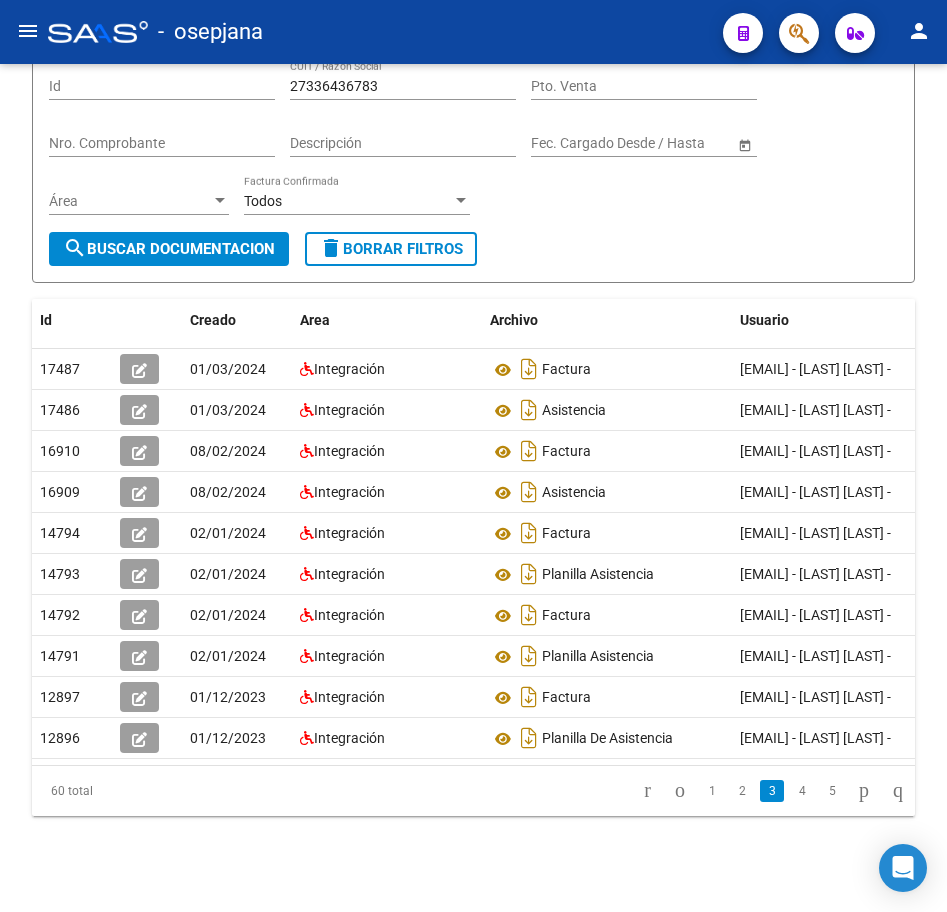 click 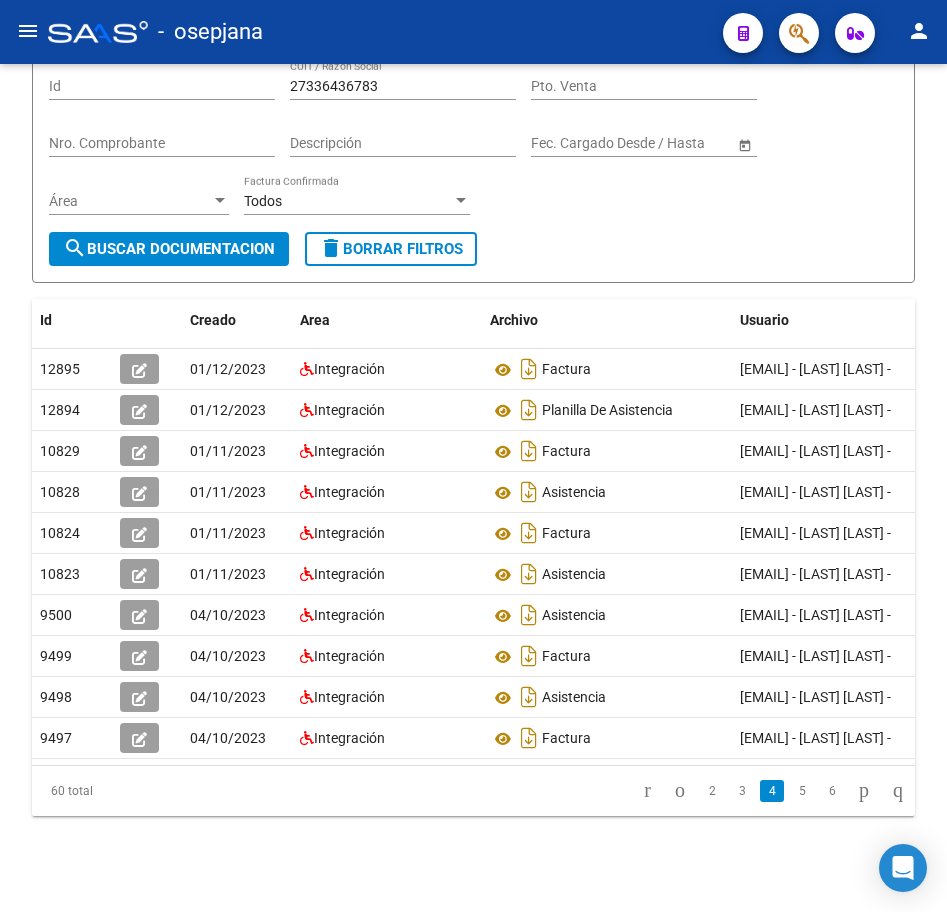 click 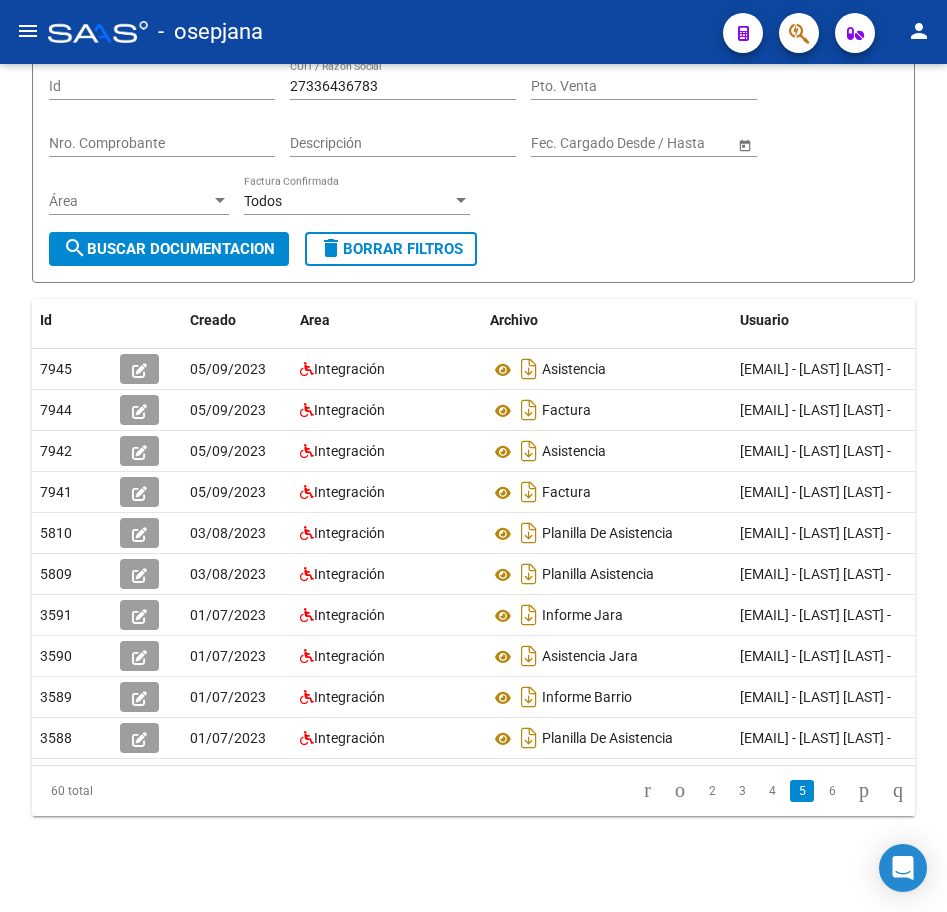 click 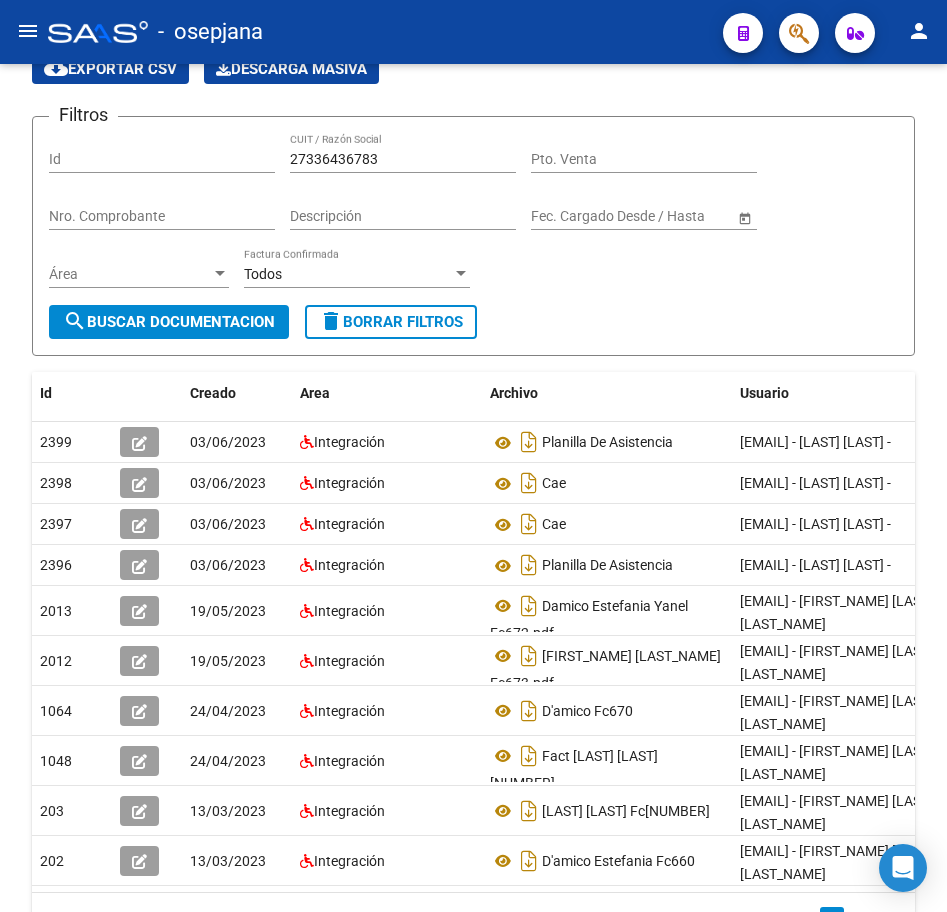 scroll, scrollTop: 0, scrollLeft: 0, axis: both 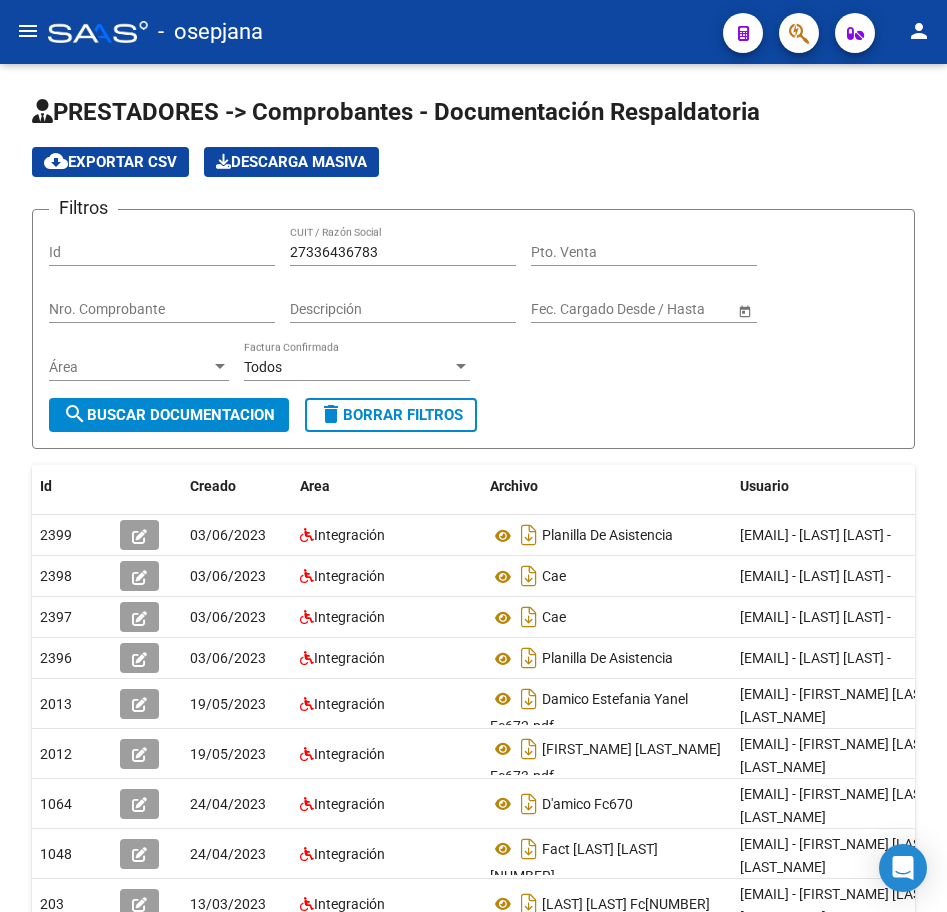 click on "PRESTADORES -> Comprobantes - Documentación Respaldatoria cloud_download  Exportar CSV   Descarga Masiva
Filtros Id 27336436783 CUIT / Razón Social Pto. Venta Nro. Comprobante Descripción Start date – End date Fec. Cargado Desde / Hasta Área Área Todos Factura Confirmada search  Buscar Documentacion  delete  Borrar Filtros  Id Creado Area Archivo Usuario Acción 2399
03/06/2023 Integración Planilla De Asistencia  [EMAIL] - [LAST_NAME] [FIRST_NAME] [LAST_NAME] -  2398
03/06/2023 Integración Cae  [EMAIL] - [LAST_NAME] [FIRST_NAME] [LAST_NAME] -  2397
03/06/2023 Integración Cae  [EMAIL] - [LAST_NAME] [FIRST_NAME] [LAST_NAME] -  2396
03/06/2023 Integración Planilla De Asistencia  [EMAIL] - [LAST_NAME] [FIRST_NAME] [LAST_NAME] -  2013
19/05/2023 Integración [FIRST_NAME] [LAST_NAME] Fc672.pdf  [EMAIL] - [FIRST_NAME] [LAST_NAME] [LAST_NAME]  2012
19/05/2023 Integración [FIRST_NAME] [LAST_NAME] Fc673.pdf 1064
24/04/2023 Integración D'amico Fc670 1048" 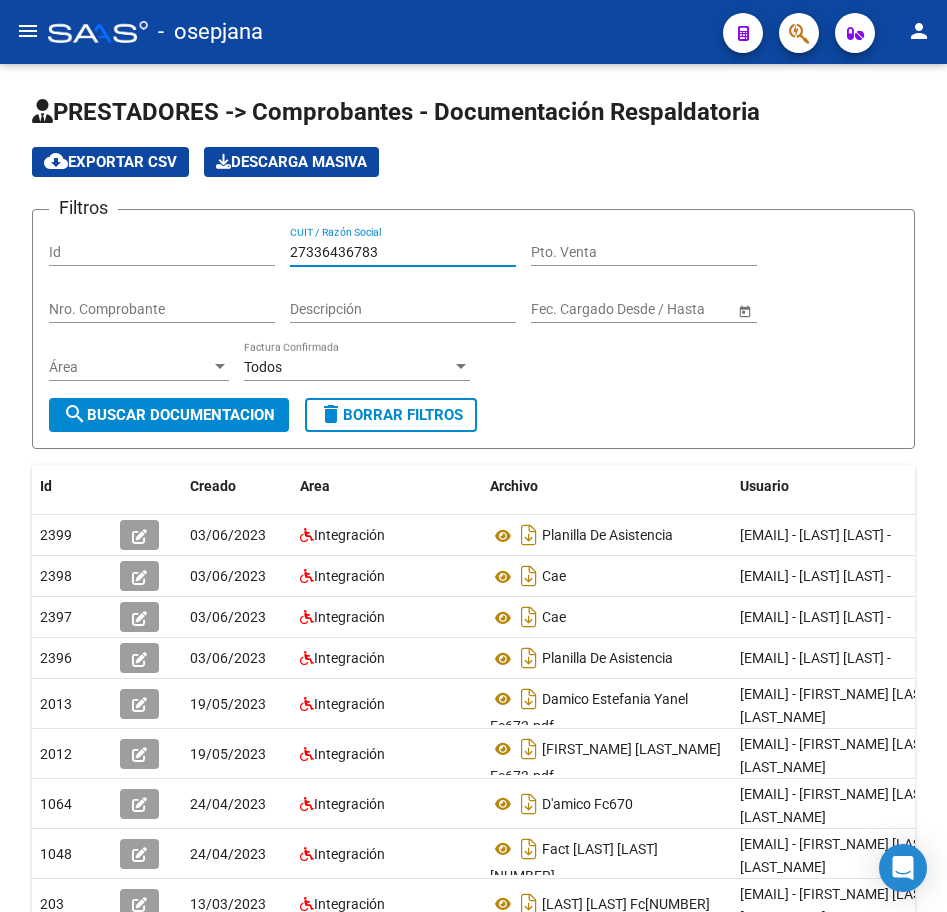 drag, startPoint x: 388, startPoint y: 253, endPoint x: 196, endPoint y: 233, distance: 193.03885 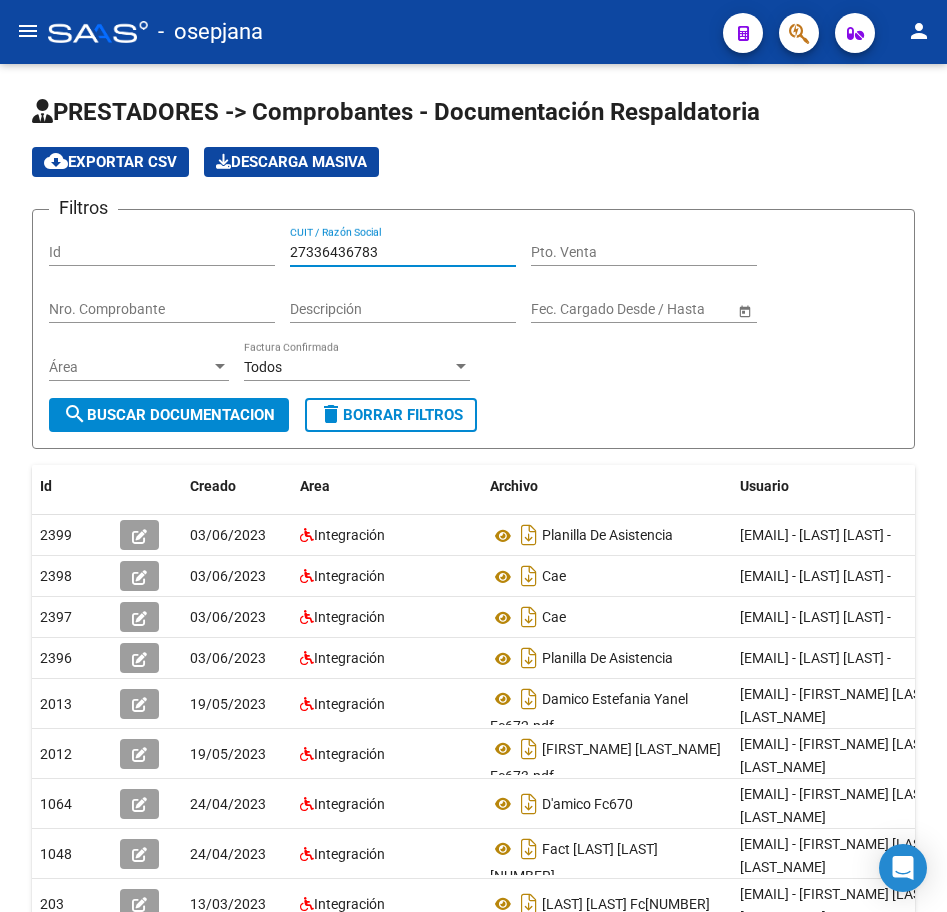 paste on "8443744" 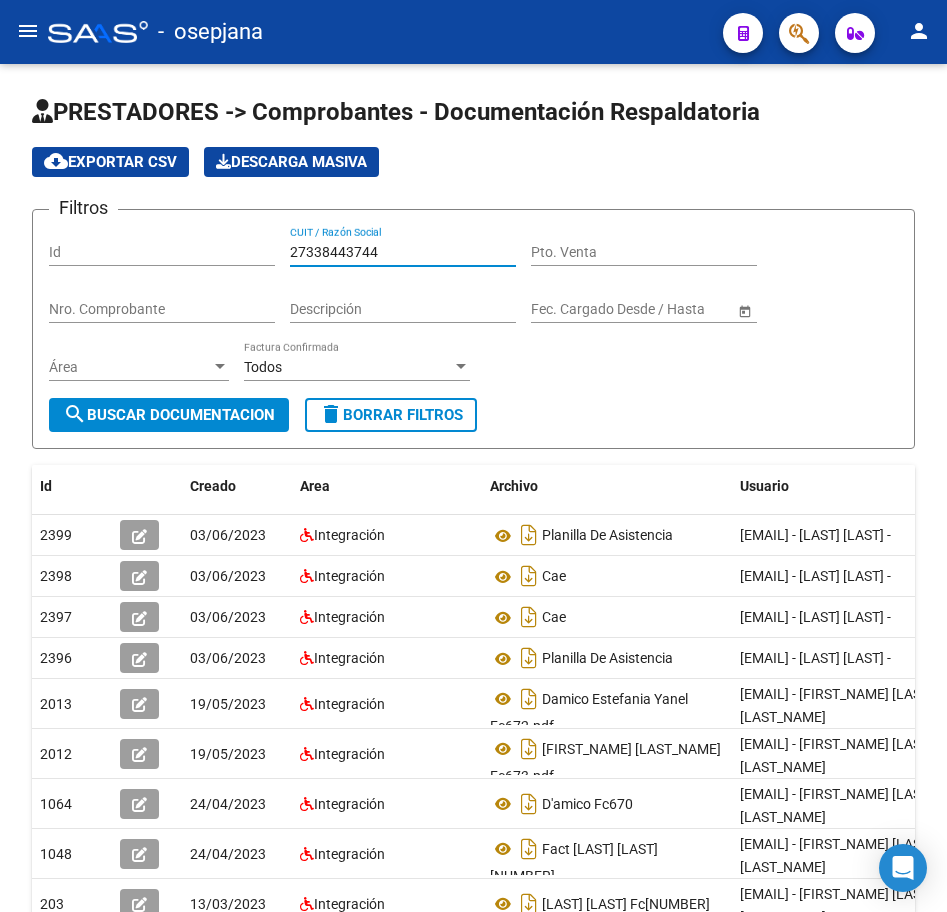 click on "search  Buscar Documentacion" 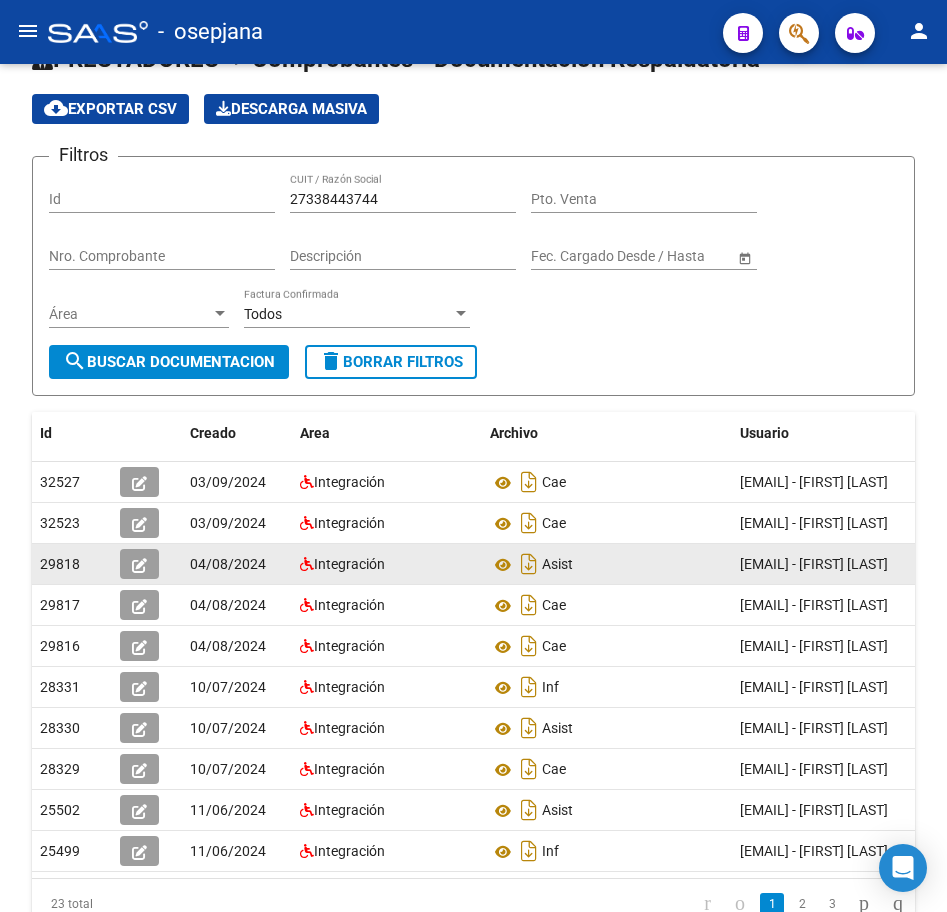 scroll, scrollTop: 200, scrollLeft: 0, axis: vertical 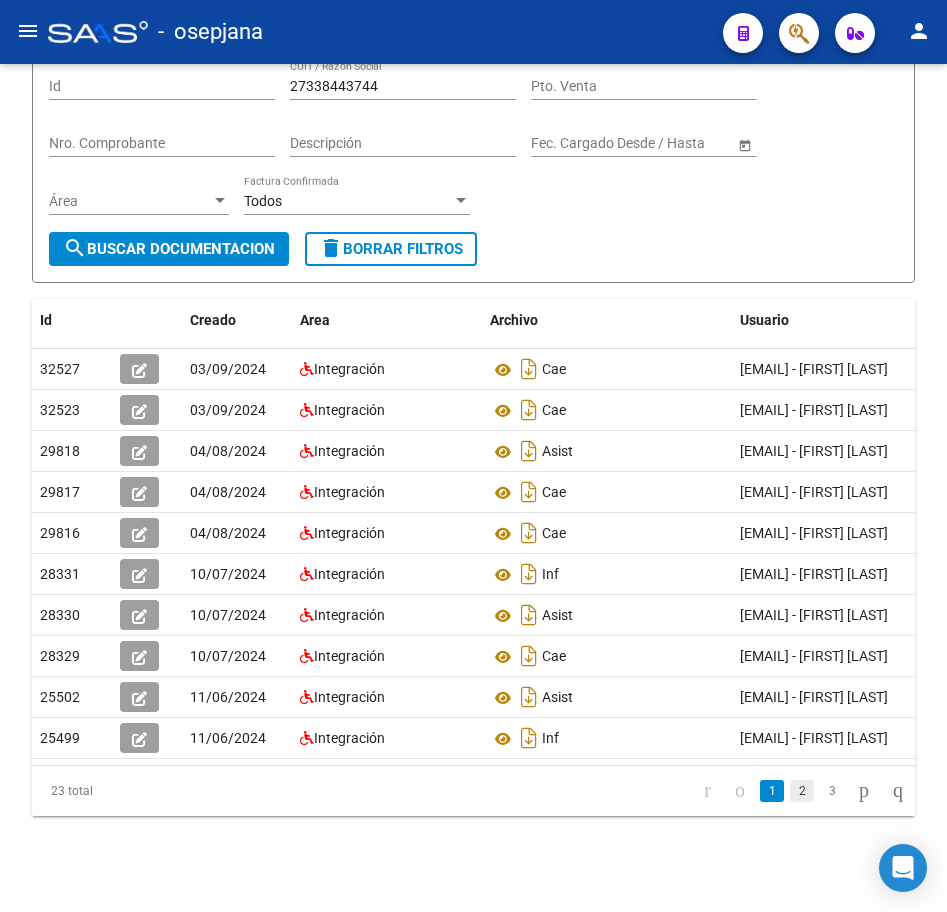 click on "2" 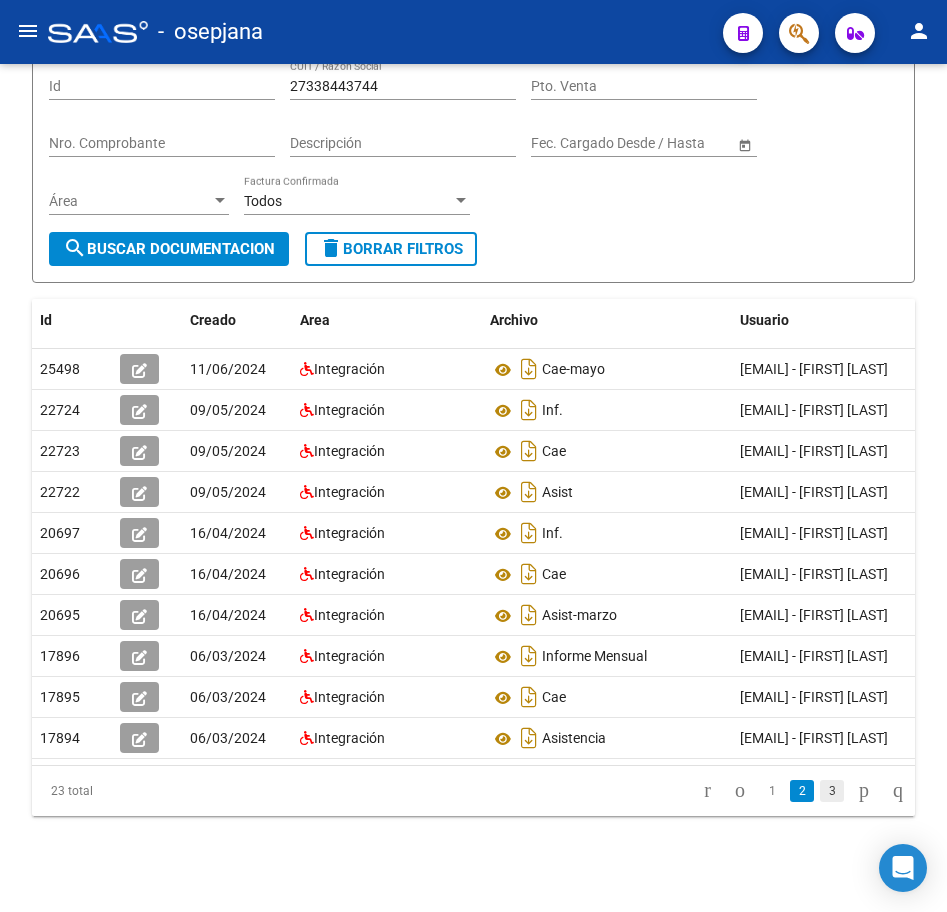 click on "3" 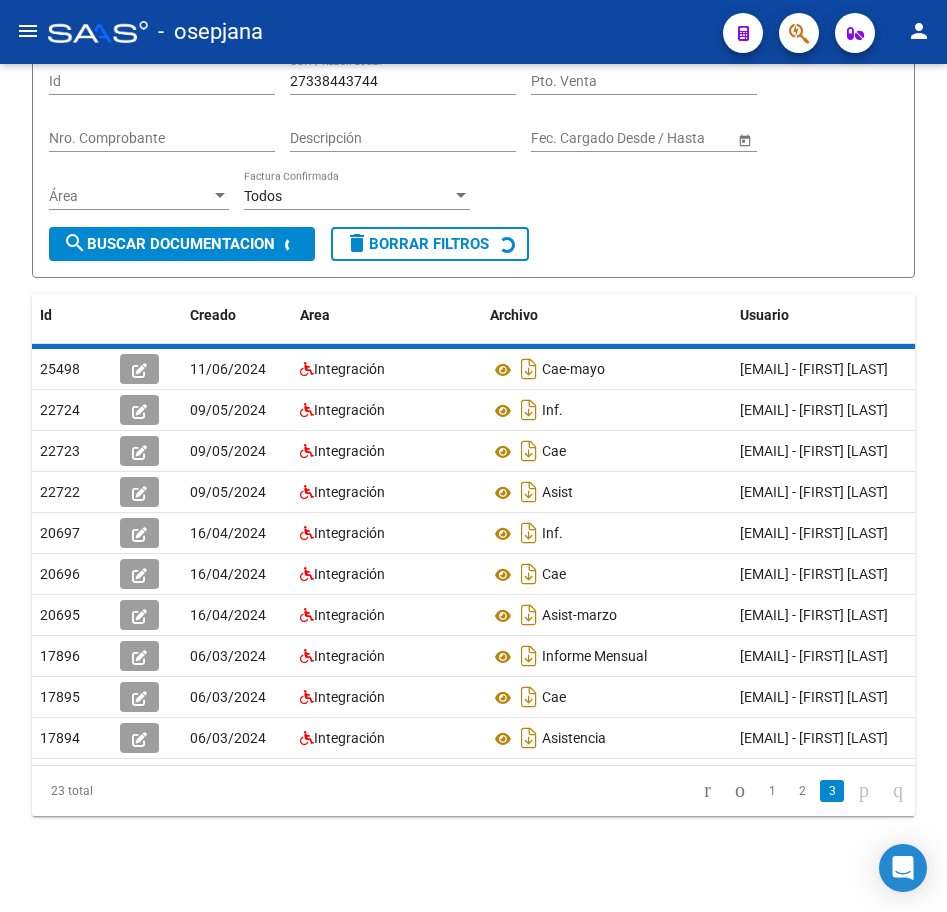 scroll, scrollTop: 0, scrollLeft: 0, axis: both 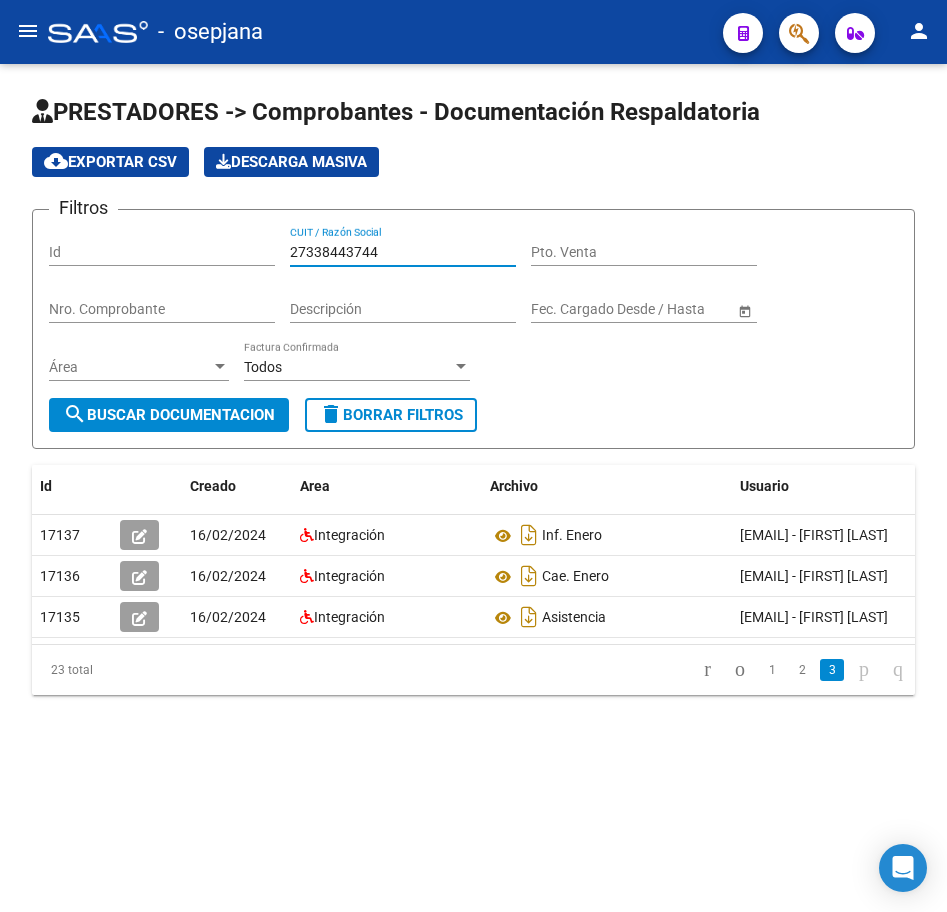 drag, startPoint x: 398, startPoint y: 247, endPoint x: -5, endPoint y: 203, distance: 405.39487 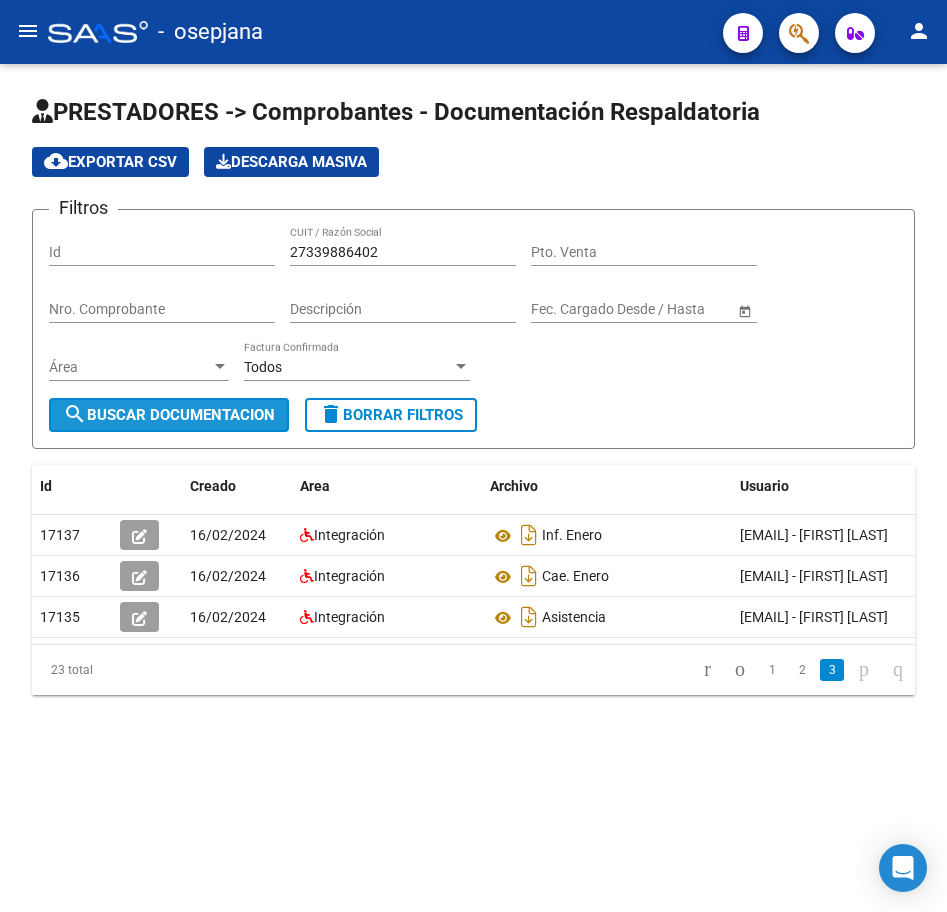 click on "search  Buscar Documentacion" 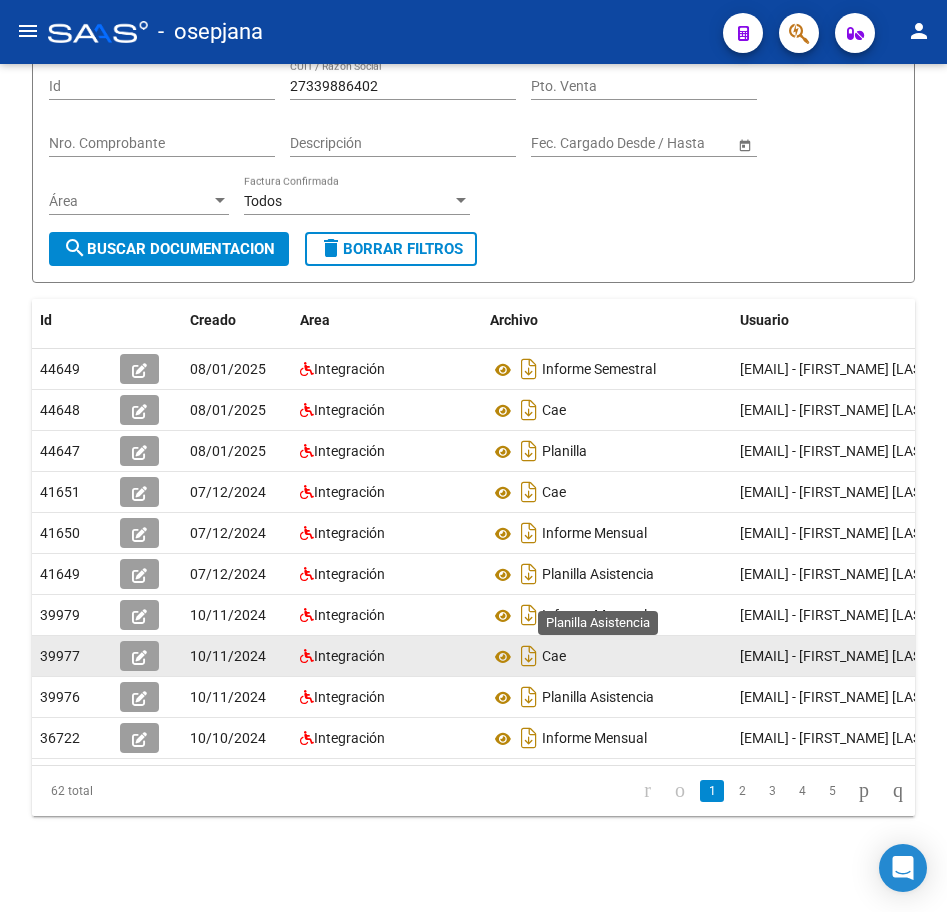 scroll, scrollTop: 272, scrollLeft: 0, axis: vertical 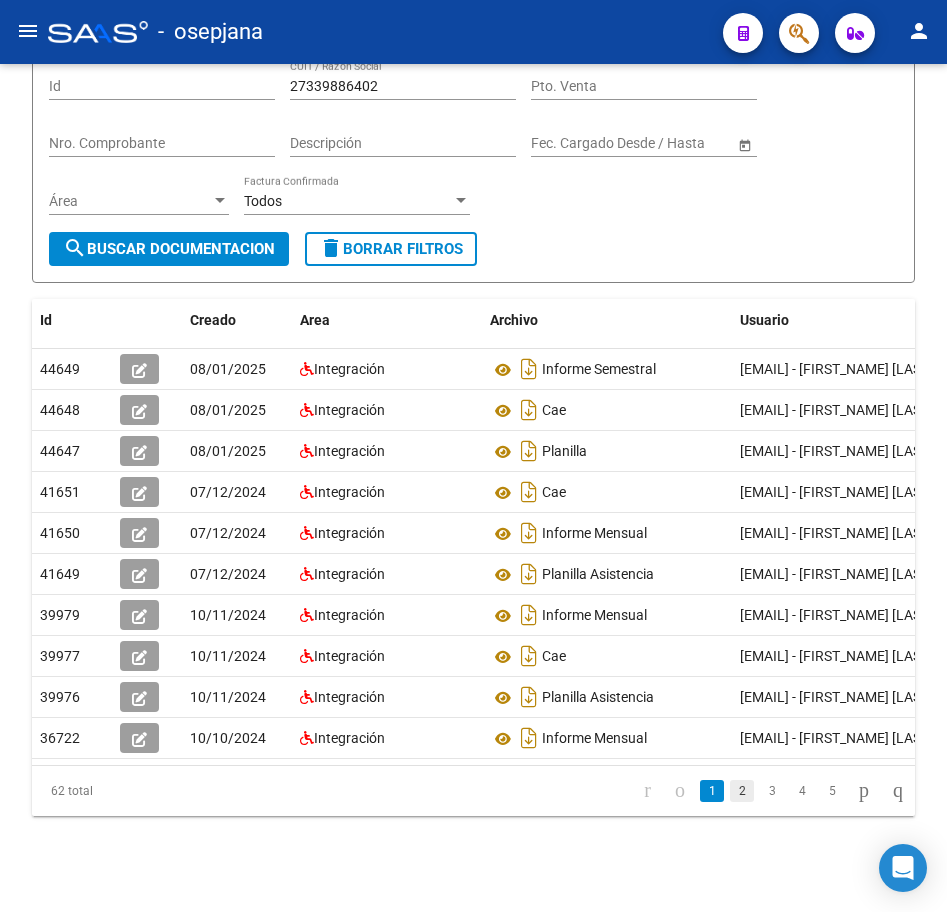 click on "2" 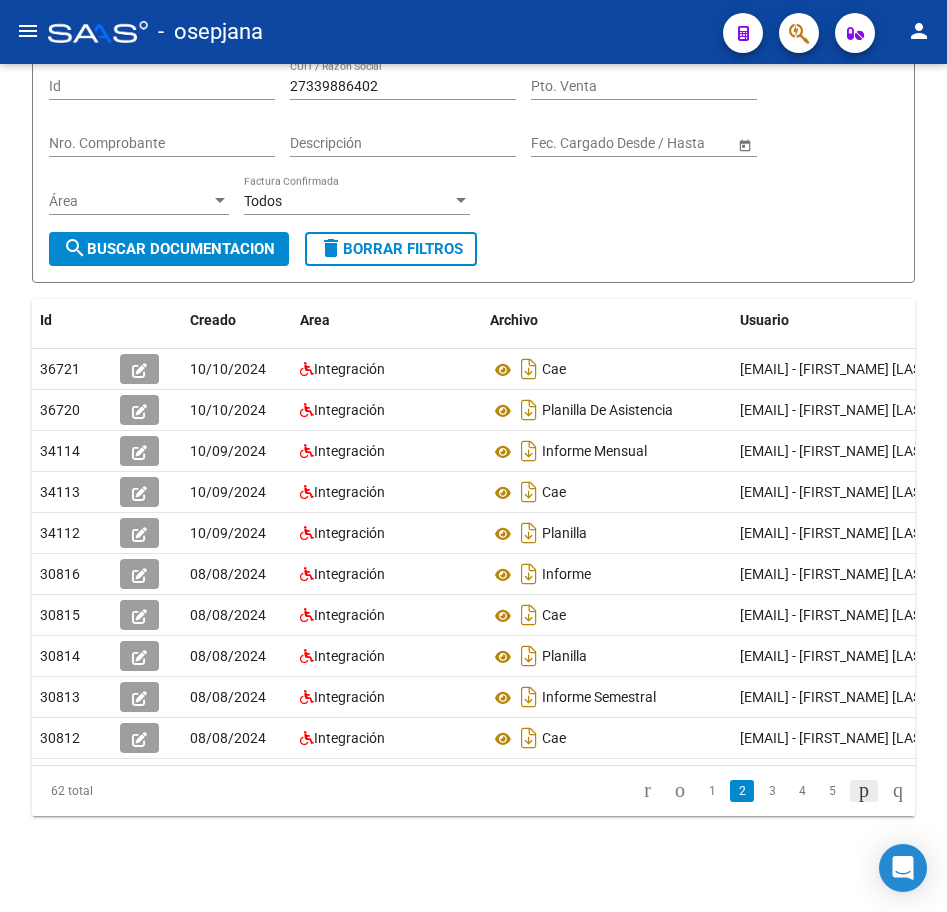 click 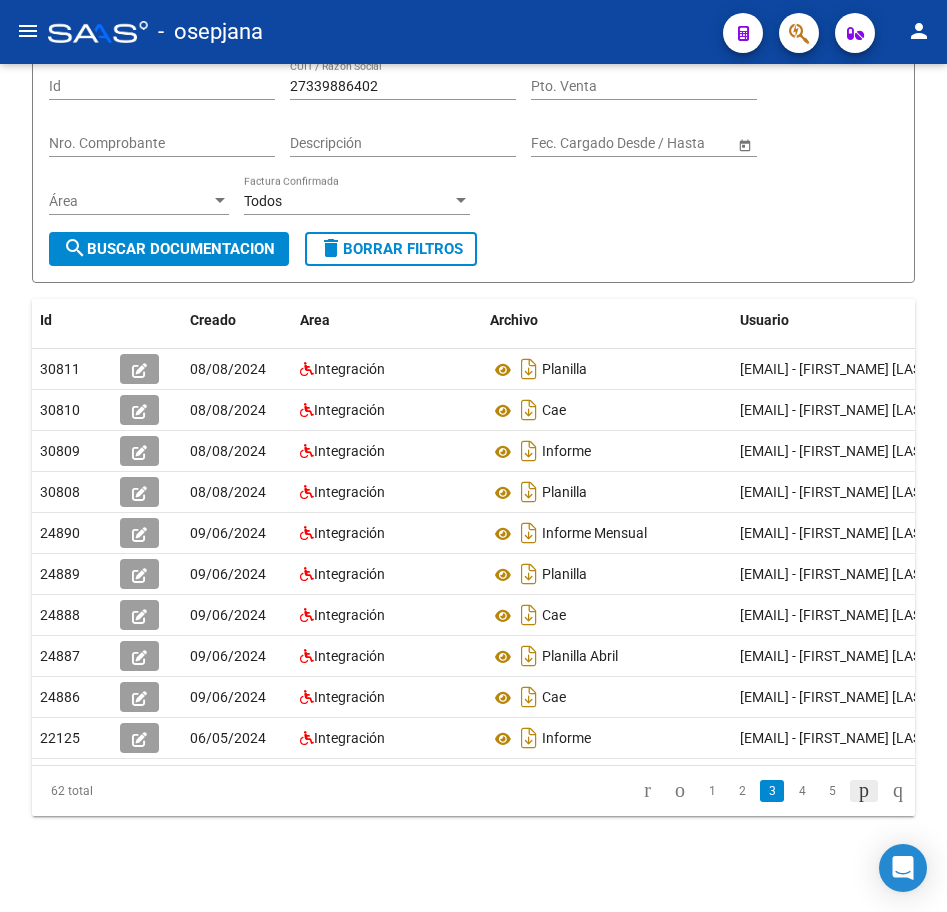 click 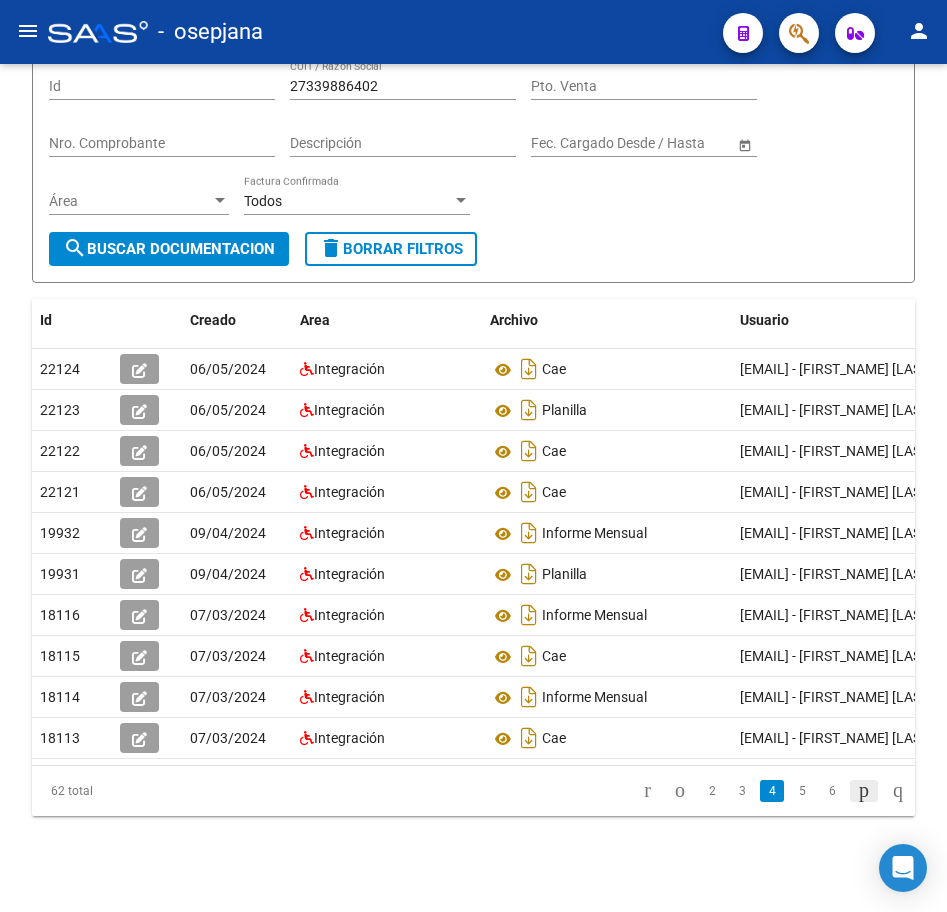 click 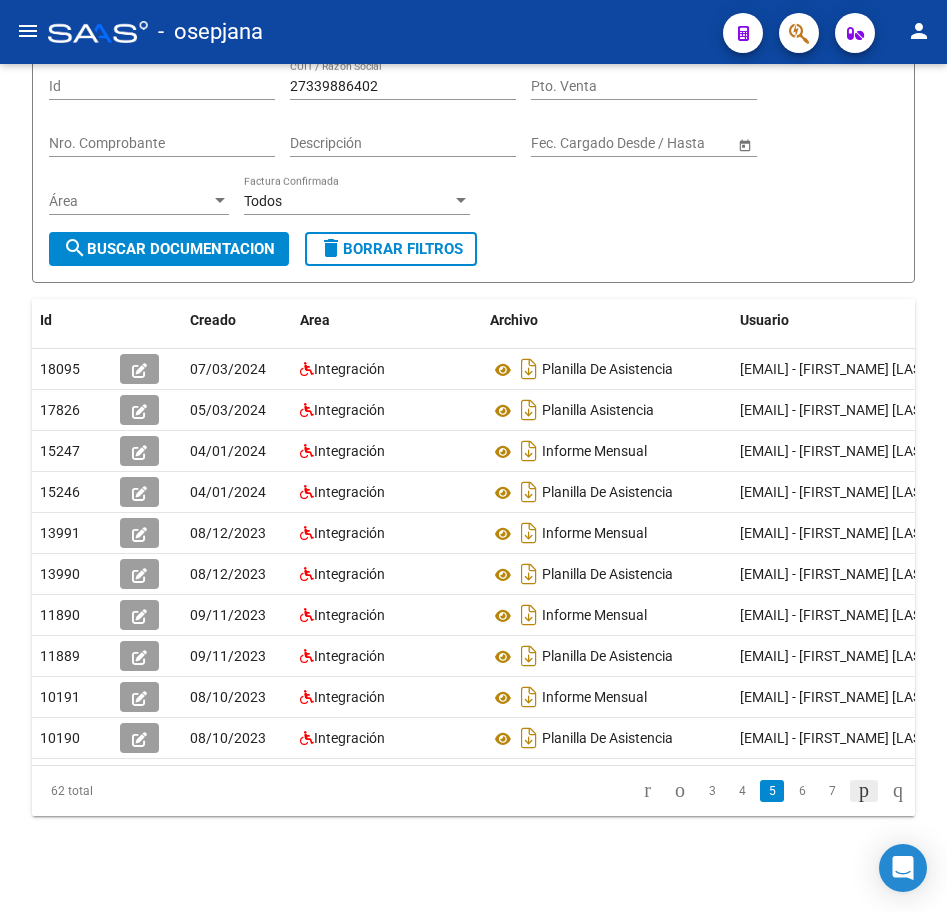 click 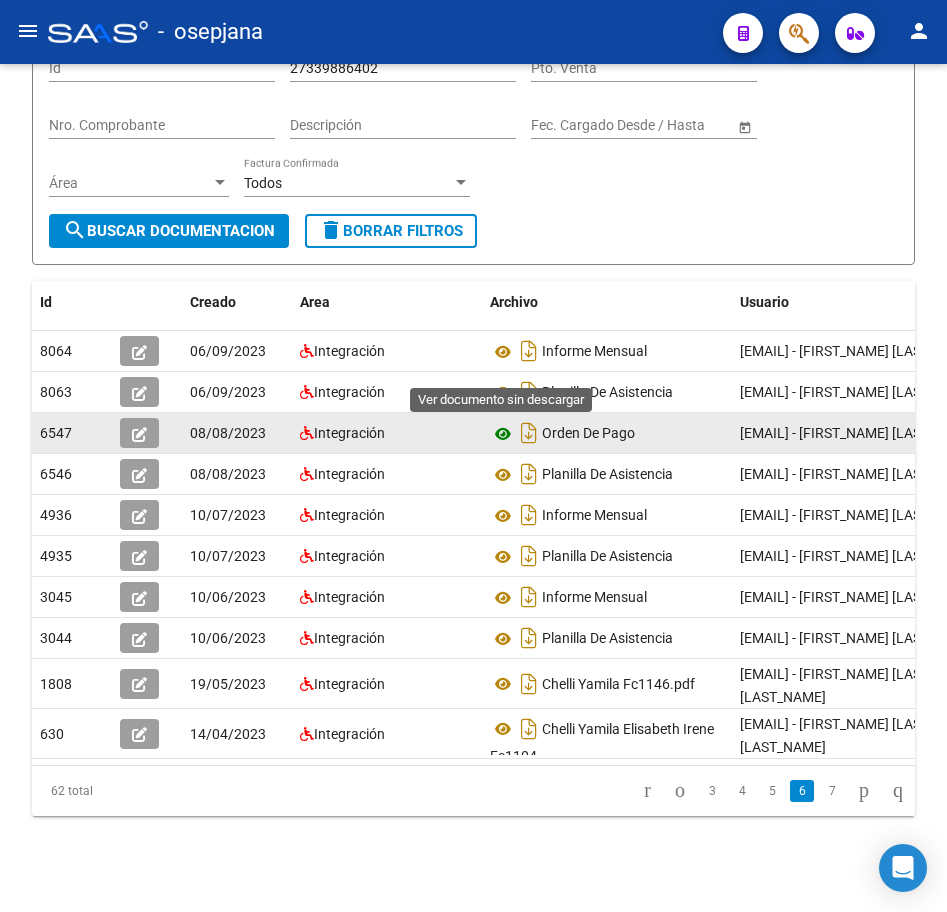 click 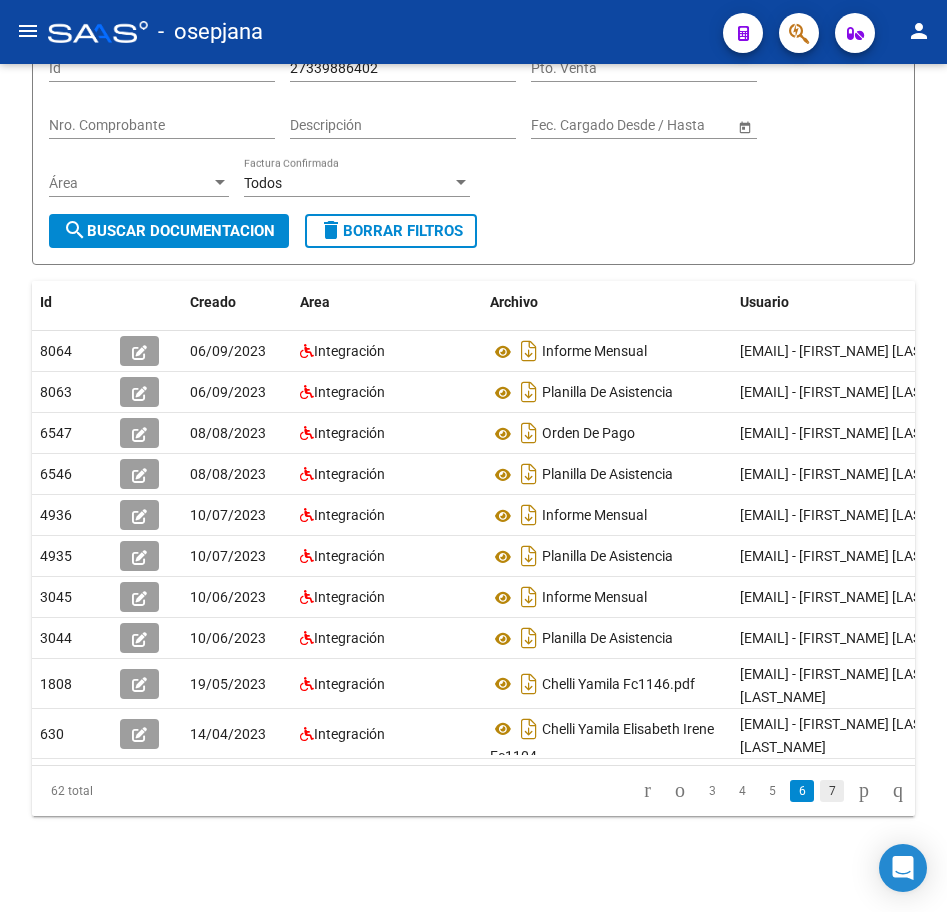 click on "7" 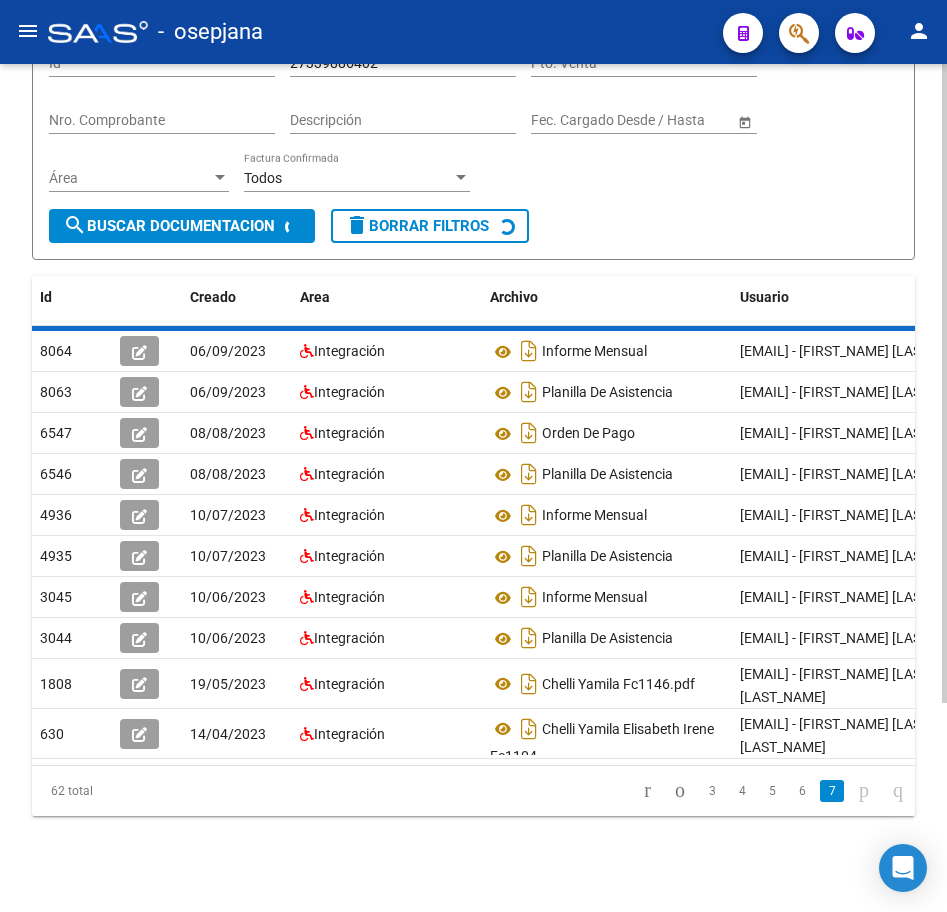 scroll, scrollTop: 0, scrollLeft: 0, axis: both 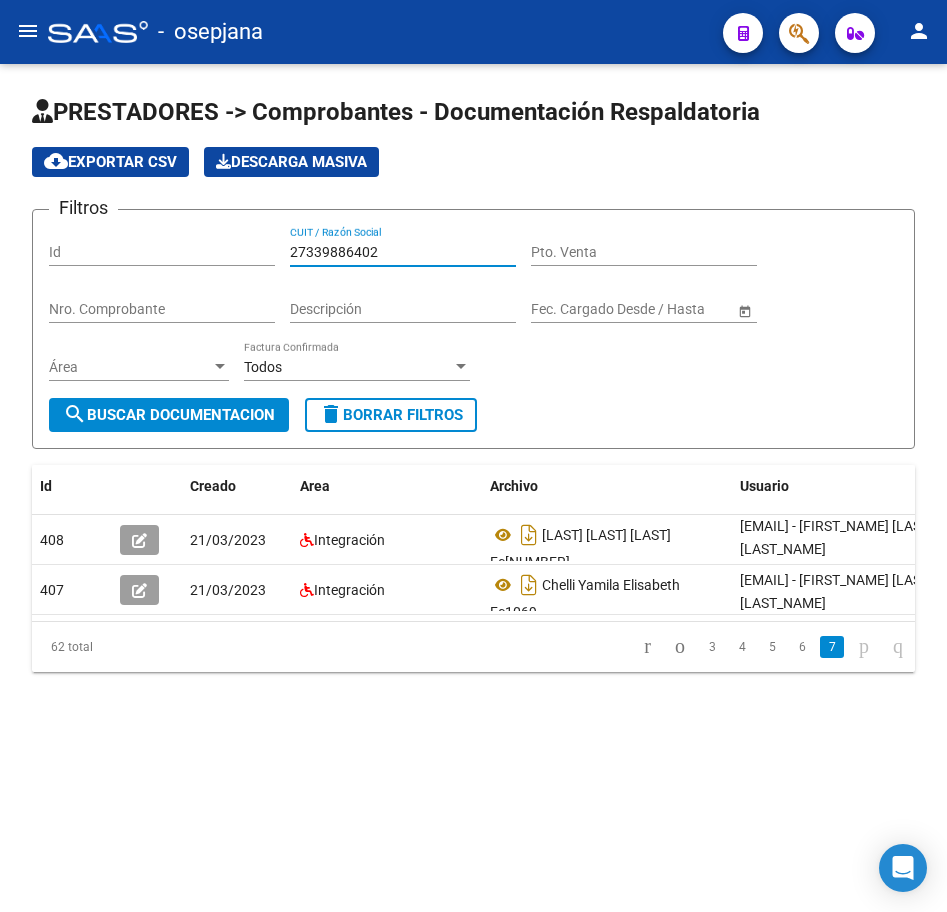 drag, startPoint x: 399, startPoint y: 249, endPoint x: 88, endPoint y: 206, distance: 313.9586 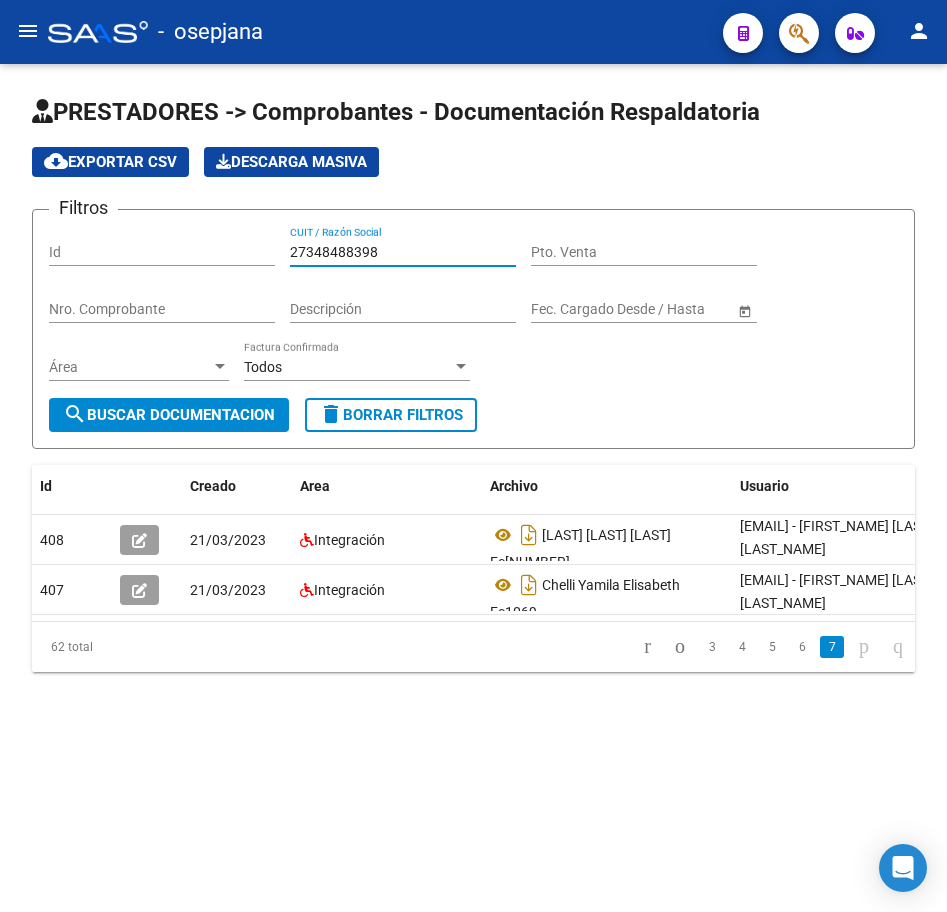 click on "search  Buscar Documentacion" 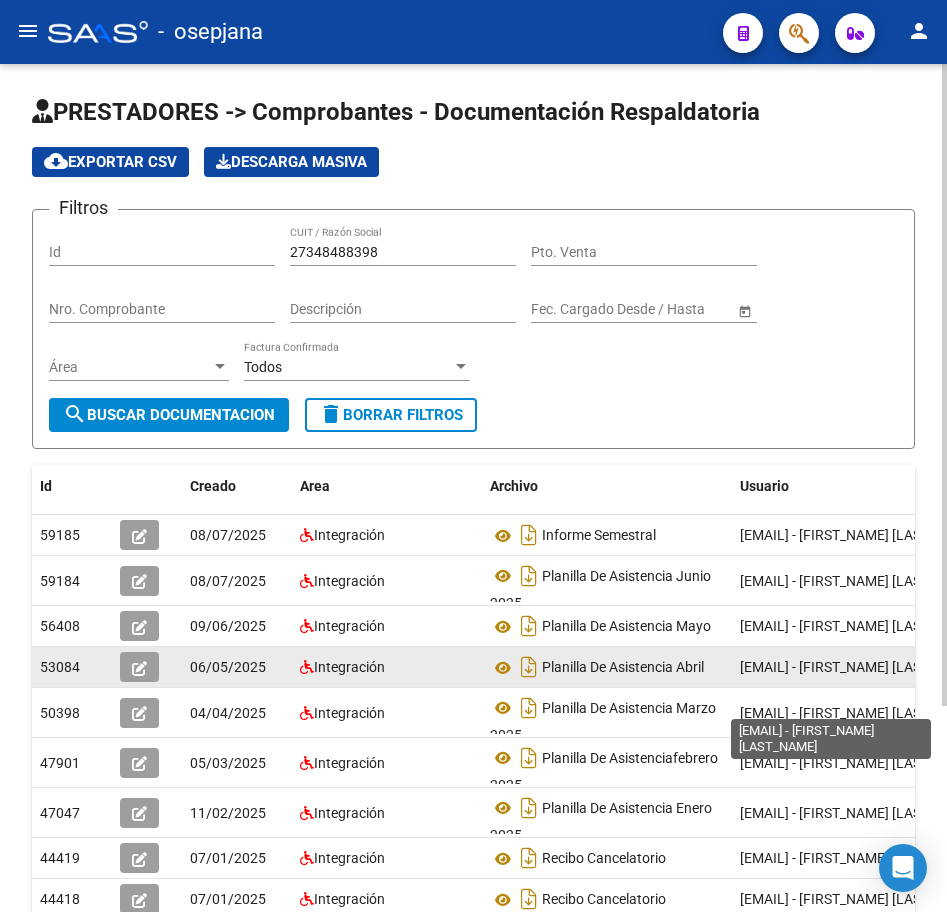 scroll, scrollTop: 3, scrollLeft: 0, axis: vertical 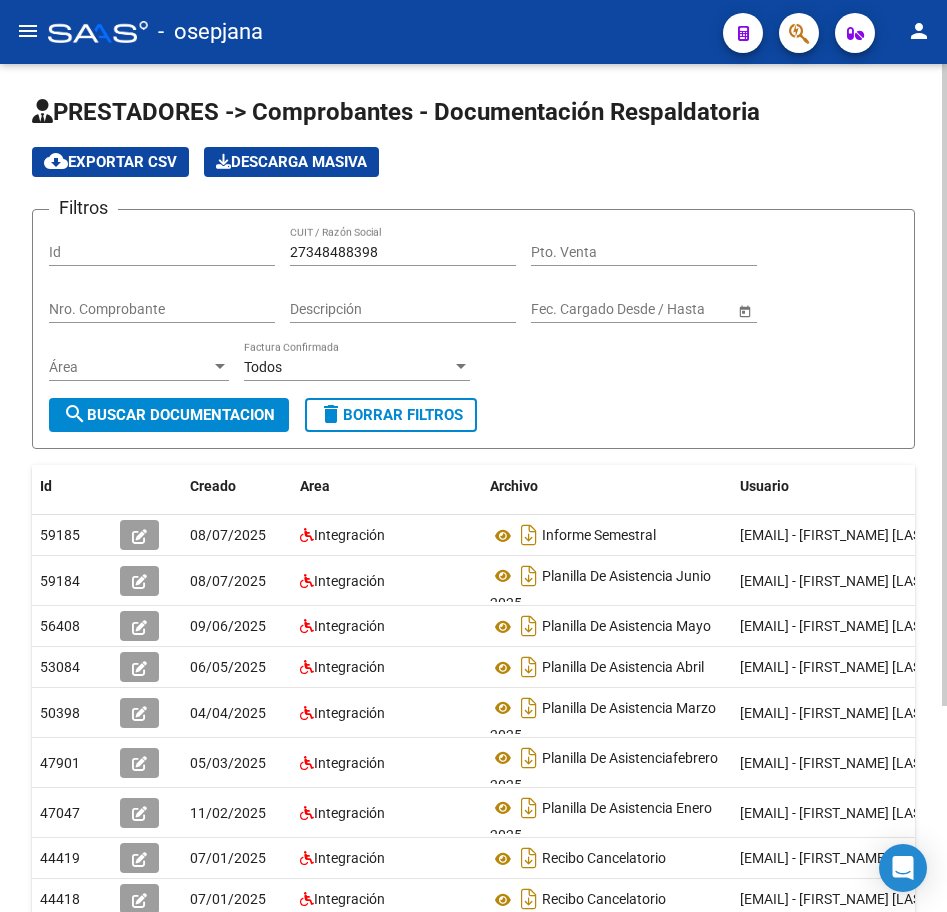 drag, startPoint x: 938, startPoint y: 551, endPoint x: 942, endPoint y: 693, distance: 142.05632 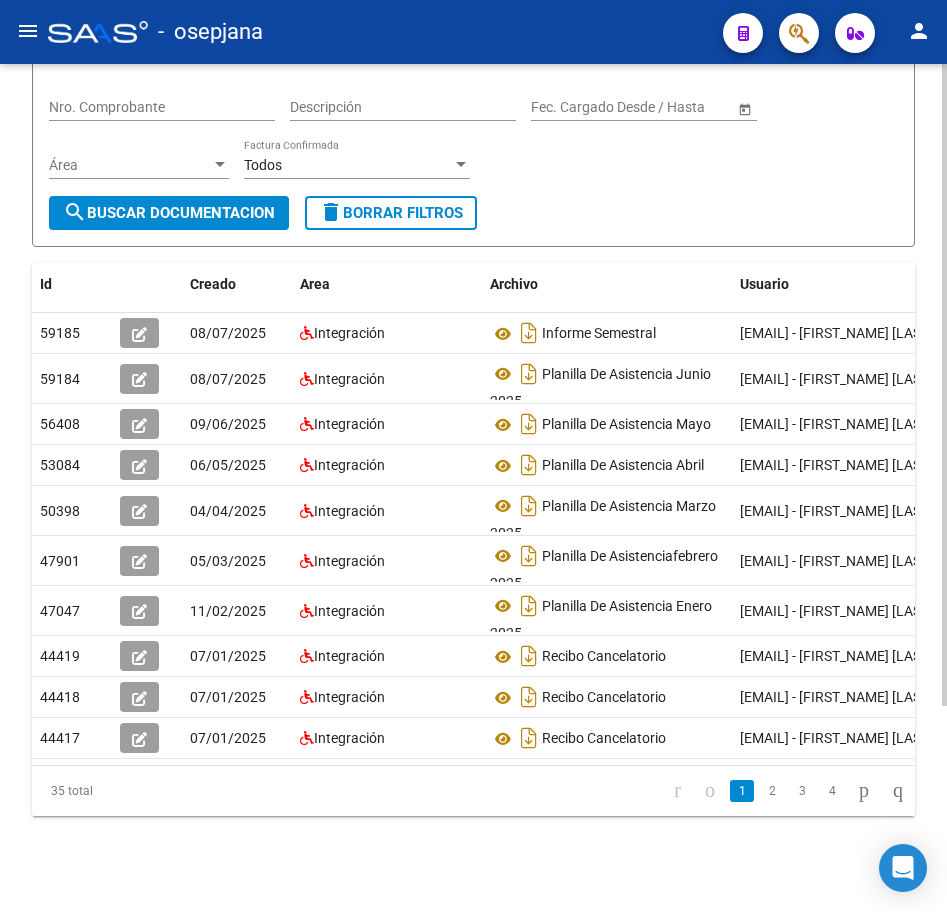 scroll, scrollTop: 272, scrollLeft: 0, axis: vertical 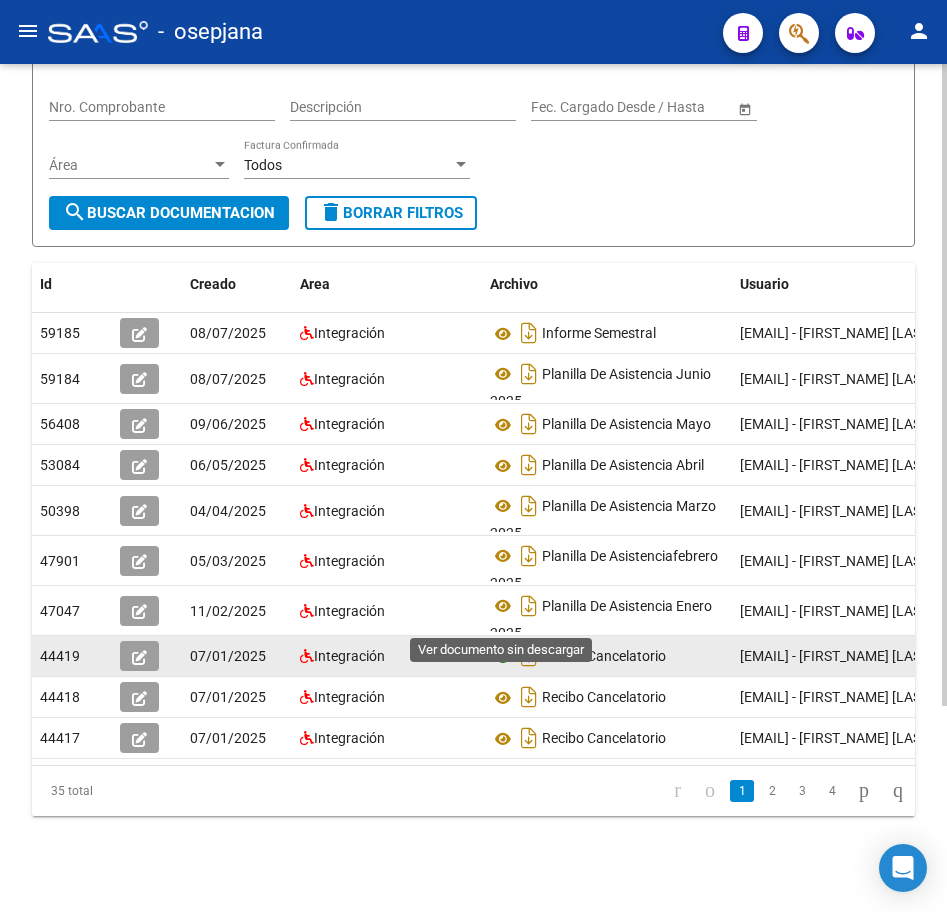 click 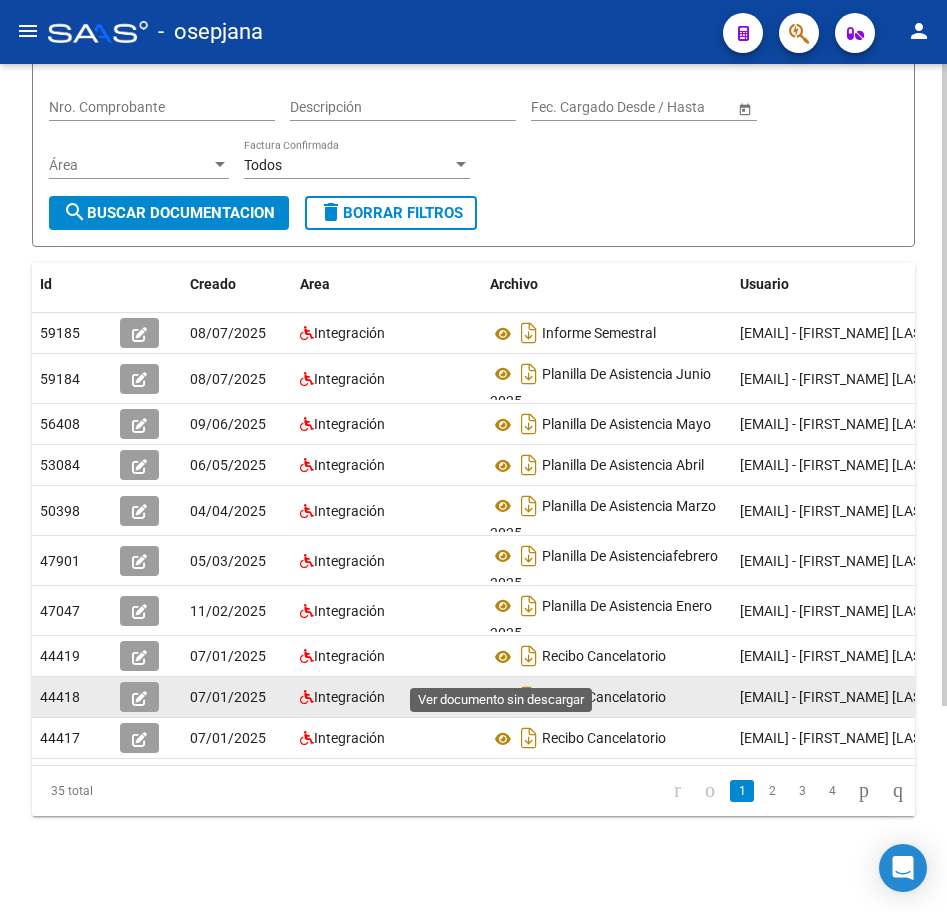 click 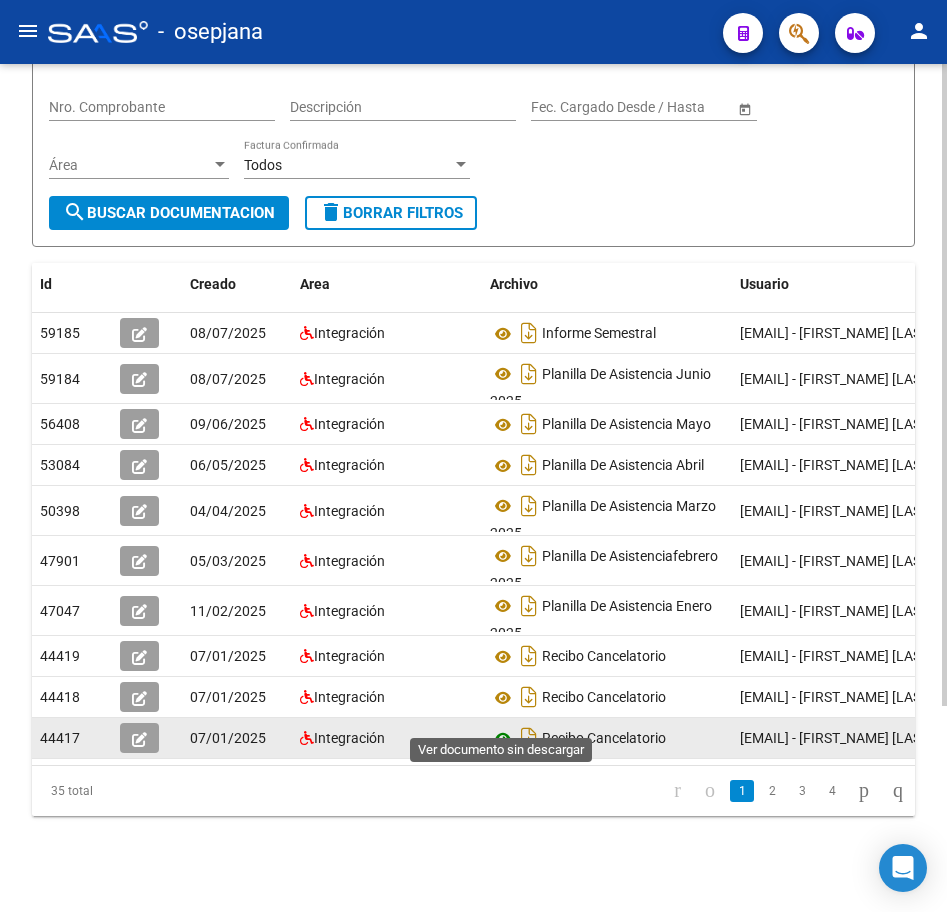 click 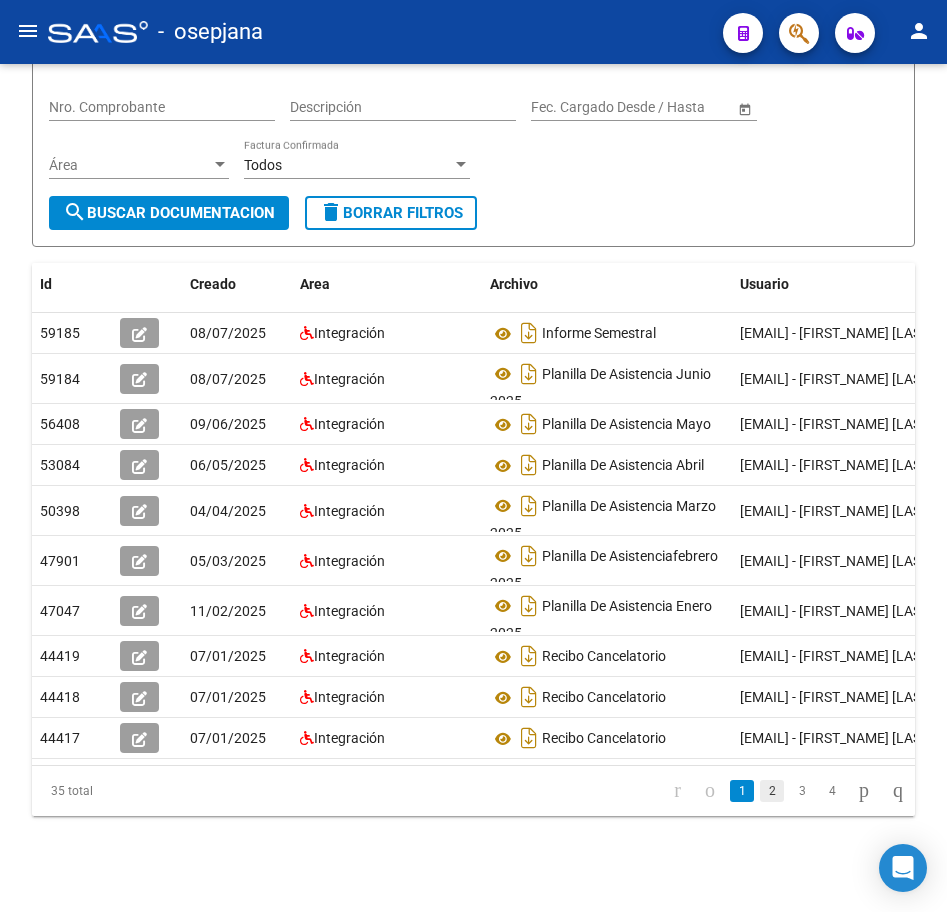 click on "2" 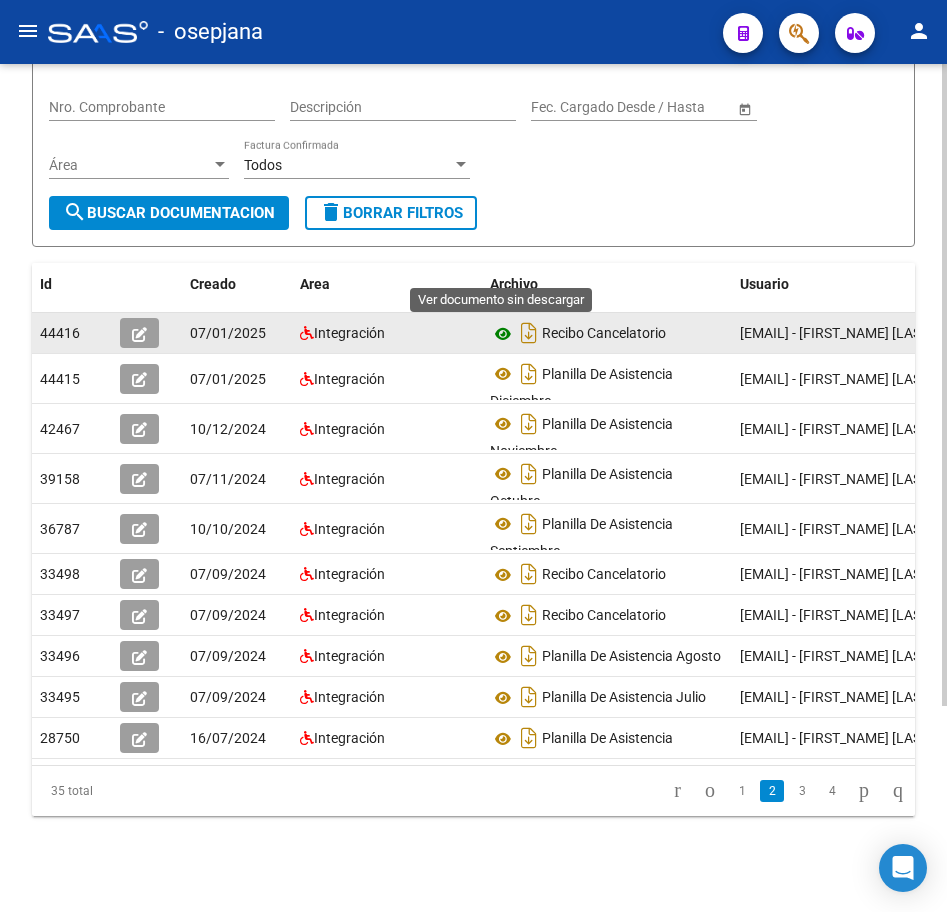 click 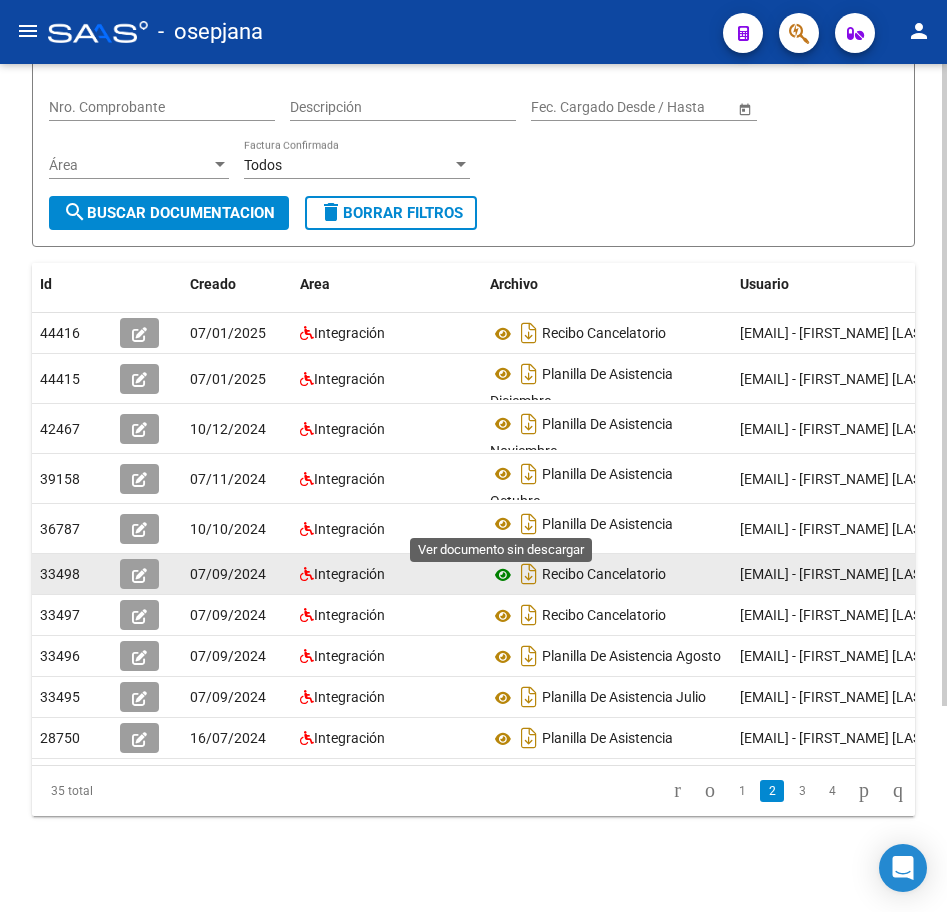 click 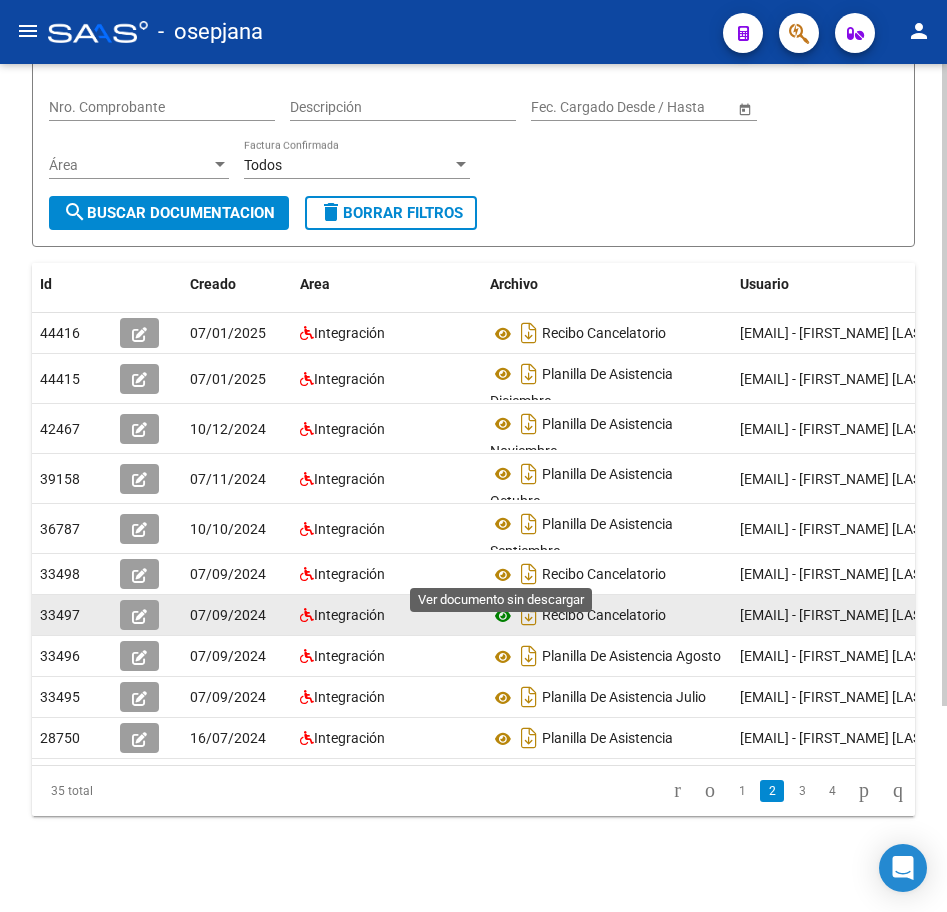 click 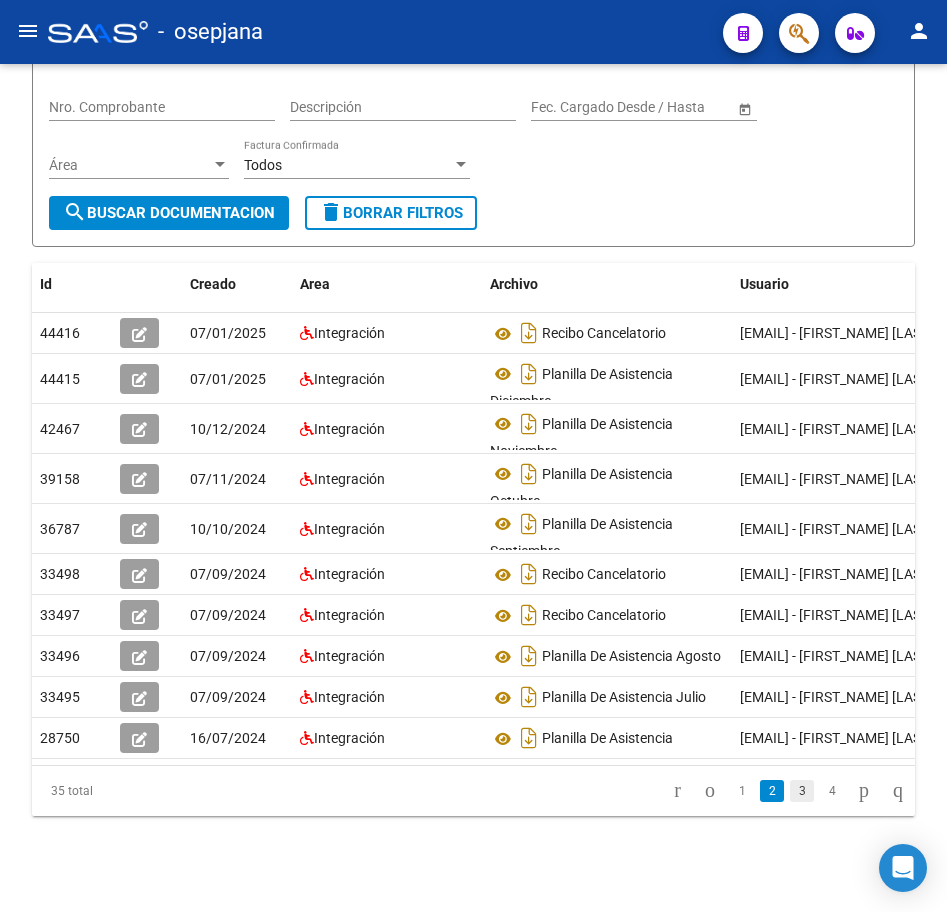 click on "3" 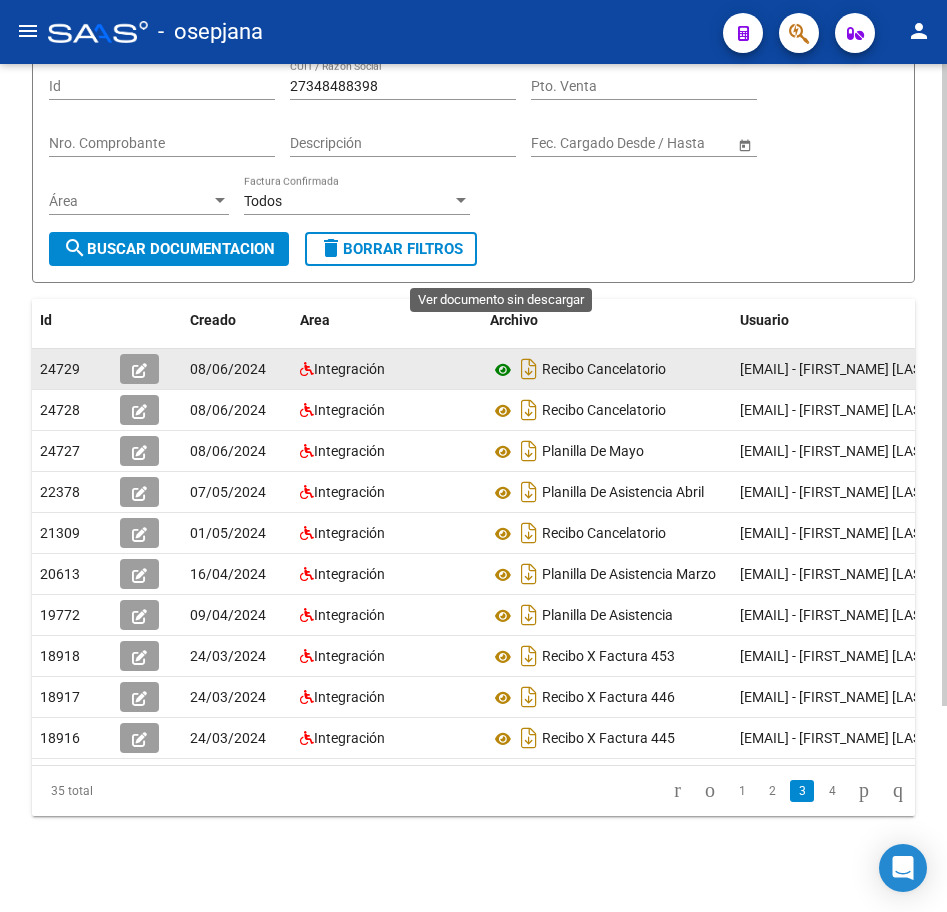 click 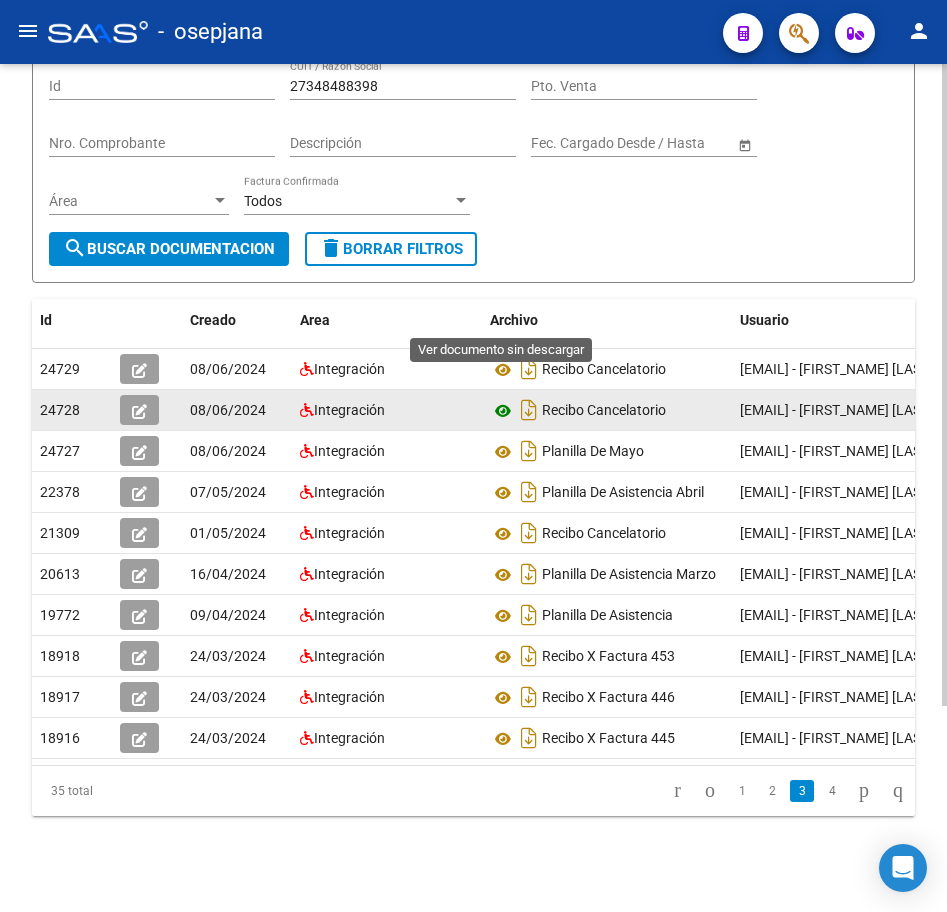 click 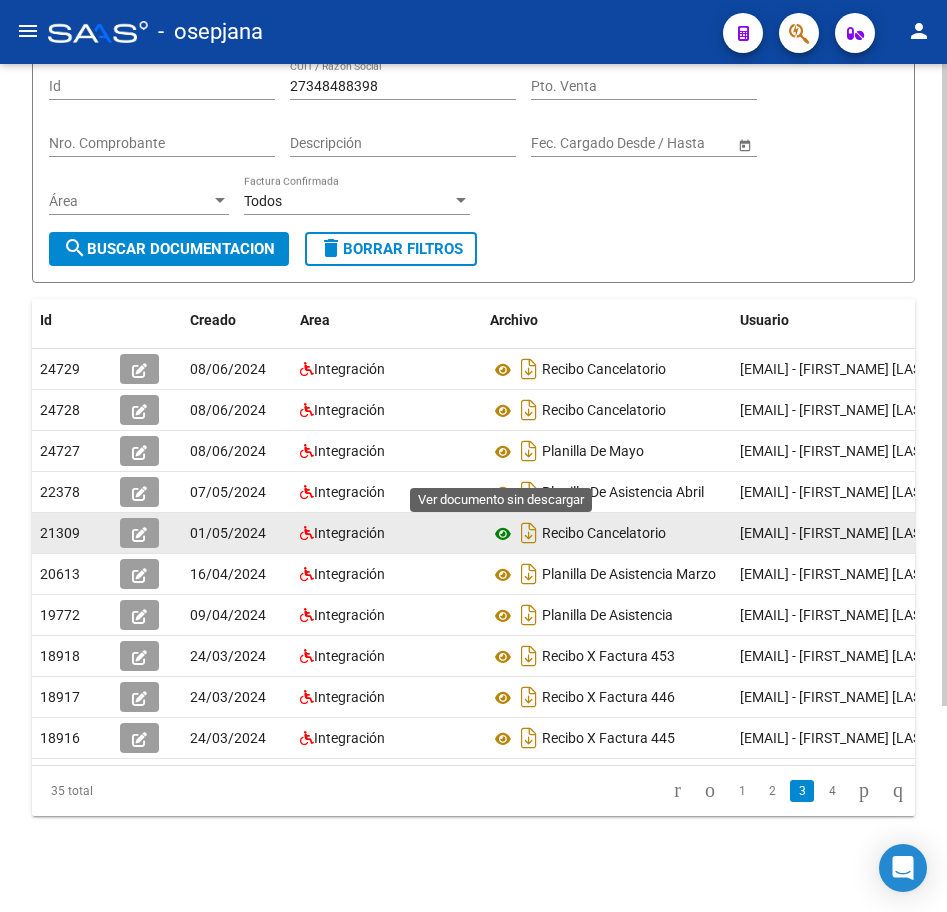 click 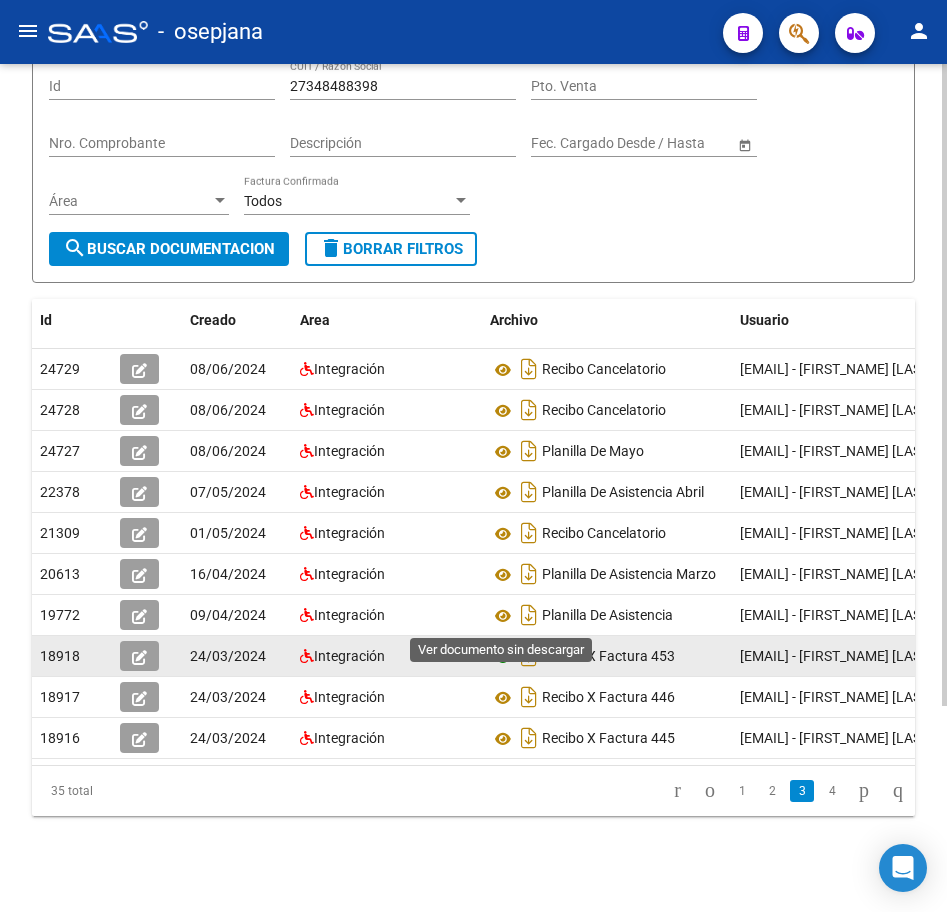 click 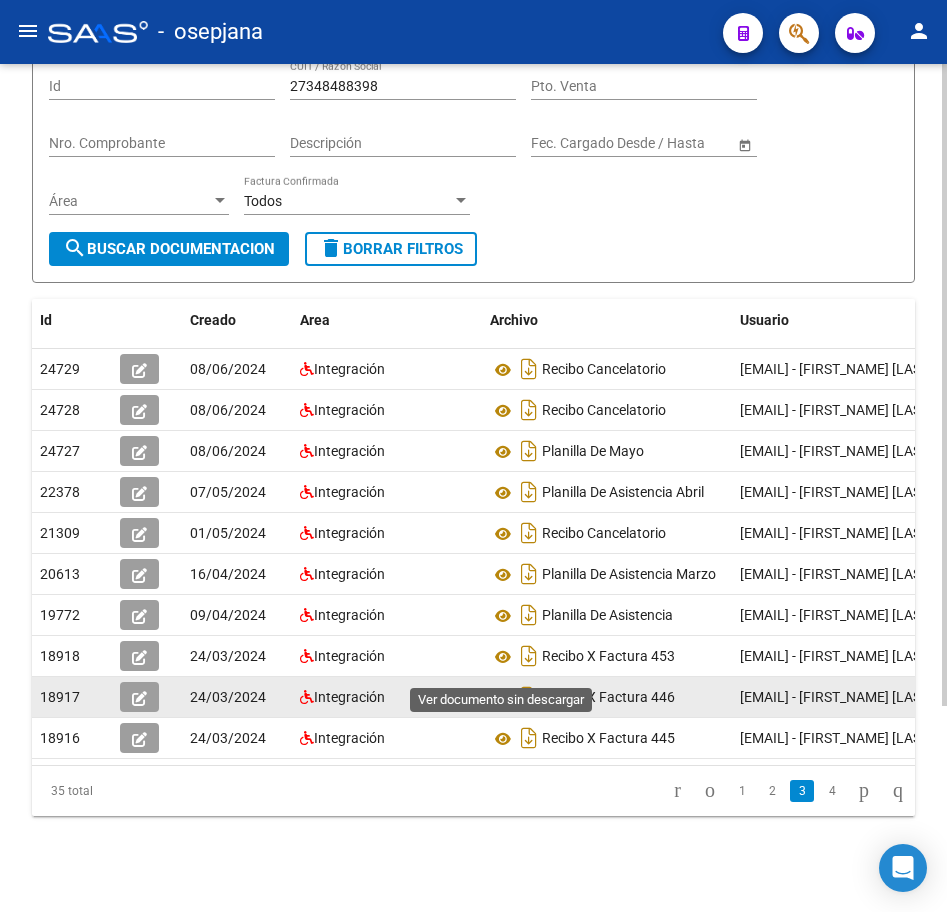 click 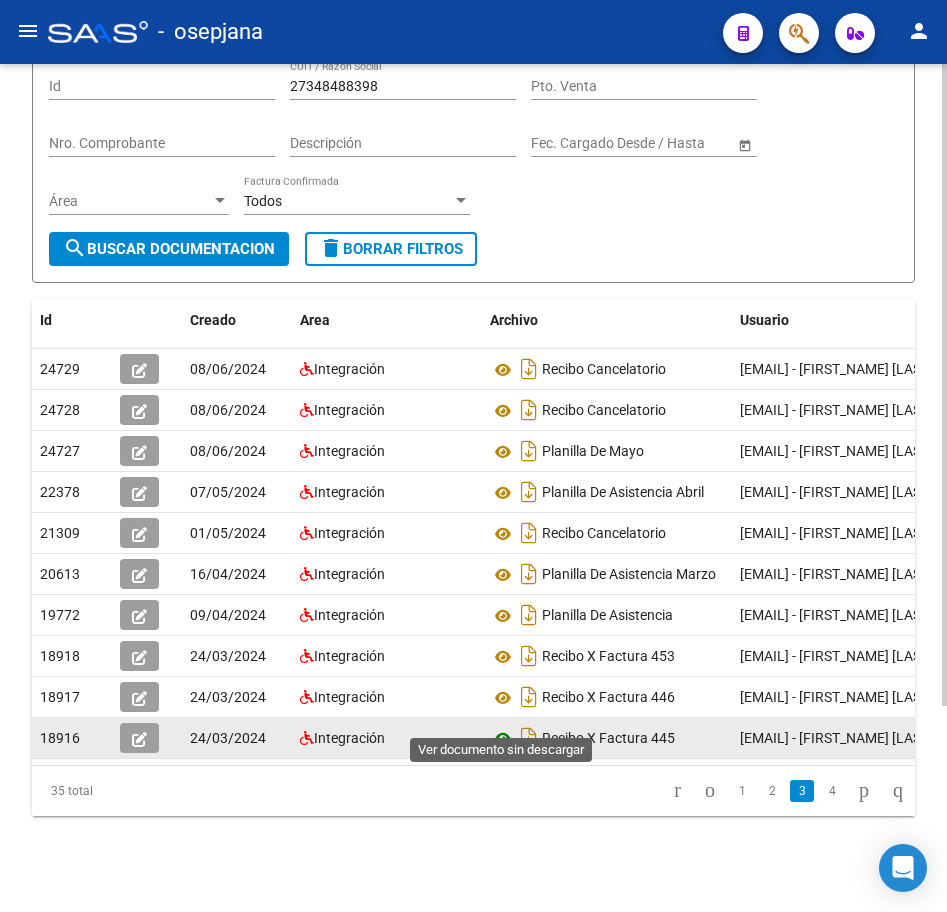 click 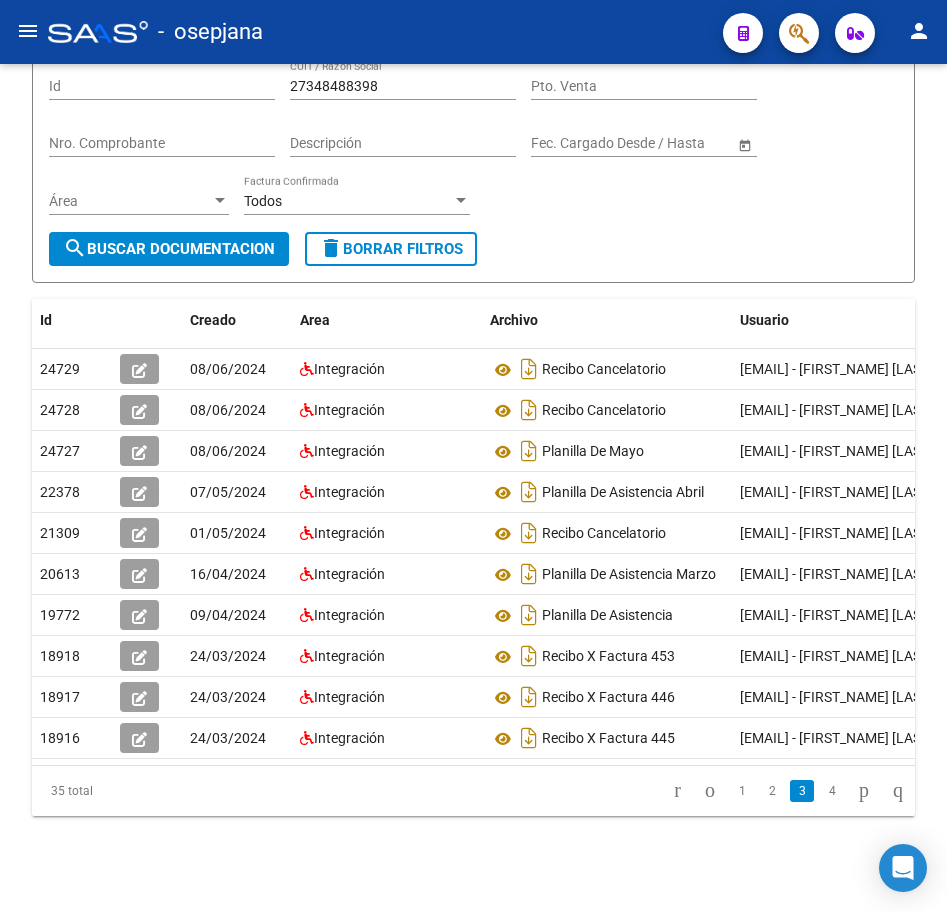 click on "4" 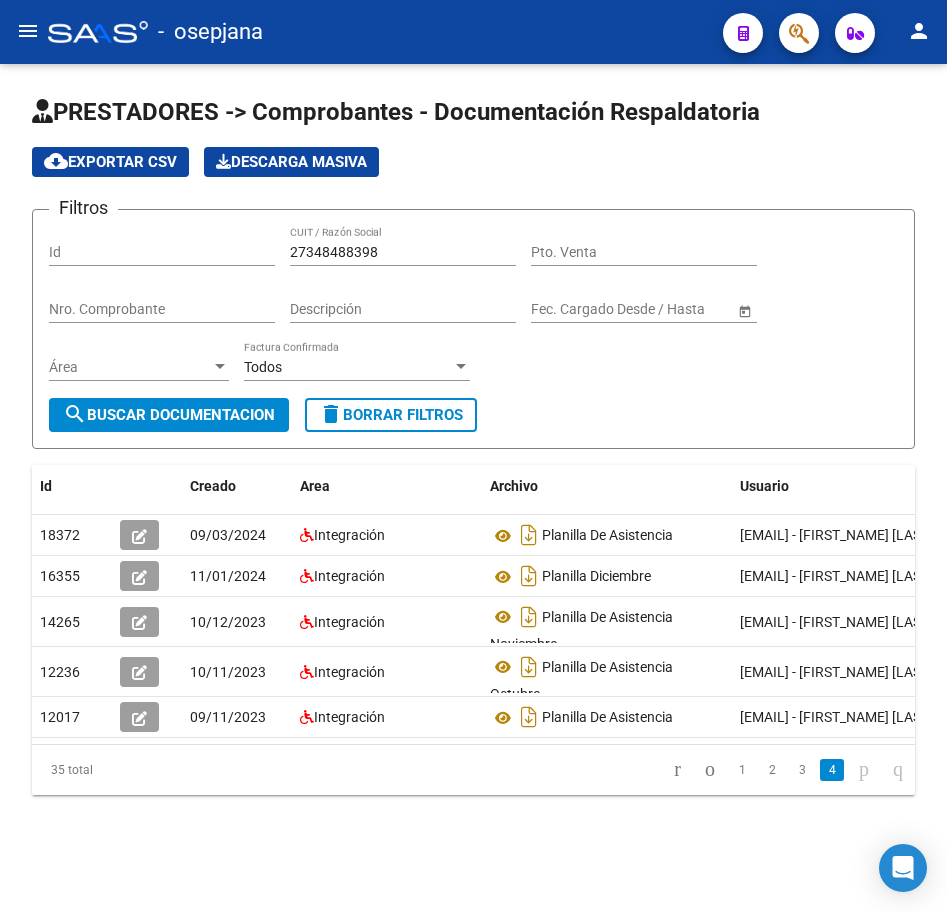 scroll, scrollTop: 22, scrollLeft: 0, axis: vertical 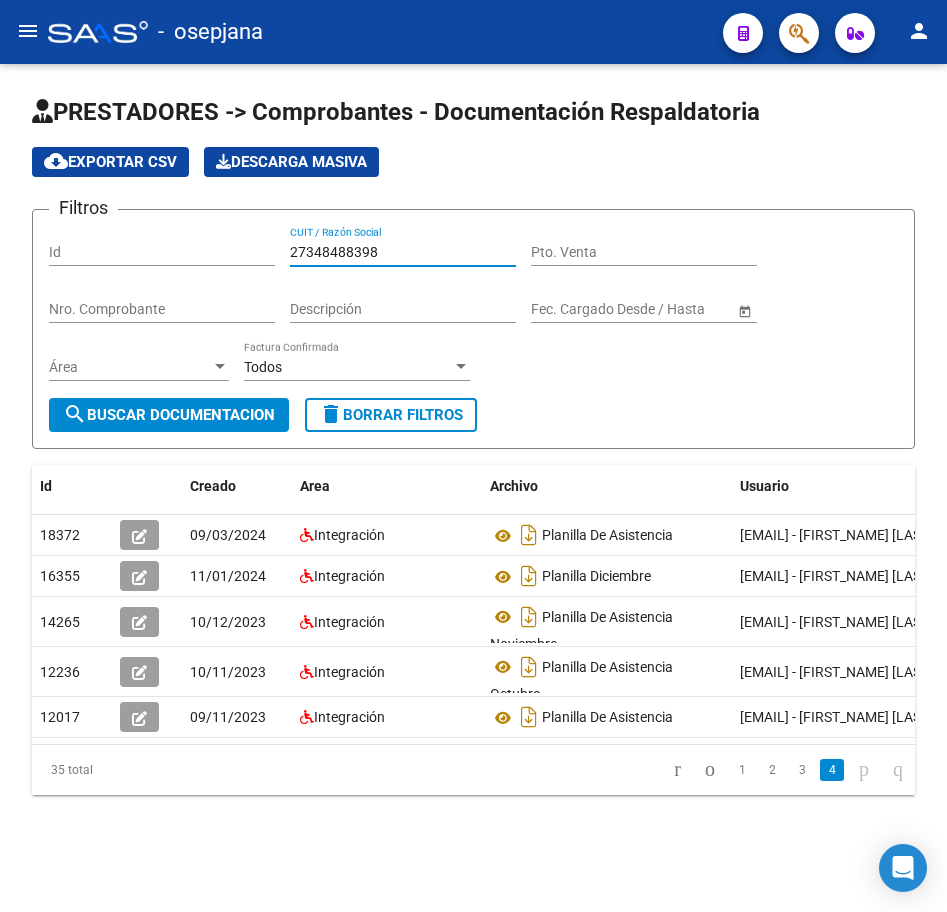 drag, startPoint x: 379, startPoint y: 228, endPoint x: 74, endPoint y: 208, distance: 305.65503 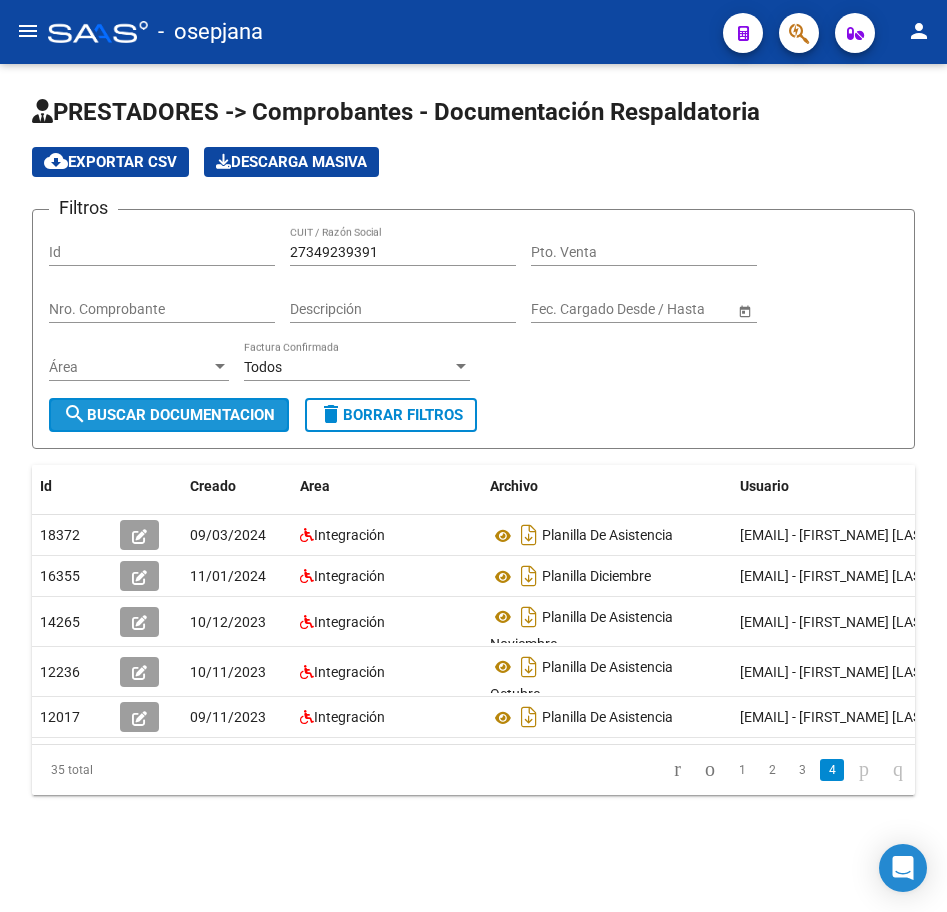 click on "search  Buscar Documentacion" 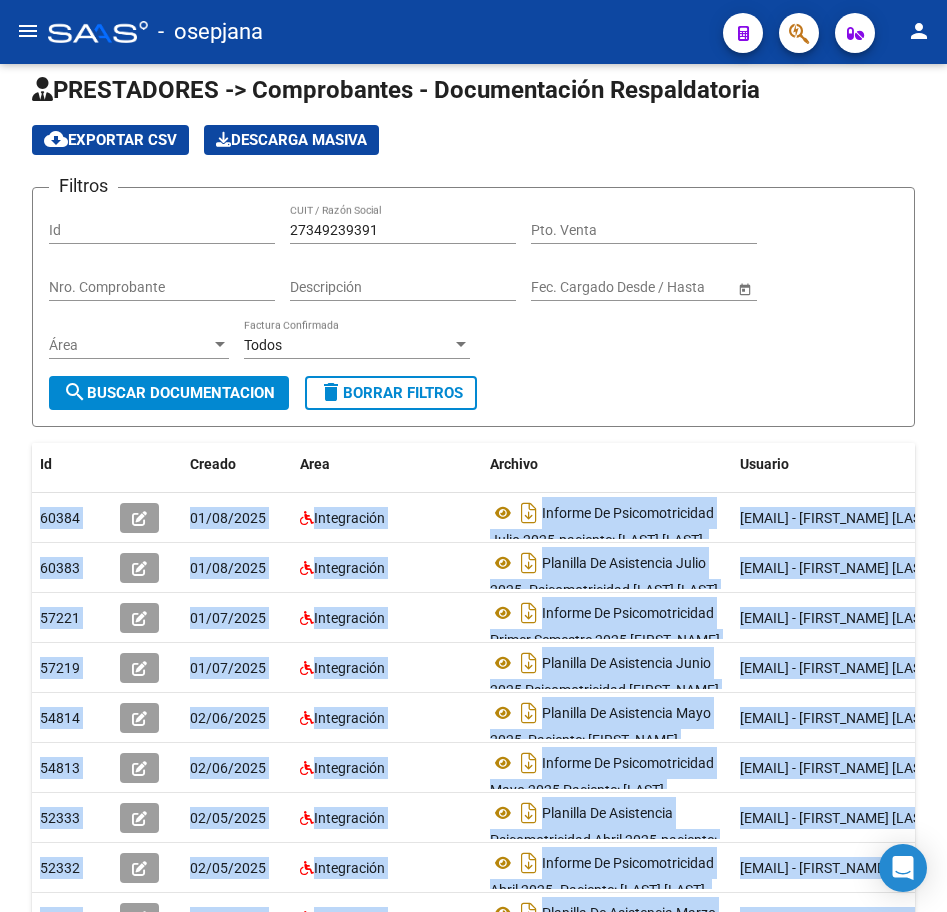 drag, startPoint x: 941, startPoint y: 434, endPoint x: 947, endPoint y: 569, distance: 135.13327 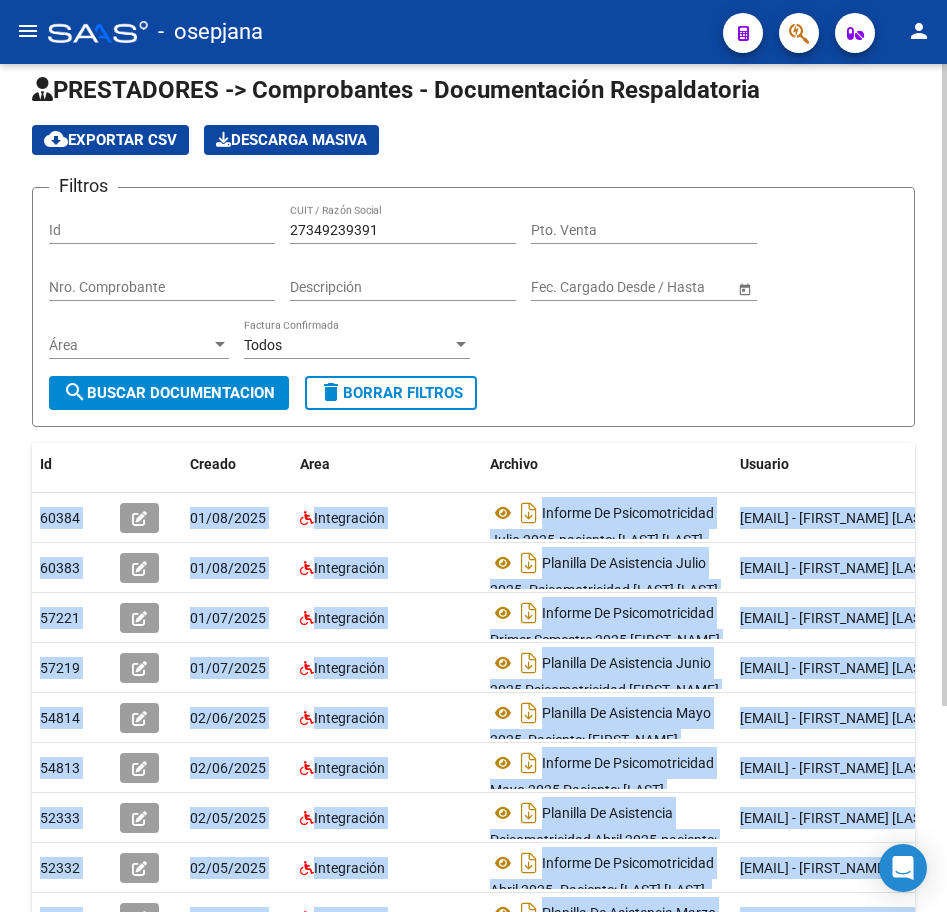 drag, startPoint x: 947, startPoint y: 569, endPoint x: 871, endPoint y: 436, distance: 153.18289 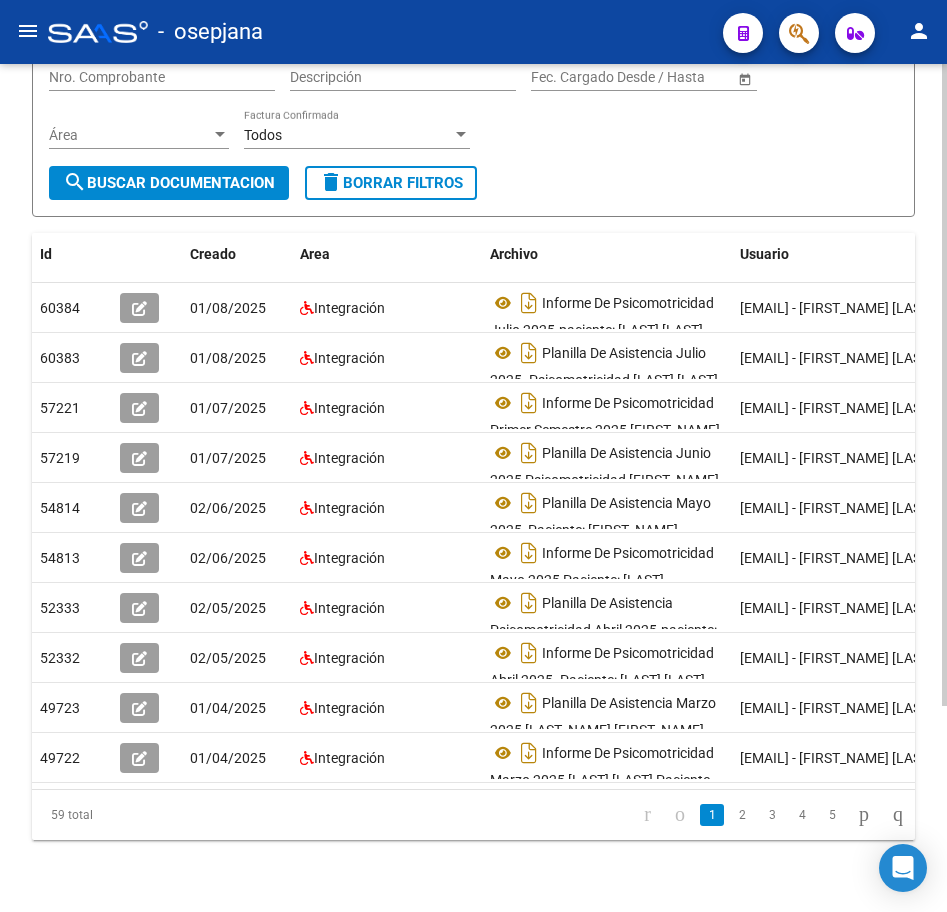 scroll, scrollTop: 272, scrollLeft: 0, axis: vertical 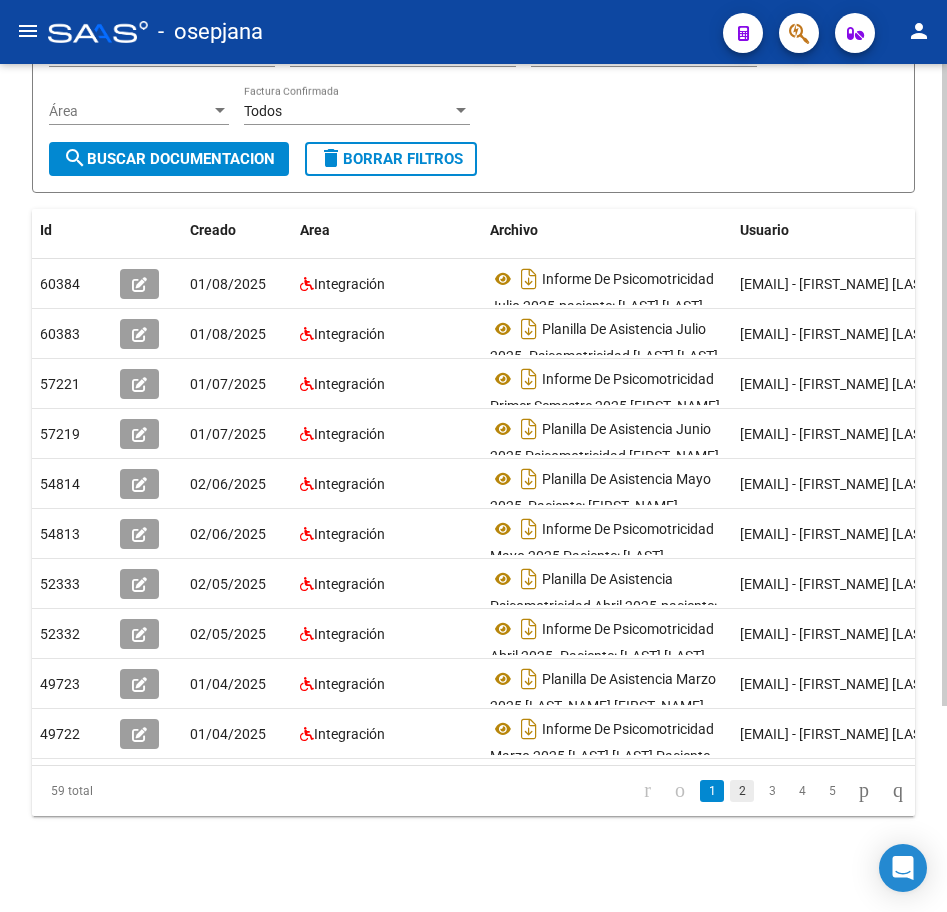 click on "2" 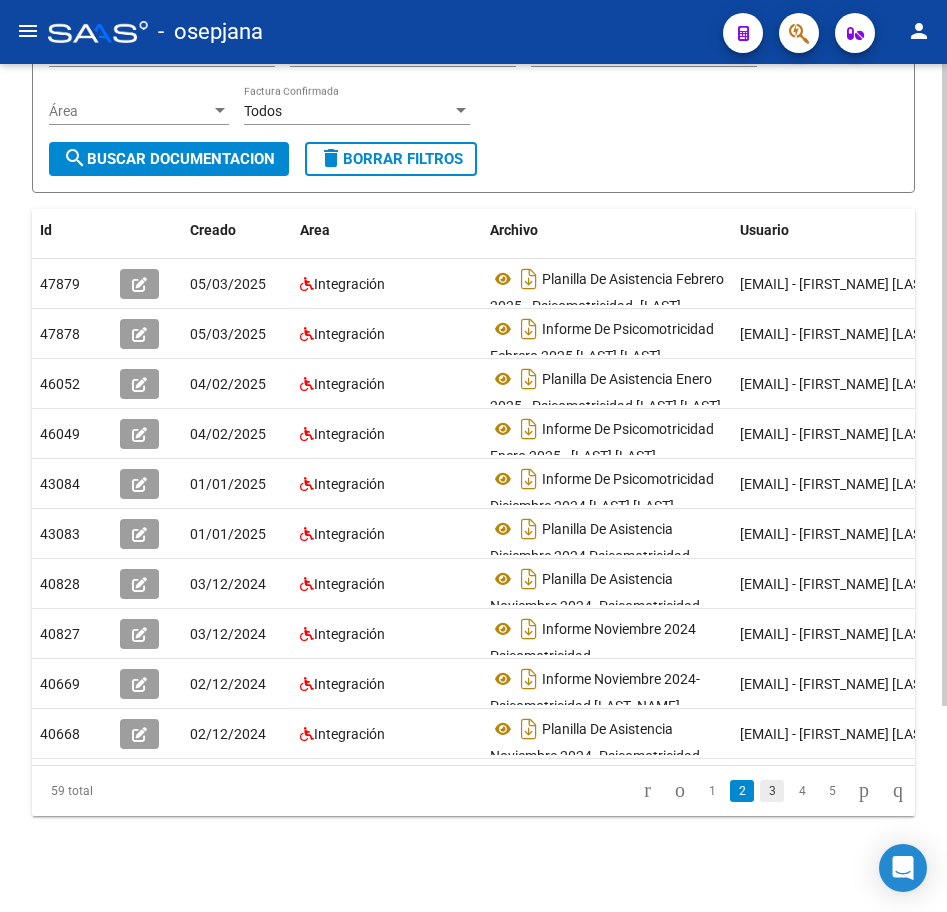 click on "3" 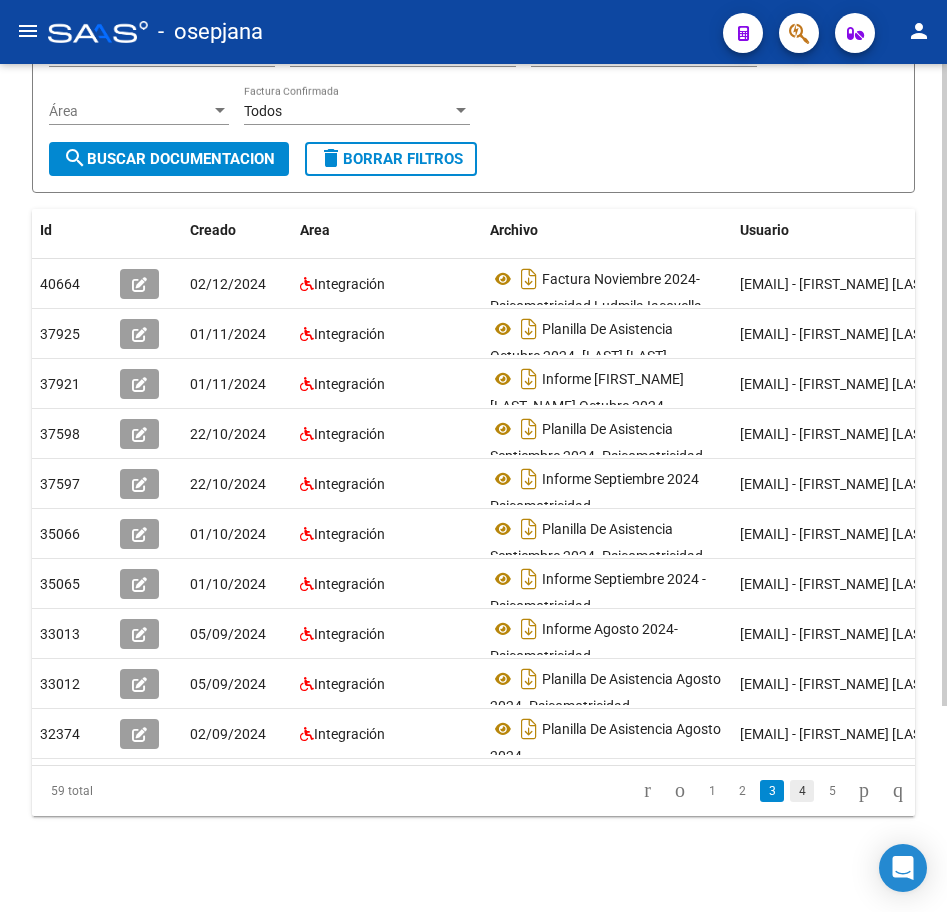 click on "4" 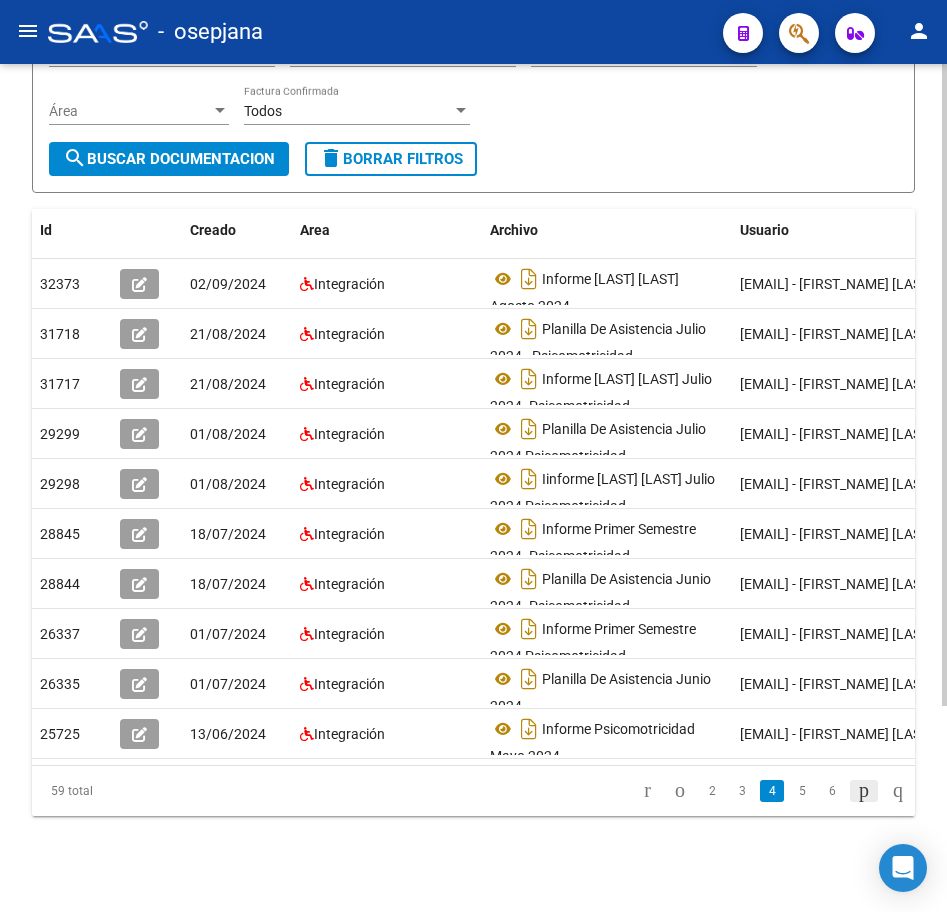 click 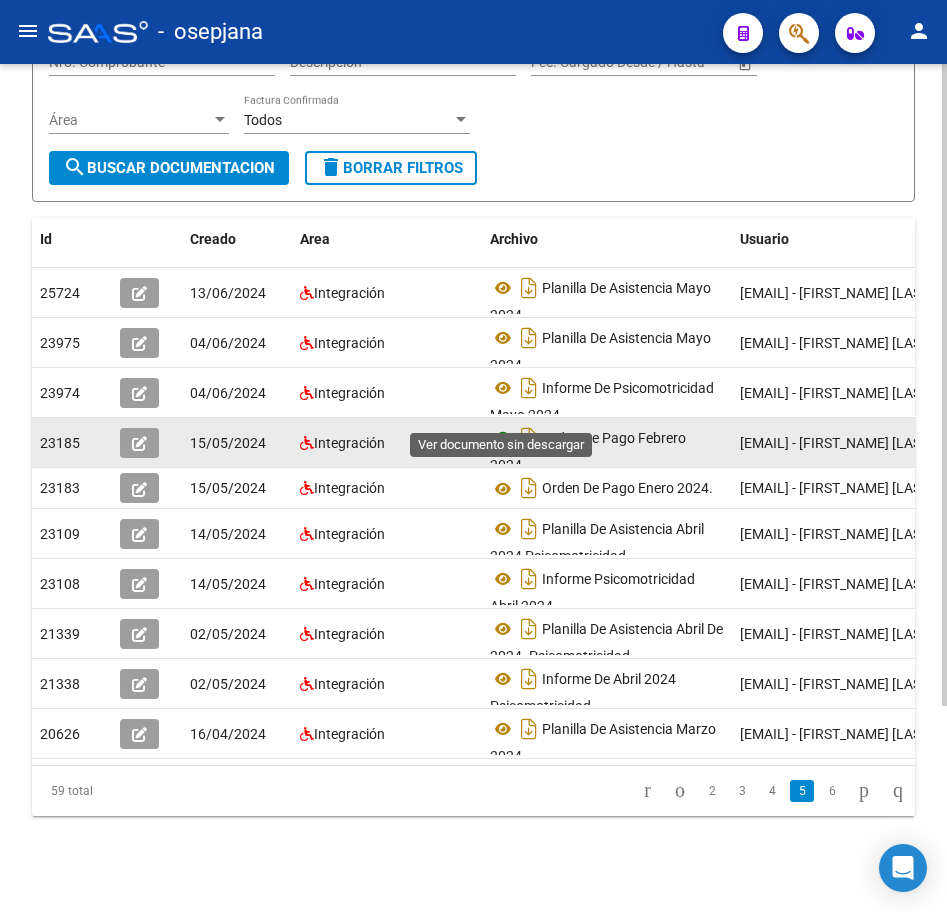 click 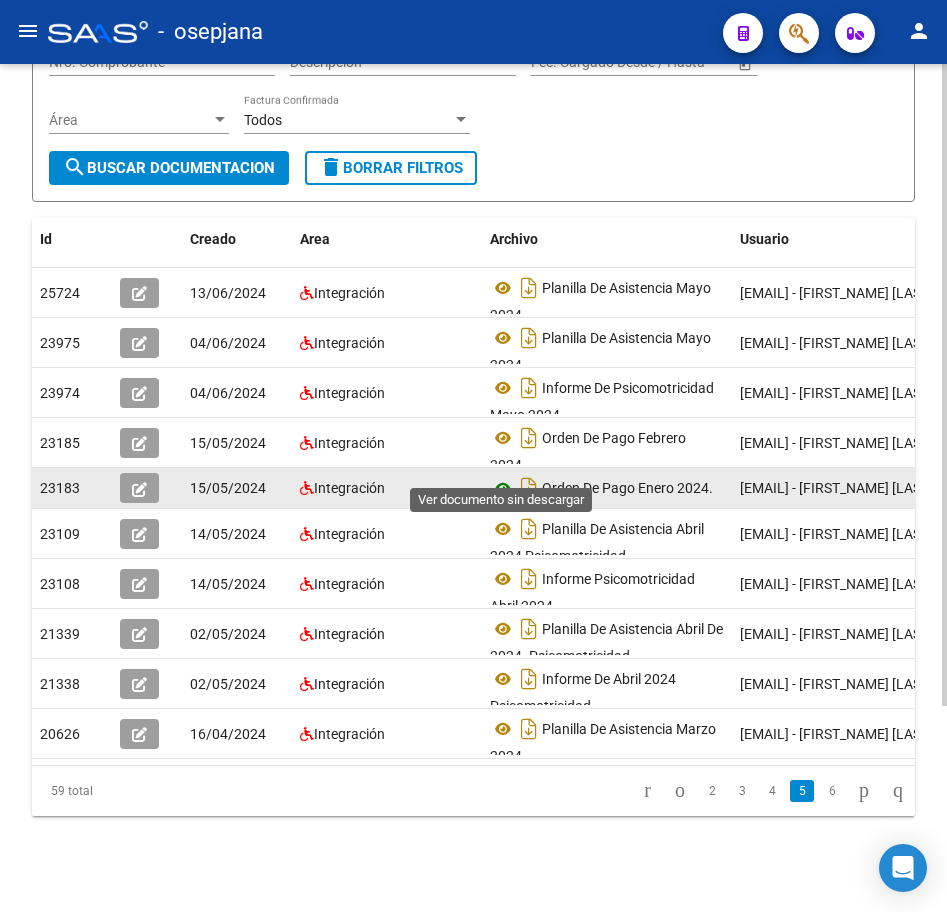 click 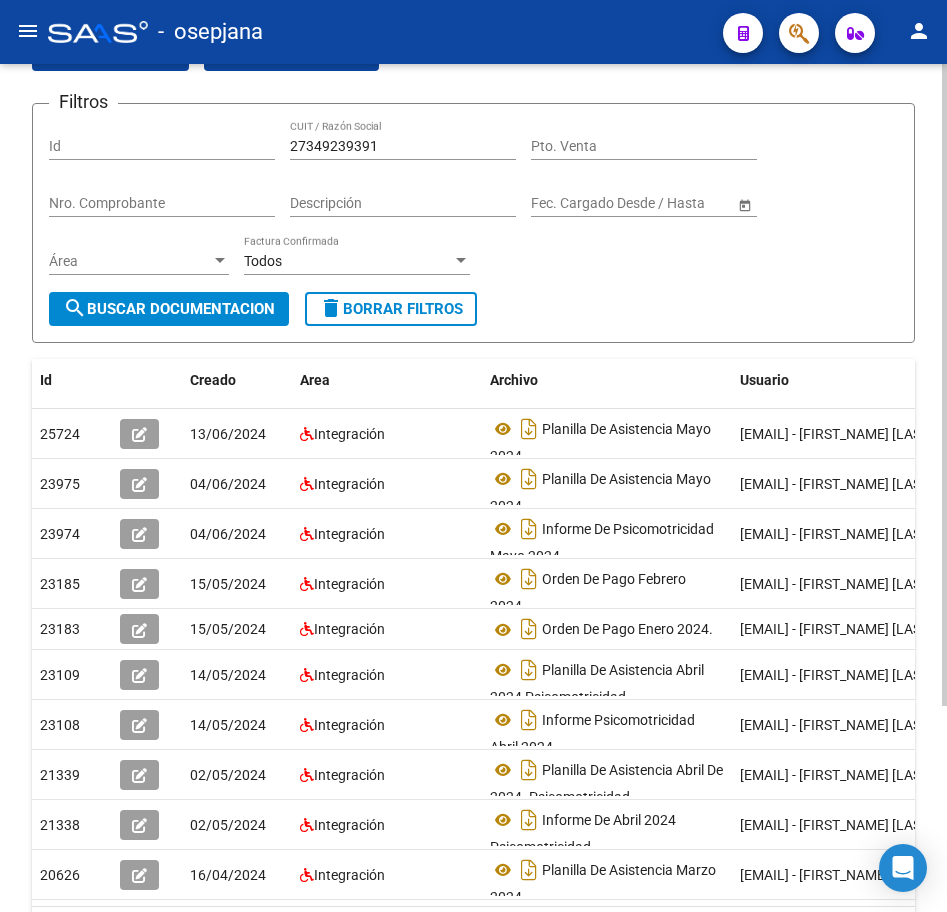 scroll, scrollTop: 86, scrollLeft: 0, axis: vertical 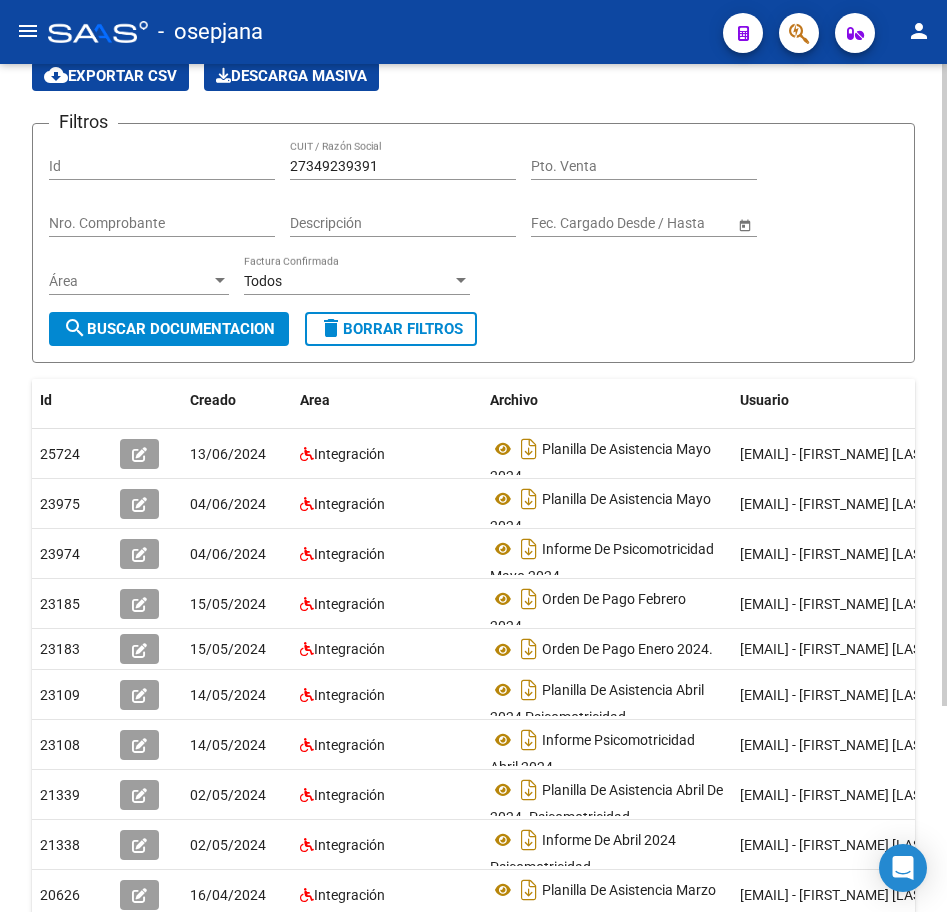 click 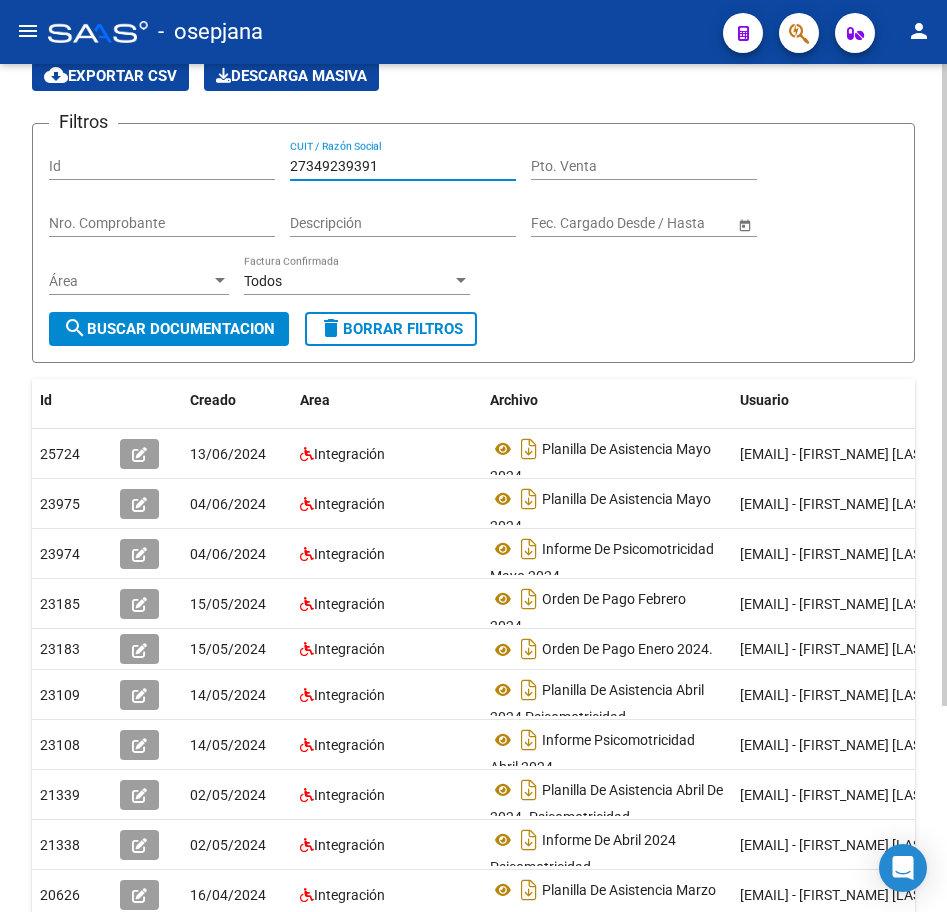 drag, startPoint x: 397, startPoint y: 164, endPoint x: 134, endPoint y: 130, distance: 265.1886 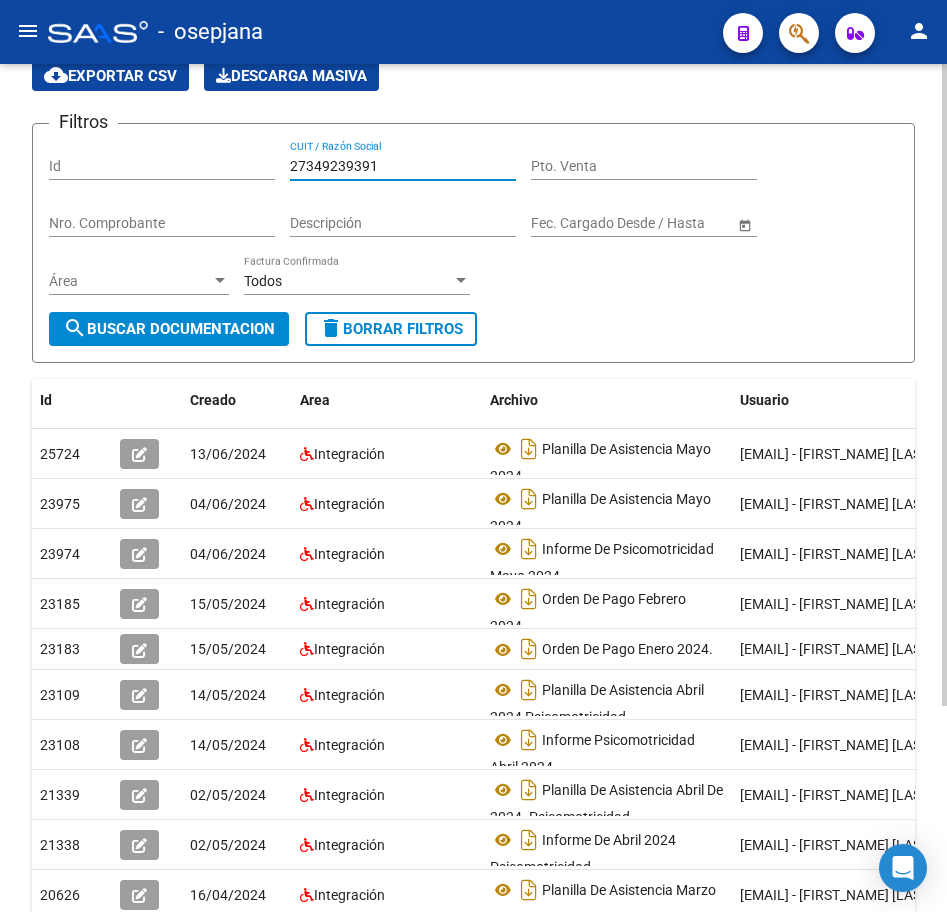 paste on "5347025" 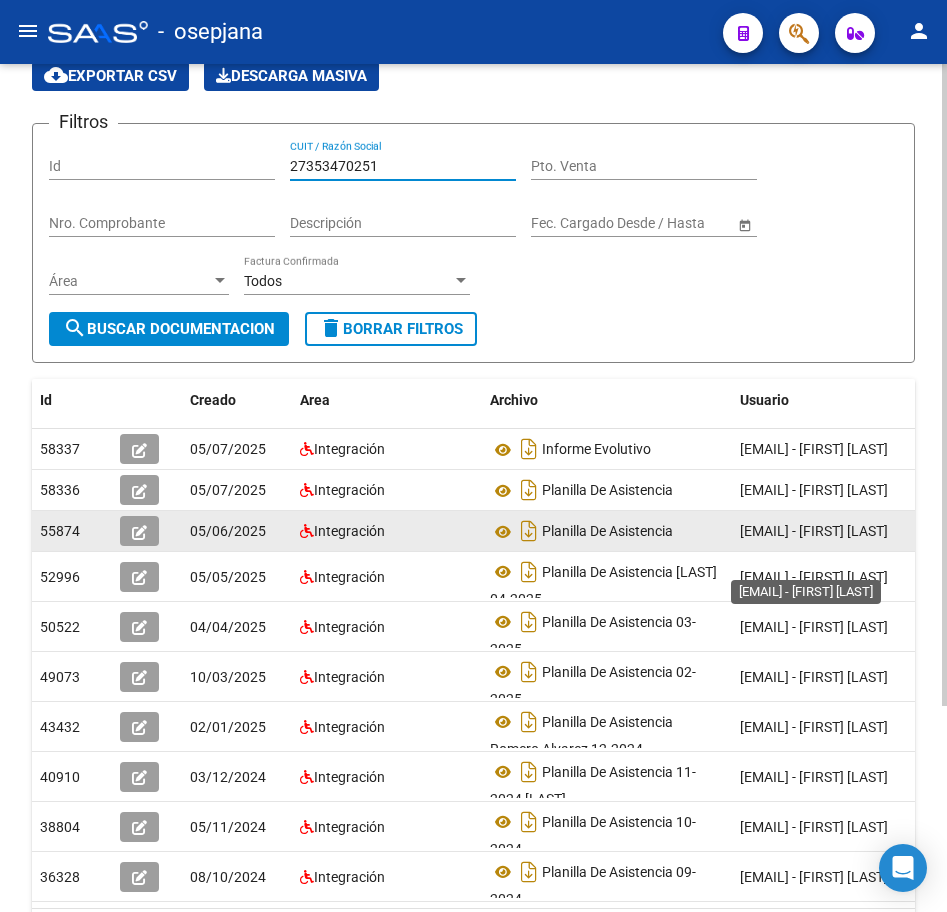 scroll, scrollTop: 3, scrollLeft: 0, axis: vertical 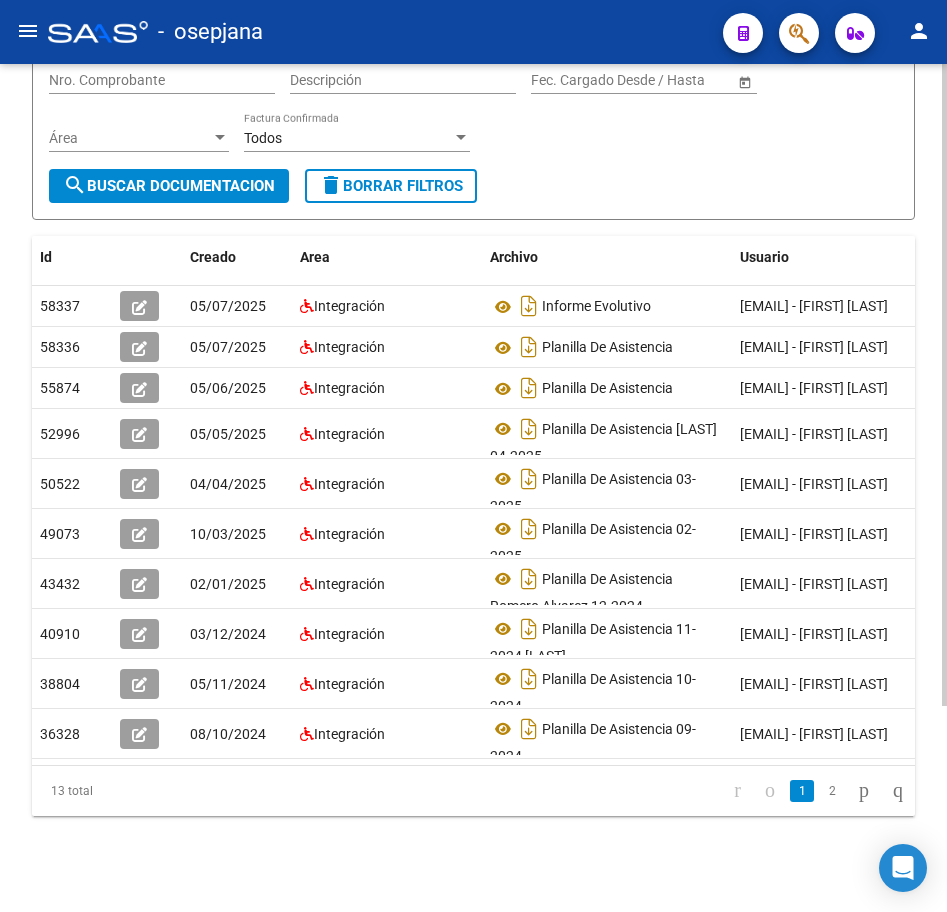 click on "PRESTADORES -> Comprobantes - Documentación Respaldatoria cloud_download  Exportar CSV   Descarga Masiva
Filtros Id [NUMBER] CUIT / Razón Social Pto. Venta Nro. Comprobante Descripción Start date – End date Fec. Cargado Desde / Hasta Área Área Todos Factura Confirmada search  Buscar Documentacion  delete  Borrar Filtros  Id Creado Area Archivo Usuario Acción [NUMBER]
05/07/2025 Integración Informe Evolutivo   [EMAIL] - [FIRST] [LAST]  [NUMBER]
05/07/2025 Integración Planilla De Asistencia  [EMAIL] - [FIRST] [LAST]  [NUMBER]
05/06/2025 Integración Planilla De Asistencia  [EMAIL] - [FIRST] [LAST]  [NUMBER]
05/05/2025 Integración Planilla De Asistencia [LAST] 04-2025  [EMAIL] - [FIRST] [LAST]  [NUMBER]
04/04/2025 Integración Planilla De Asistencia 03-2025  [EMAIL] - [FIRST] [LAST]  [NUMBER]
10/03/2025 Integración Planilla De Asistencia 02-2025  [EMAIL] - [FIRST] [LAST]  [NUMBER]" 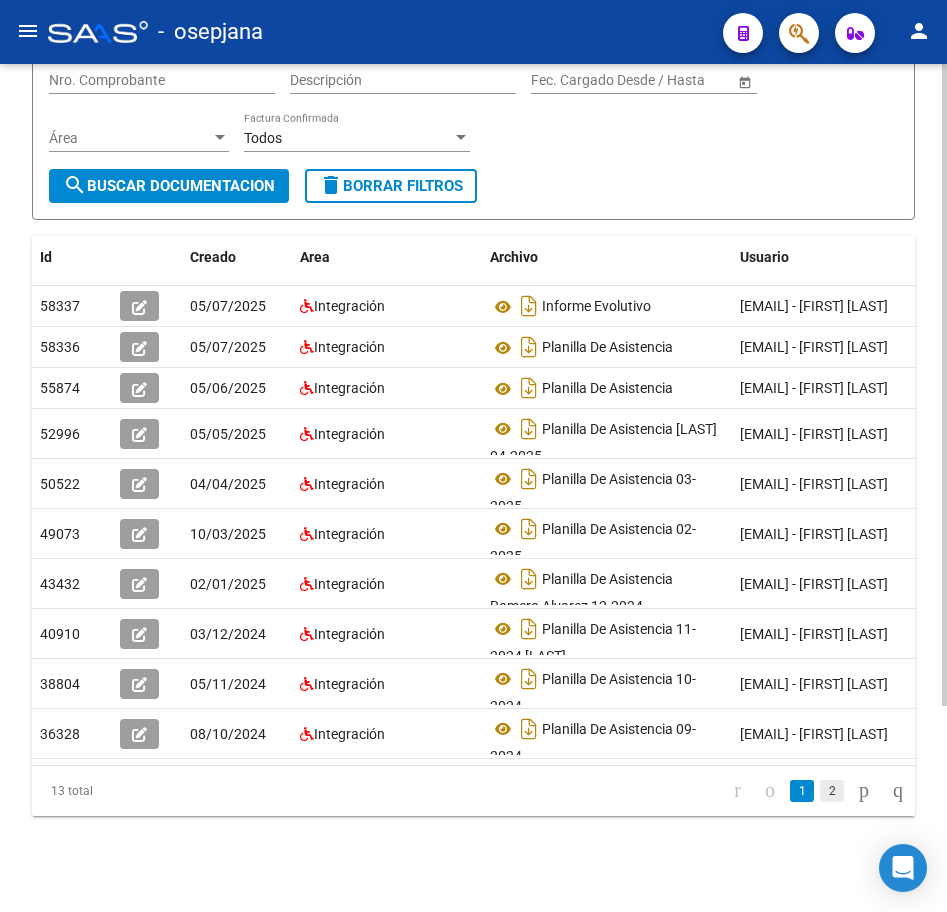 click on "2" 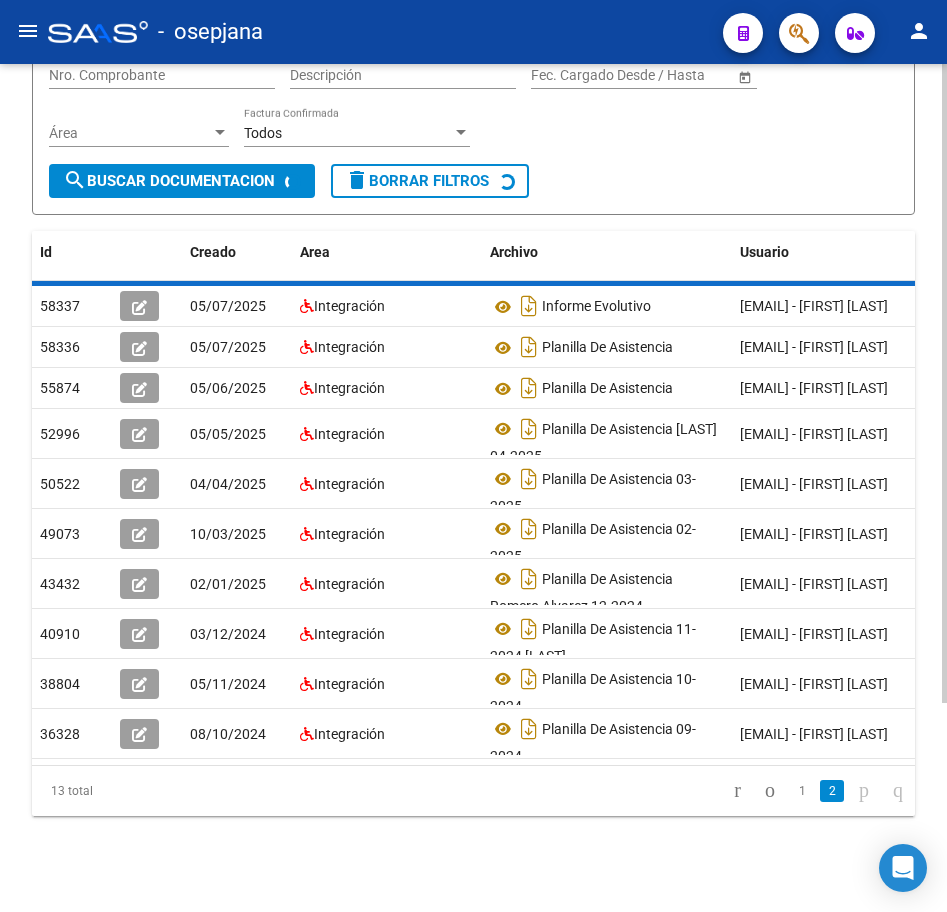 scroll, scrollTop: 0, scrollLeft: 0, axis: both 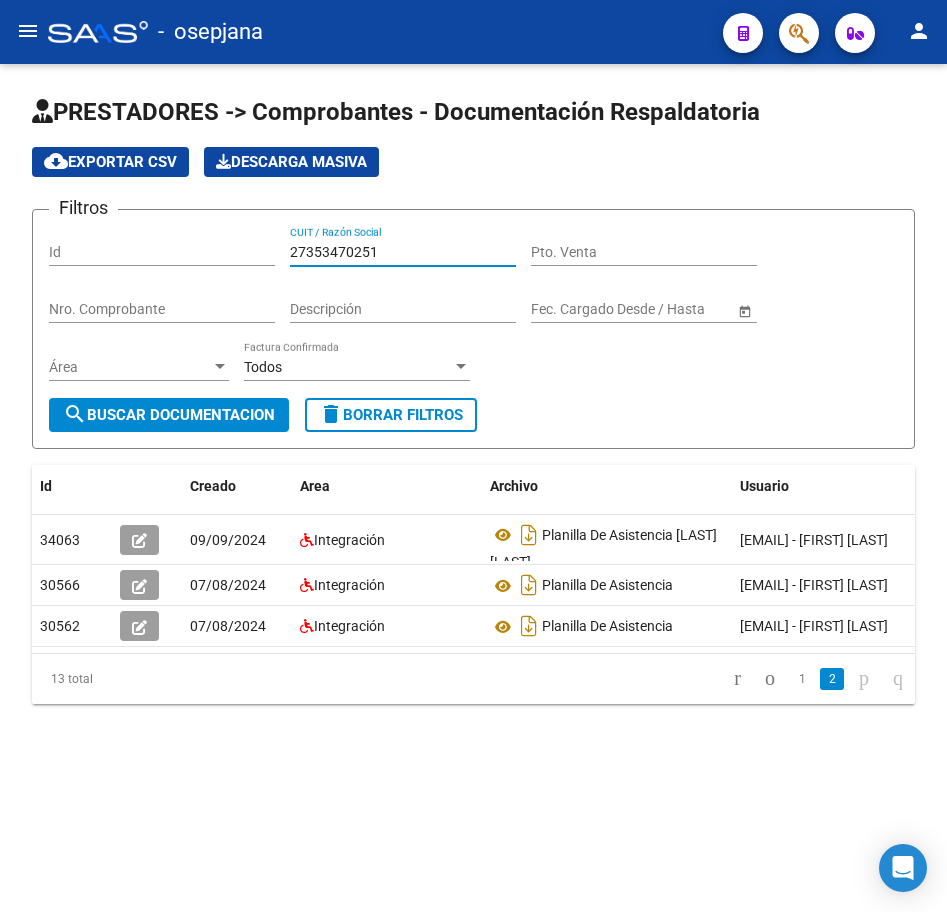 drag, startPoint x: 340, startPoint y: 251, endPoint x: 9, endPoint y: 212, distance: 333.28967 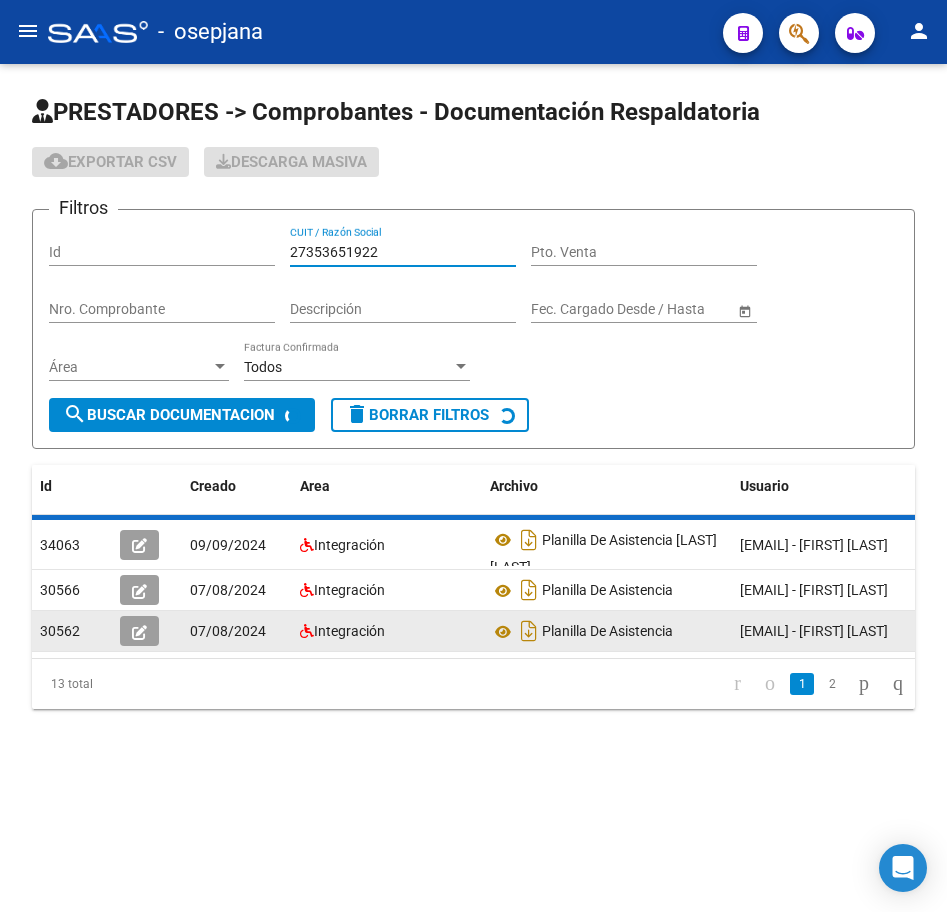 scroll, scrollTop: 0, scrollLeft: 0, axis: both 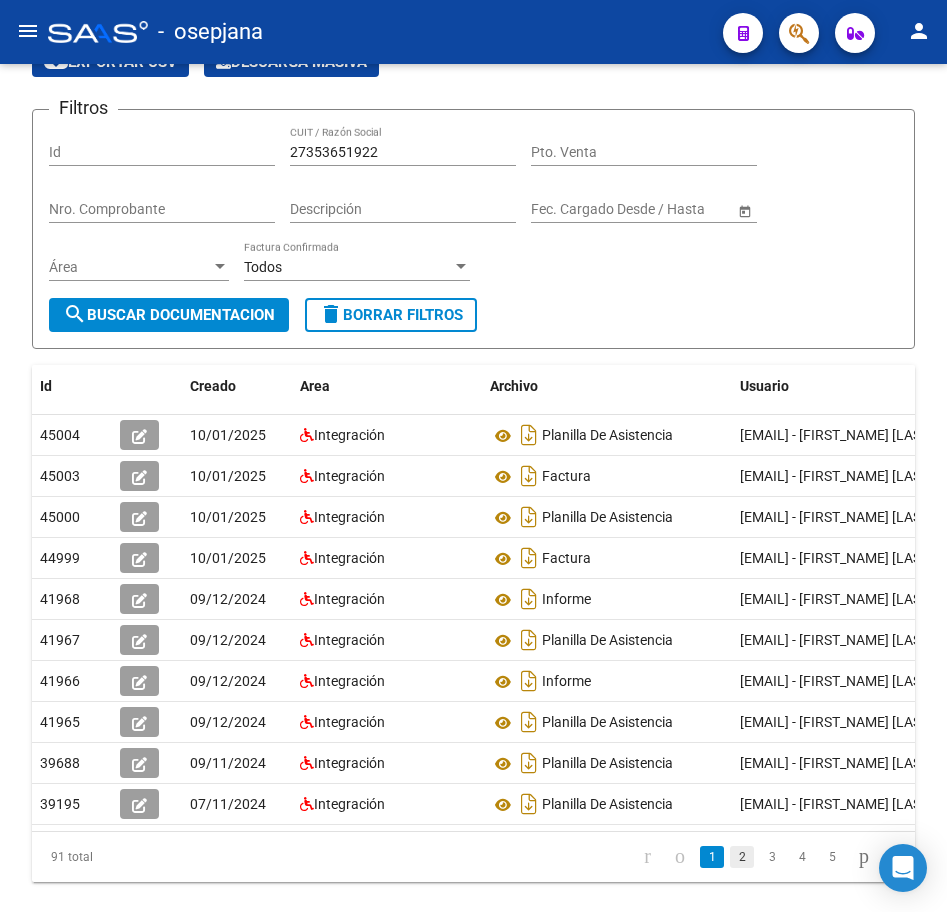 click on "2" 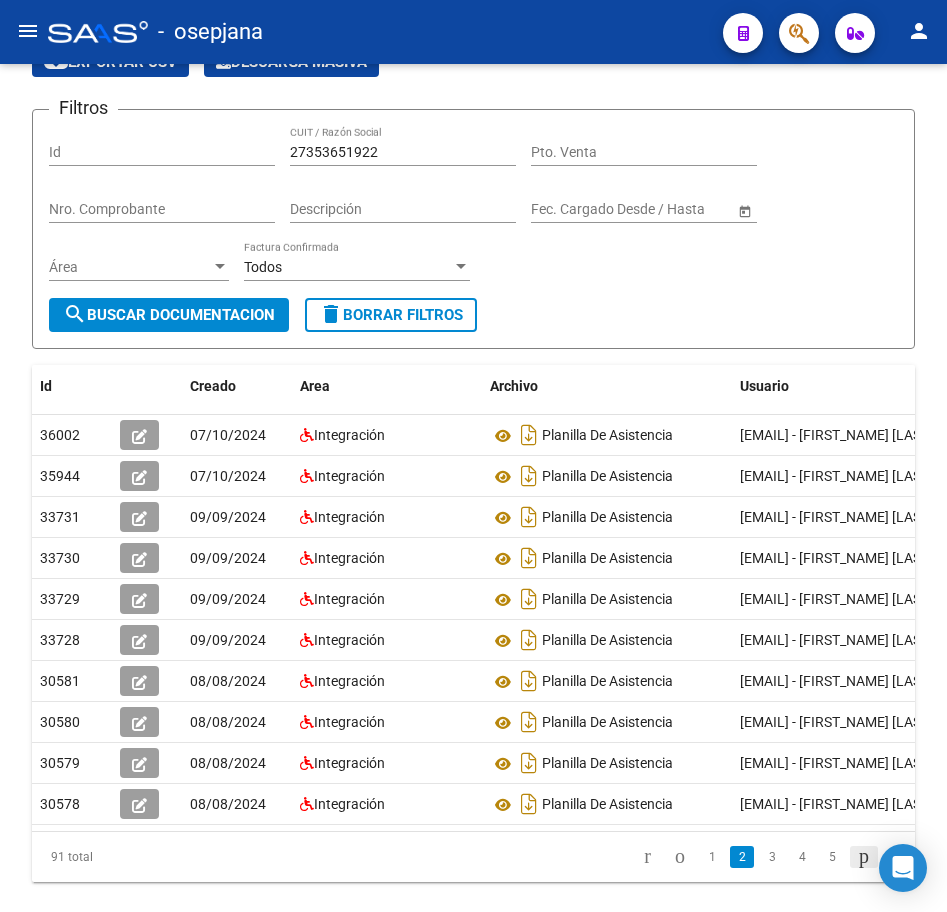 click 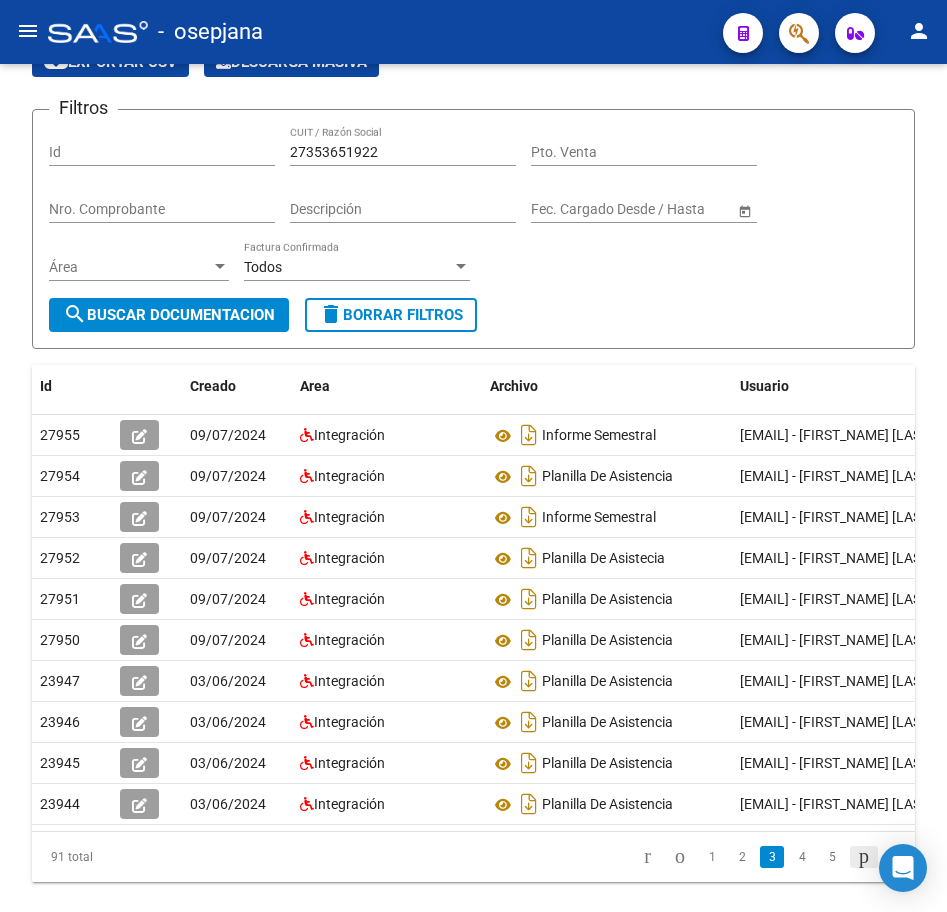 click 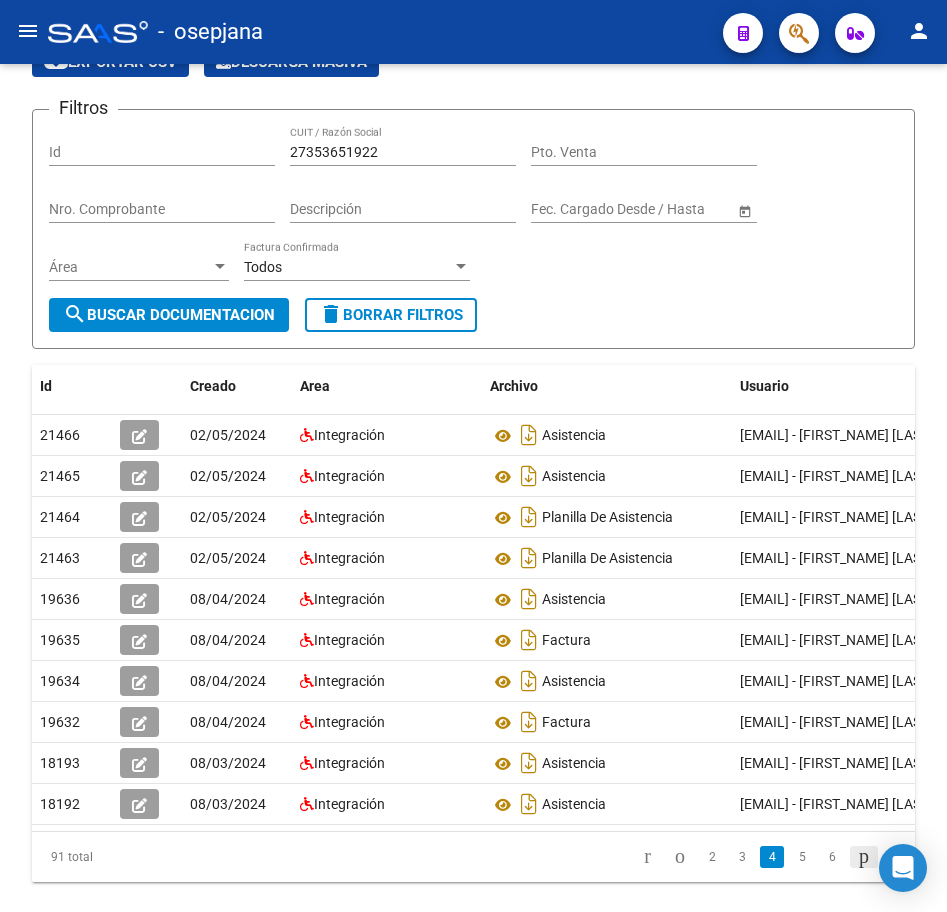 click 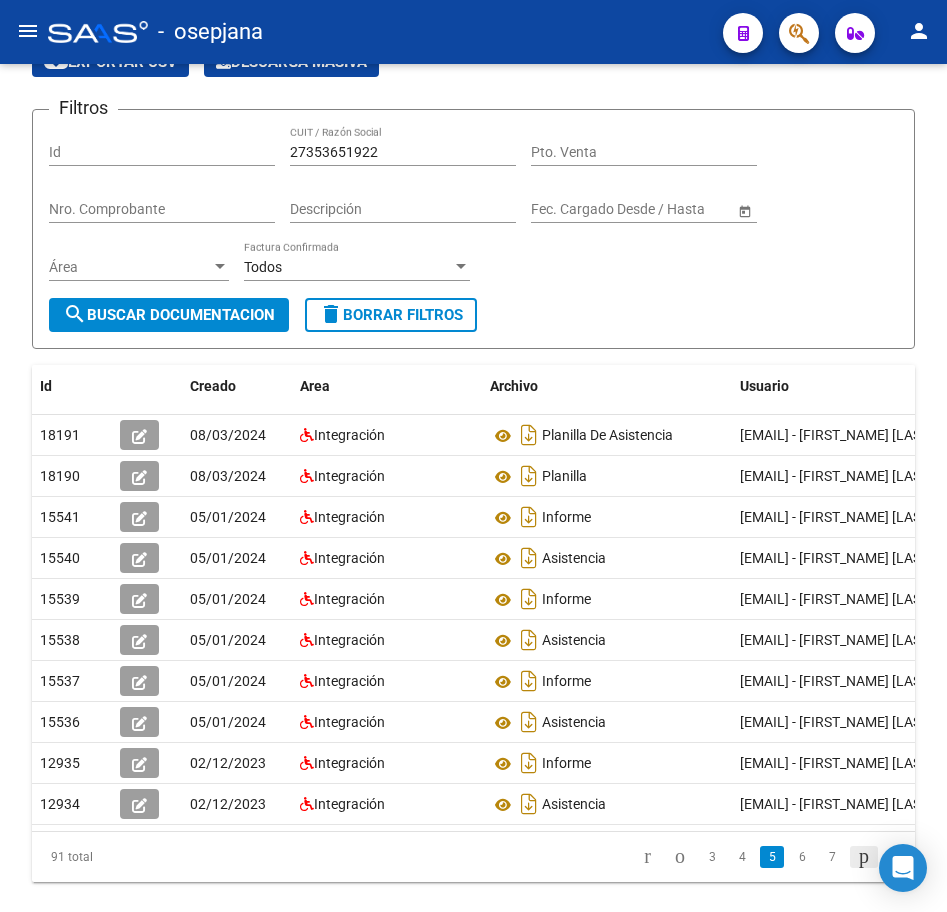 click 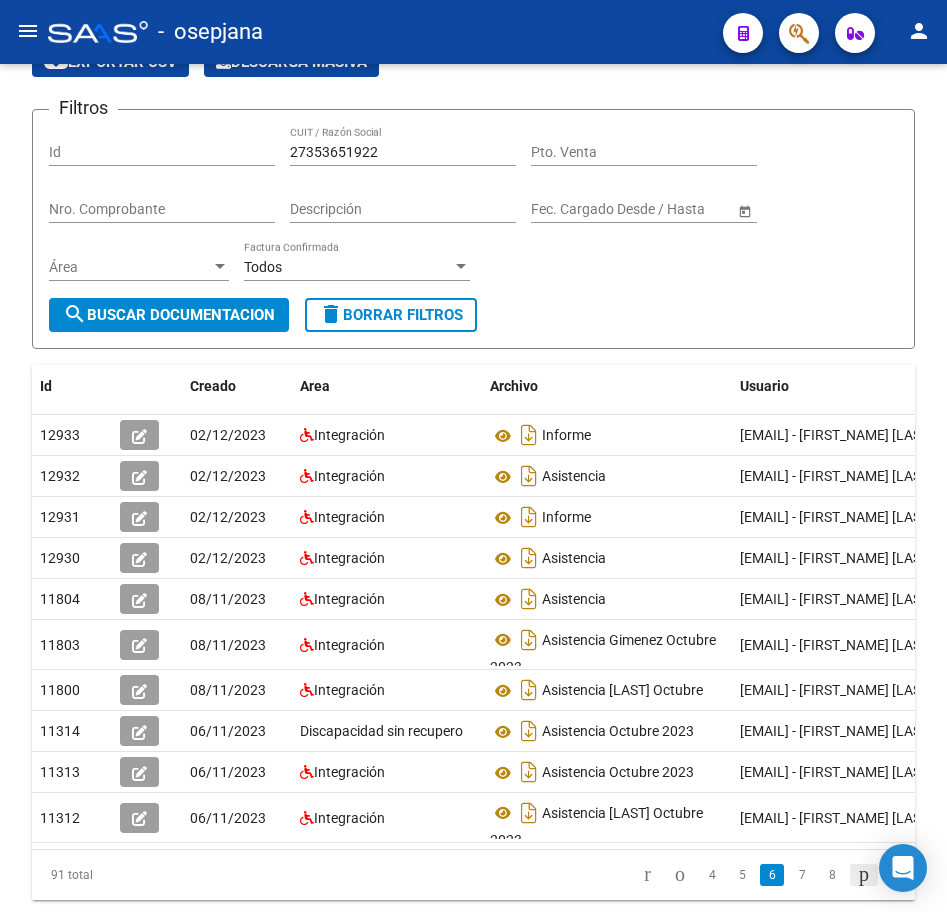 click on "91 total   4   5   6   7   8" 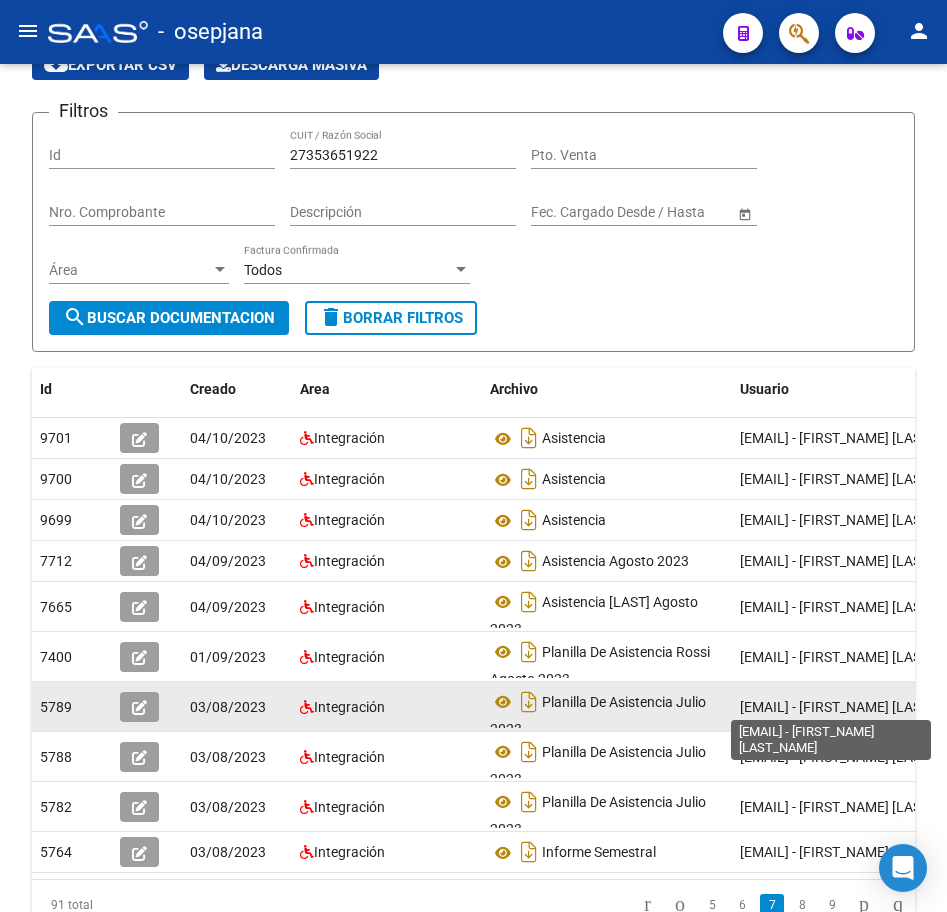 scroll, scrollTop: 100, scrollLeft: 0, axis: vertical 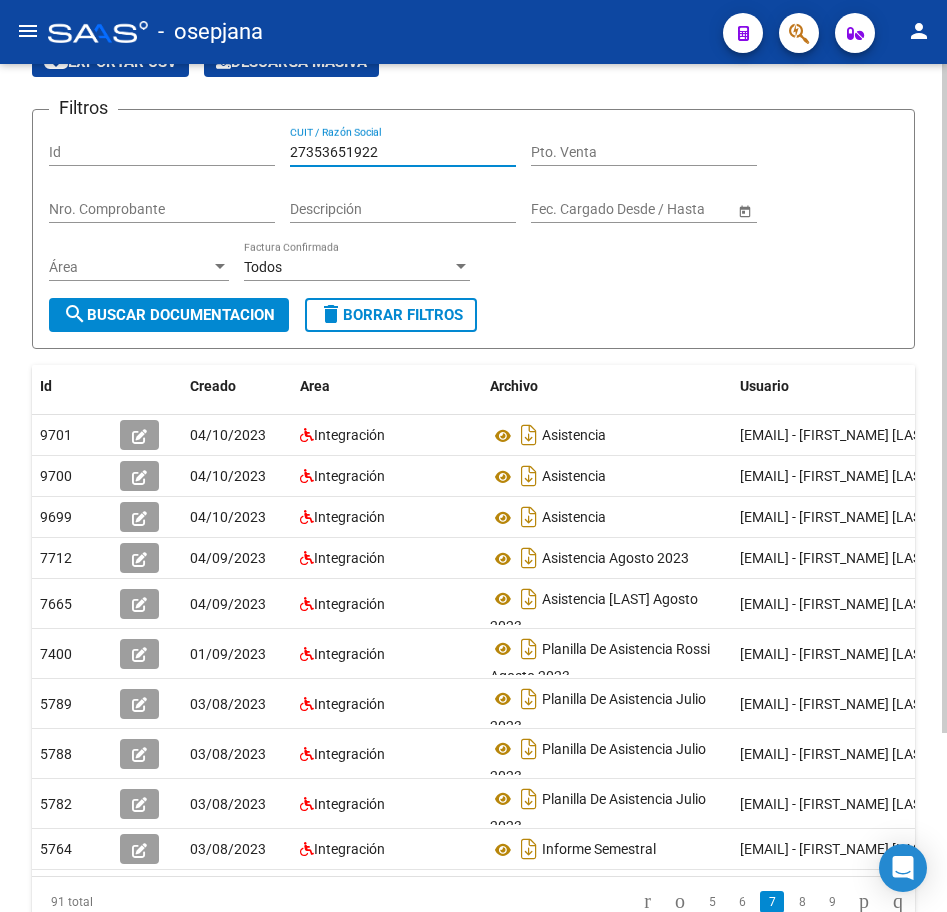 drag, startPoint x: 396, startPoint y: 150, endPoint x: 139, endPoint y: 139, distance: 257.2353 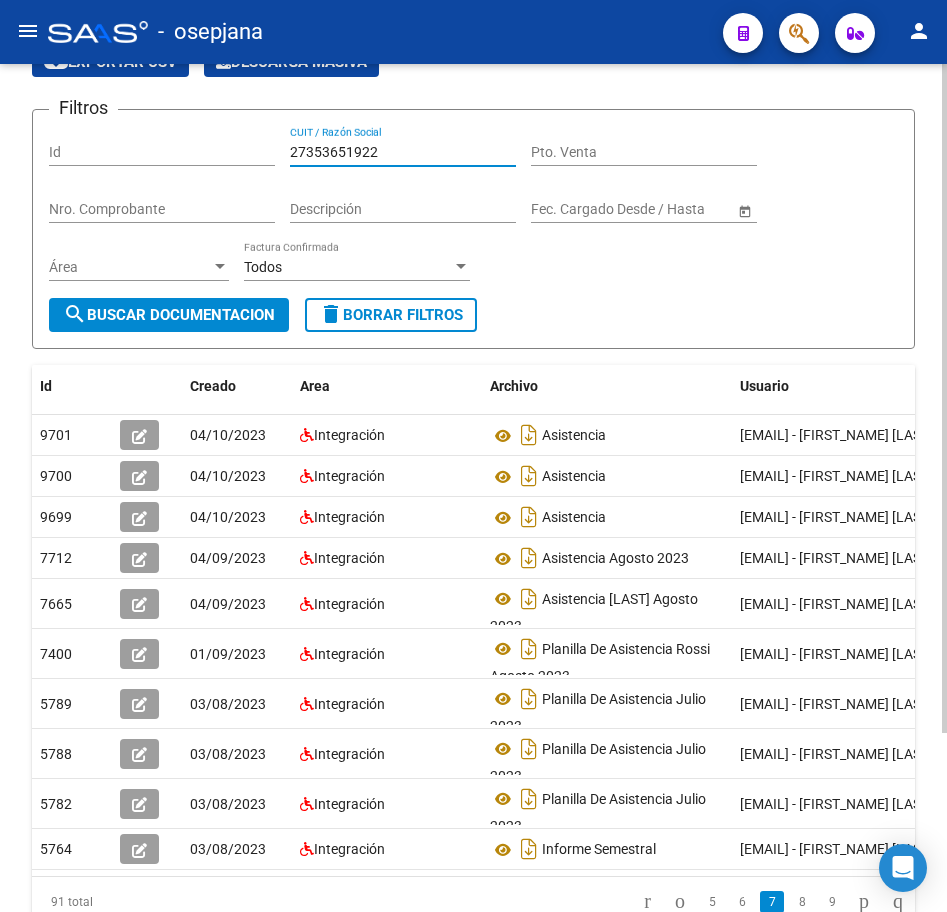 paste on "4763" 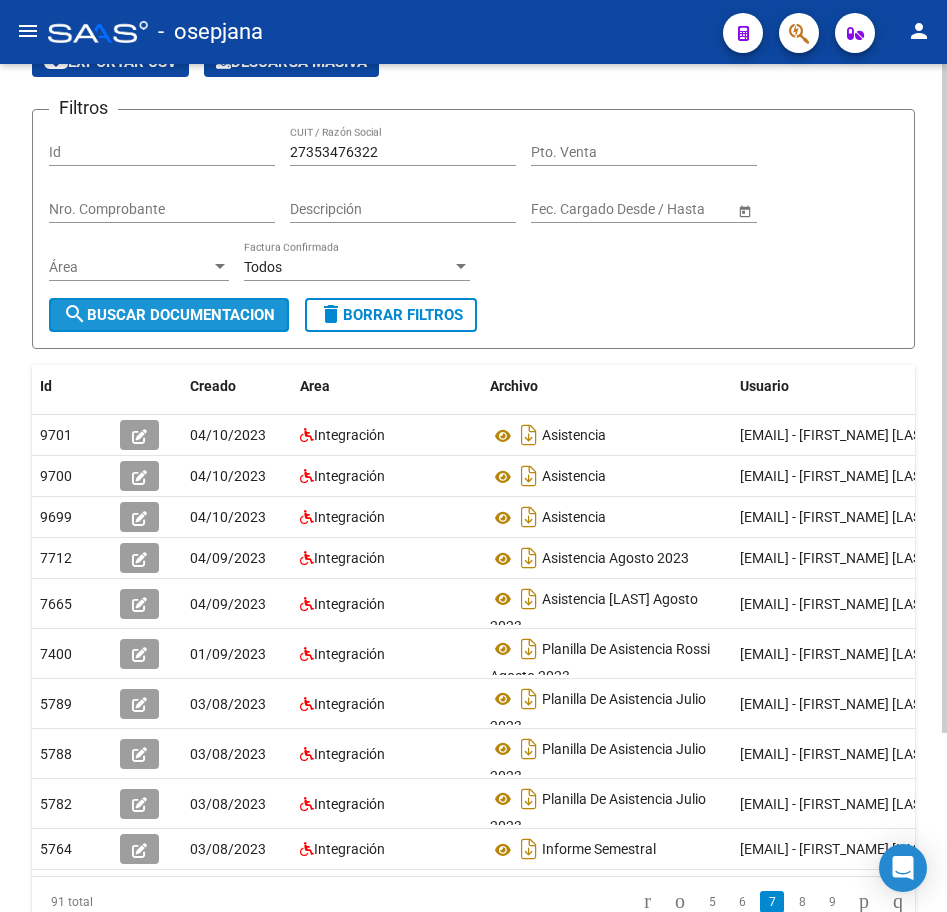 click on "search  Buscar Documentacion" 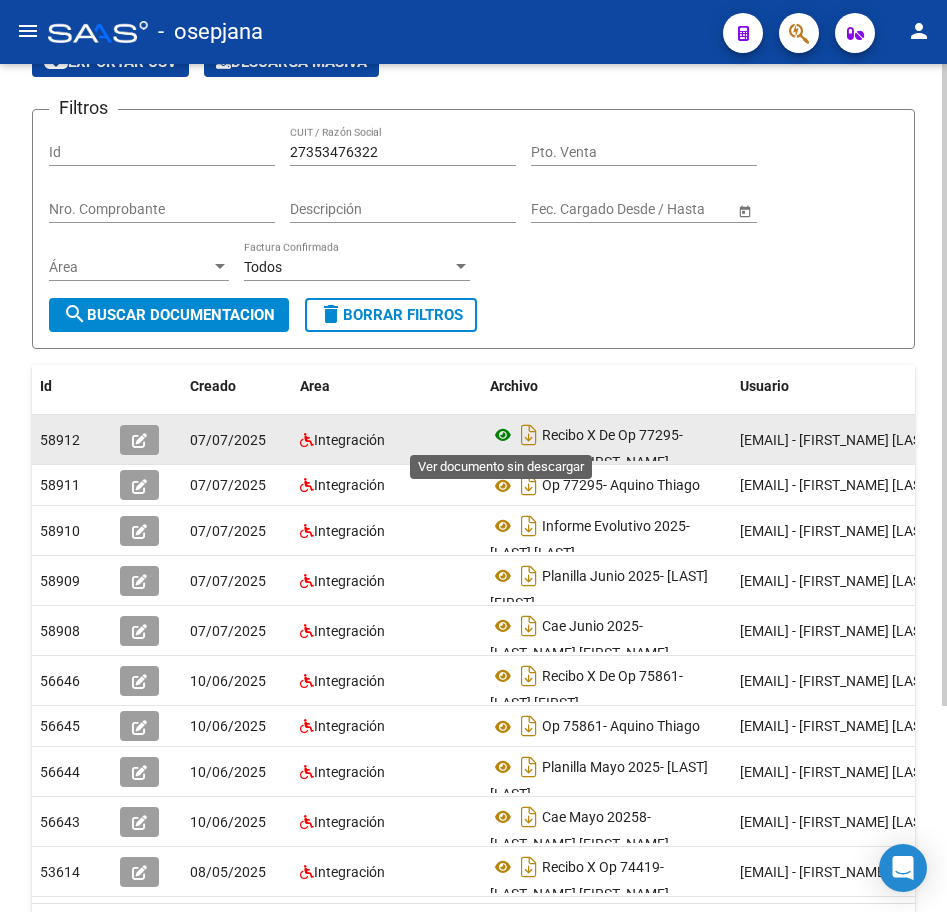 click 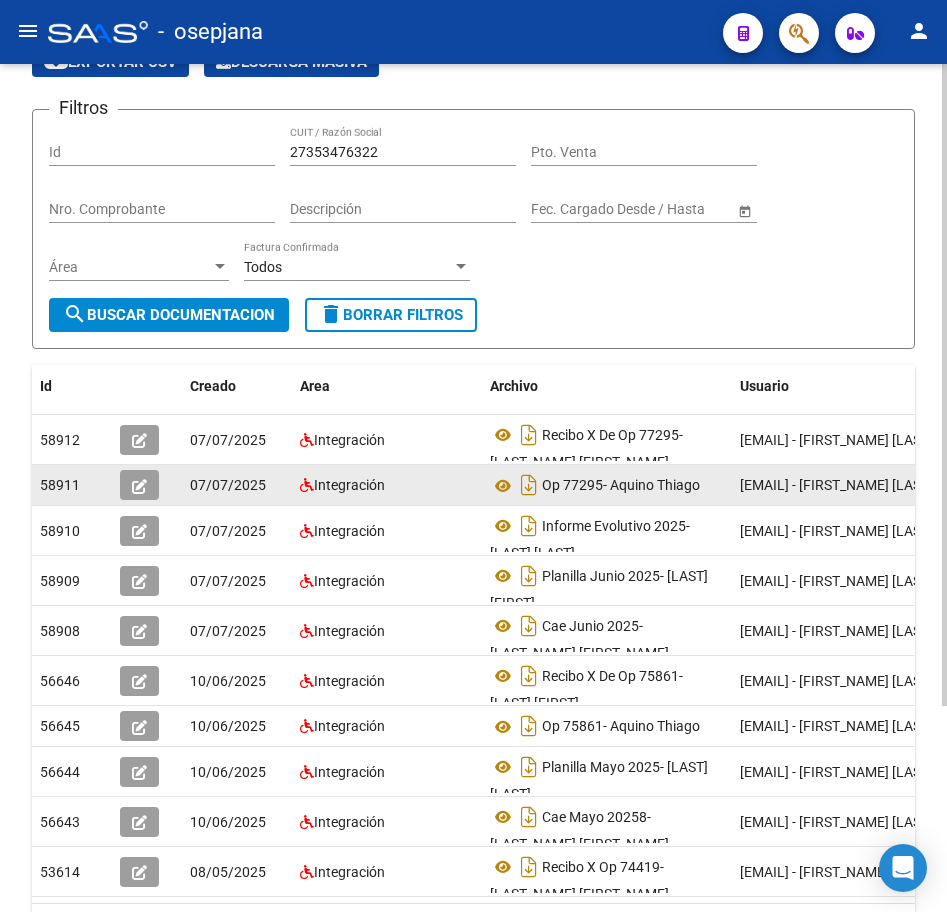 click on "Integración" 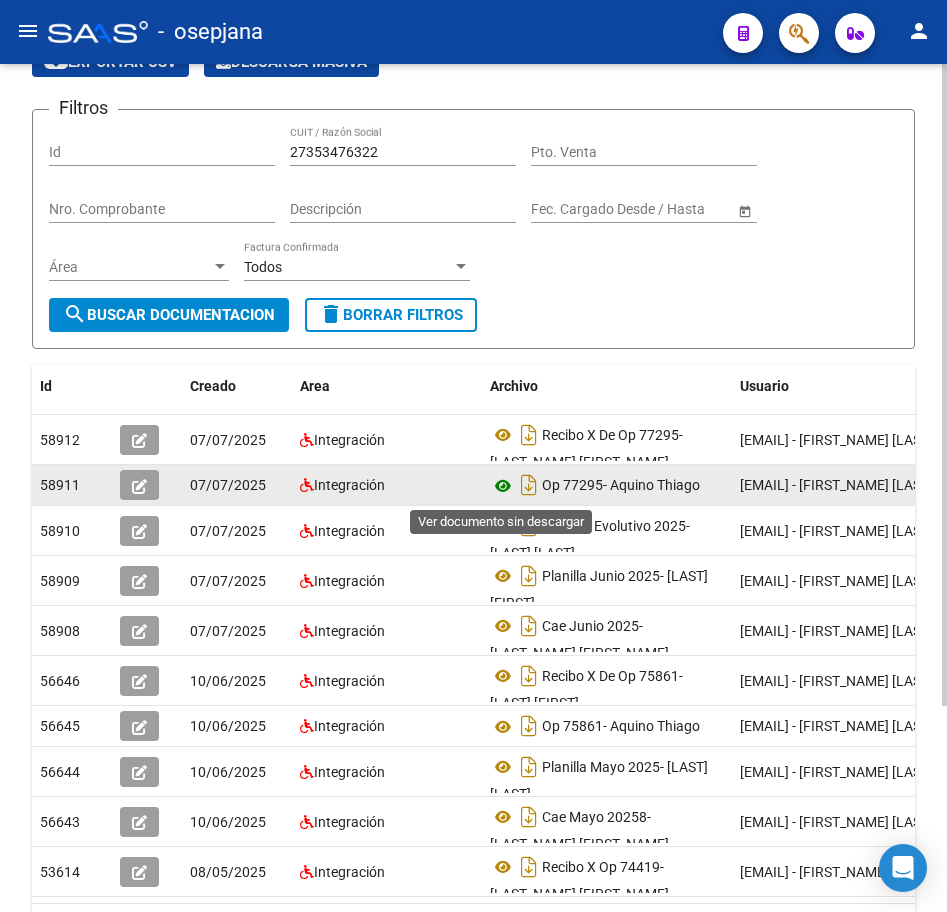 click 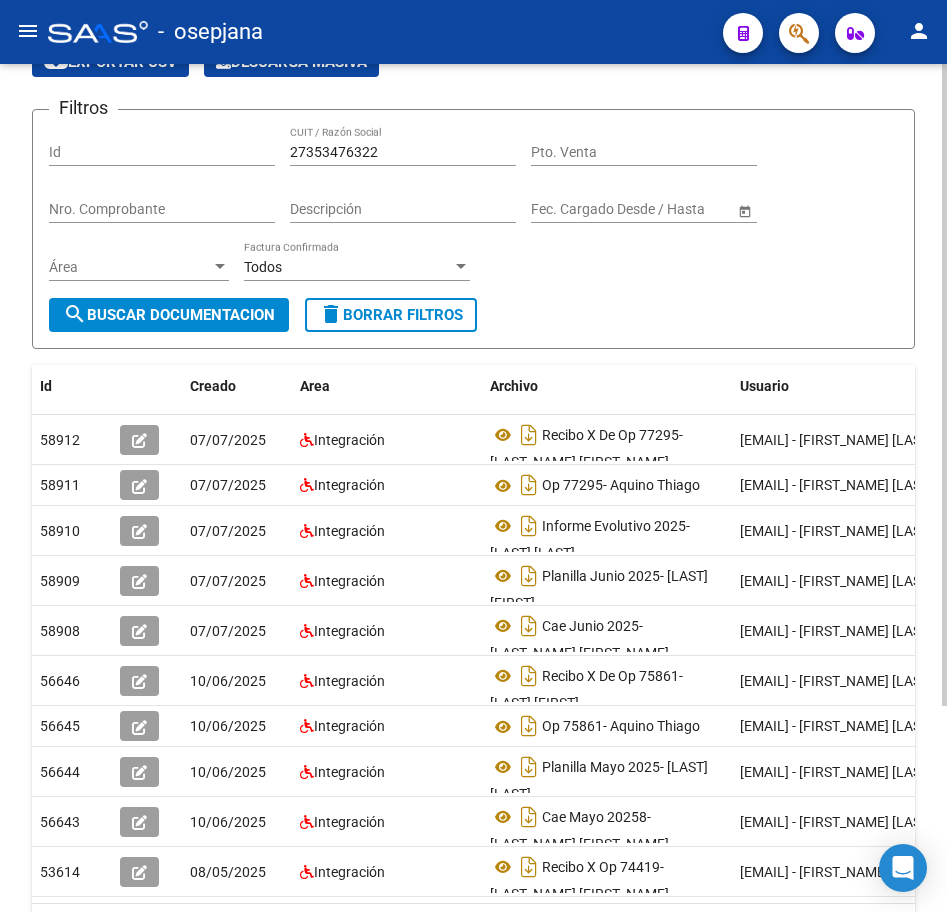 click on "Usuario" 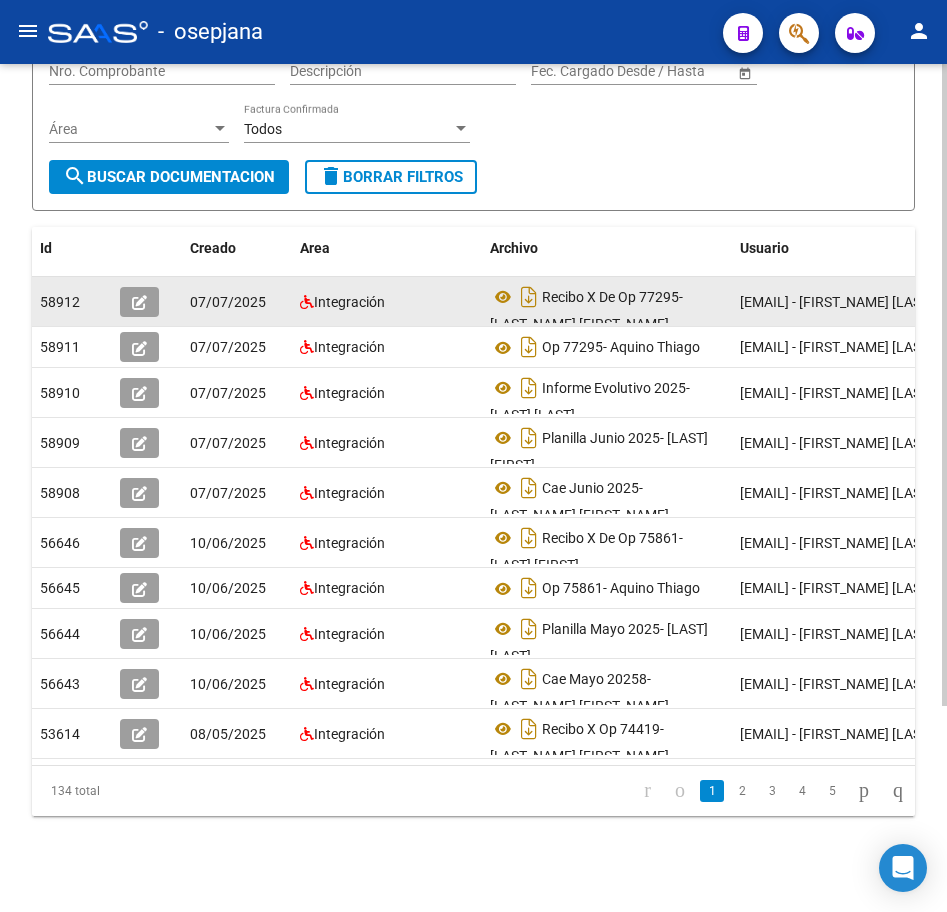 scroll, scrollTop: 272, scrollLeft: 0, axis: vertical 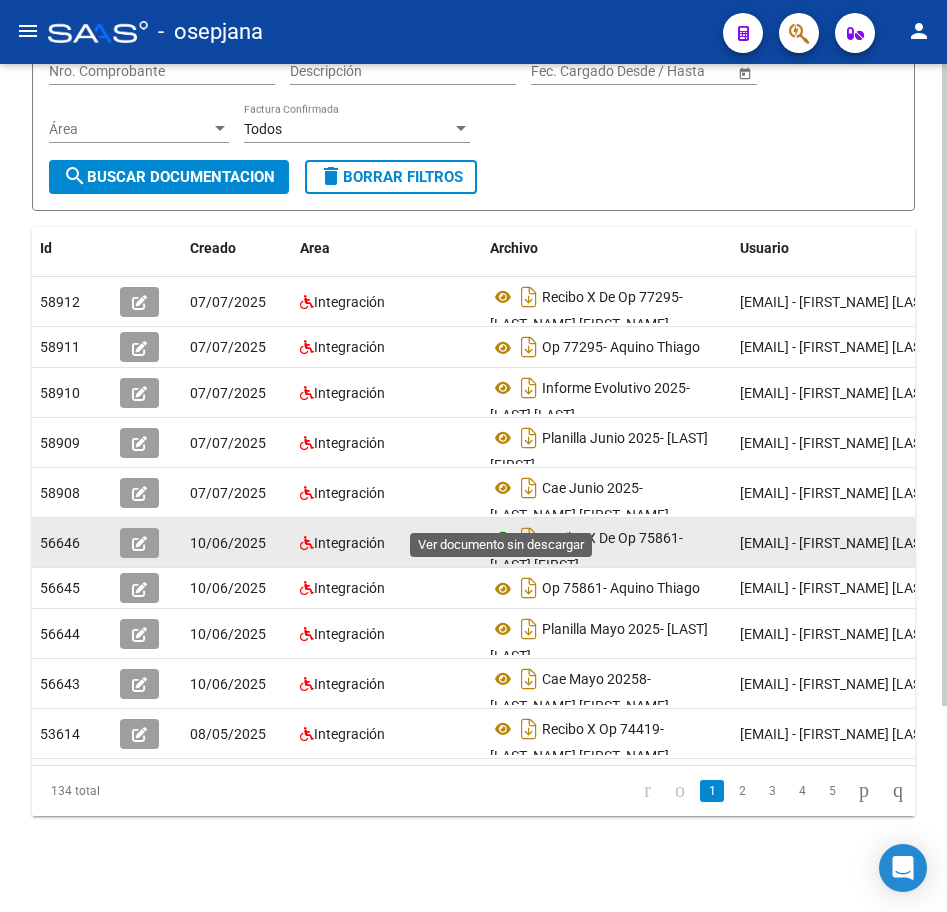 click 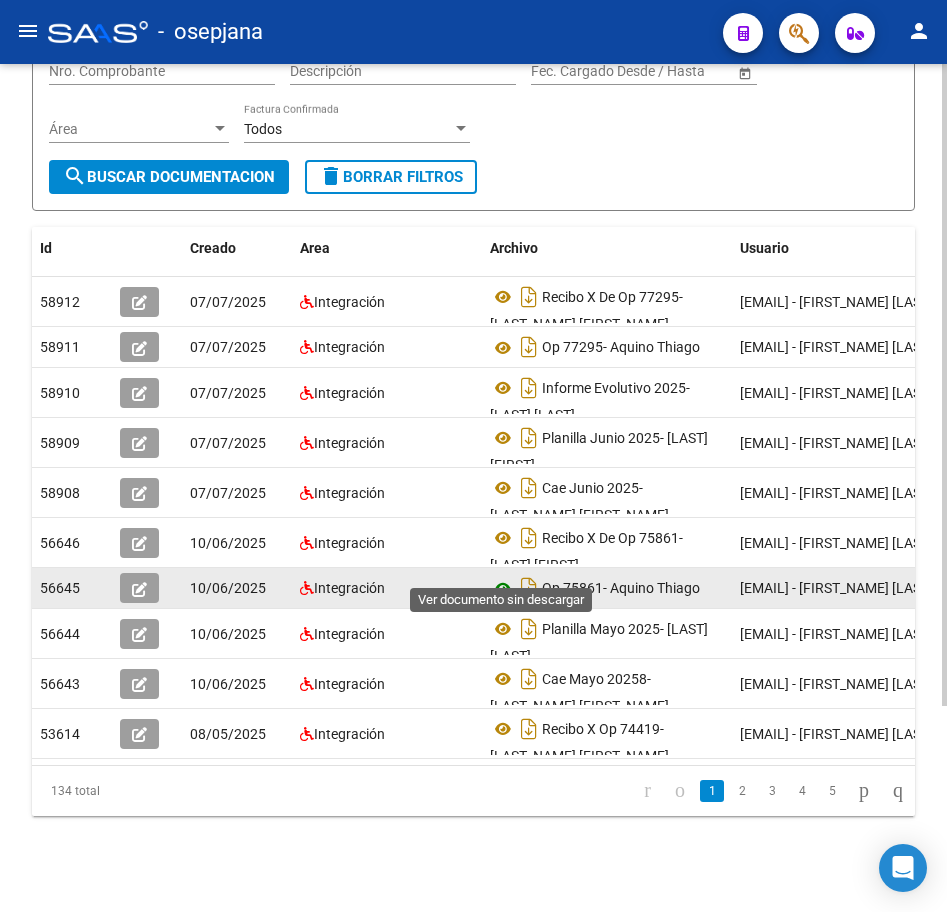 click 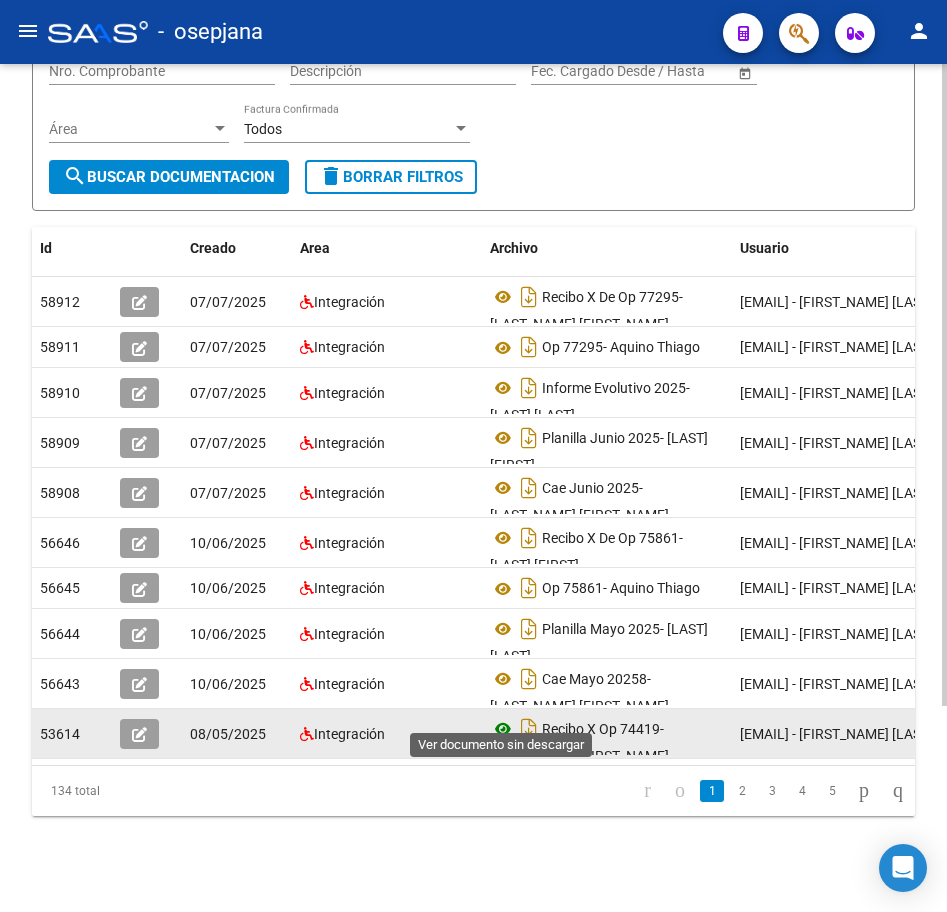 click 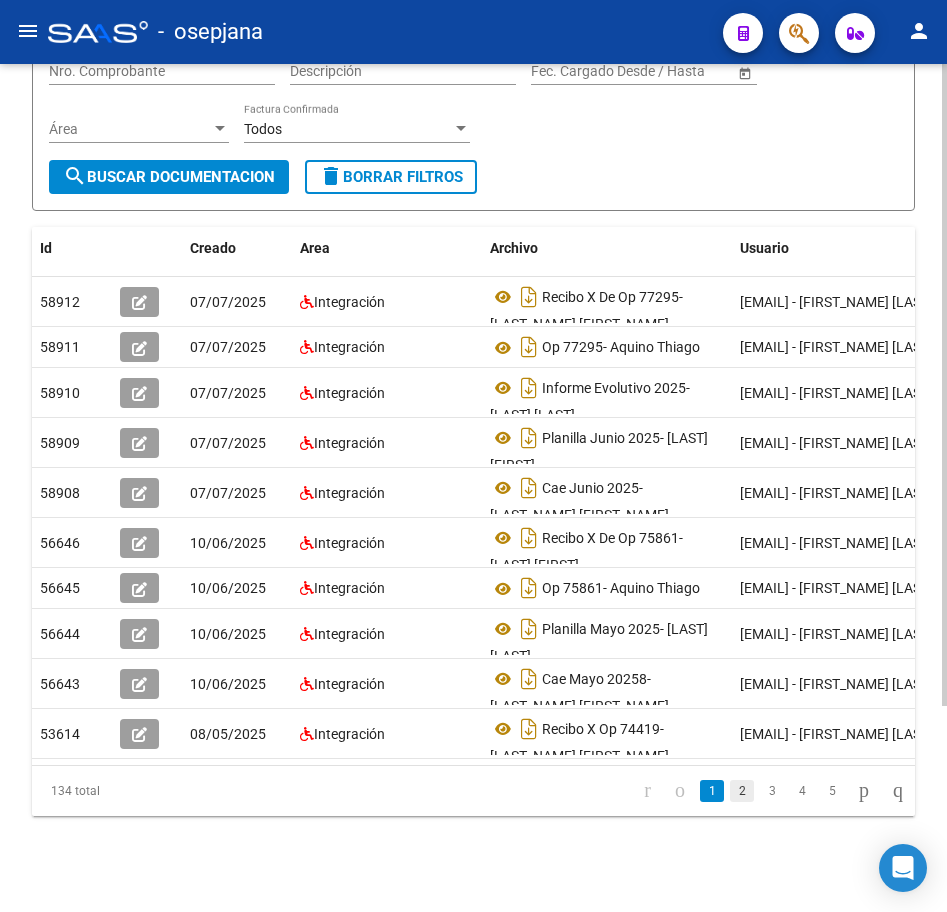 click on "2" 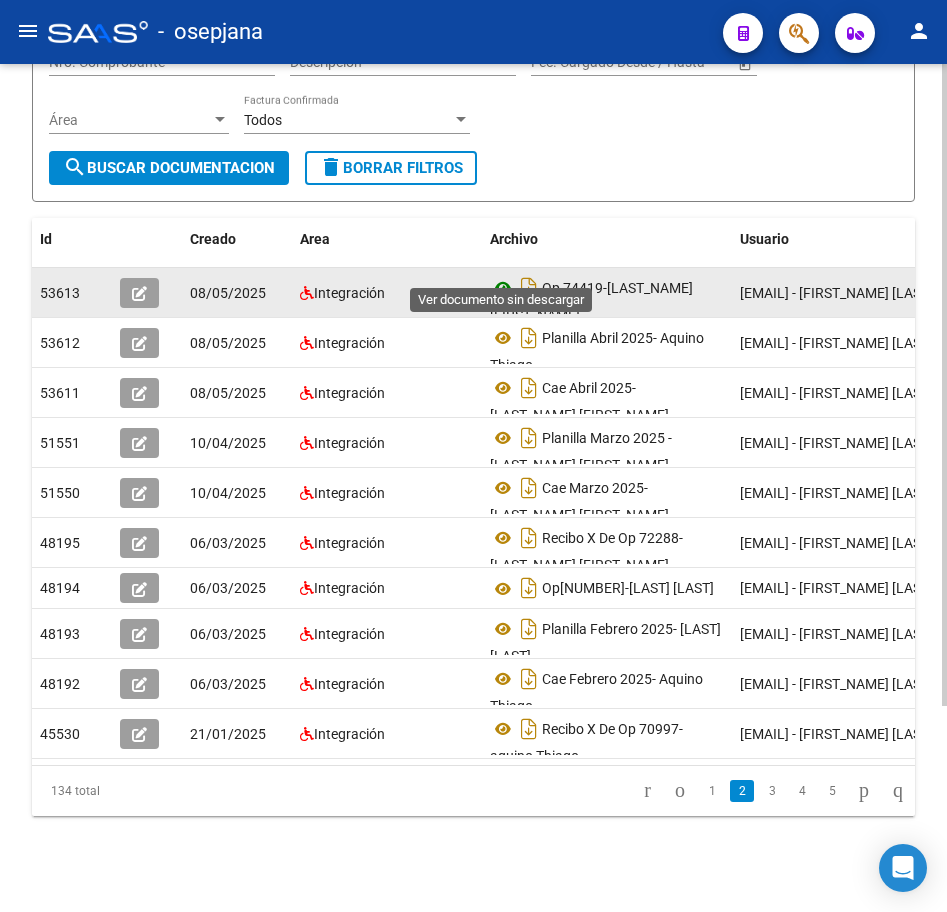 click 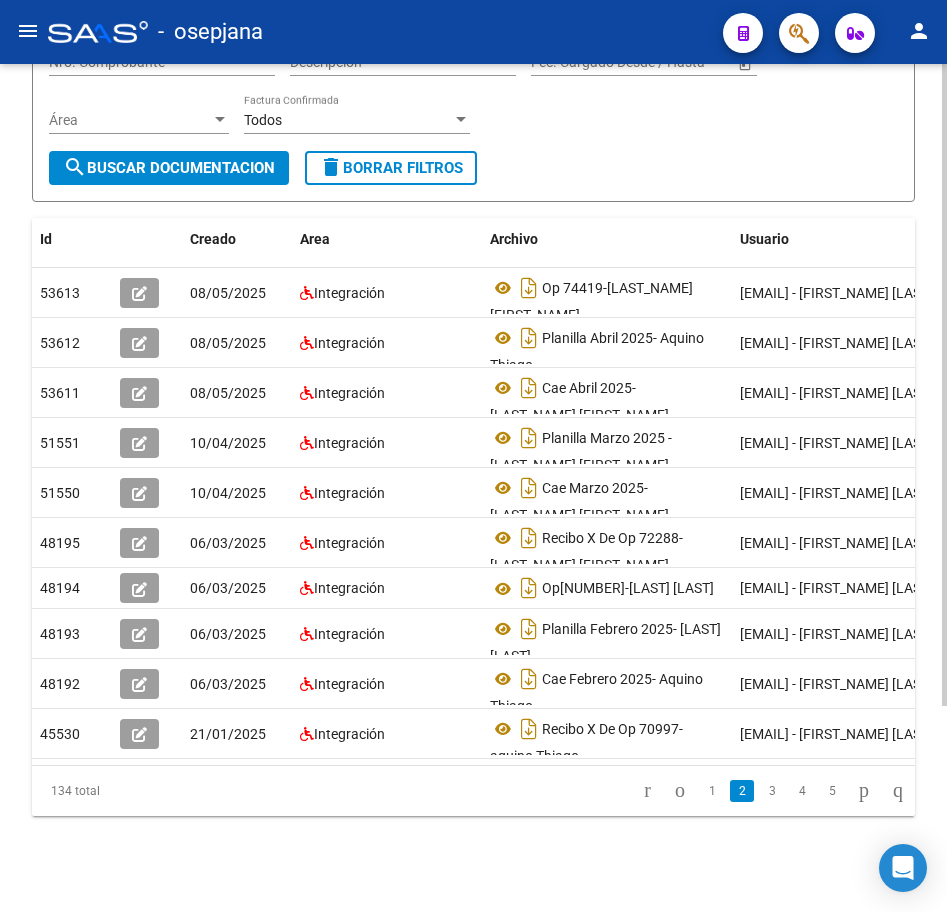 click on "Usuario" 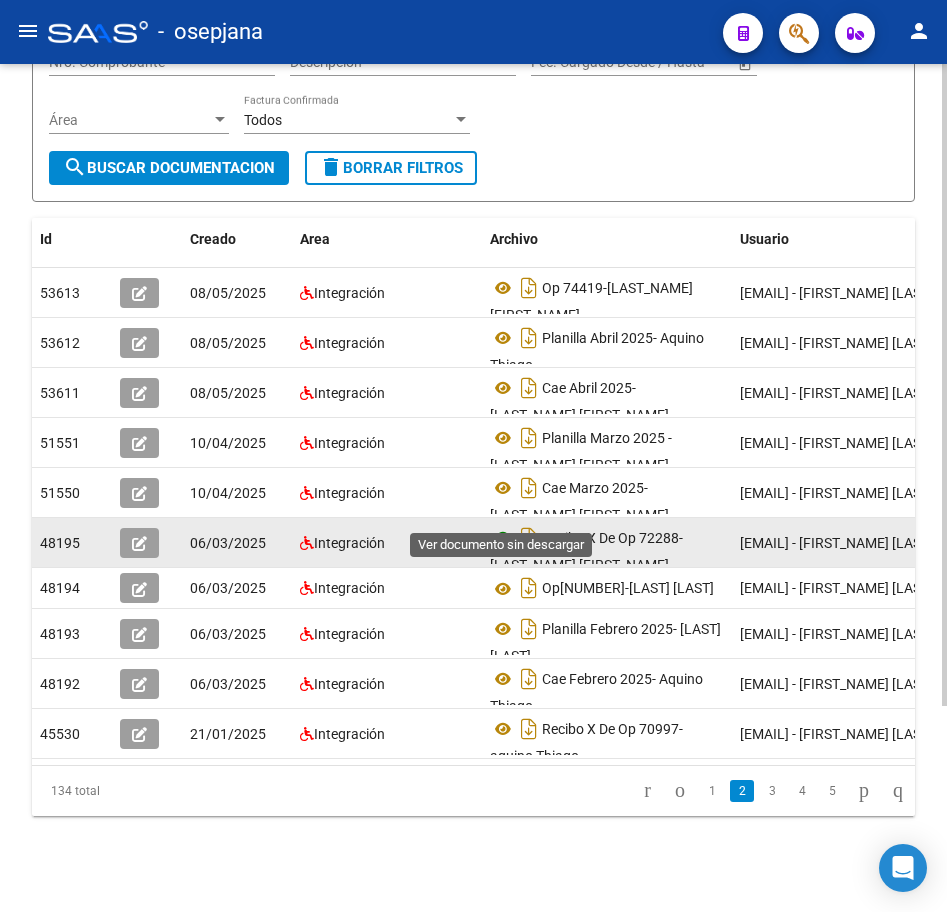 click 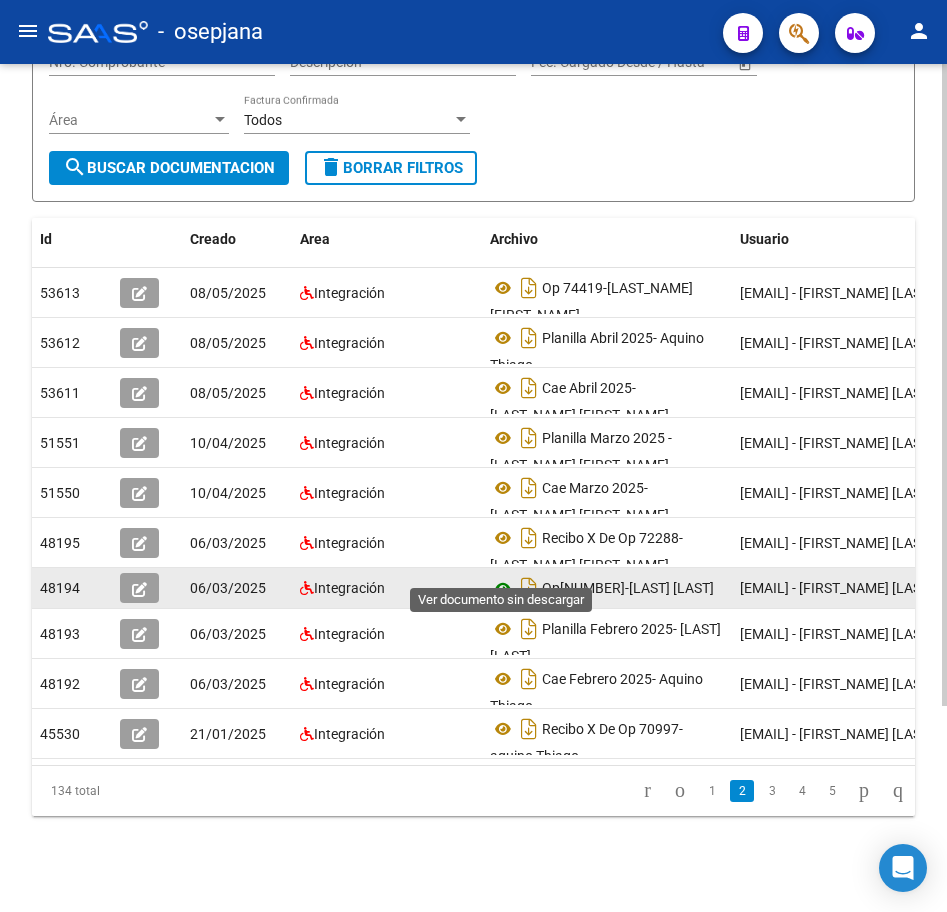 click 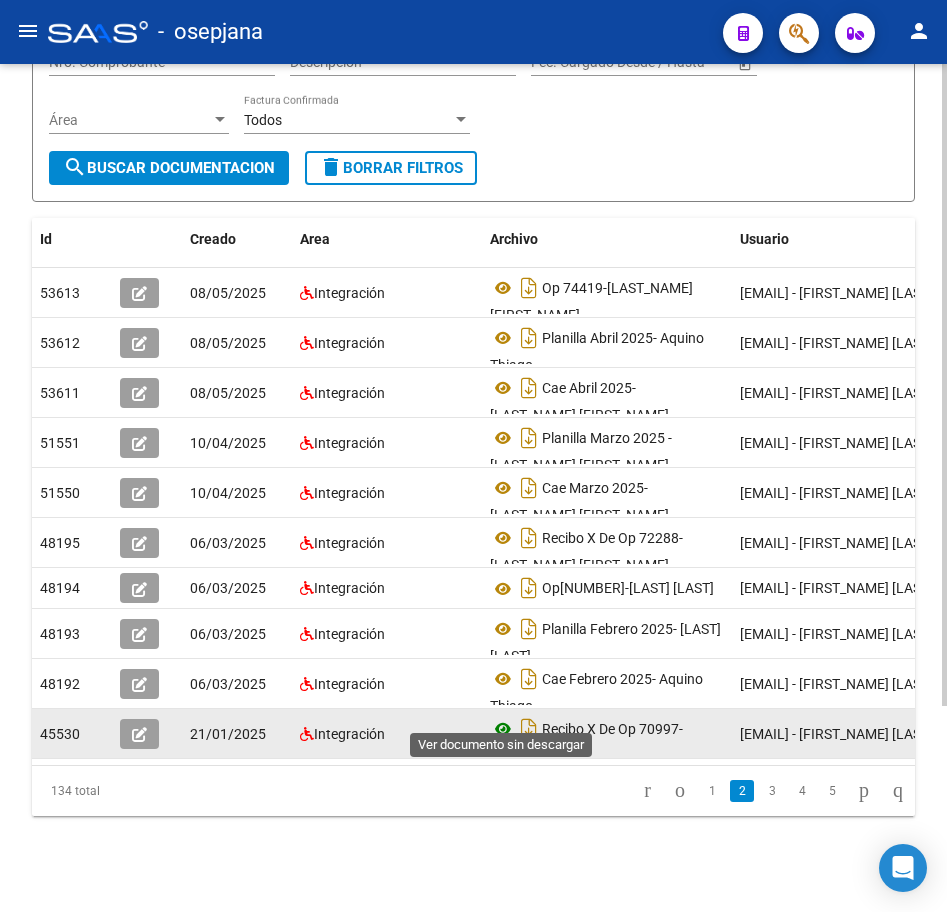 click 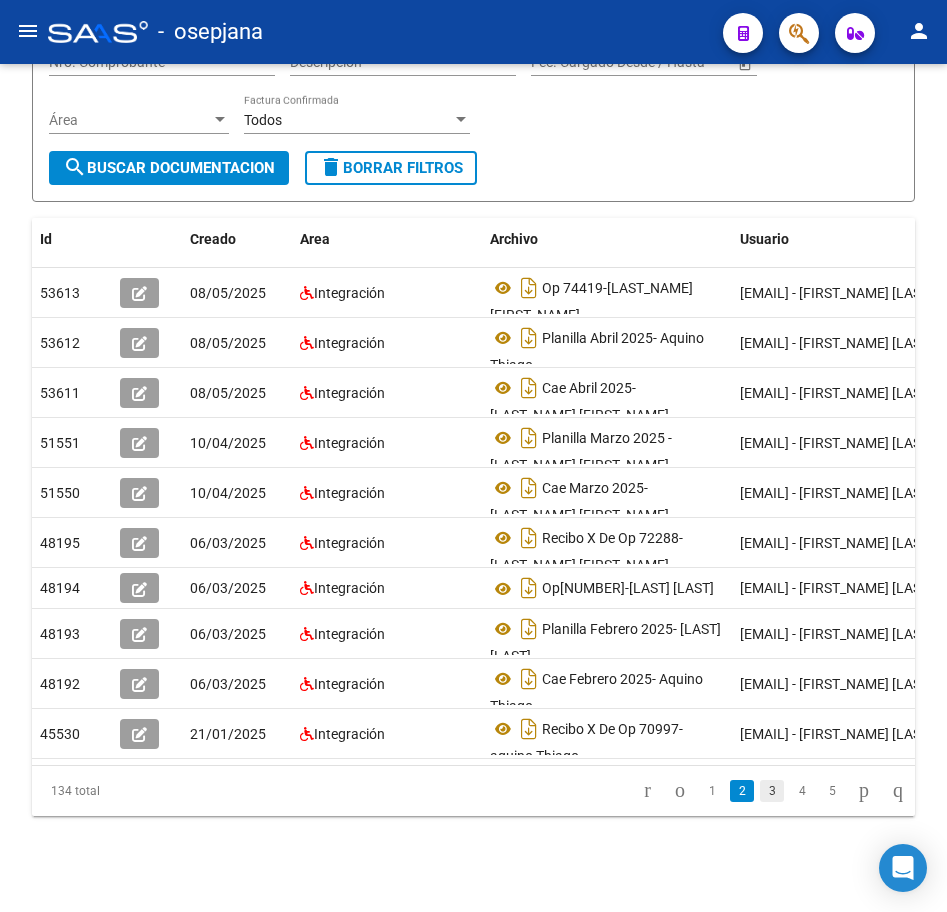 click on "3" 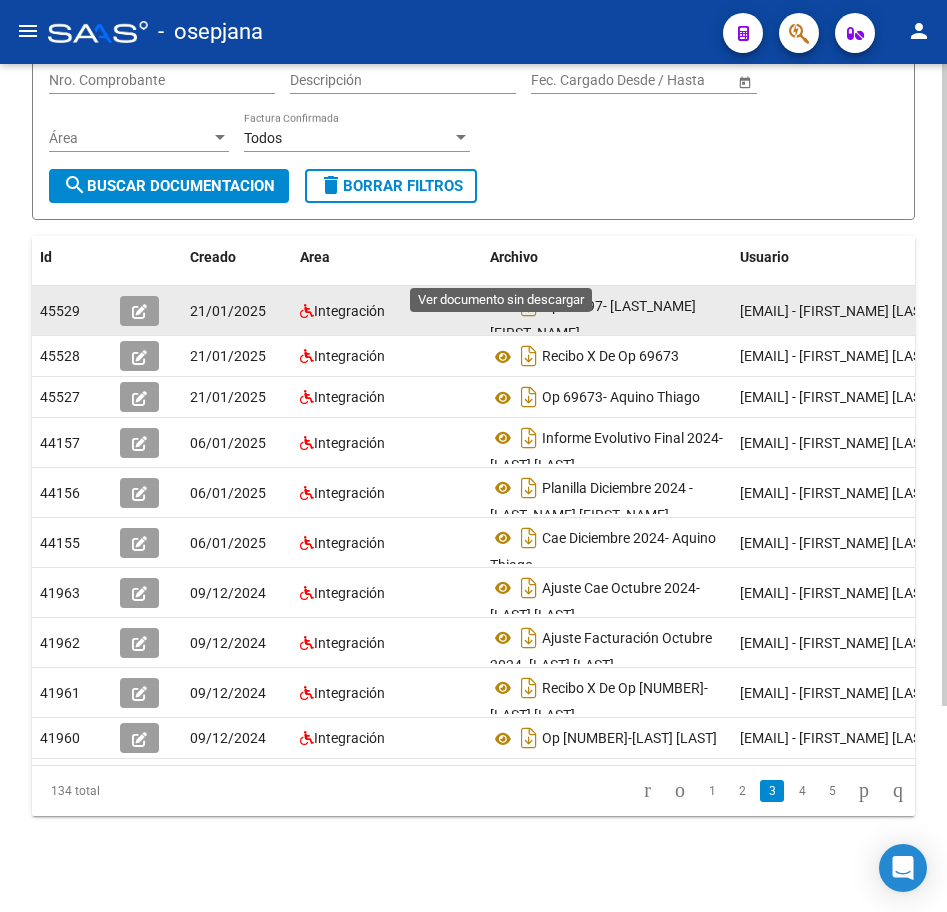 click 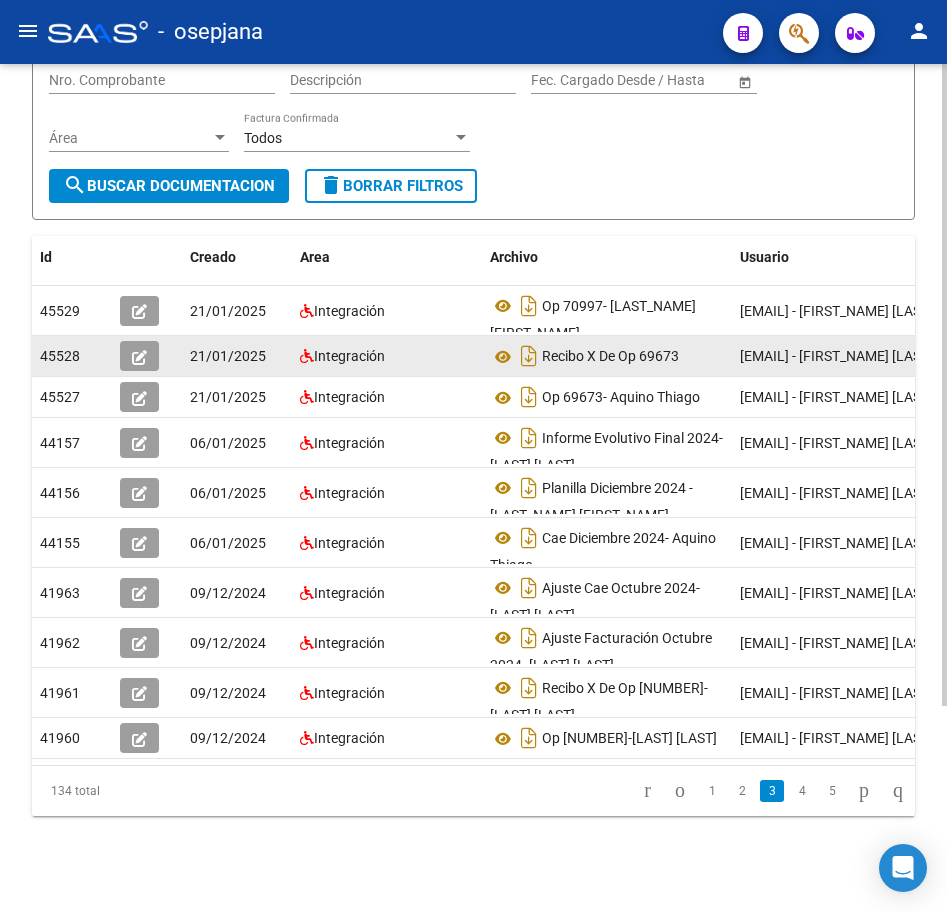 click on "Integración" 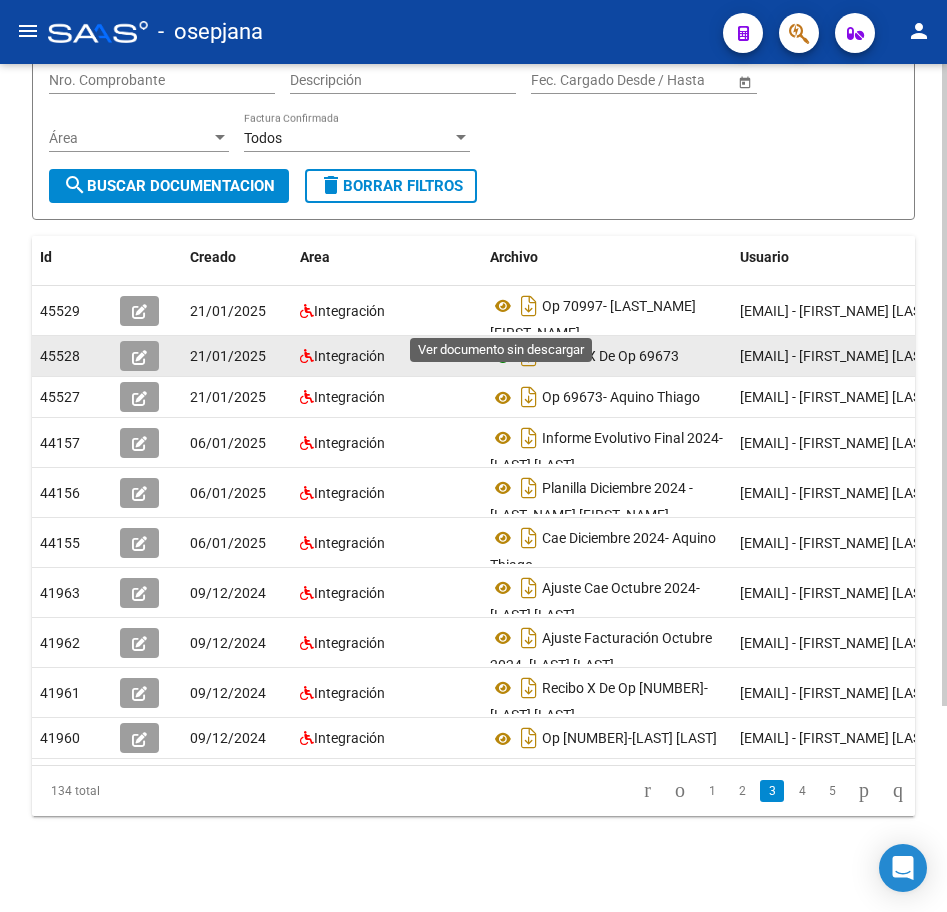 click 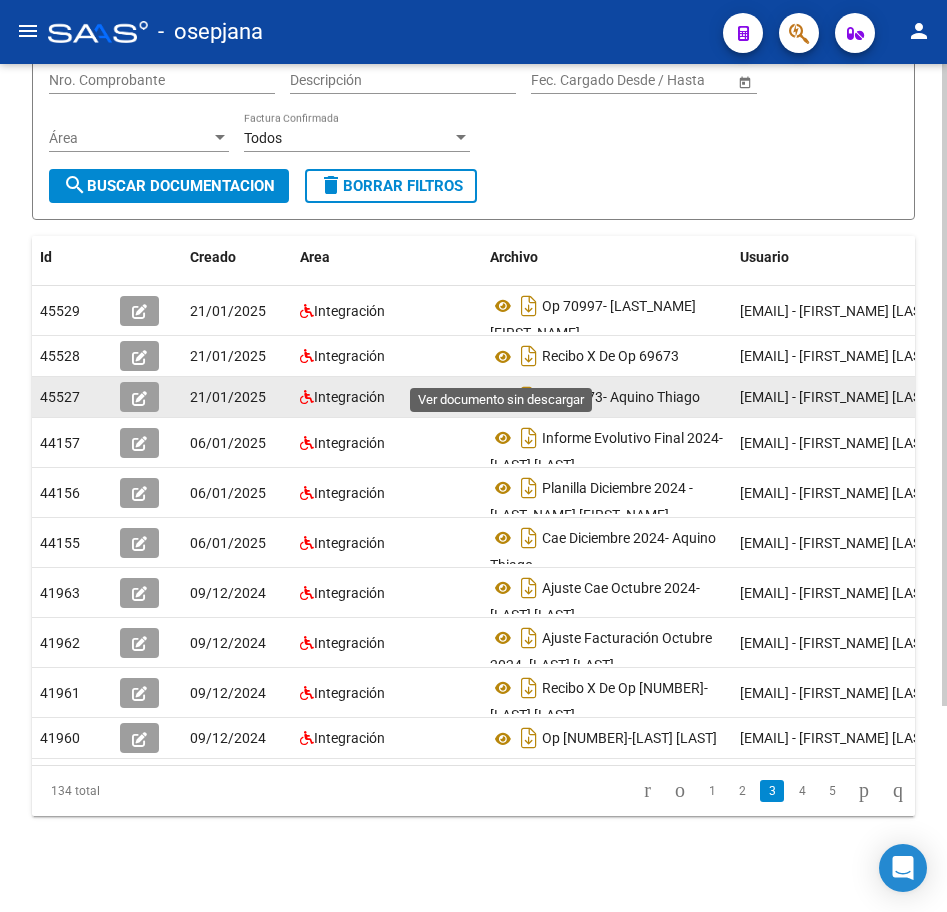 click 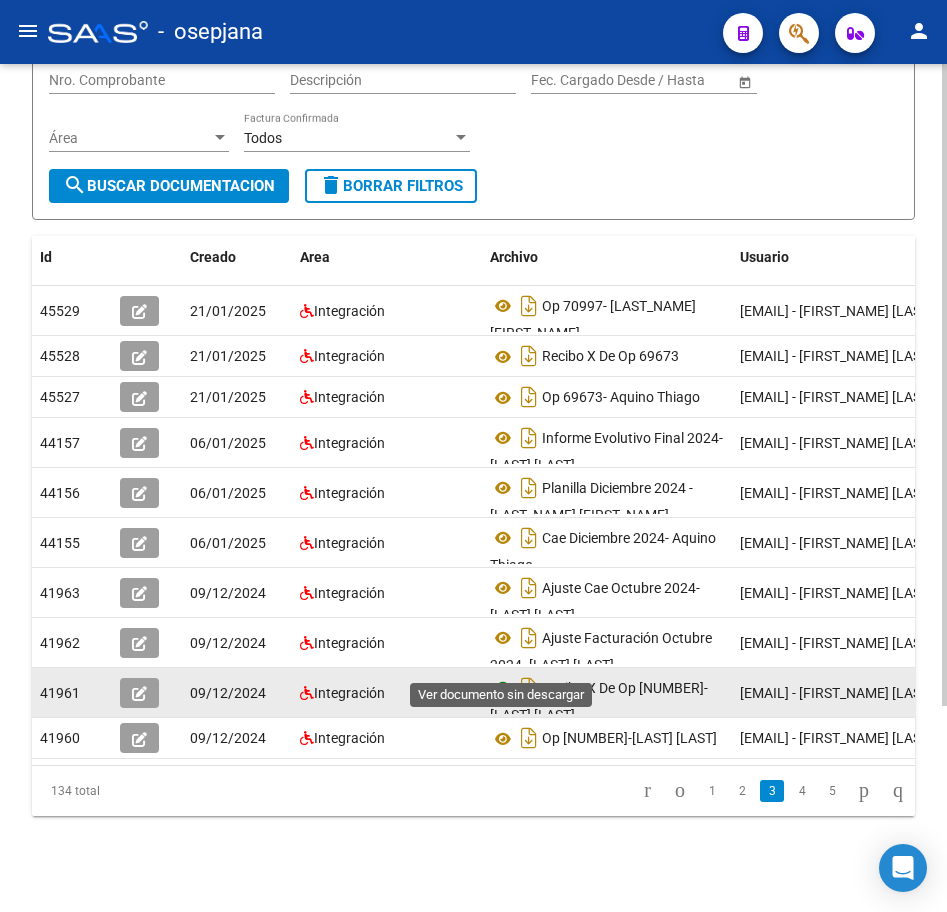 click 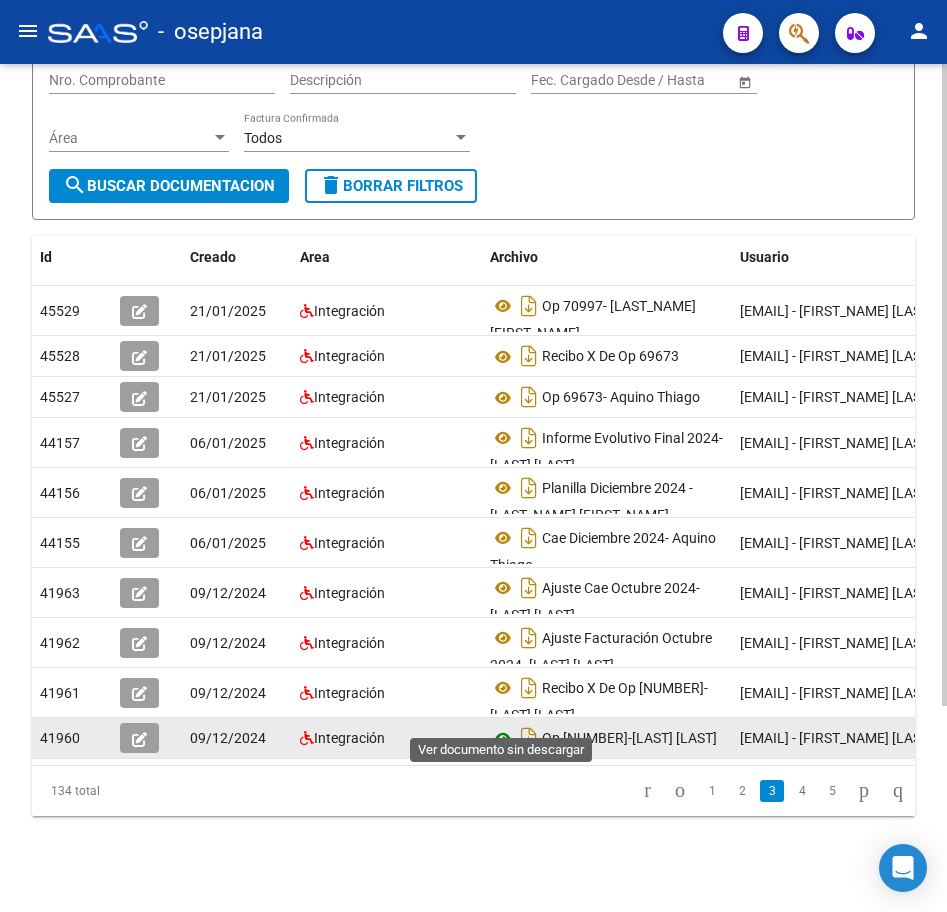 click 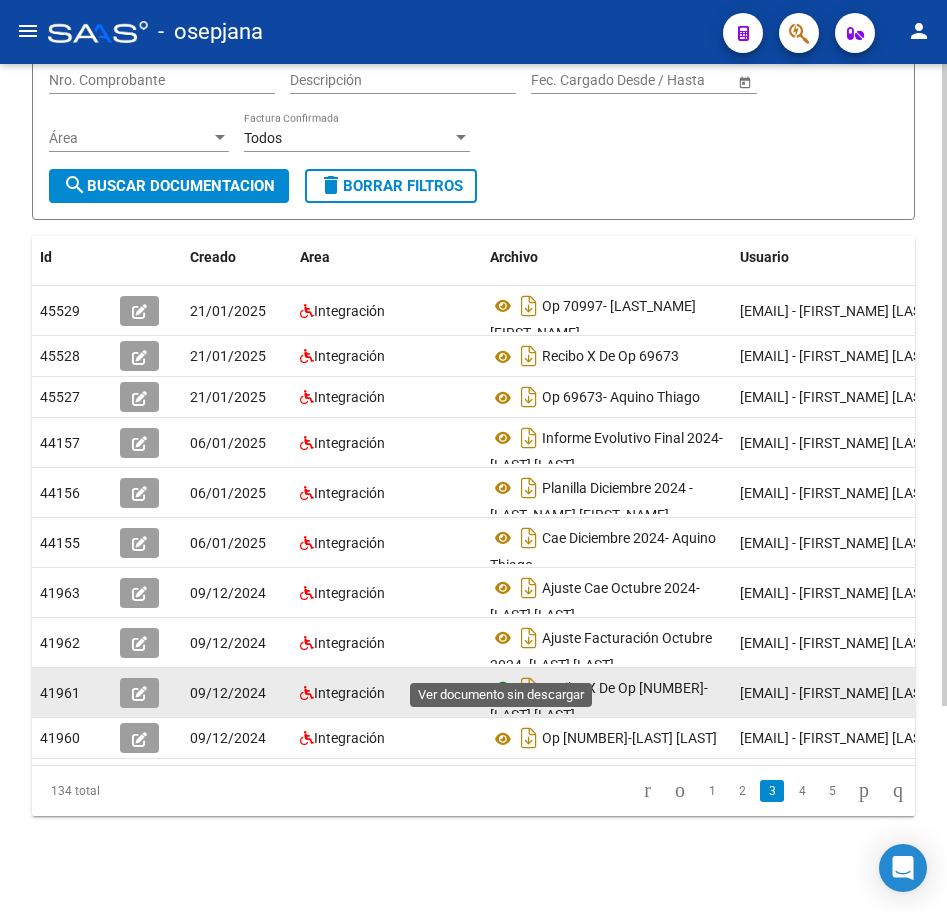 click 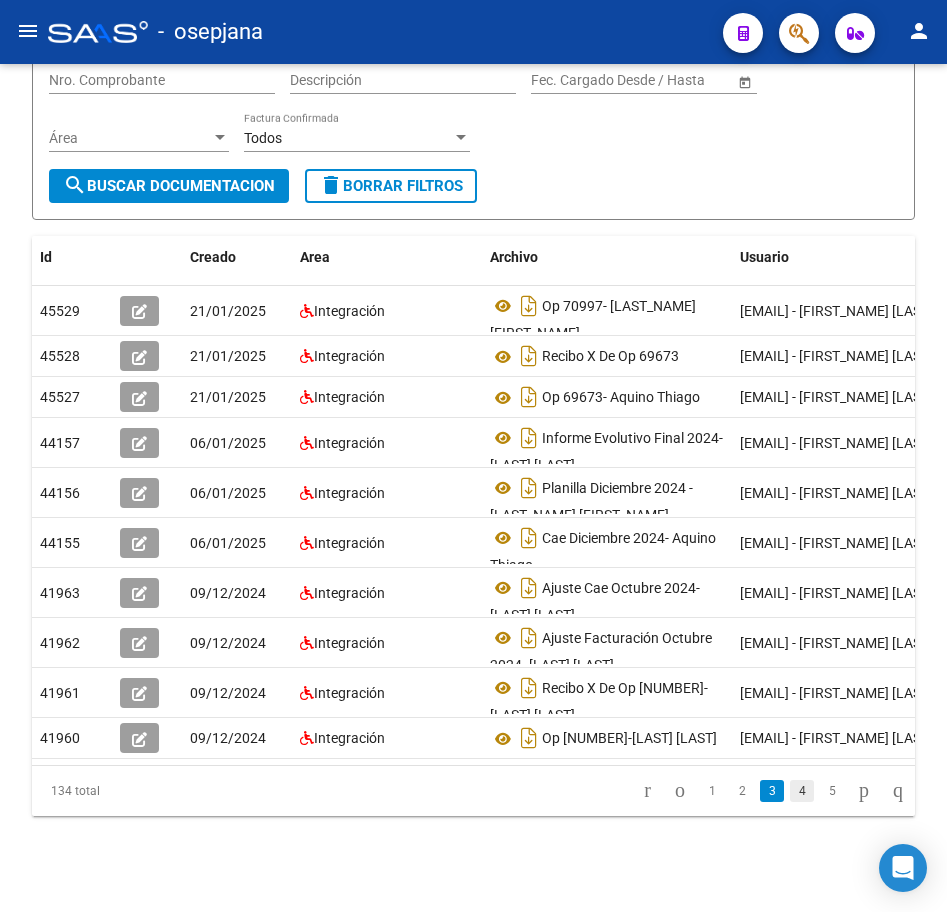 click on "4" 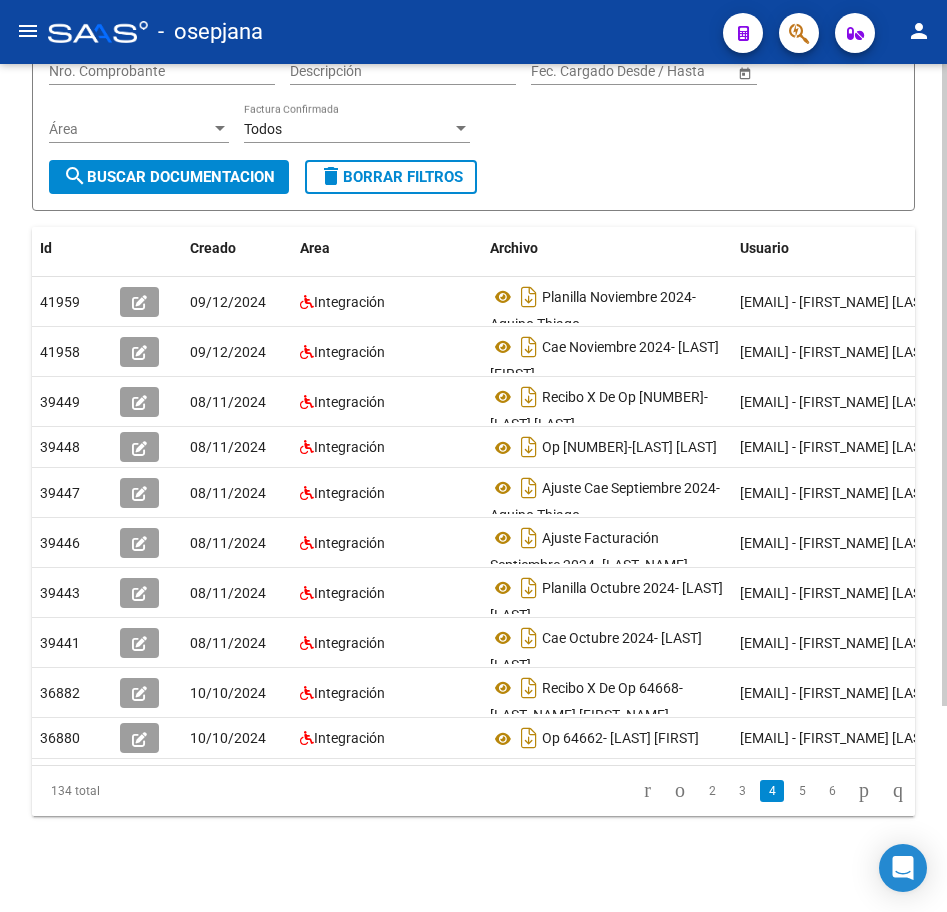 click on "PRESTADORES -> Comprobantes - Documentación Respaldatoria cloud_download  Exportar CSV   Descarga Masiva
Filtros Id 27353476322 CUIT / Razón Social Pto. Venta Nro. Comprobante Descripción Start date – End date Fec. Cargado Desde / Hasta Área Área Todos Factura Confirmada search  Buscar Documentacion  delete  Borrar Filtros  Id Creado Area Archivo Usuario Acción 41959
09/12/2024 Integración Planilla Noviembre 2024- [LAST_NAME] [FIRST_NAME]  [EMAIL] - [FIRST_NAME] [LAST_NAME]   41958
09/12/2024 Integración Cae Noviembre 2024- [LAST_NAME] [FIRST_NAME]  [EMAIL] - [FIRST_NAME] [LAST_NAME]   39449
08/11/2024 Integración Recibo X De Op 66080- [LAST_NAME] [FIRST_NAME]  [EMAIL] - [FIRST_NAME] [LAST_NAME]   39448
08/11/2024 Integración Op 66080- [LAST_NAME] [FIRST_NAME]  [EMAIL] - [FIRST_NAME] [LAST_NAME]   39447
08/11/2024 Integración Ajuste Cae Septiembre 2024- [LAST_NAME] [FIRST_NAME]  [EMAIL] - [FIRST_NAME] [LAST_NAME]   39446
08/11/2024 Integración 39443
39441" 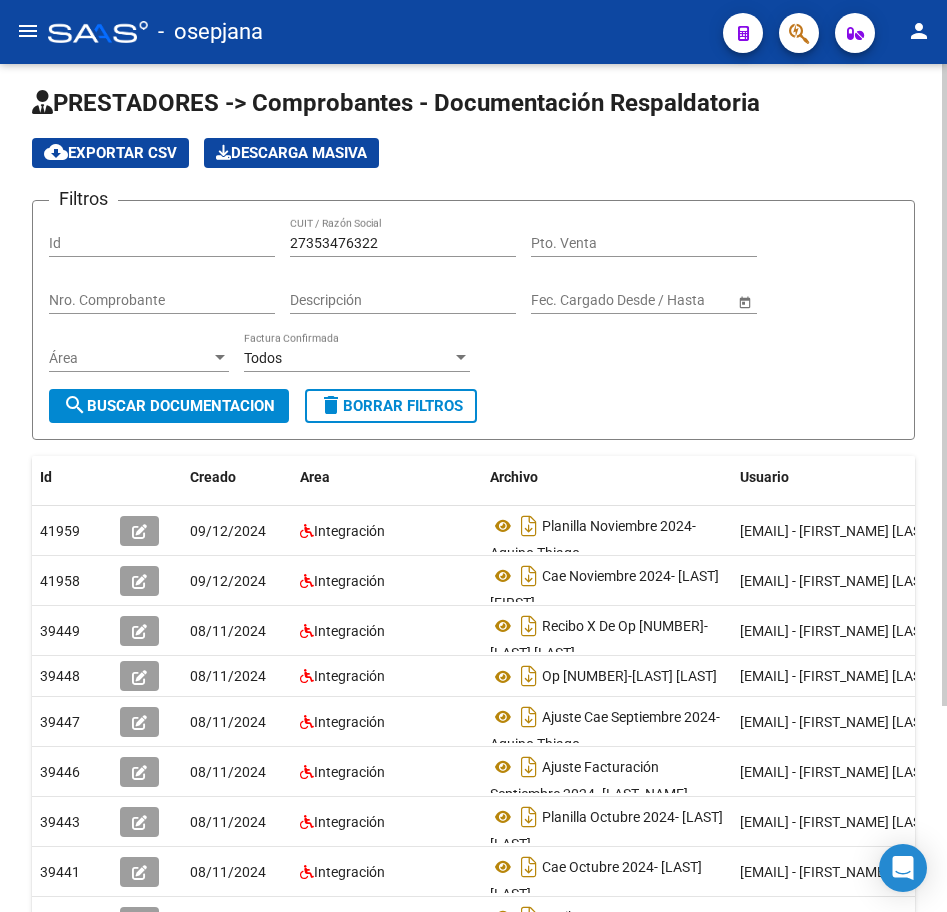 click on "menu -   osepjana  person    Firma Express     Reportes Tablero de Control Ingresos Percibidos Análisis de todos los conceptos (histórico) Análisis de todos los conceptos detalle (mensual) Apertura de Transferencias Reales (histórico) Análisis Ingresos RG por CUIT (mensual) Imputación de Códigos Ingresos Devengados Análisis Histórico Detalles Transferencias RG sin DDJJ Detalles por CUIL RG Detalles - MT/PD MT morosos Egresos Devengados Comprobantes Recibidos Facturación Apócrifa Auditorías x Área Auditorías x Usuario Ítems de Auditorías x Usuario Padrón Traspasos x O.S. Traspasos x Gerenciador Traspasos x Provincia Nuevos Aportantes Métricas - Padrón SSS Métricas - Crecimiento Población Tesorería Cheques Emitidos Transferencias Bancarias Realizadas    Tesorería Extractos Procesados (csv) Extractos Originales (pdf) Otros Ingresos Cheques Emitidos Pendientes de Depósito Cheques Depositados Histórico Auditorías Confirmadas    Liquidación de Convenios Liquidación Publicada" at bounding box center [473, 456] 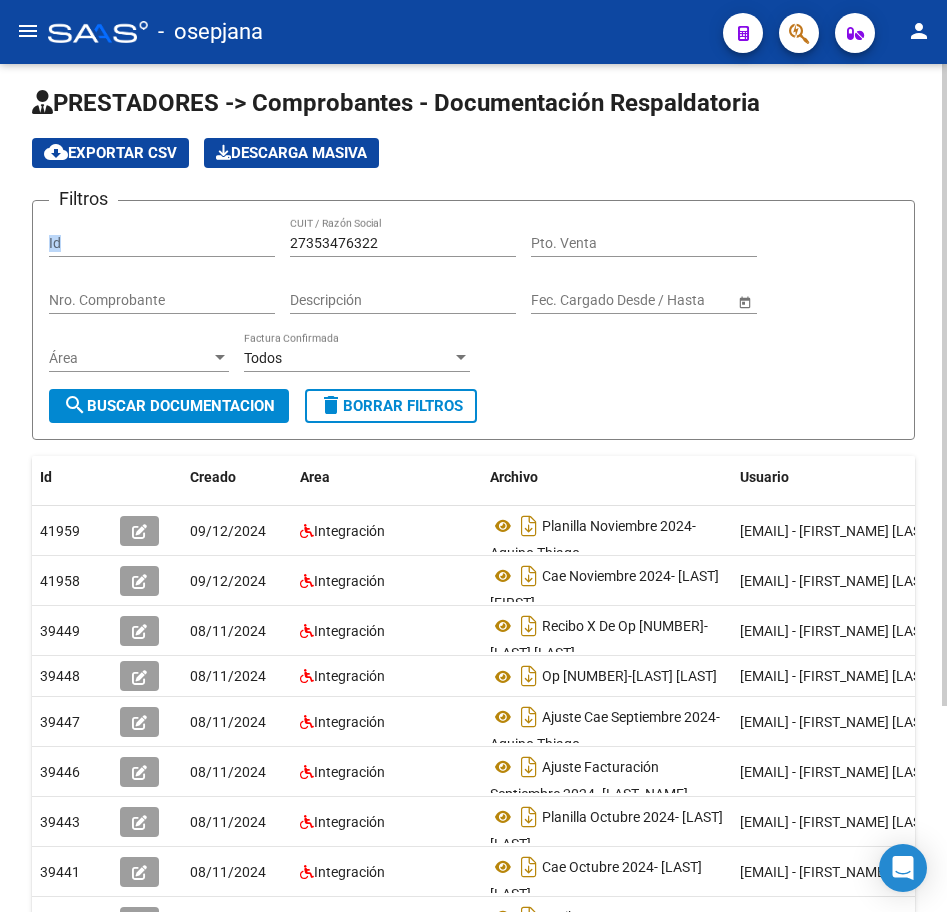 drag, startPoint x: 394, startPoint y: 232, endPoint x: 233, endPoint y: 232, distance: 161 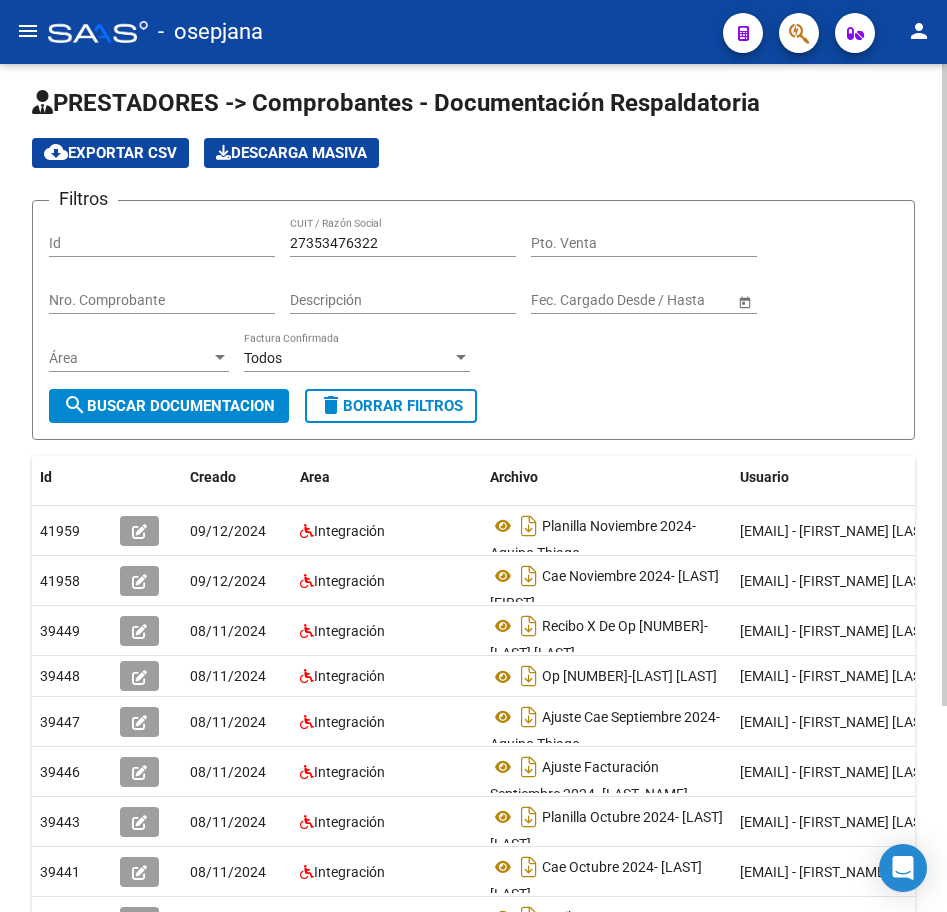 drag, startPoint x: 233, startPoint y: 232, endPoint x: 409, endPoint y: 249, distance: 176.81912 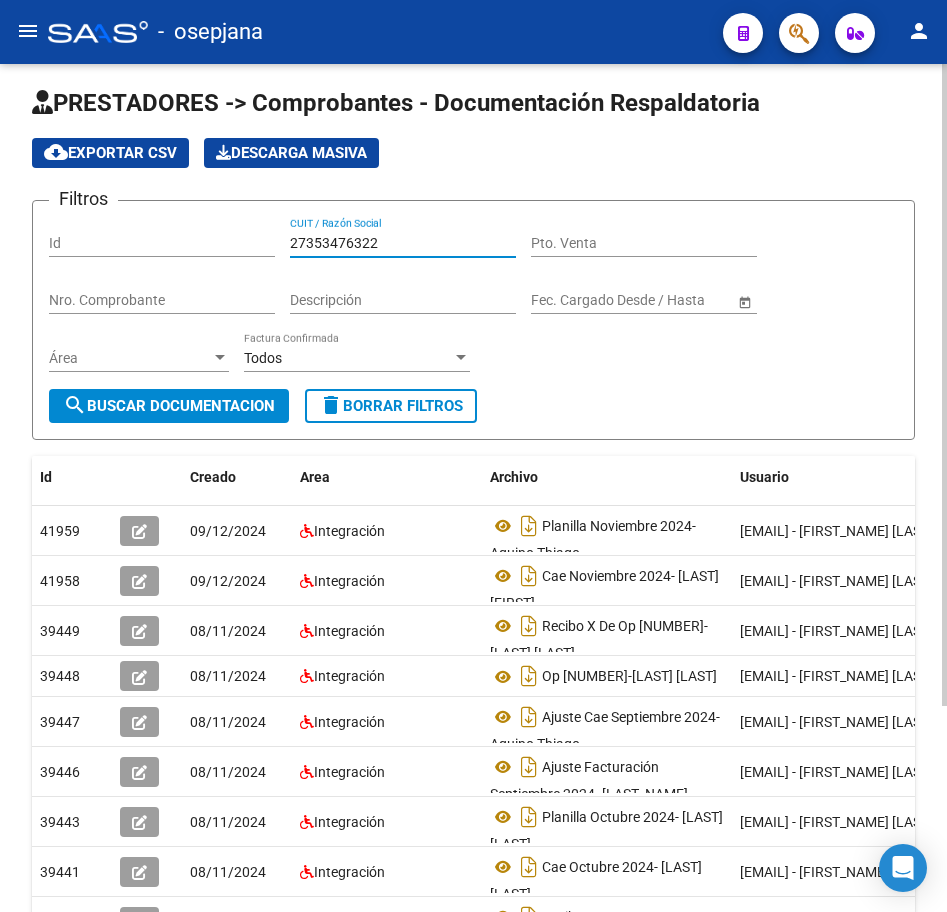 drag, startPoint x: 165, startPoint y: 237, endPoint x: 134, endPoint y: 237, distance: 31 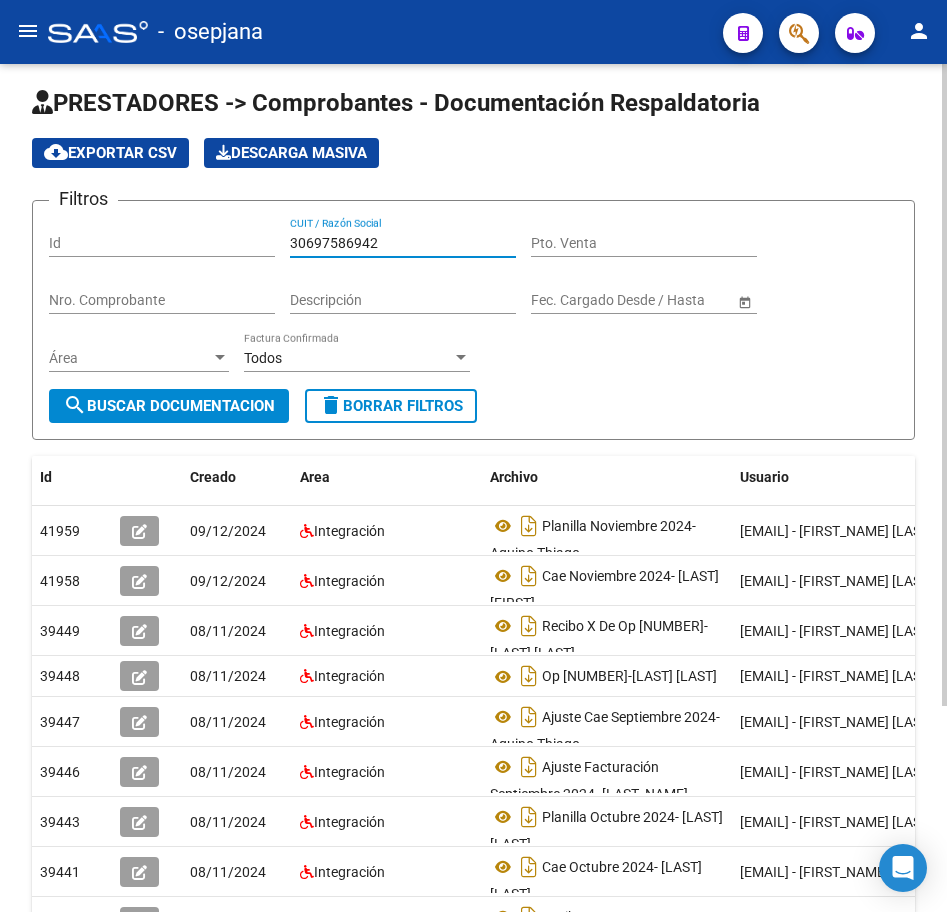 click on "search  Buscar Documentacion" 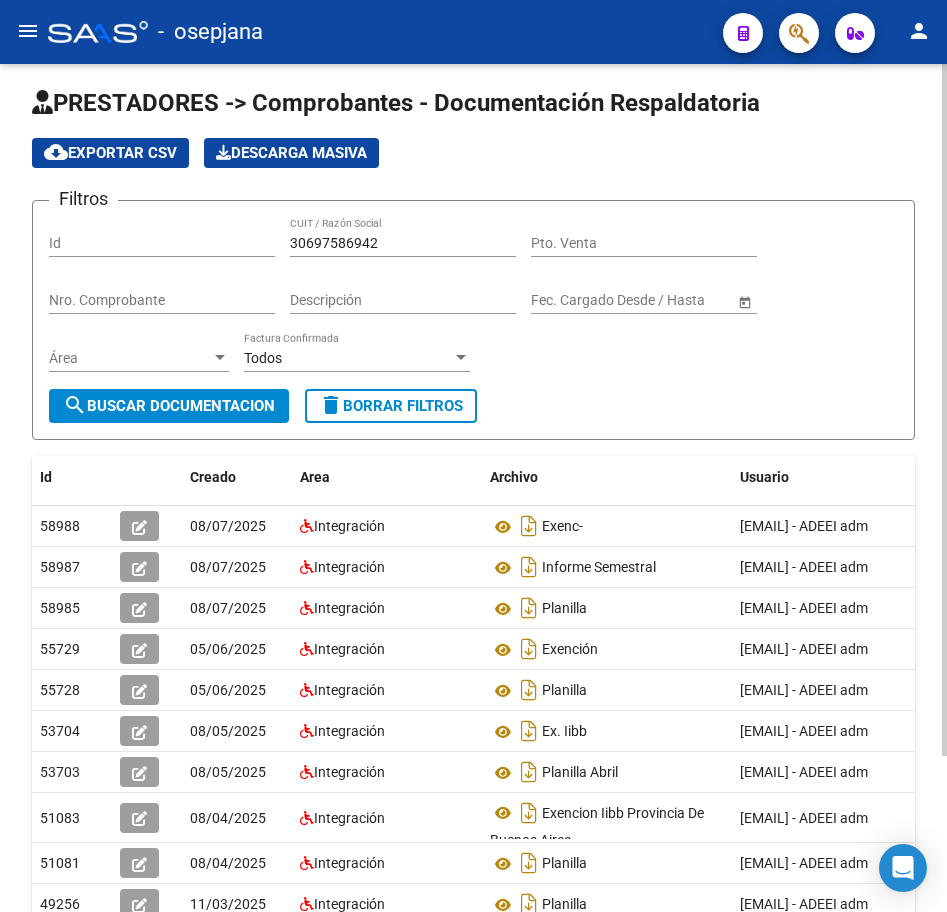 click on "Filtros Id 30697586942 CUIT / Razón Social Pto. Venta Nro. Comprobante Descripción Start date – End date Fec. Cargado Desde / Hasta Área Área Todos Factura Confirmada search  Buscar Documentacion  delete  Borrar Filtros" 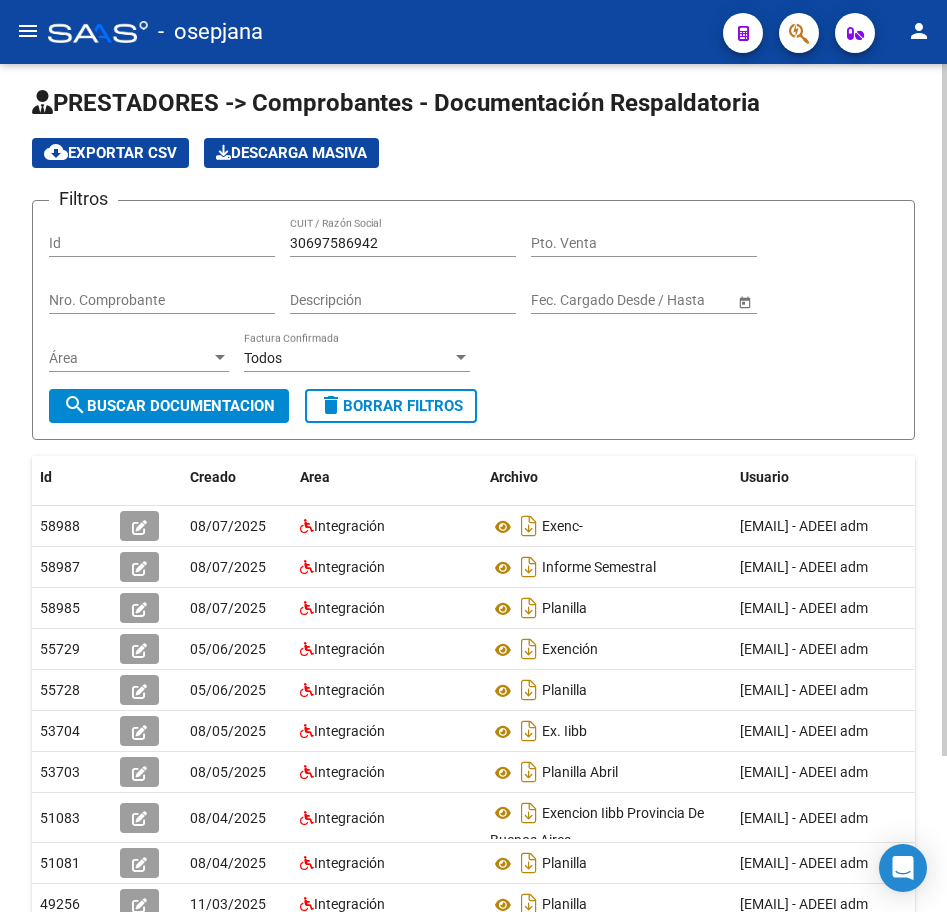 click on "PRESTADORES -> Comprobantes - Documentación Respaldatoria cloud_download  Exportar CSV   Descarga Masiva
Filtros Id 30697586942 CUIT / Razón Social Pto. Venta Nro. Comprobante Descripción Start date – End date Fec. Cargado Desde / Hasta Área Área Todos Factura Confirmada search  Buscar Documentacion  delete  Borrar Filtros  Id Creado Area Archivo Usuario Acción 58988
08/07/2025 Integración Exenc-  [EMAIL] - [ORG] adm  58987
08/07/2025 Integración Informe Semestral  [EMAIL] - [ORG] adm  58985
08/07/2025 Integración Planilla  [EMAIL] - [ORG] adm  55729
05/06/2025 Integración Exención   [EMAIL] - [ORG] adm  55728
05/06/2025 Integración Planilla  [EMAIL] - [ORG] adm  53704
08/05/2025 Integración Ex. Iibb  [EMAIL] - [ORG] adm  53703
08/05/2025 Integración Planilla Abril  [EMAIL] - [ORG] adm  51083
08/04/2025 Integración 51081
49256" 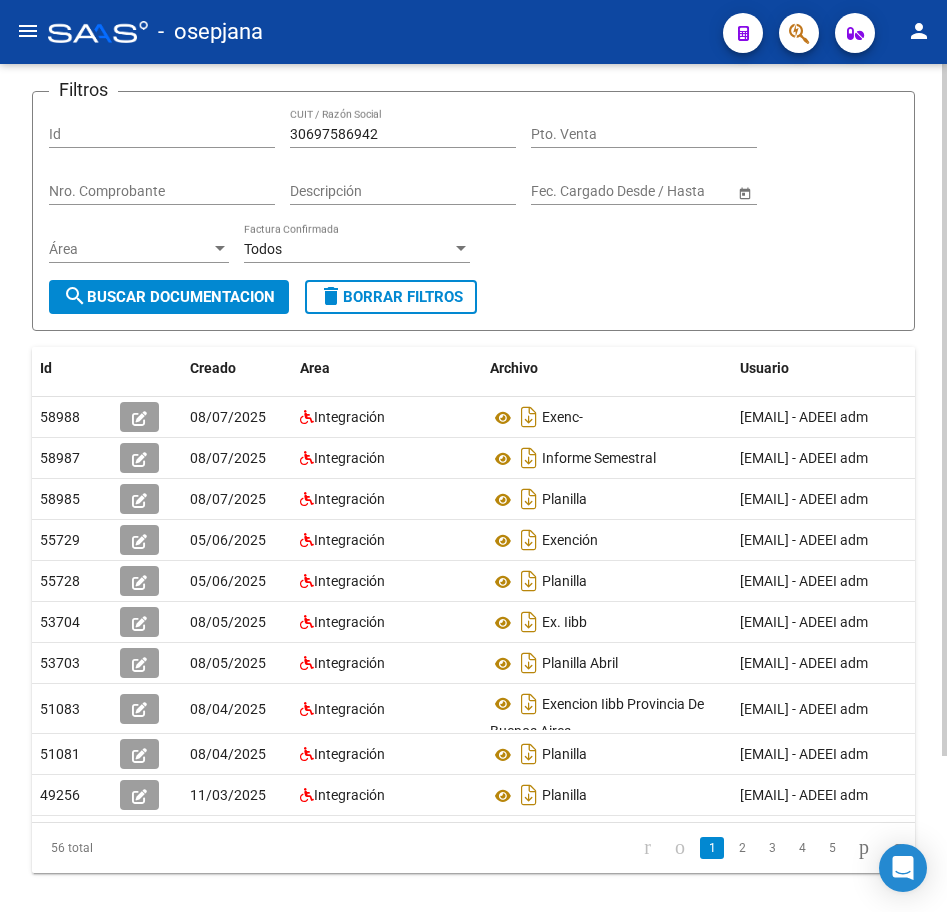 scroll, scrollTop: 191, scrollLeft: 0, axis: vertical 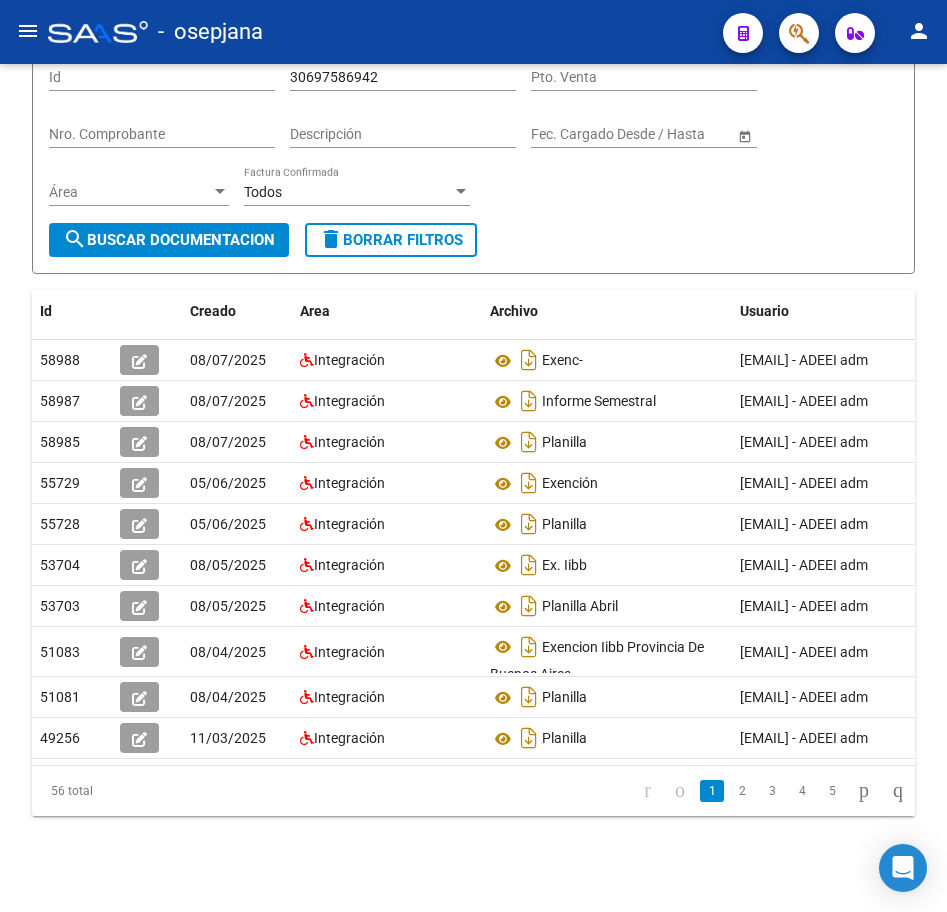 click on "2" 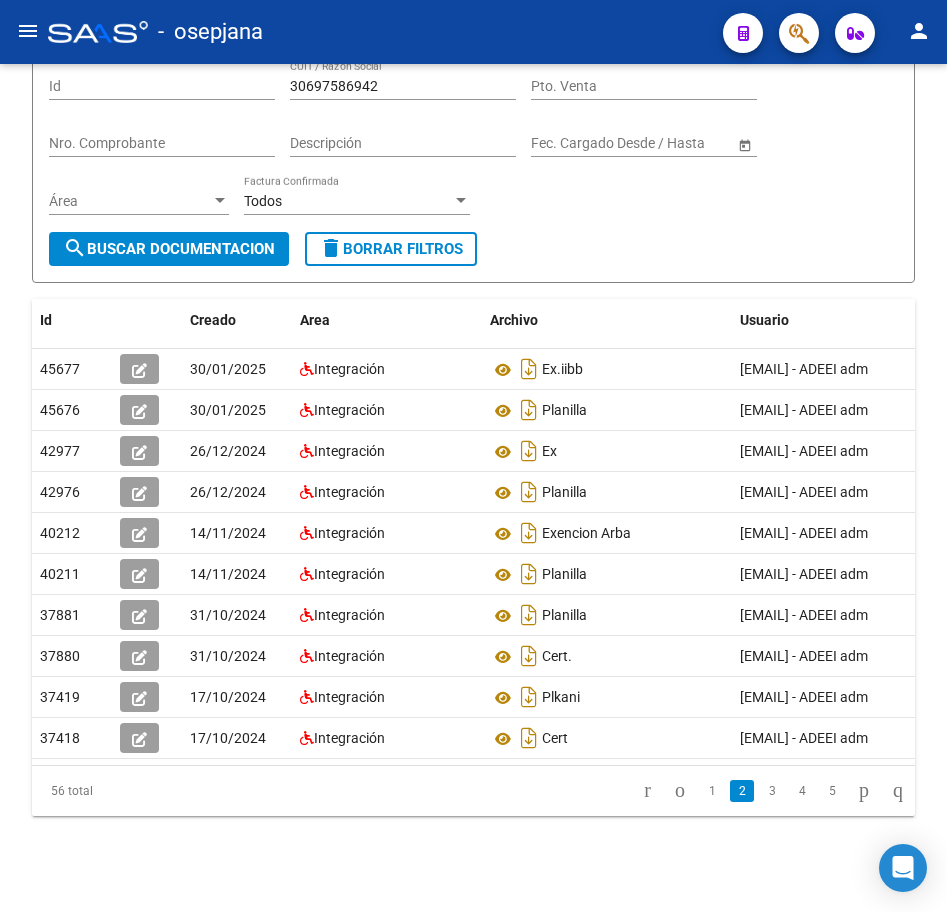 scroll, scrollTop: 182, scrollLeft: 0, axis: vertical 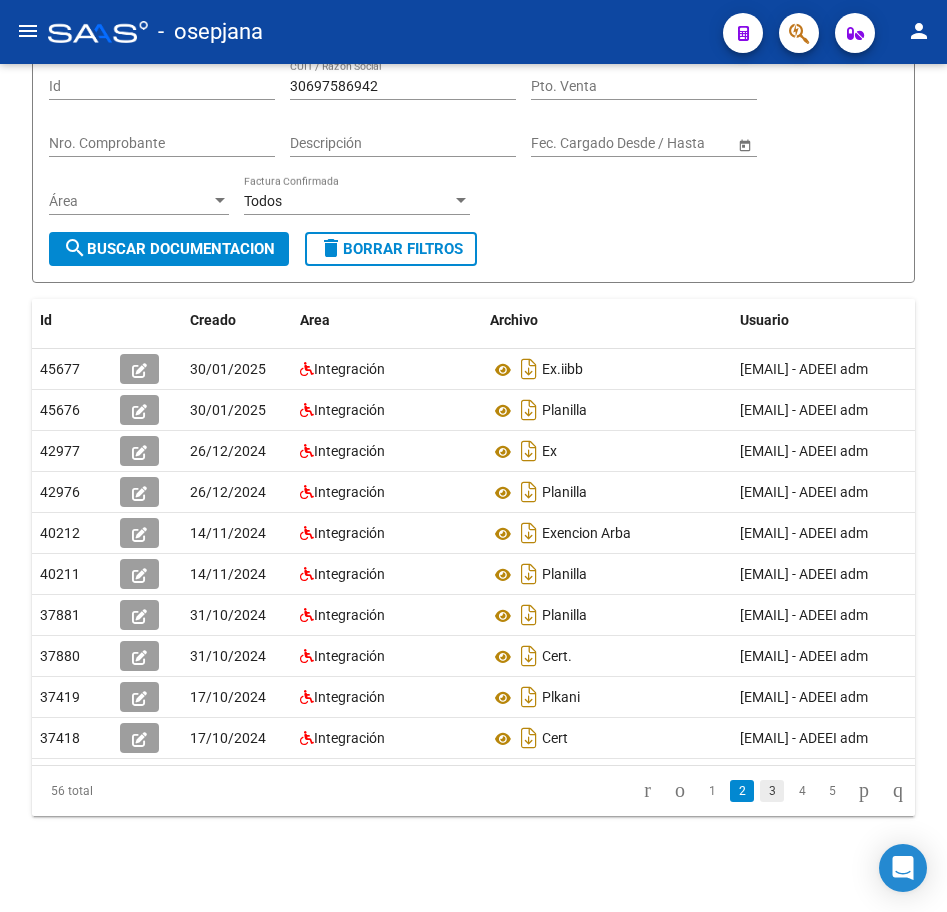 click on "3" 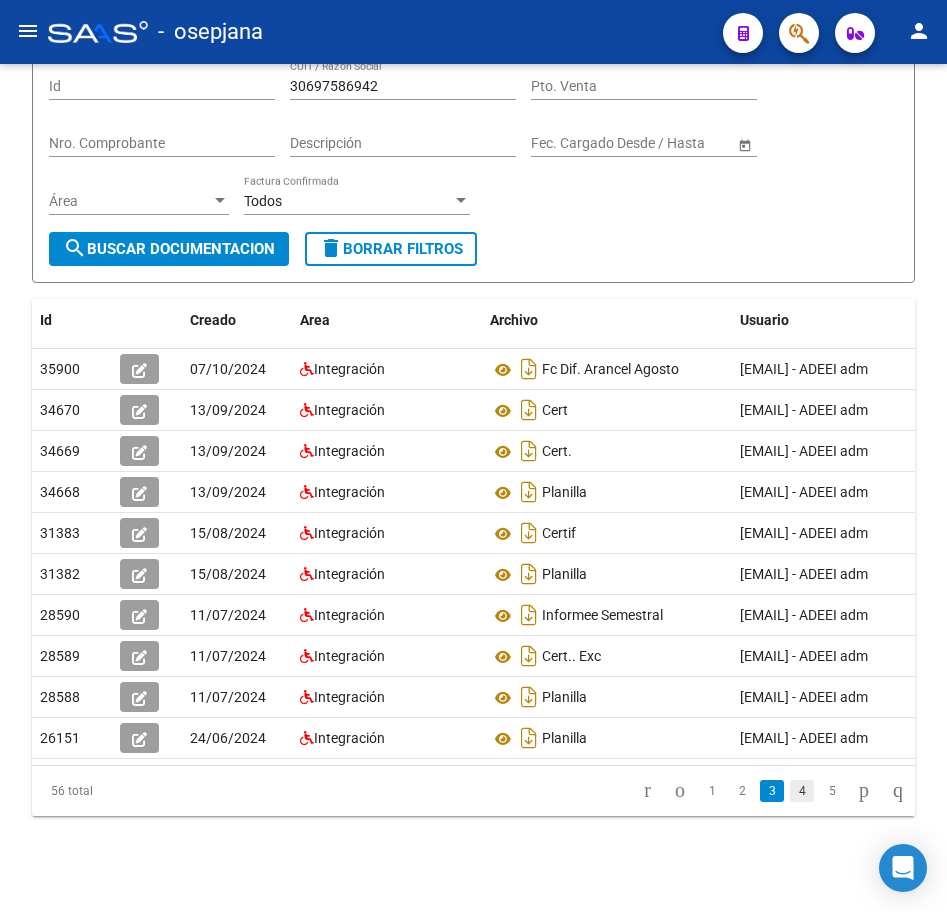 click on "4" 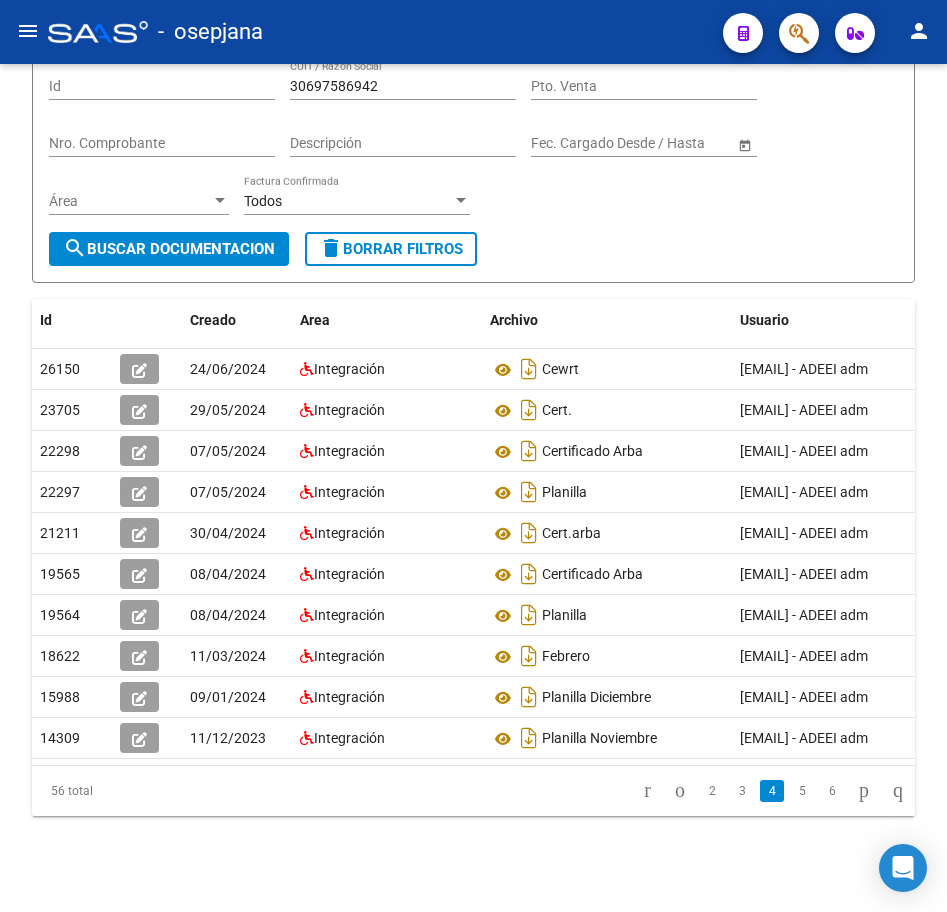 drag, startPoint x: 791, startPoint y: 791, endPoint x: 924, endPoint y: 824, distance: 137.03284 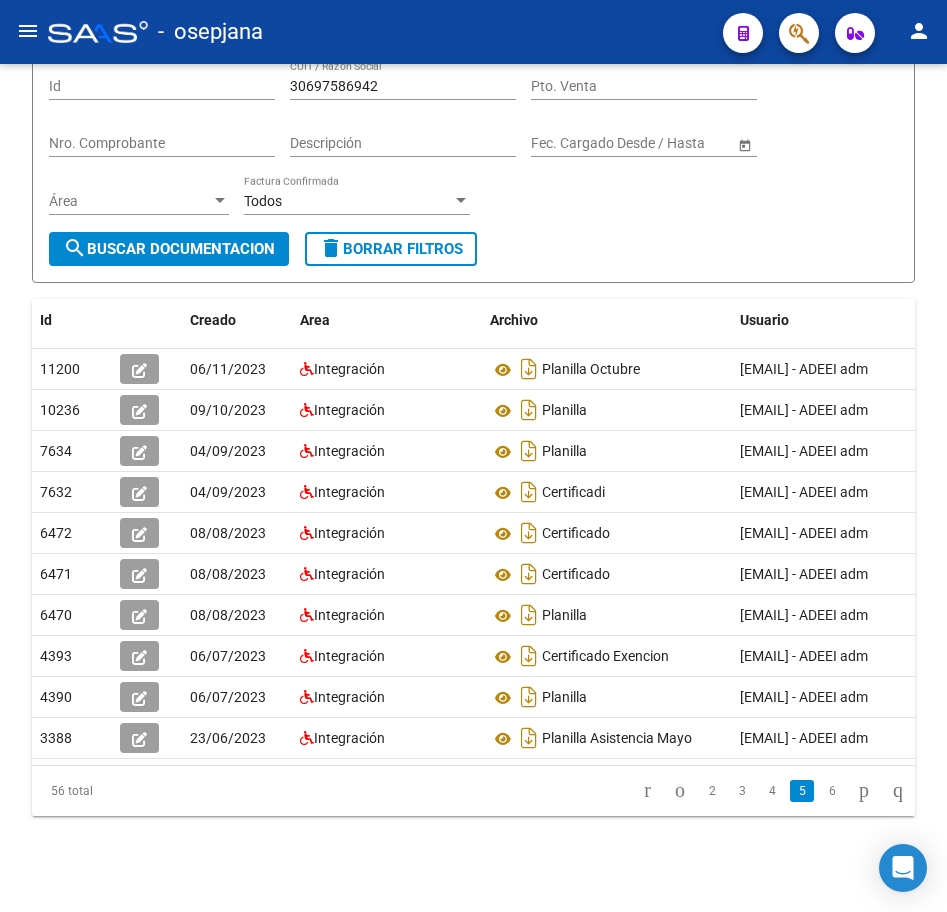 scroll, scrollTop: 0, scrollLeft: 0, axis: both 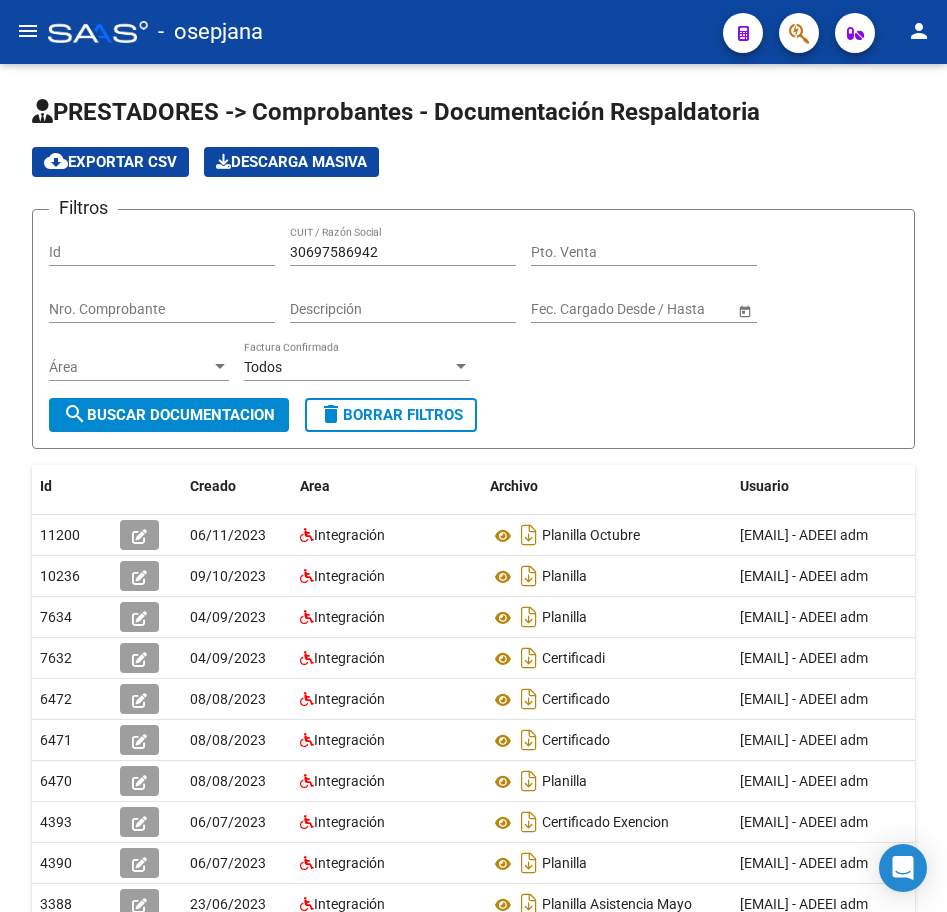 click on "PRESTADORES -> Comprobantes - Documentación Respaldatoria cloud_download  Exportar CSV   Descarga Masiva
Filtros Id [NUMBER] CUIT / Razón Social Pto. Venta Nro. Comprobante Descripción Start date – End date Fec. Cargado Desde / Hasta Área Área Todos Factura Confirmada search  Buscar Documentacion  delete  Borrar Filtros  Id Creado Area Archivo Usuario Acción [NUMBER]
06/11/2023 Integración Planilla Octubre  [EMAIL] - ADEEI adm  [NUMBER]
09/10/2023 Integración Planilla  [EMAIL] - ADEEI adm  [NUMBER]
04/09/2023 Integración Planilla  [EMAIL] - ADEEI adm  [NUMBER]
04/09/2023 Integración Certificadi  [EMAIL] - ADEEI adm  [NUMBER]
08/08/2023 Integración Certificado  [EMAIL] - ADEEI adm  [NUMBER]
08/08/2023 Integración Certificado  [EMAIL] - ADEEI adm  [NUMBER]
08/08/2023 Integración Planilla  [EMAIL] - ADEEI adm  [NUMBER]
06/07/2023 Integración [NUMBER]
06/07/2023" 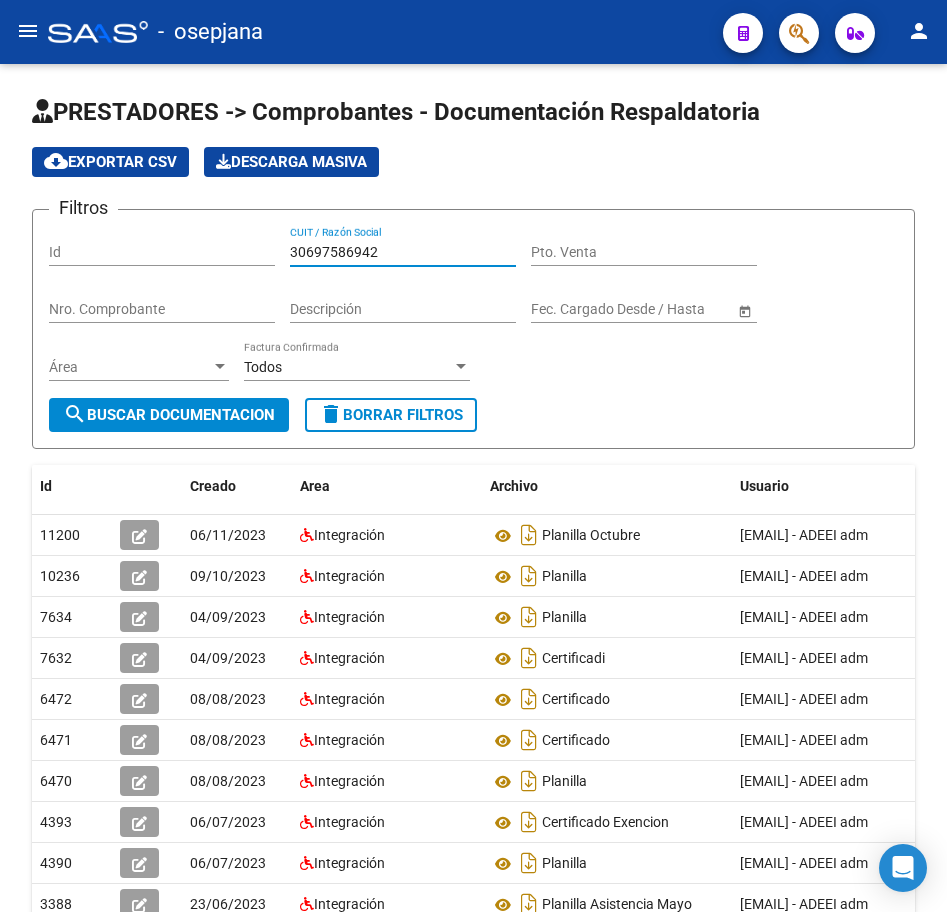 drag, startPoint x: 398, startPoint y: 256, endPoint x: 128, endPoint y: 248, distance: 270.1185 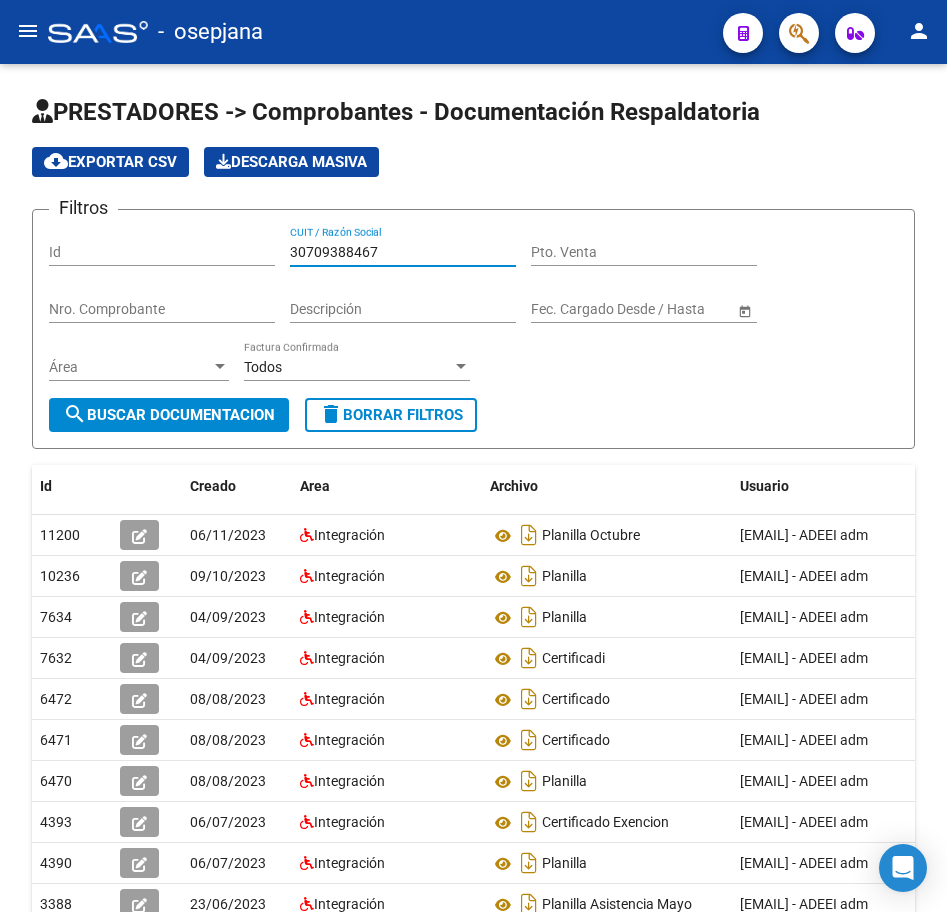 click on "search  Buscar Documentacion" 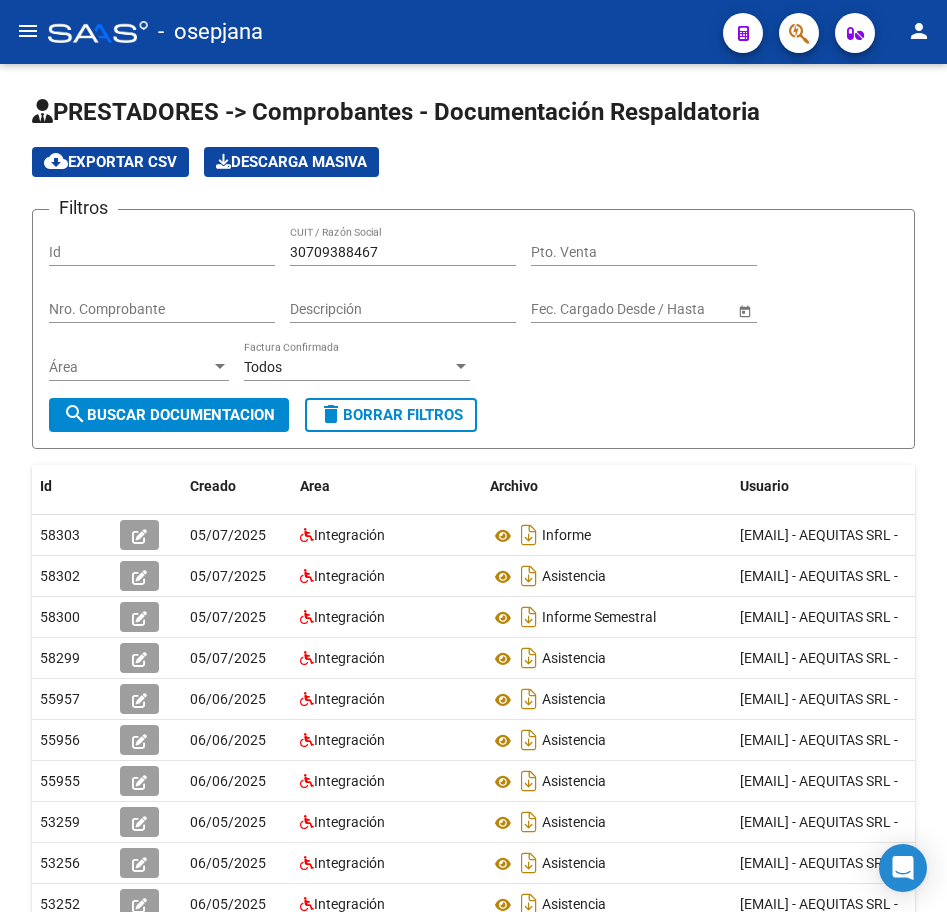 click on "menu -   osepjana  person    Firma Express     Reportes Tablero de Control Ingresos Percibidos Análisis de todos los conceptos (histórico) Análisis de todos los conceptos detalle (mensual) Apertura de Transferencias Reales (histórico) Análisis Ingresos RG por CUIT (mensual) Imputación de Códigos Ingresos Devengados Análisis Histórico Detalles Transferencias RG sin DDJJ Detalles por CUIL RG Detalles - MT/PD MT morosos Egresos Devengados Comprobantes Recibidos Facturación Apócrifa Auditorías x Área Auditorías x Usuario Ítems de Auditorías x Usuario Padrón Traspasos x O.S. Traspasos x Gerenciador Traspasos x Provincia Nuevos Aportantes Métricas - Padrón SSS Métricas - Crecimiento Población Tesorería Cheques Emitidos Transferencias Bancarias Realizadas    Tesorería Extractos Procesados (csv) Extractos Originales (pdf) Otros Ingresos Cheques Emitidos Pendientes de Depósito Cheques Depositados Histórico Auditorías Confirmadas    Liquidación de Convenios Liquidación Publicada" at bounding box center [473, 456] 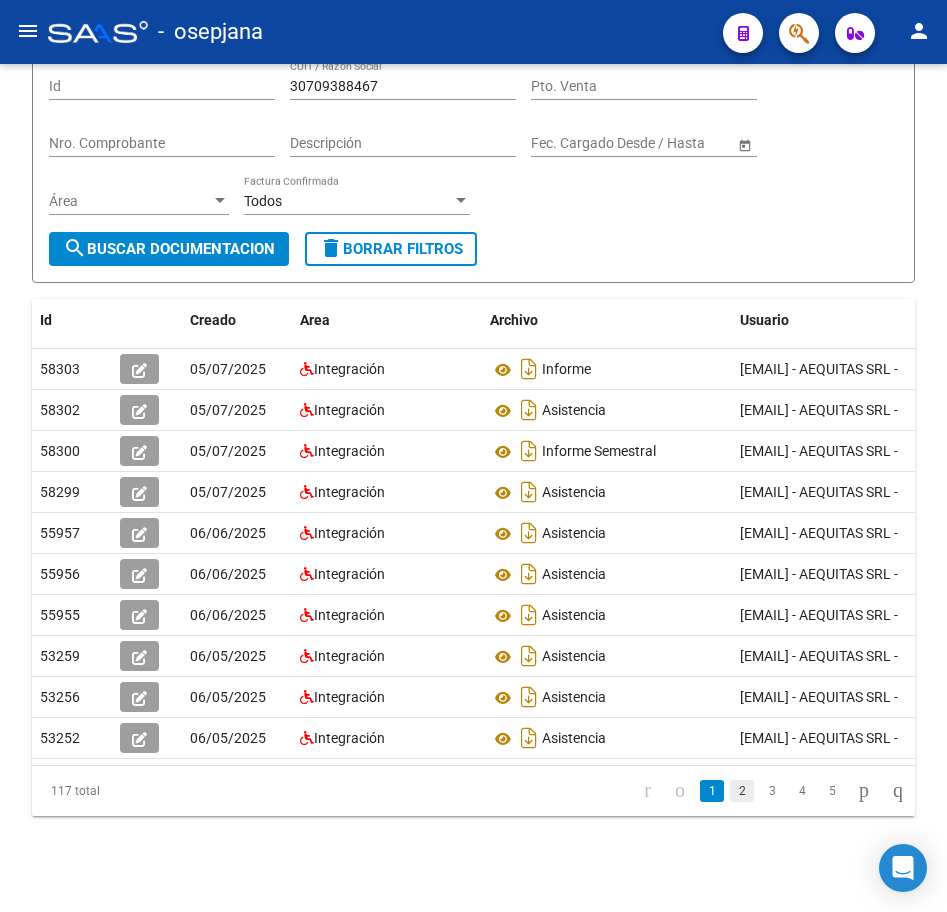 click on "2" 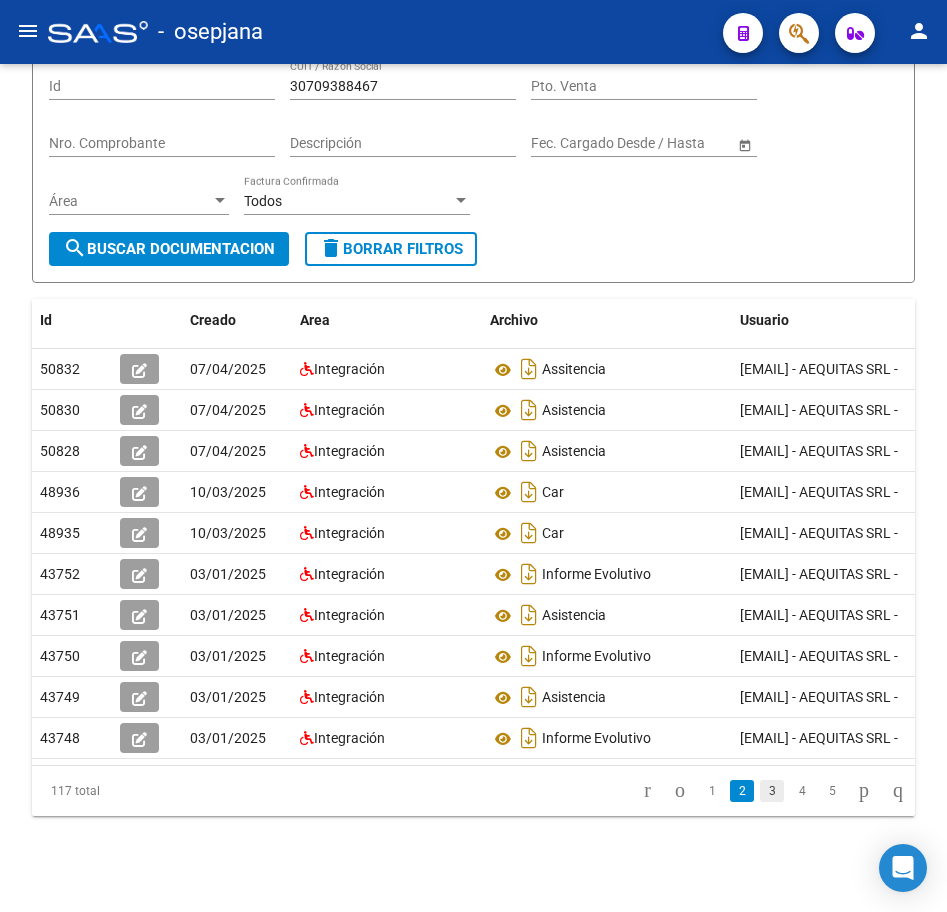 click on "3" 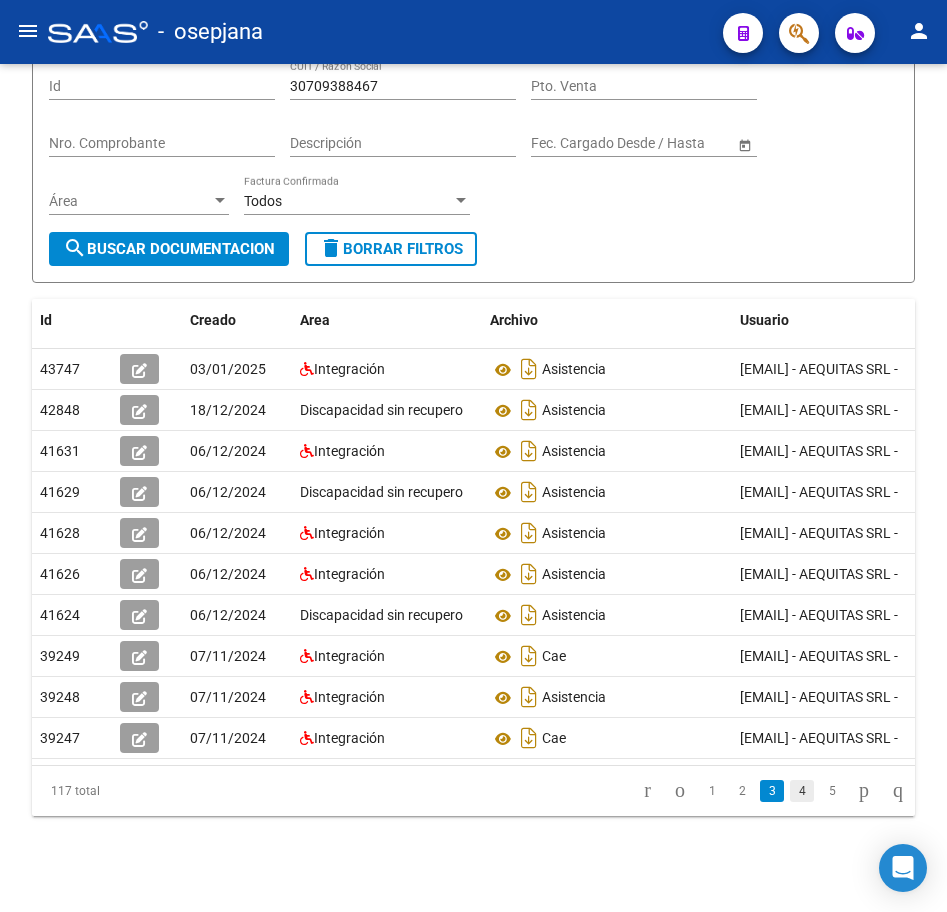 click on "4" 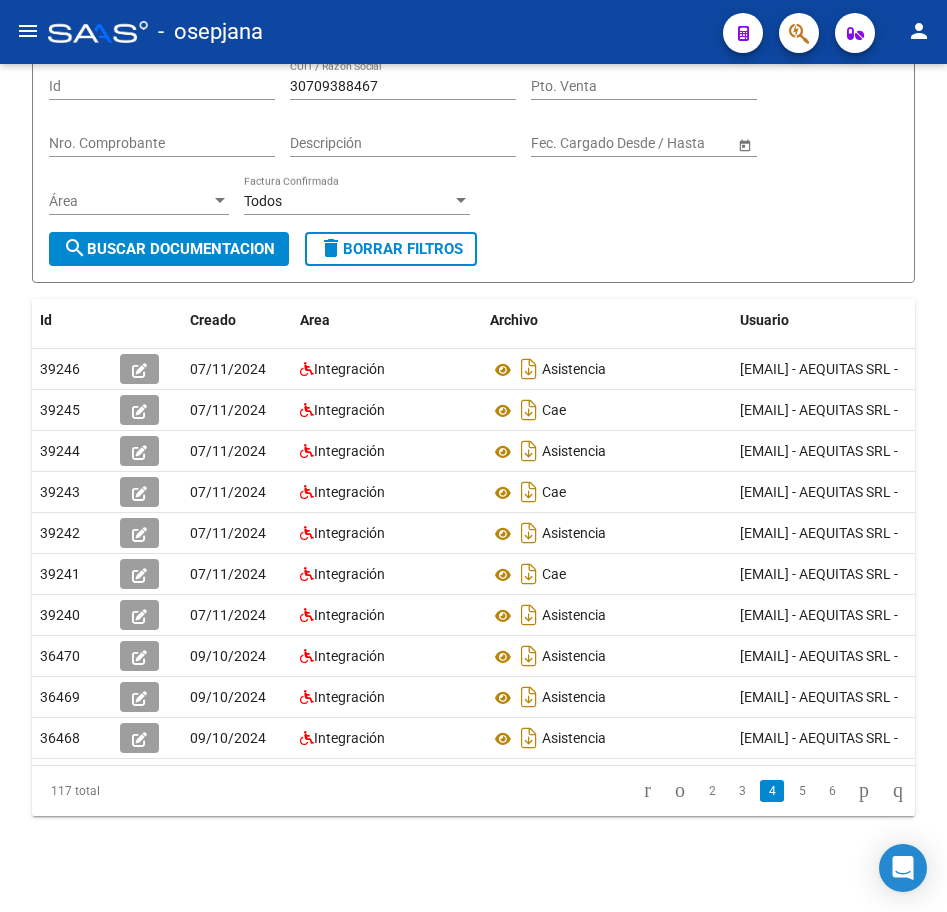 drag, startPoint x: 787, startPoint y: 799, endPoint x: 802, endPoint y: 789, distance: 18.027756 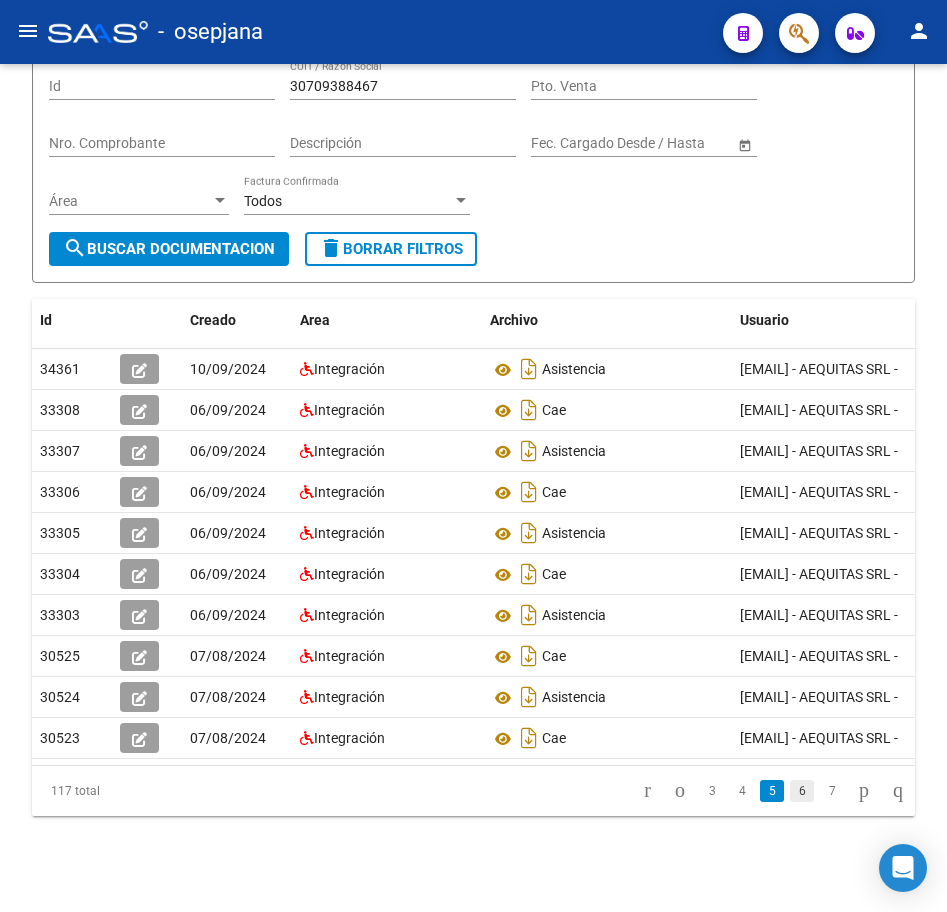 click on "6" 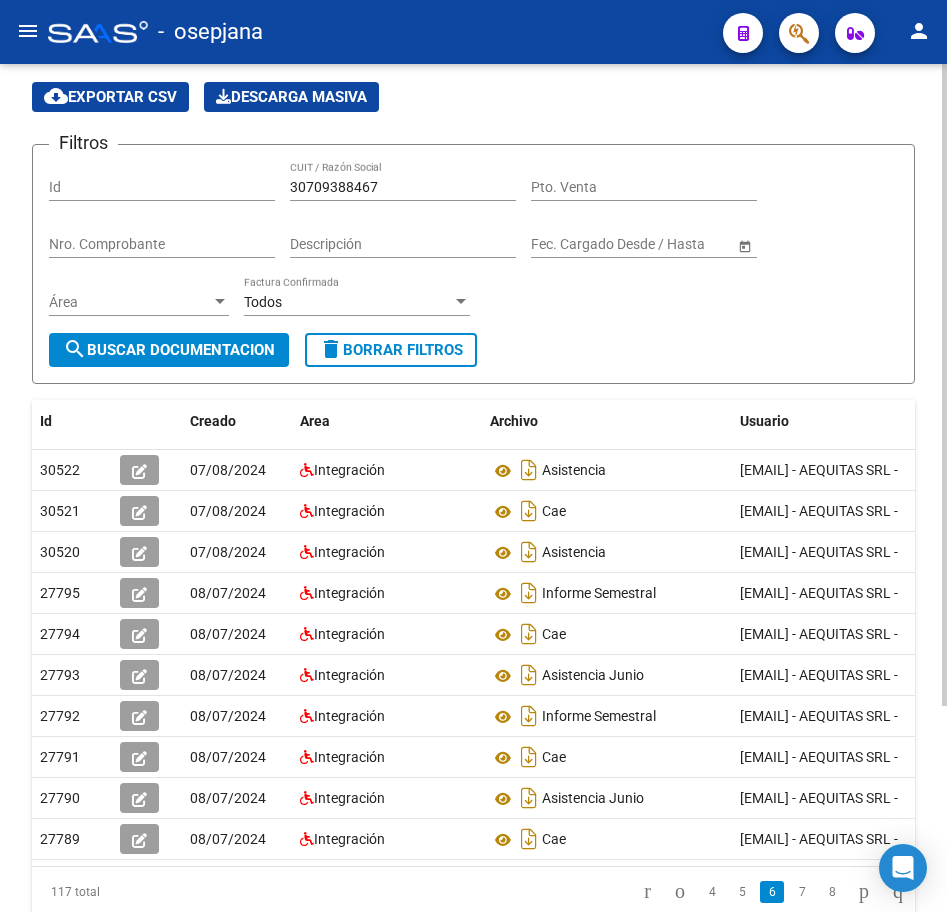 click on "PRESTADORES -> Comprobantes - Documentación Respaldatoria cloud_download  Exportar CSV   Descarga Masiva
Filtros Id [NUMBER] CUIT / Razón Social Pto. Venta Nro. Comprobante Descripción Start date – End date Fec. Cargado Desde / Hasta Área Área Todos Factura Confirmada search  Buscar Documentacion  delete  Borrar Filtros  Id Creado Area Archivo Usuario Acción [NUMBER]
07/08/2024 Integración Asistencia  [EMAIL] - [LAST] SRL -  [NUMBER]
07/08/2024 Integración Cae  [EMAIL] - [LAST] SRL -  [NUMBER]
07/08/2024 Integración Asistencia  [EMAIL] - [LAST] SRL -  [NUMBER]
08/07/2024 Integración Informe Semestral  [EMAIL] - [LAST] SRL -  [NUMBER]
08/07/2024 Integración Cae  [EMAIL] - [LAST] SRL -  [NUMBER]
08/07/2024 Integración Asistencia Junio  [EMAIL] - [LAST] SRL -  [NUMBER]
08/07/2024 Integración [NUMBER]" 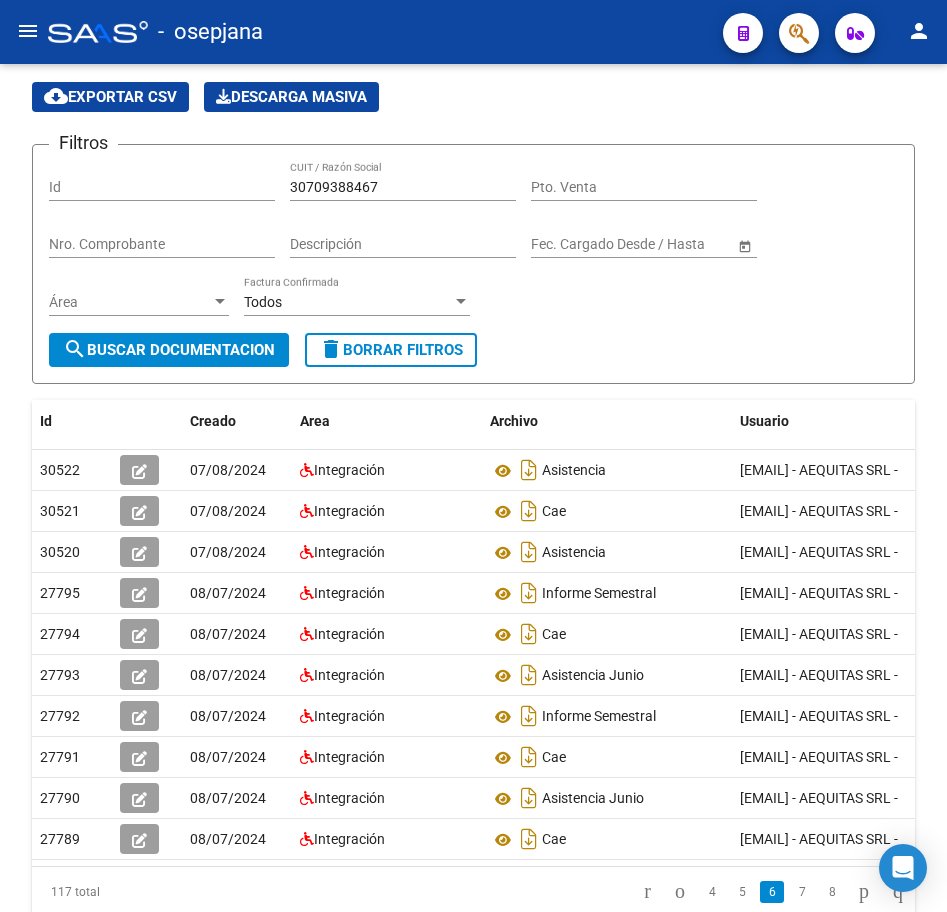 scroll, scrollTop: 42, scrollLeft: 0, axis: vertical 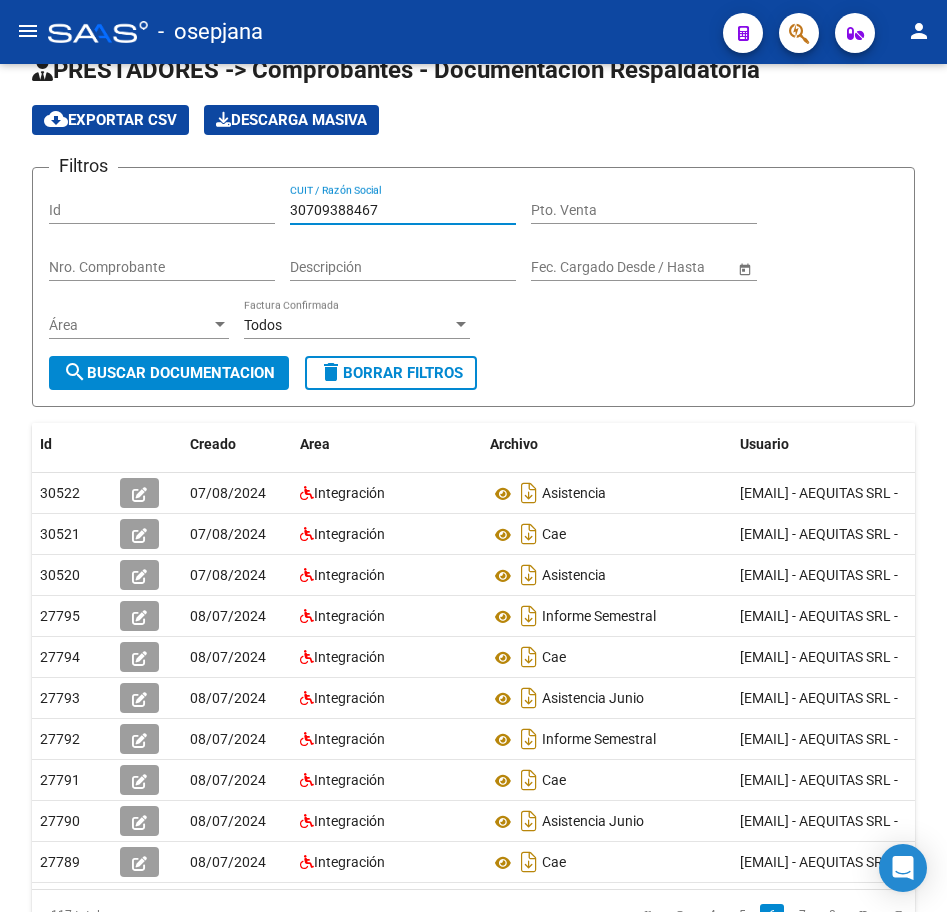drag, startPoint x: 388, startPoint y: 209, endPoint x: 206, endPoint y: 200, distance: 182.2224 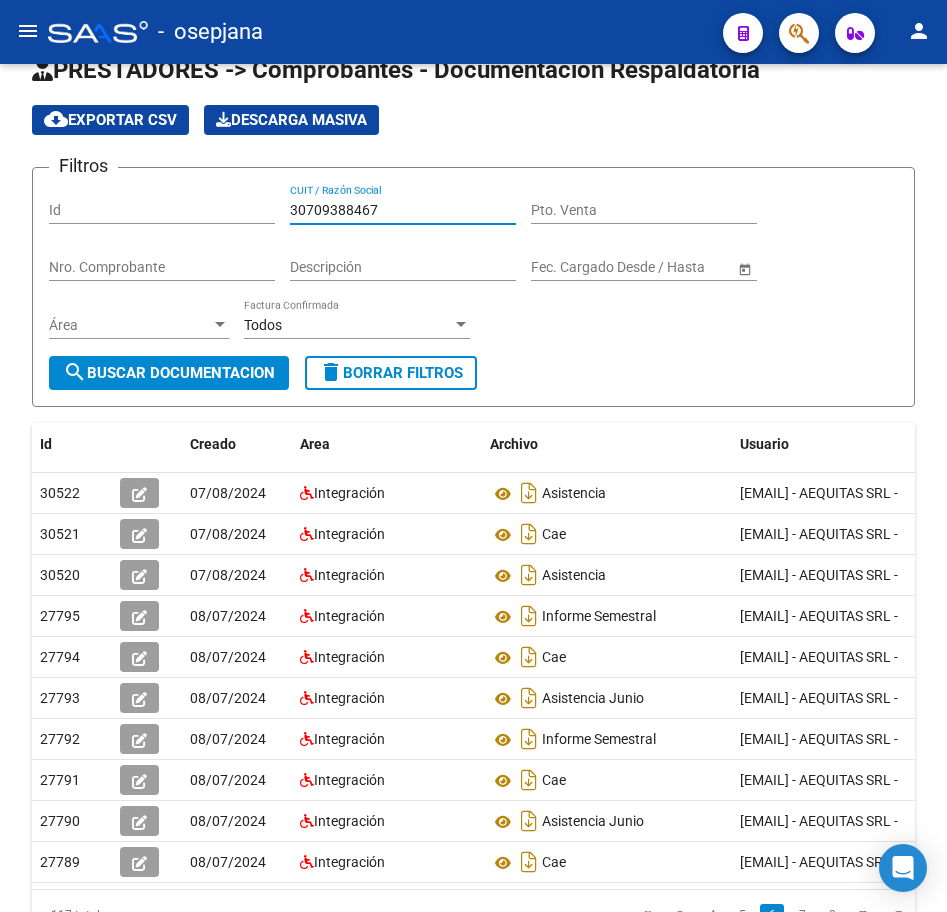 paste on "696256574" 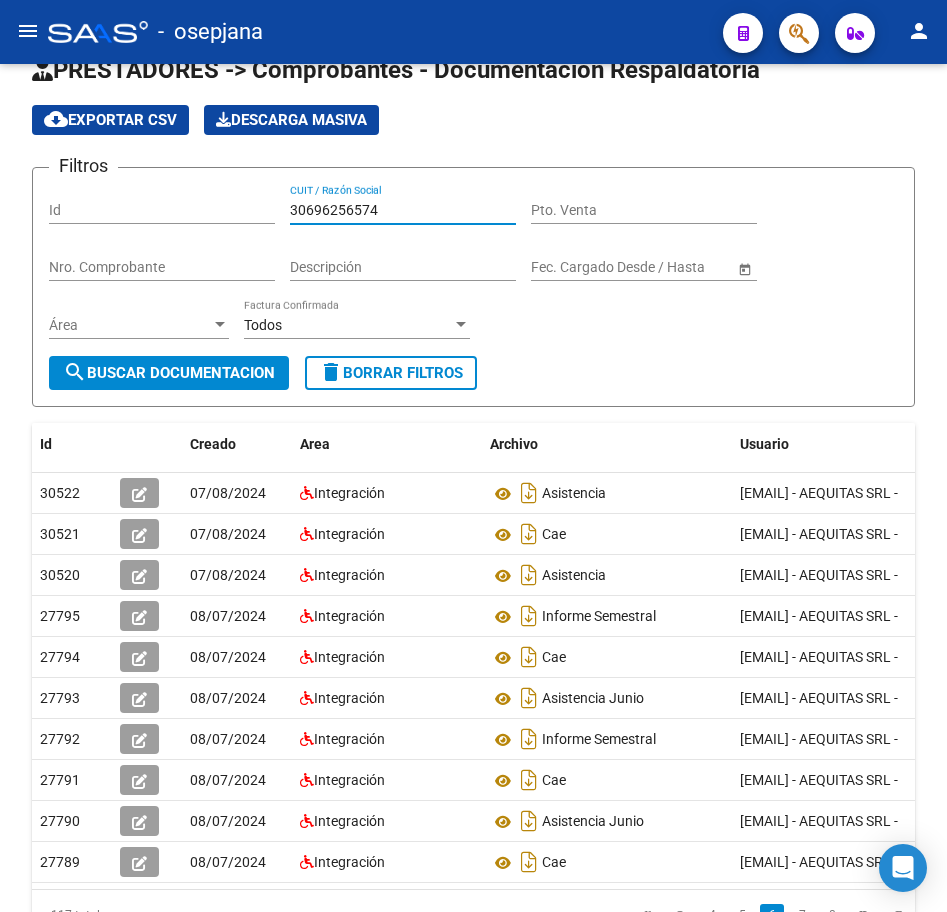 type on "30696256574" 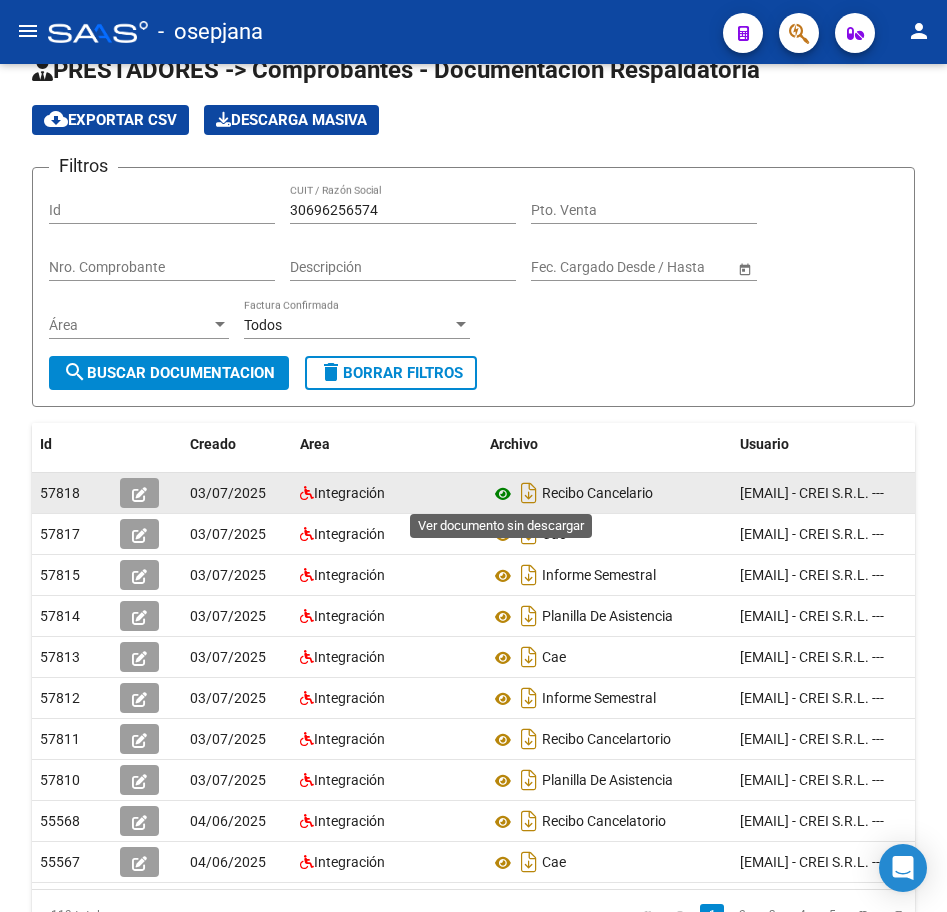 click 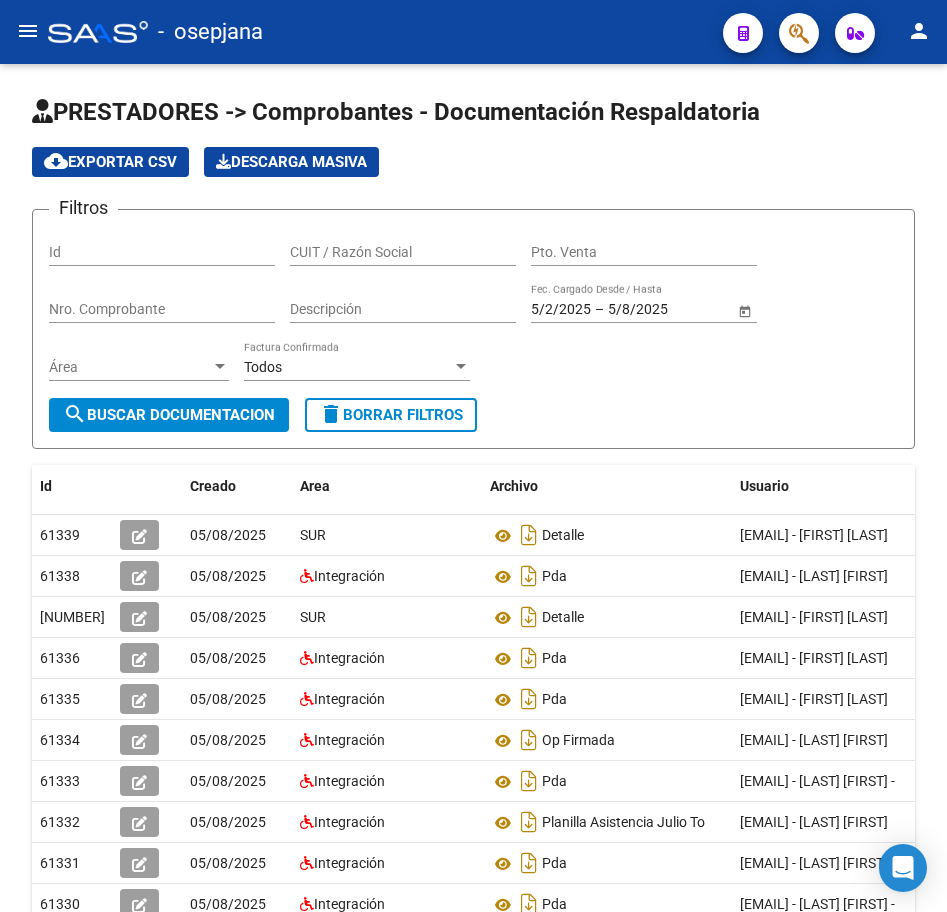 scroll, scrollTop: 0, scrollLeft: 0, axis: both 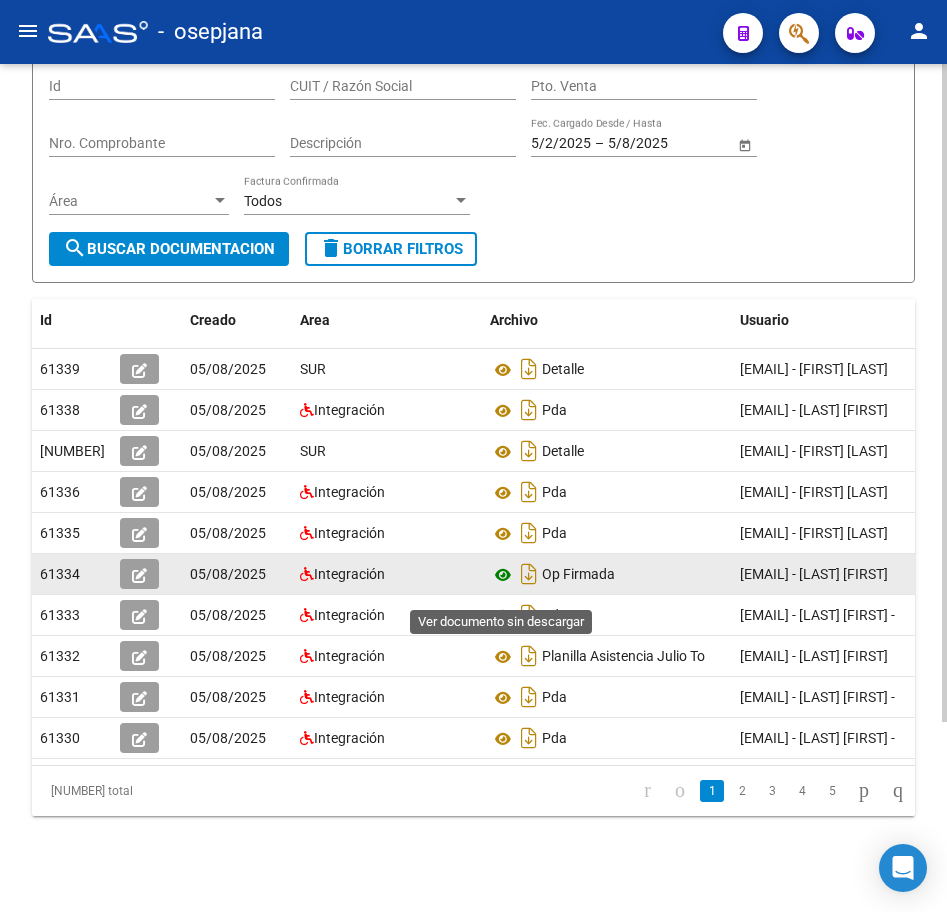 click 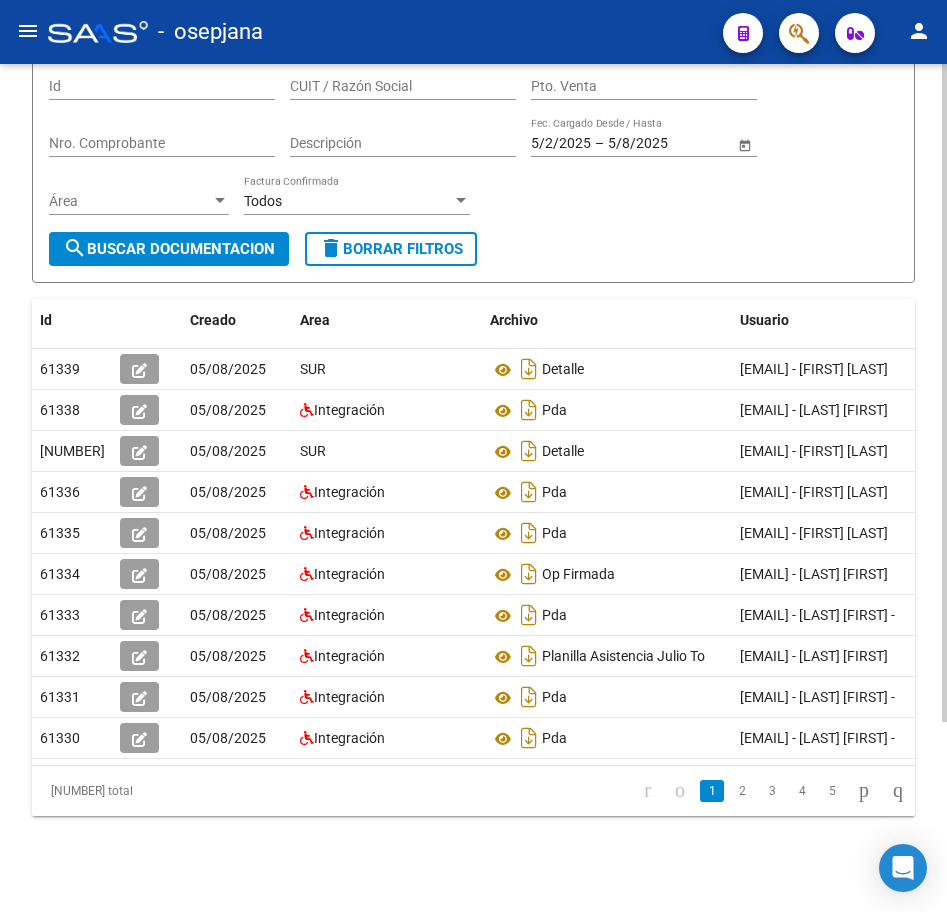 click on "delete  Borrar Filtros" 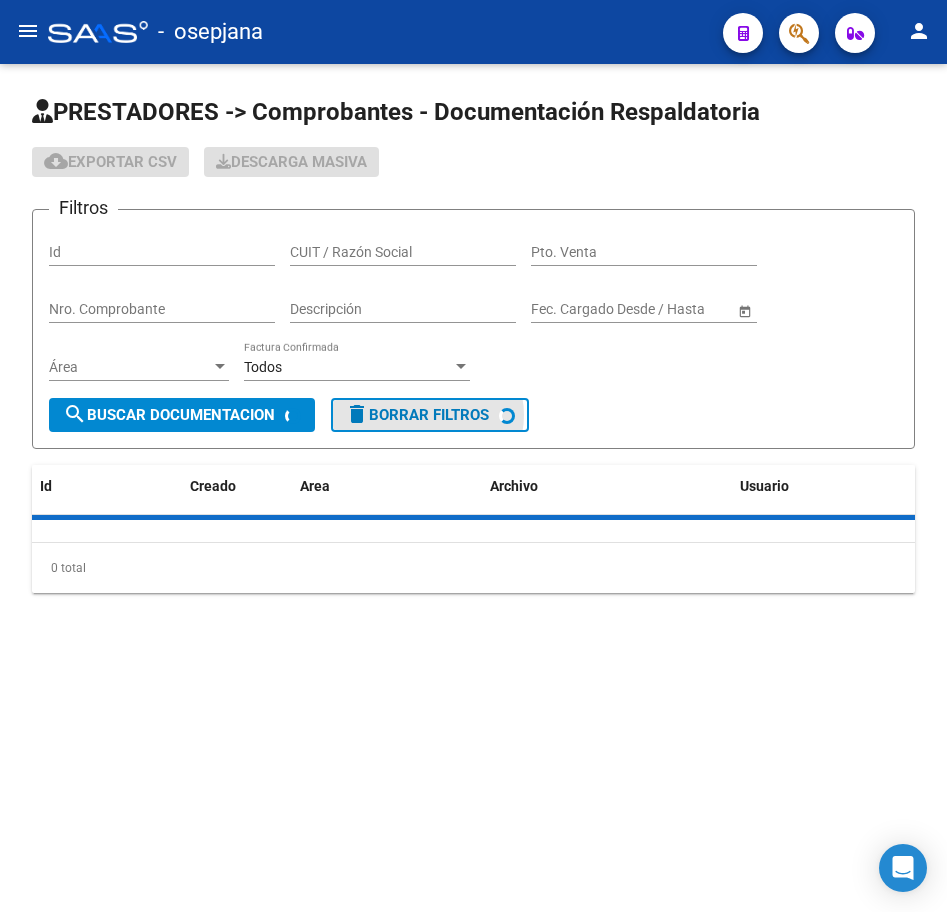 scroll, scrollTop: 0, scrollLeft: 0, axis: both 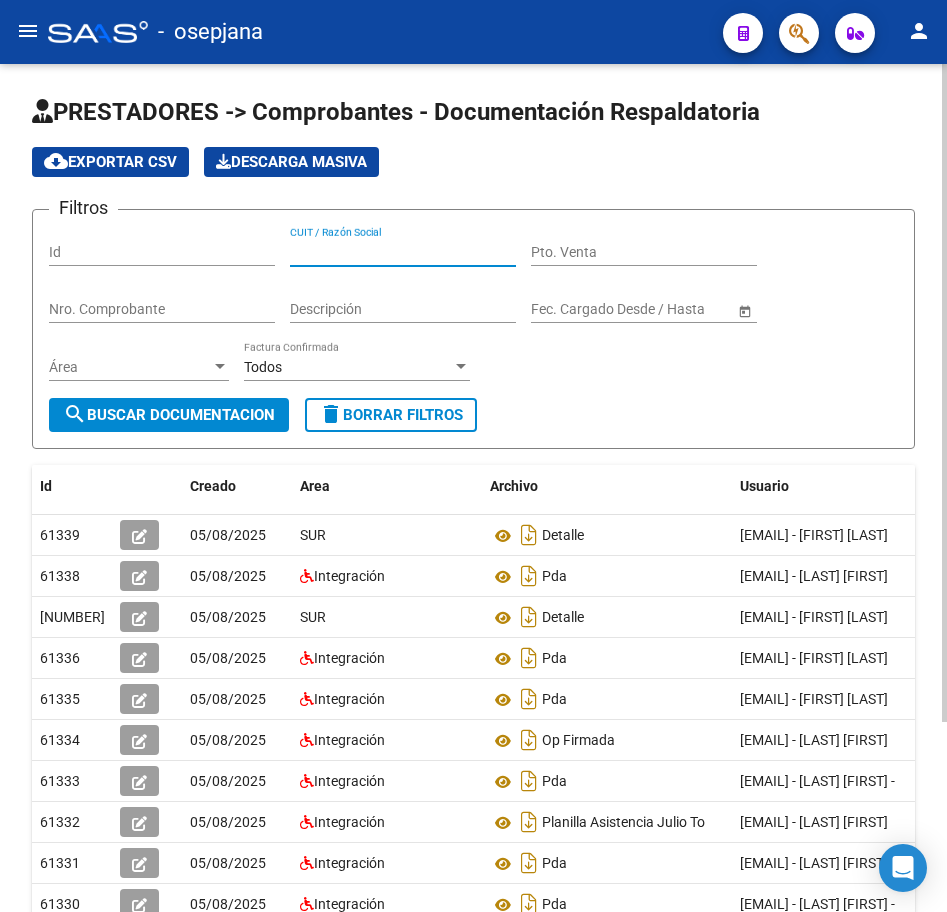 paste on "CREI S.R.L." 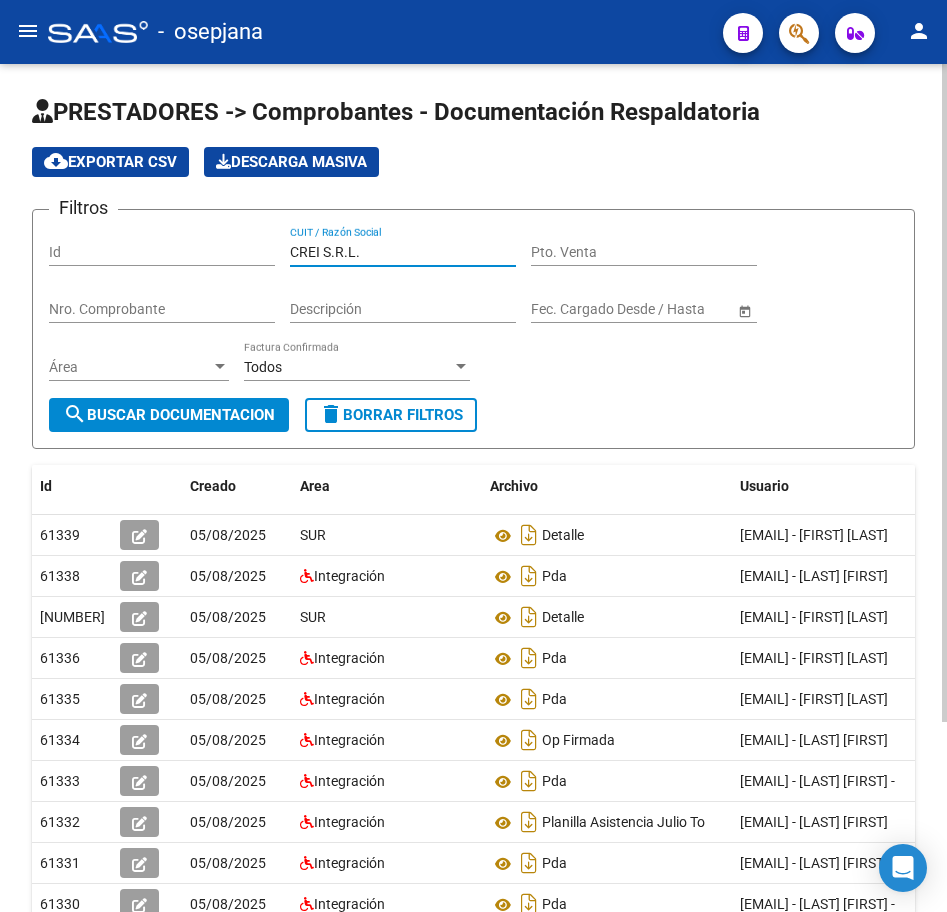 click on "search  Buscar Documentacion" 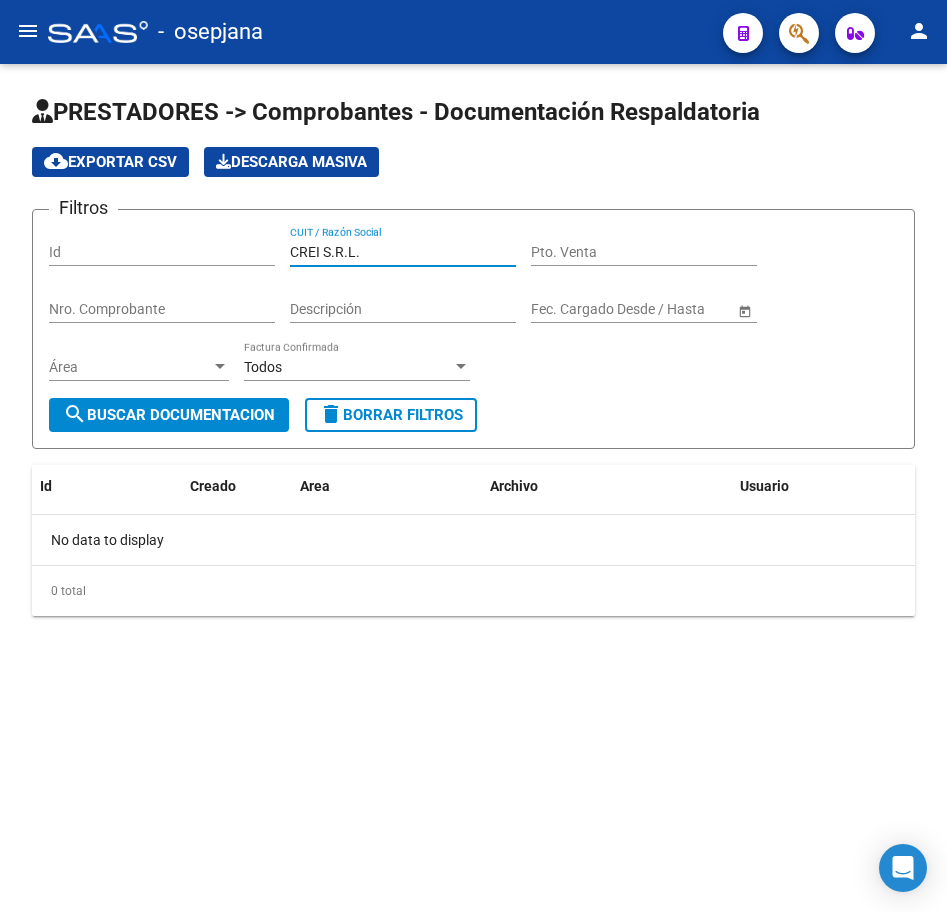 drag, startPoint x: 342, startPoint y: 252, endPoint x: 146, endPoint y: 234, distance: 196.8248 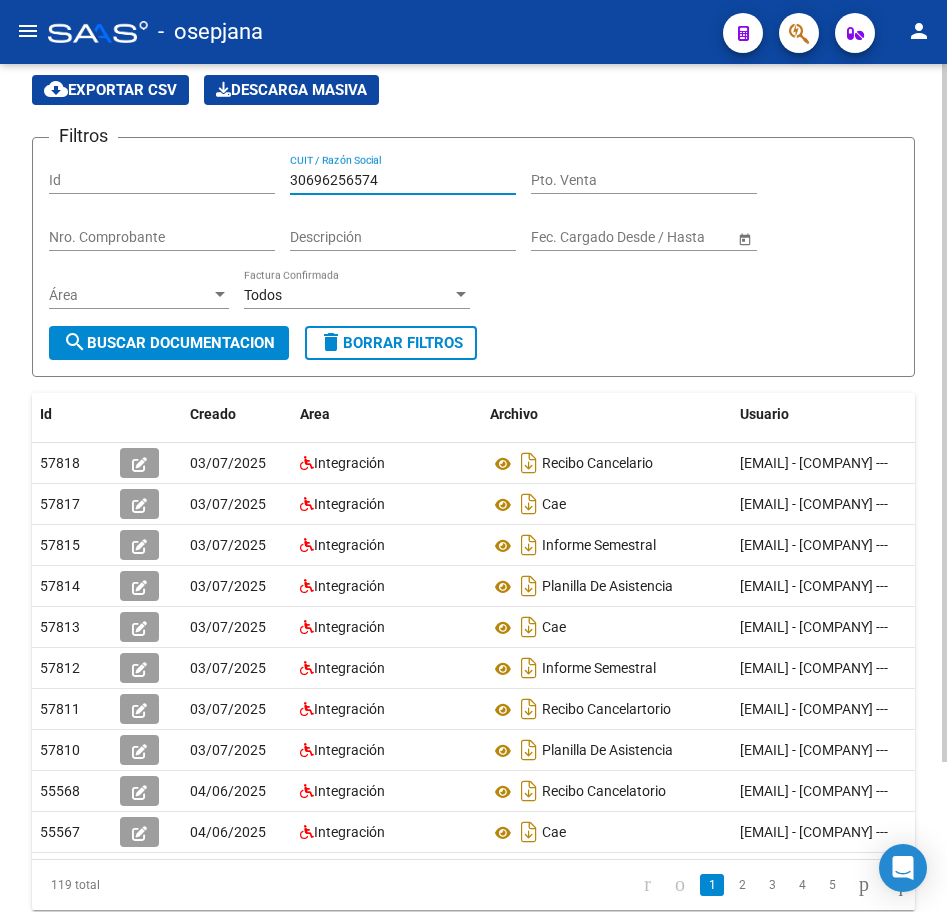 scroll, scrollTop: 100, scrollLeft: 0, axis: vertical 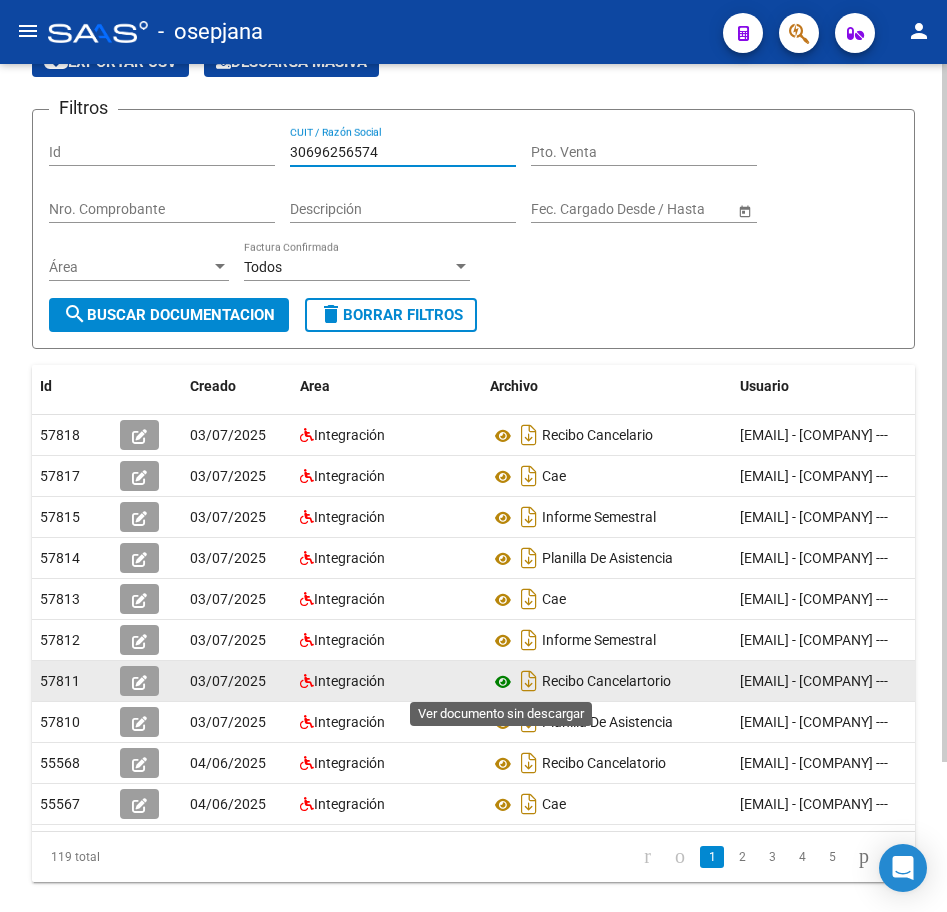 click 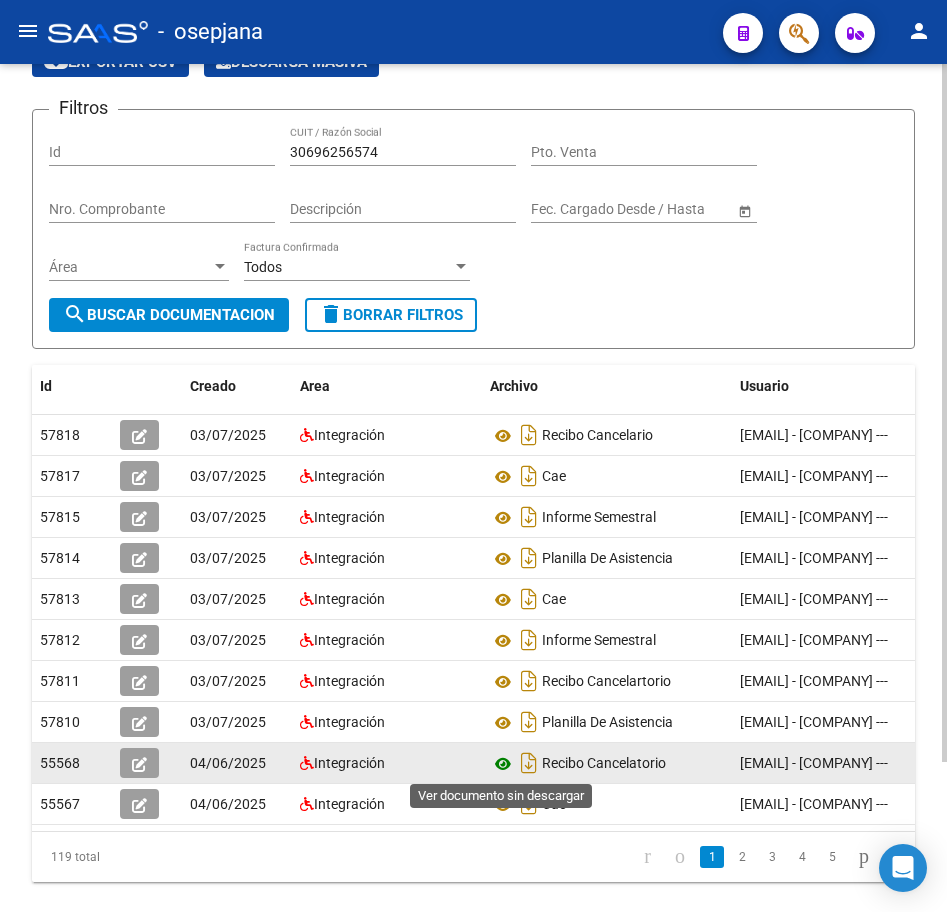 click 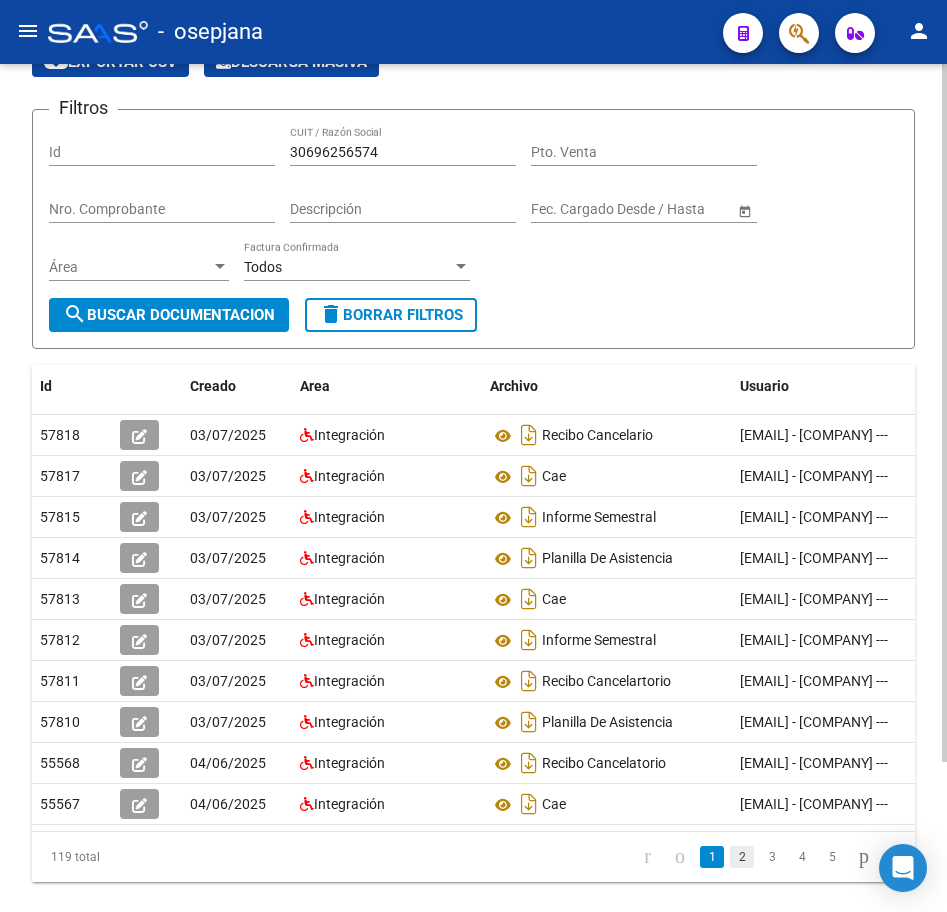 click on "2" 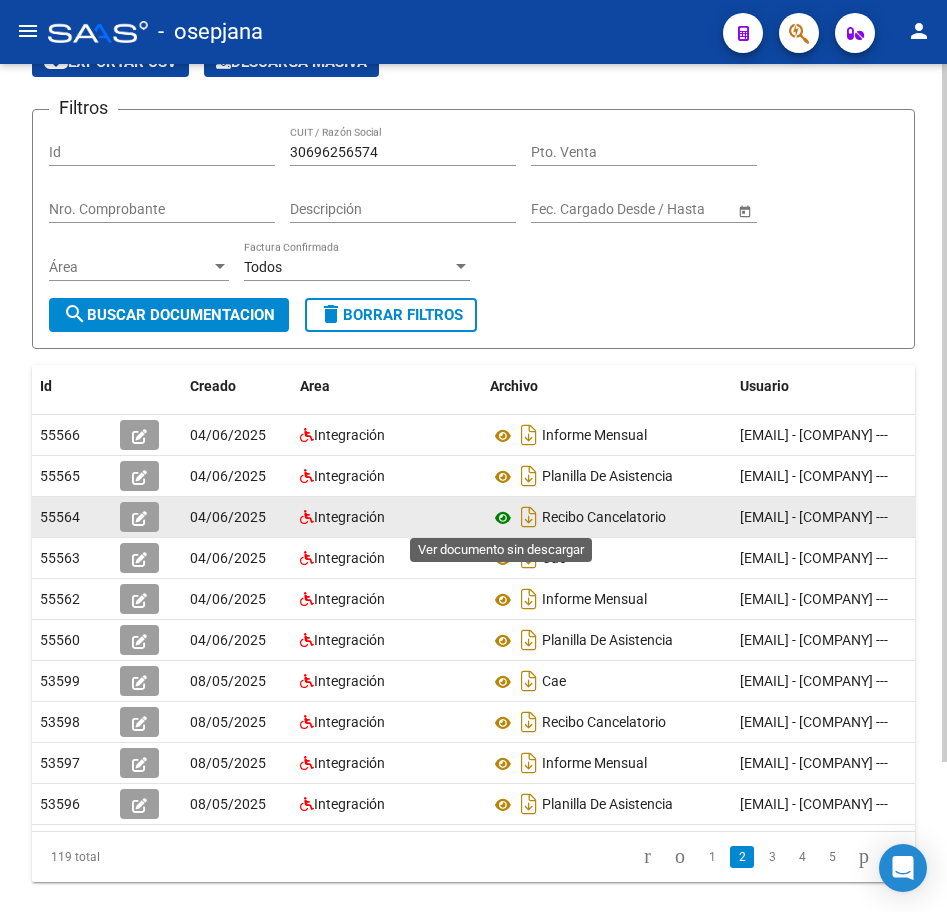 click 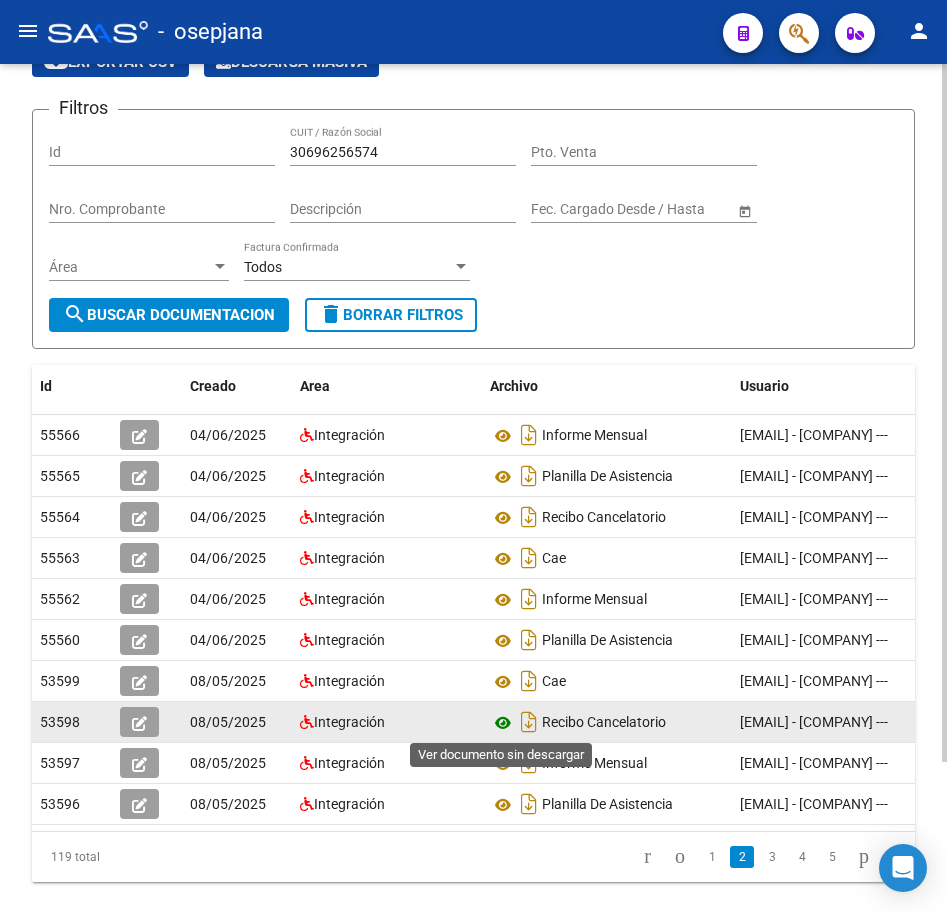 click 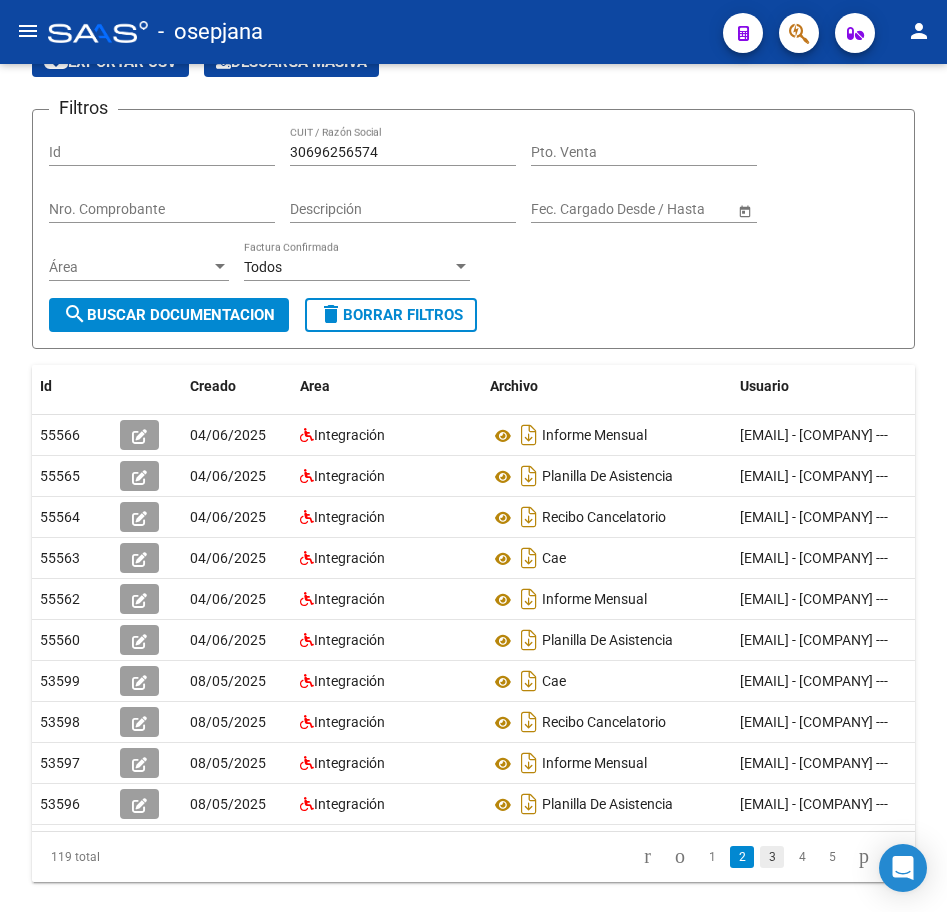 click on "3" 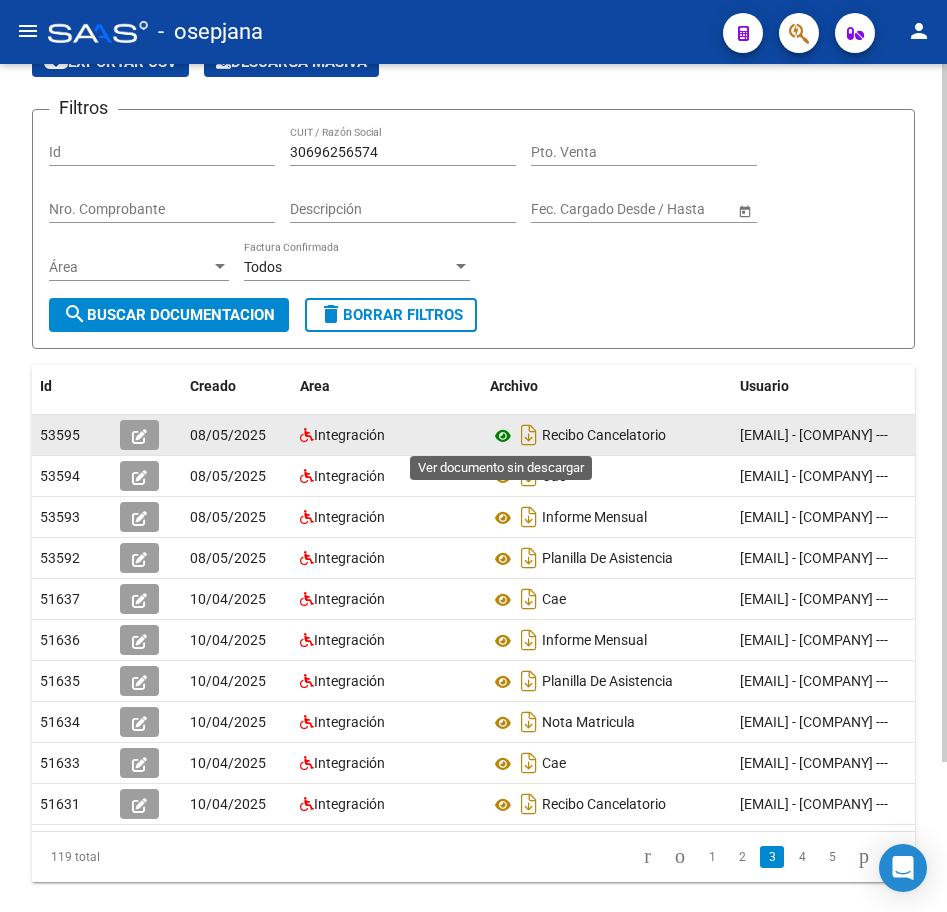 click 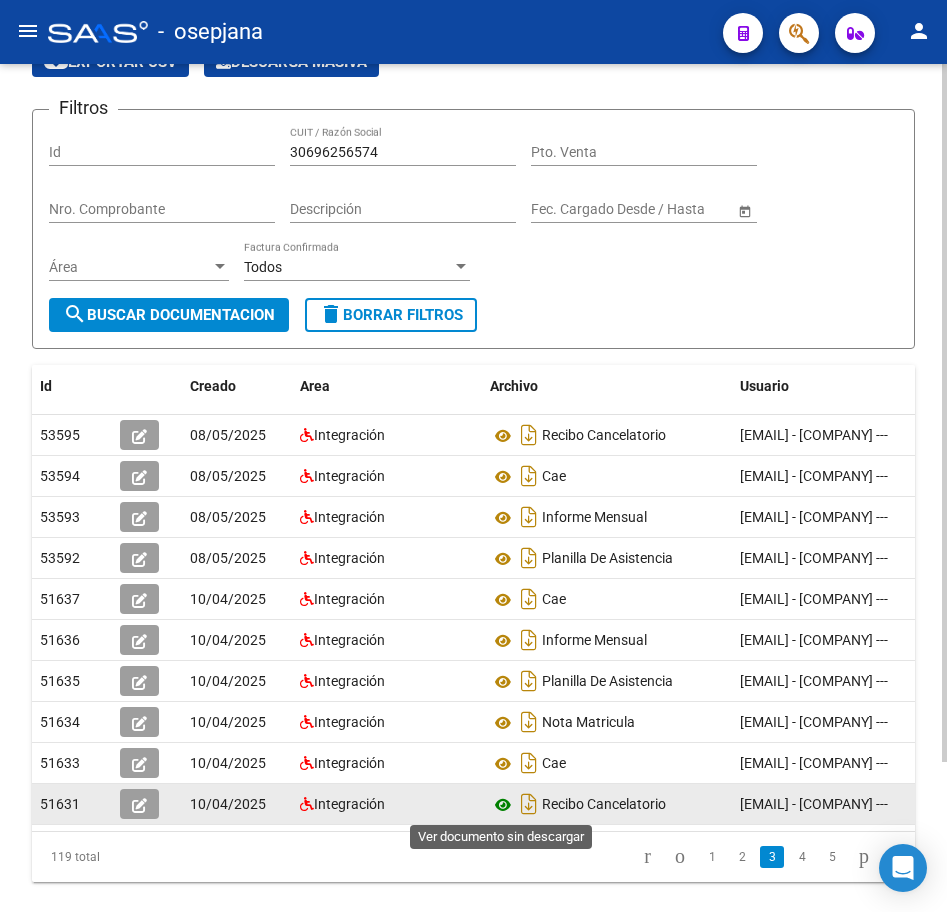 click 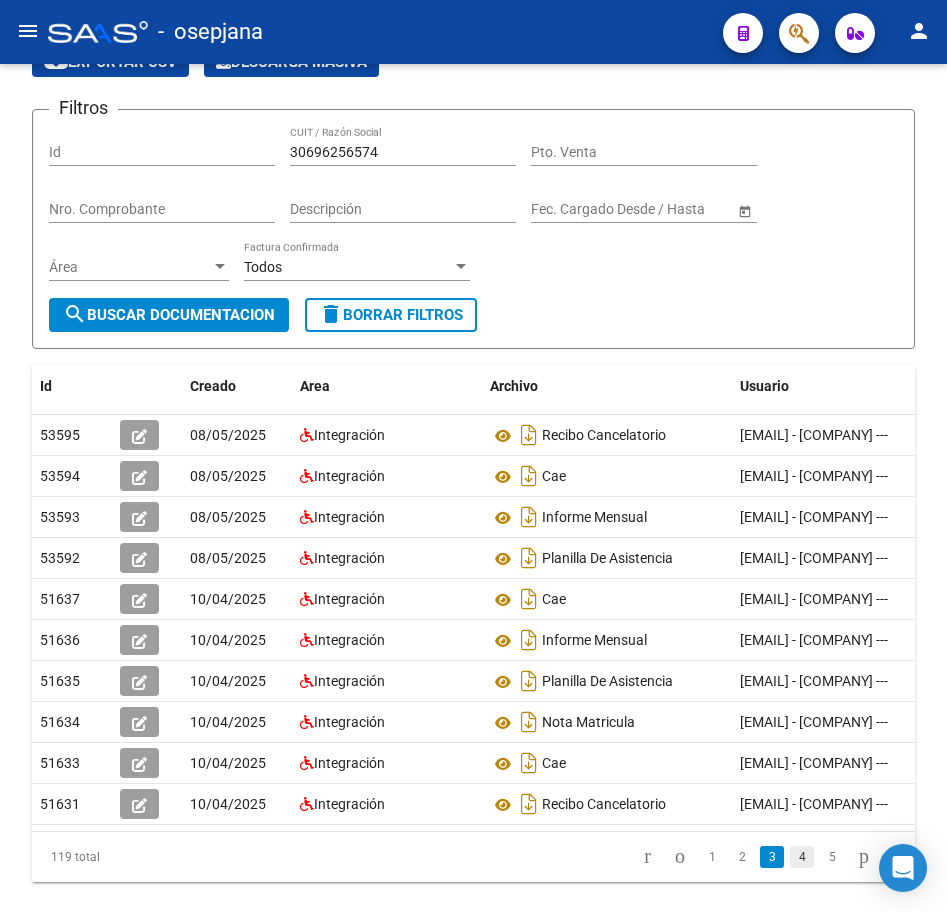 click on "4" 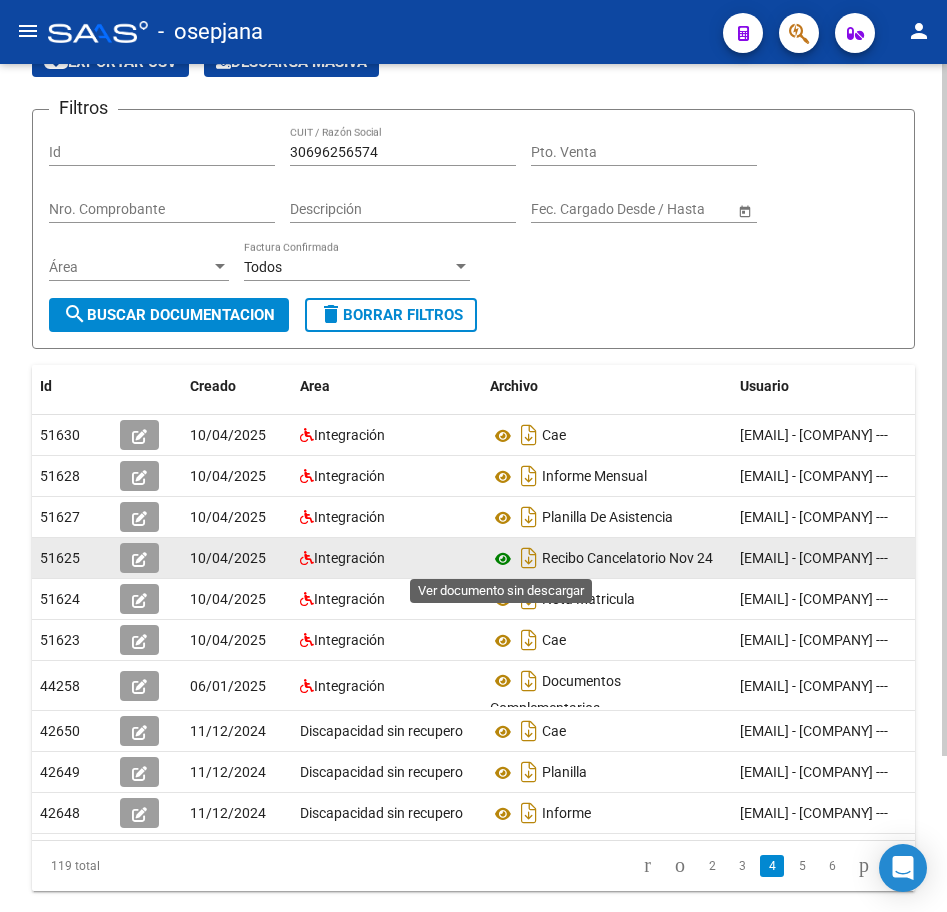 click 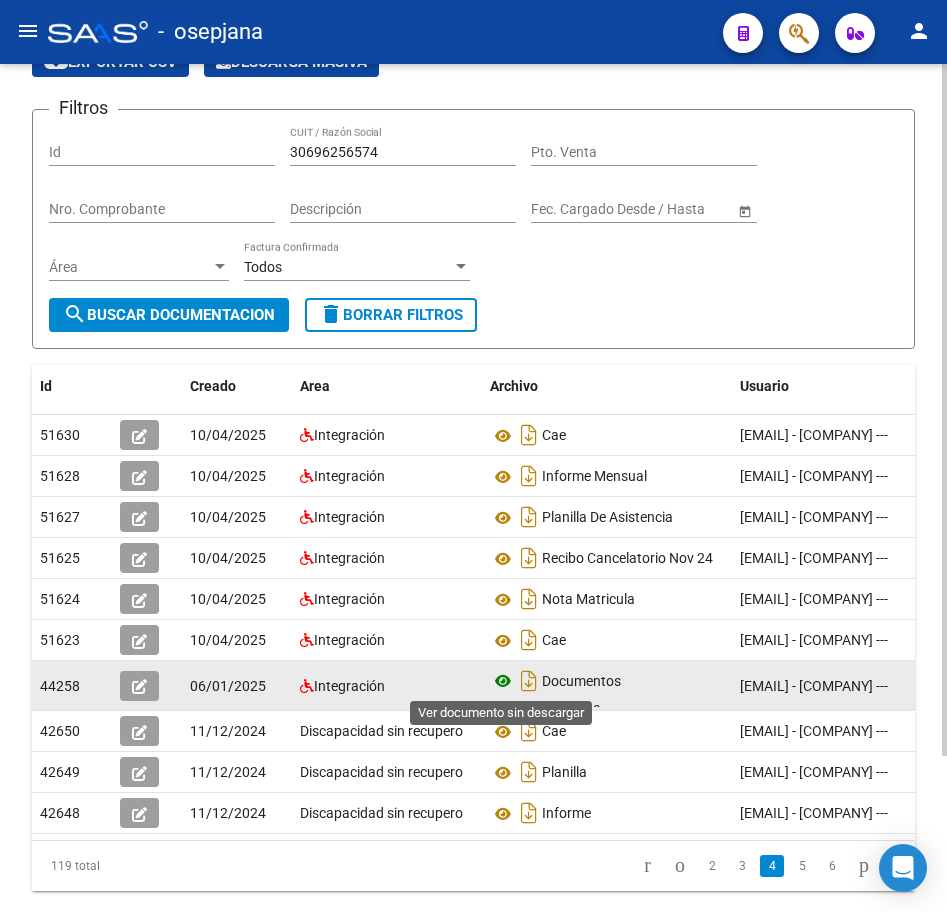 click 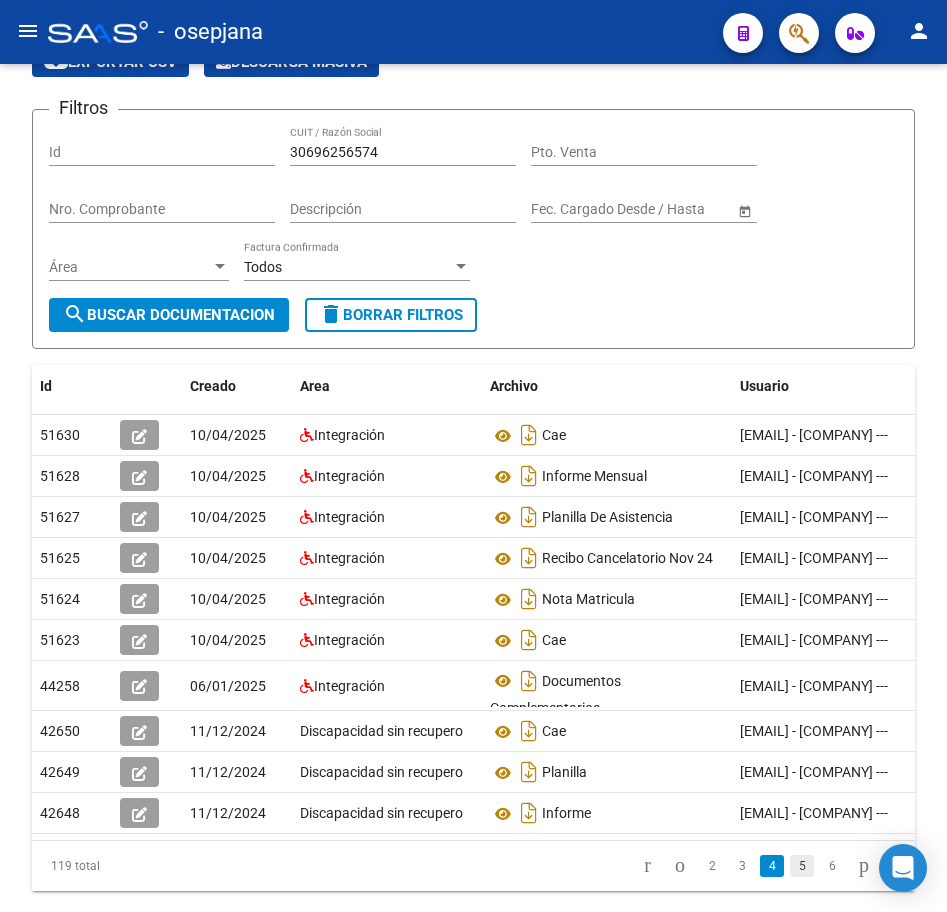 click on "5" 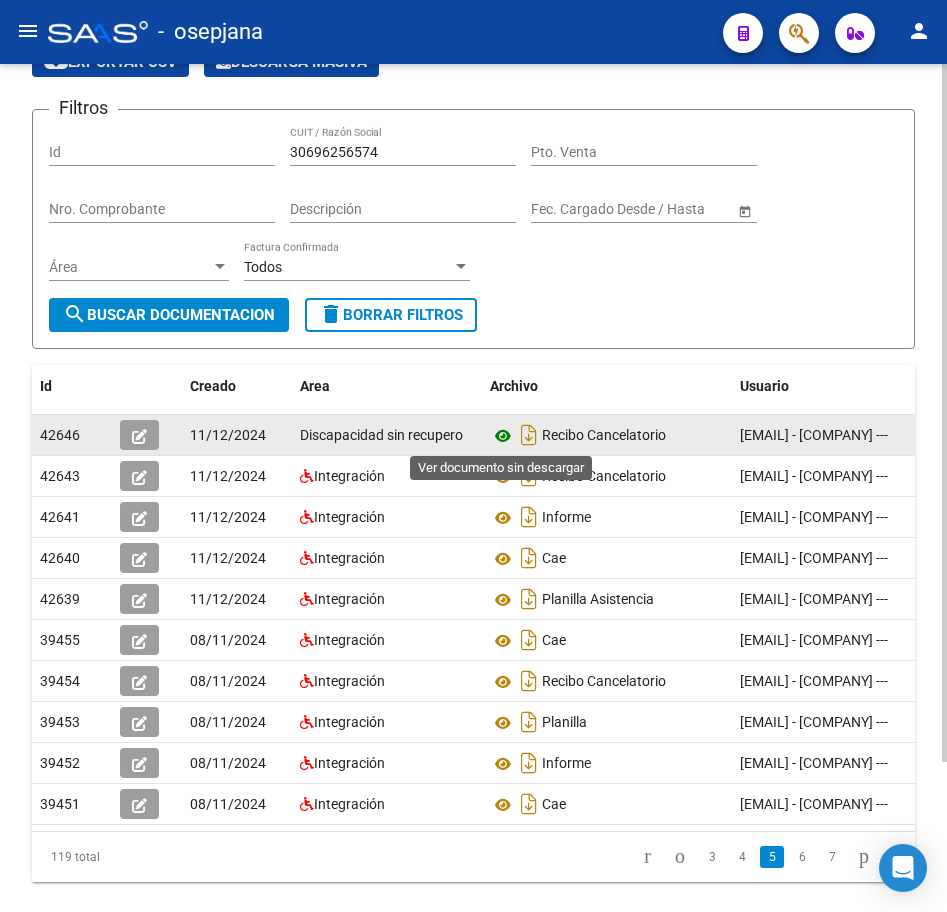 click 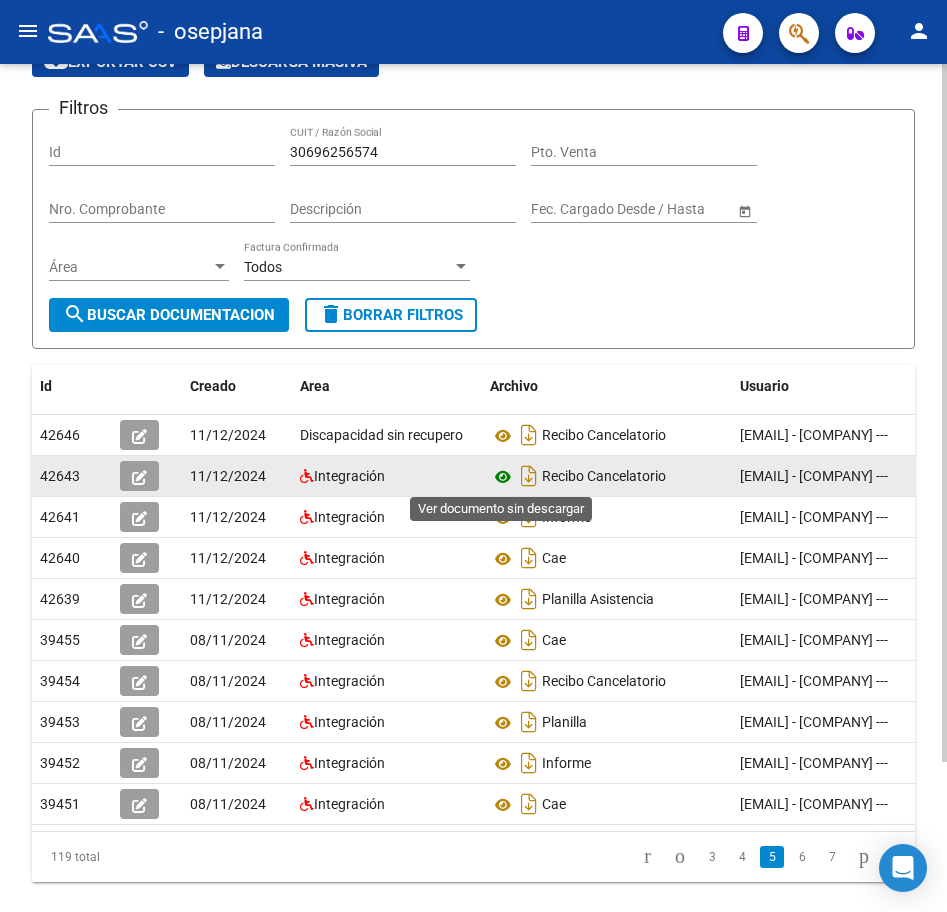 click 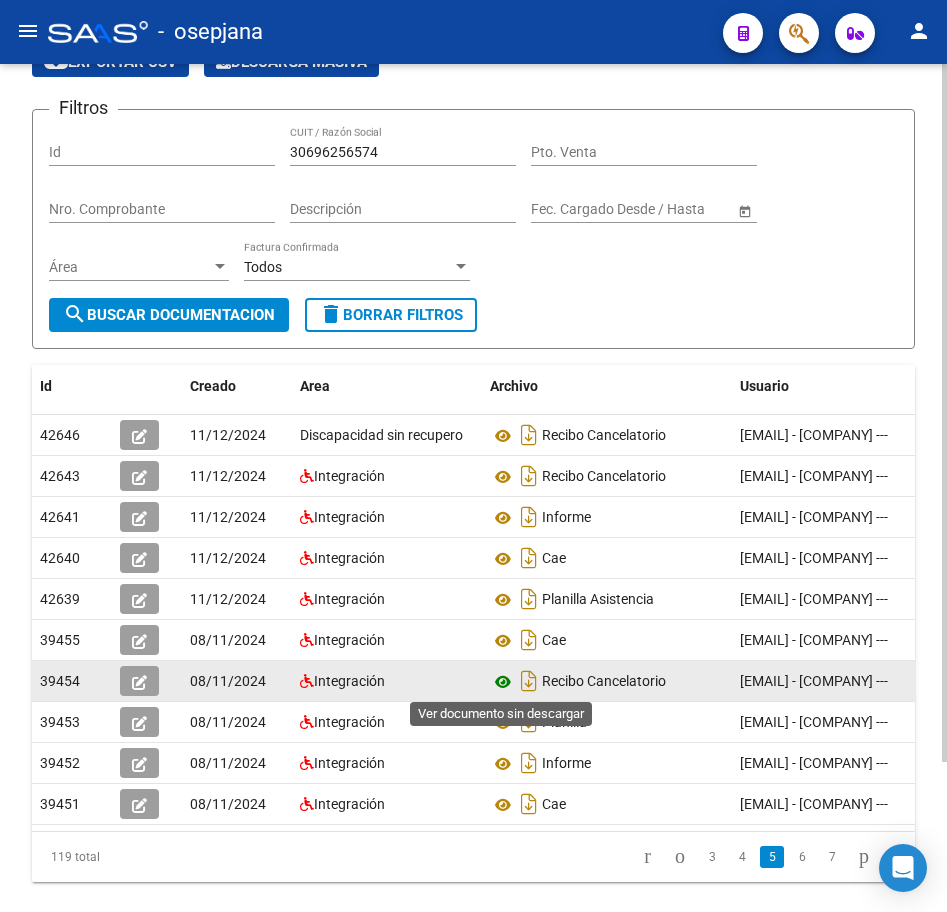 click 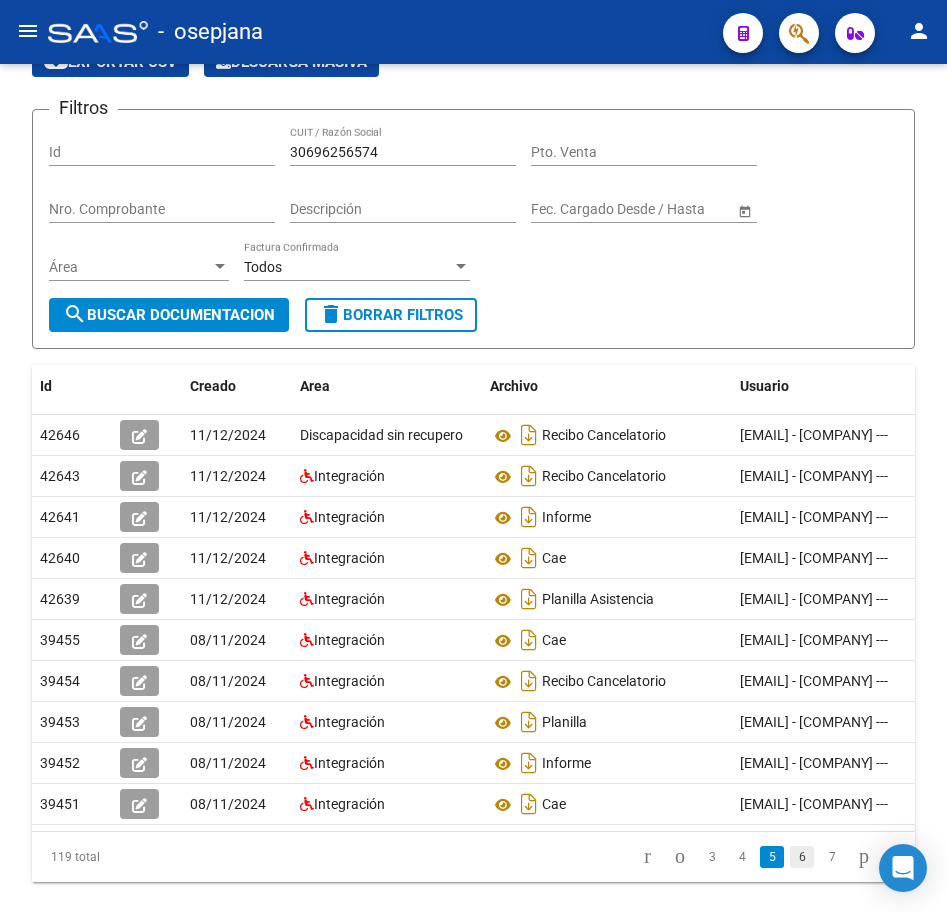 click on "6" 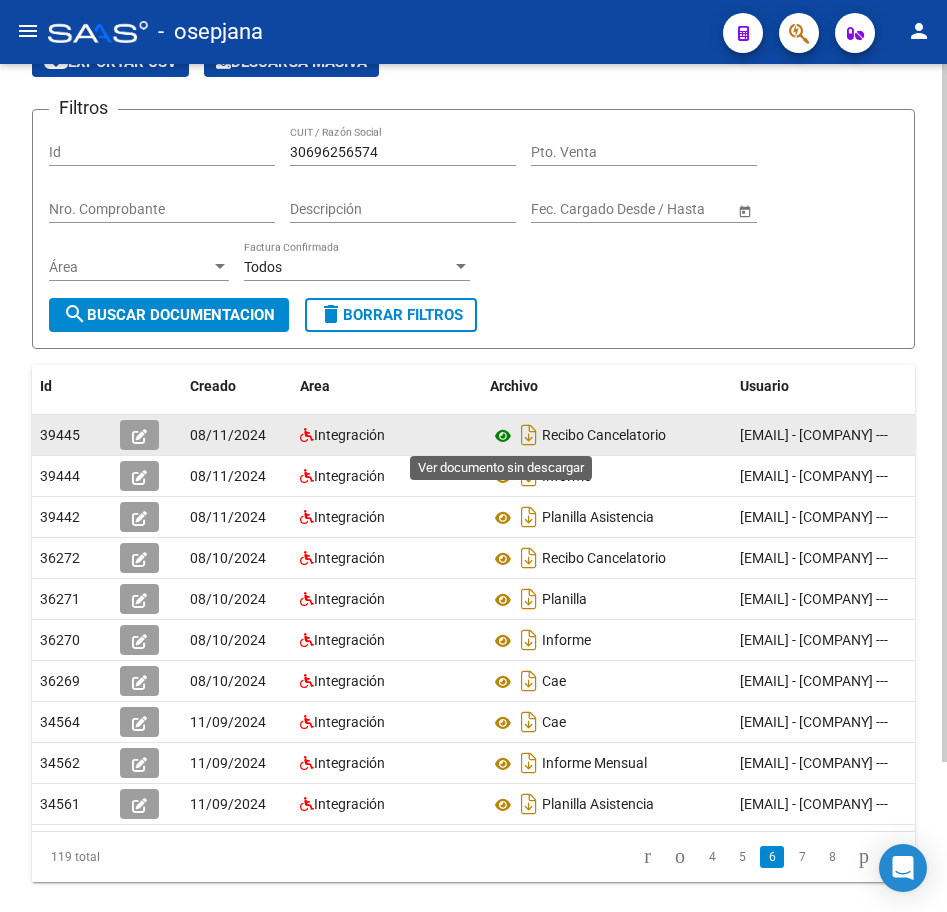 click 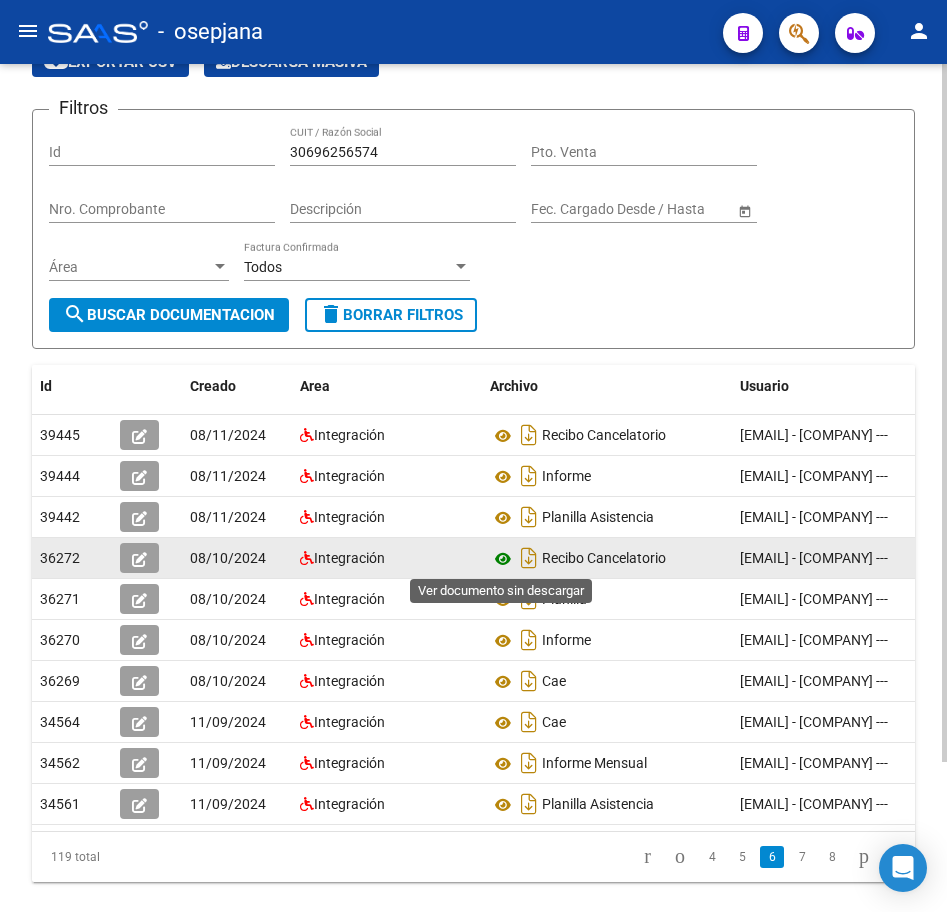 click 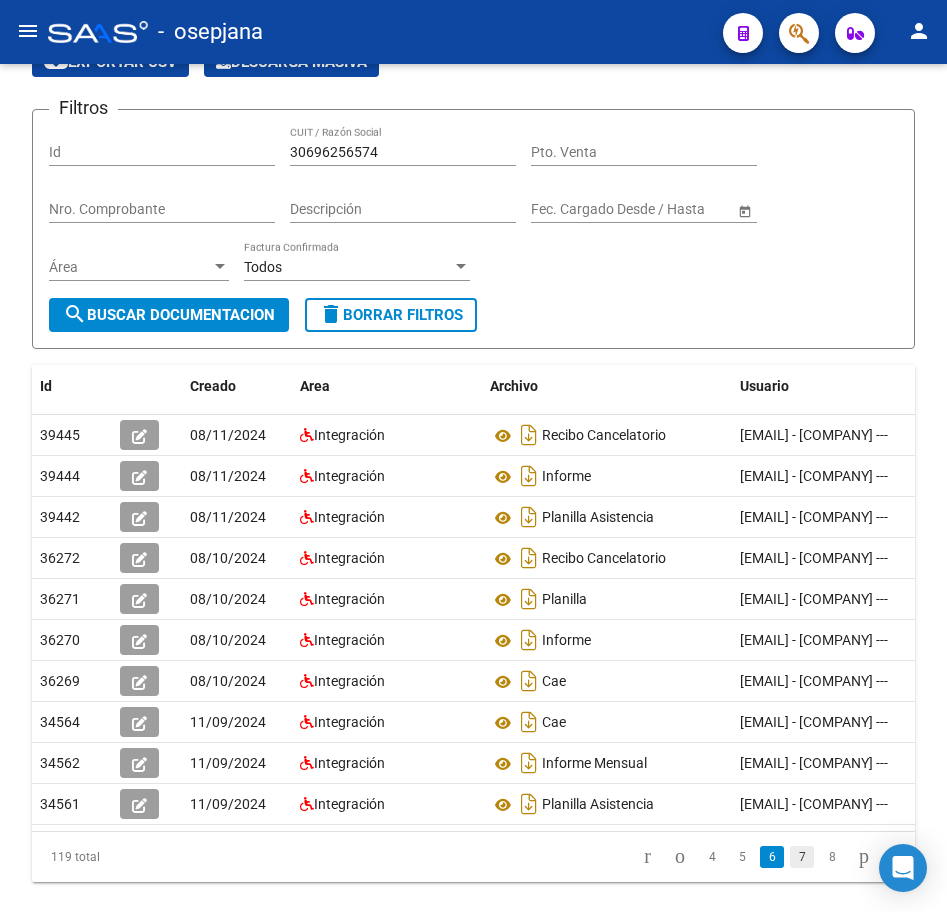 click on "7" 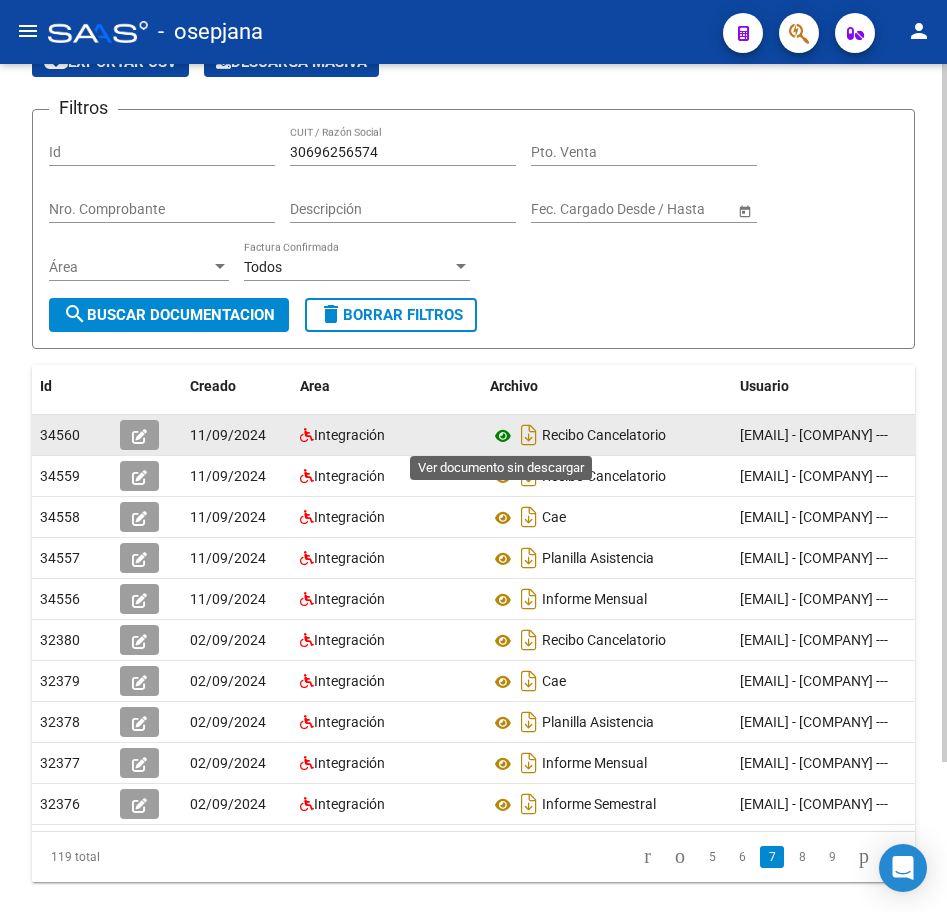click 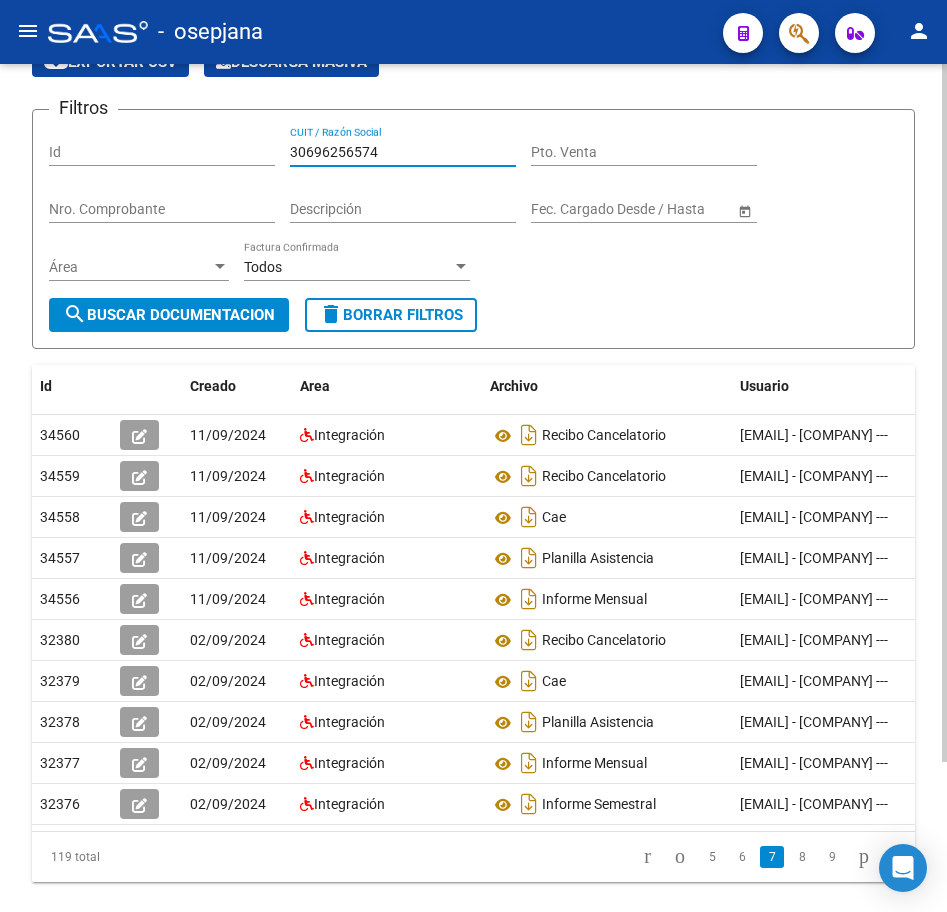 drag, startPoint x: 401, startPoint y: 147, endPoint x: 209, endPoint y: 140, distance: 192.12756 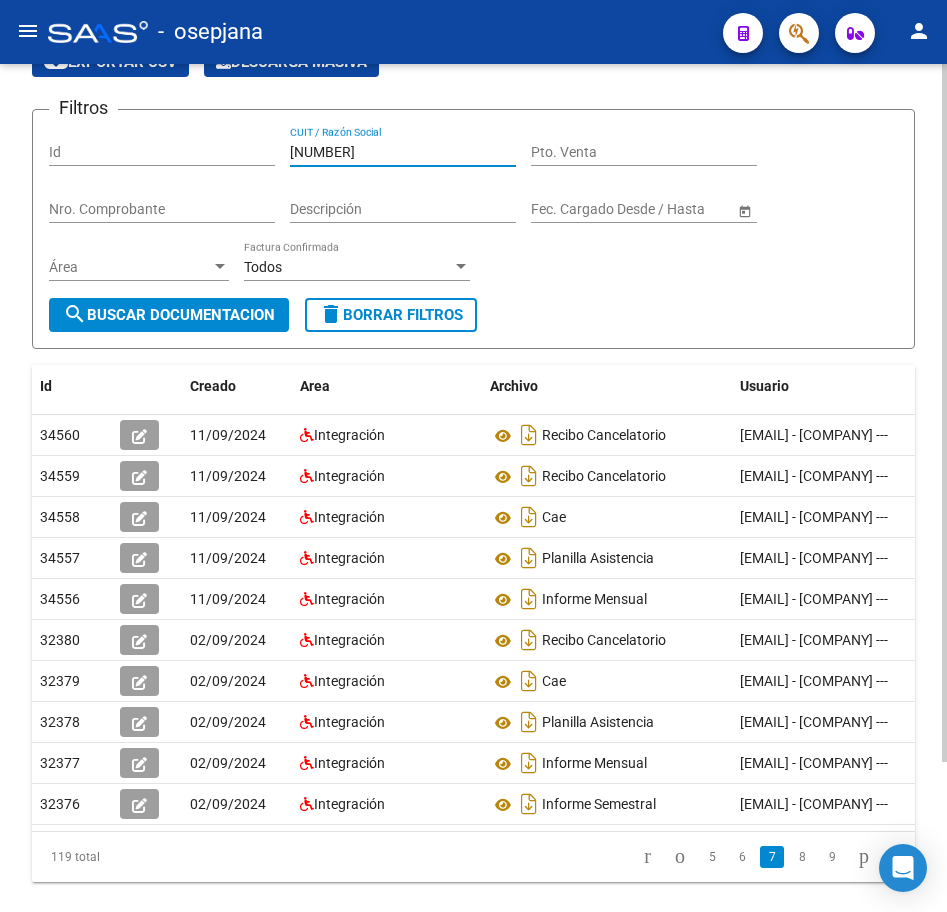click on "search  Buscar Documentacion" 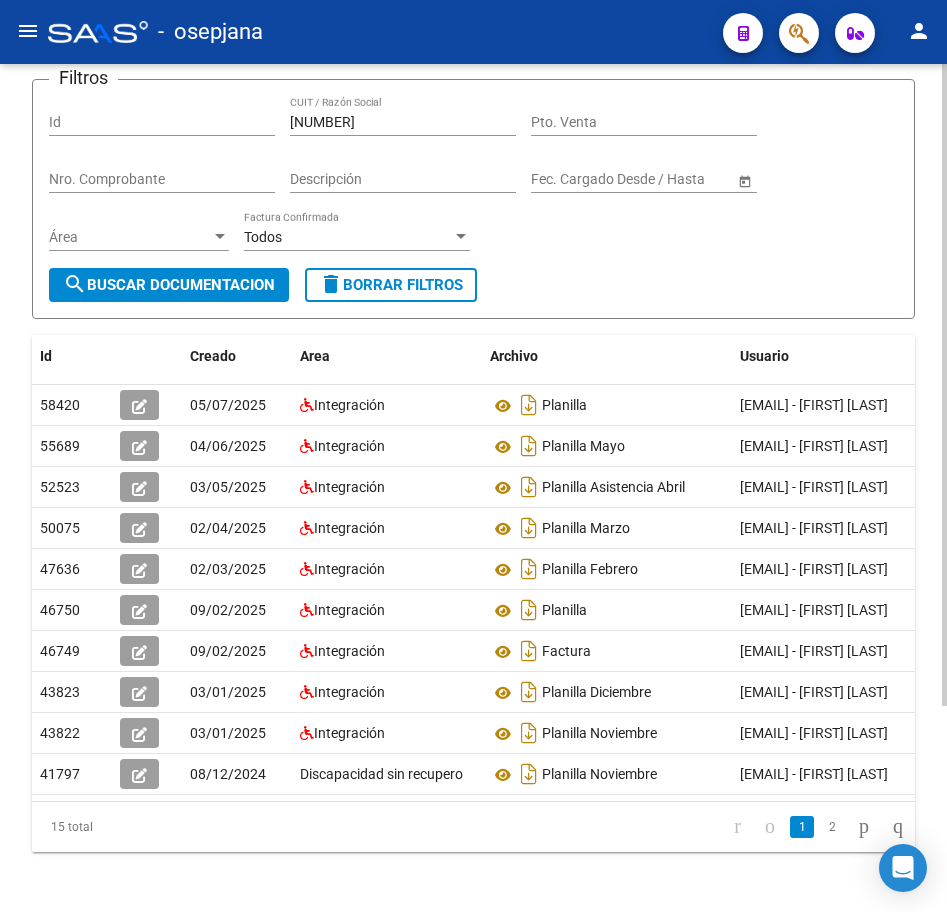 scroll, scrollTop: 272, scrollLeft: 0, axis: vertical 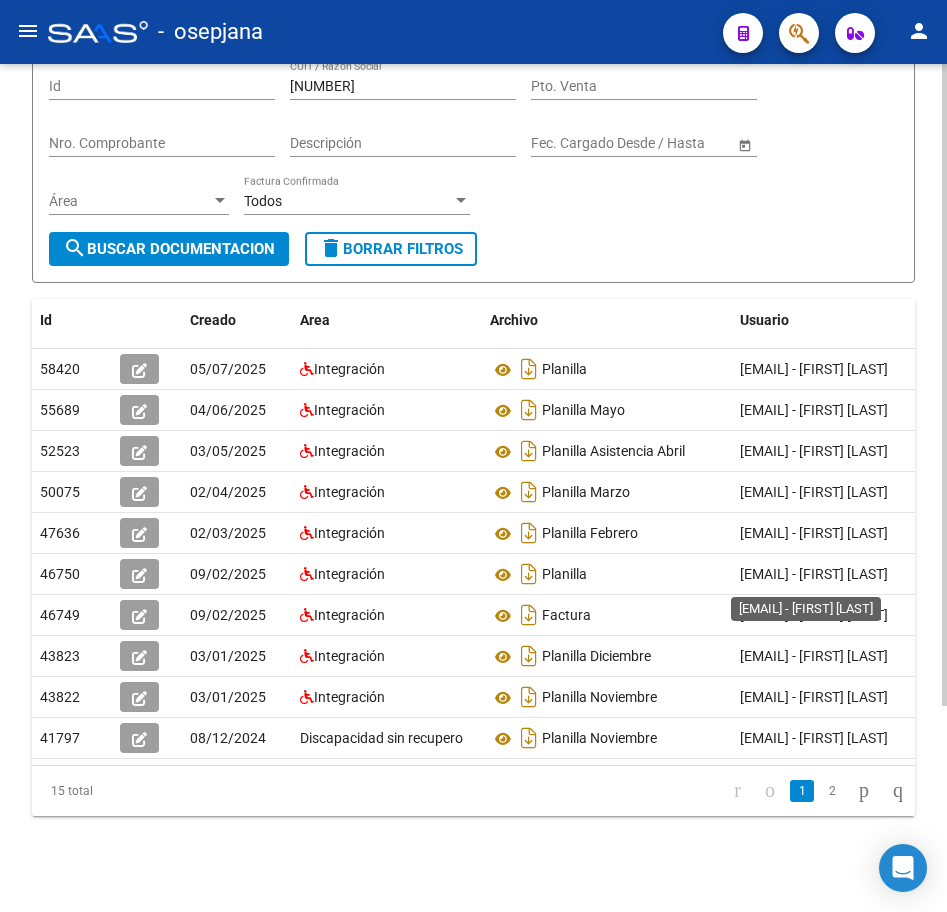 click on "PRESTADORES -> Comprobantes - Documentación Respaldatoria cloud_download  Exportar CSV   Descarga Masiva
Filtros Id 27393357679 CUIT / Razón Social Pto. Venta Nro. Comprobante Descripción Start date – End date Fec. Cargado Desde / Hasta Área Área Todos Factura Confirmada search  Buscar Documentacion  delete  Borrar Filtros  Id Creado Area Archivo Usuario Acción 58420
05/07/2025 Integración Planilla  lic.almazancecilia@gmail.com - MARIA CECILIA ALMAZAN  55689
04/06/2025 Integración Planilla Mayo  lic.almazancecilia@gmail.com - MARIA CECILIA ALMAZAN  52523
03/05/2025 Integración Planilla Asistencia Abril  lic.almazancecilia@gmail.com - MARIA CECILIA ALMAZAN  50075
02/04/2025 Integración Planilla Marzo  lic.almazancecilia@gmail.com - MARIA CECILIA ALMAZAN  47636
02/03/2025 Integración Planilla Febrero  lic.almazancecilia@gmail.com - MARIA CECILIA ALMAZAN  46750
09/02/2025 Integración Planilla  lic.almazancecilia@gmail.com - MARIA CECILIA ALMAZAN  46749
09/02/2025 Integración" 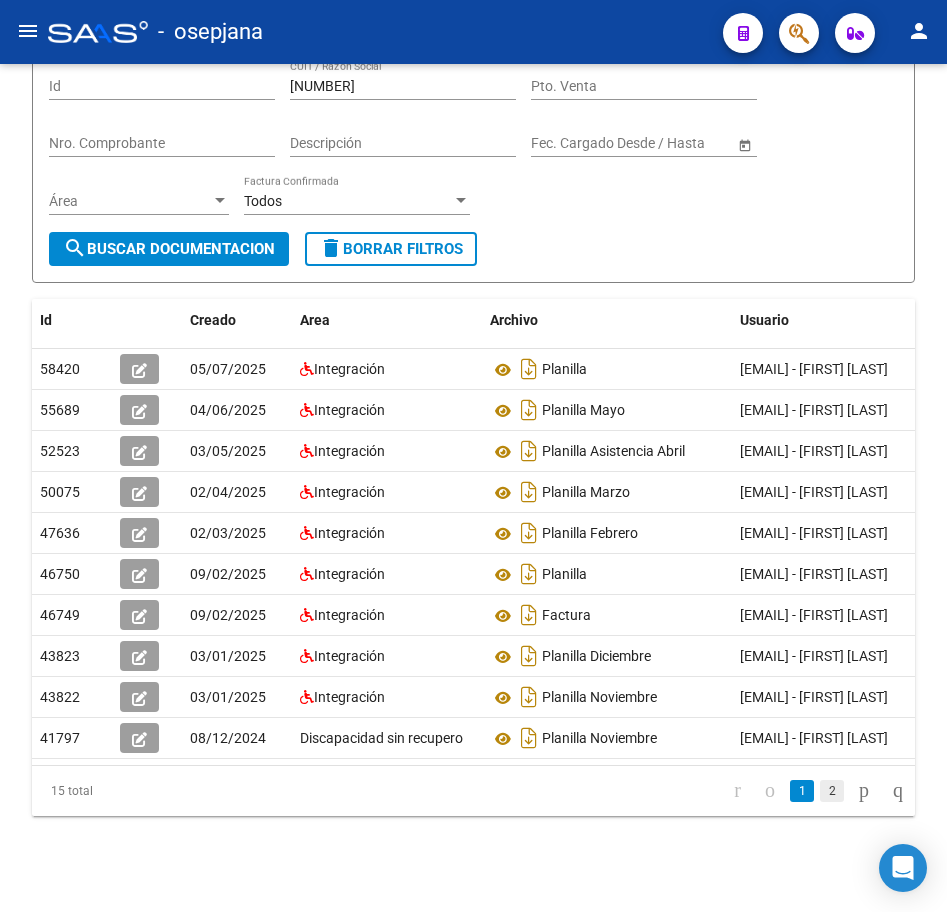 click on "2" 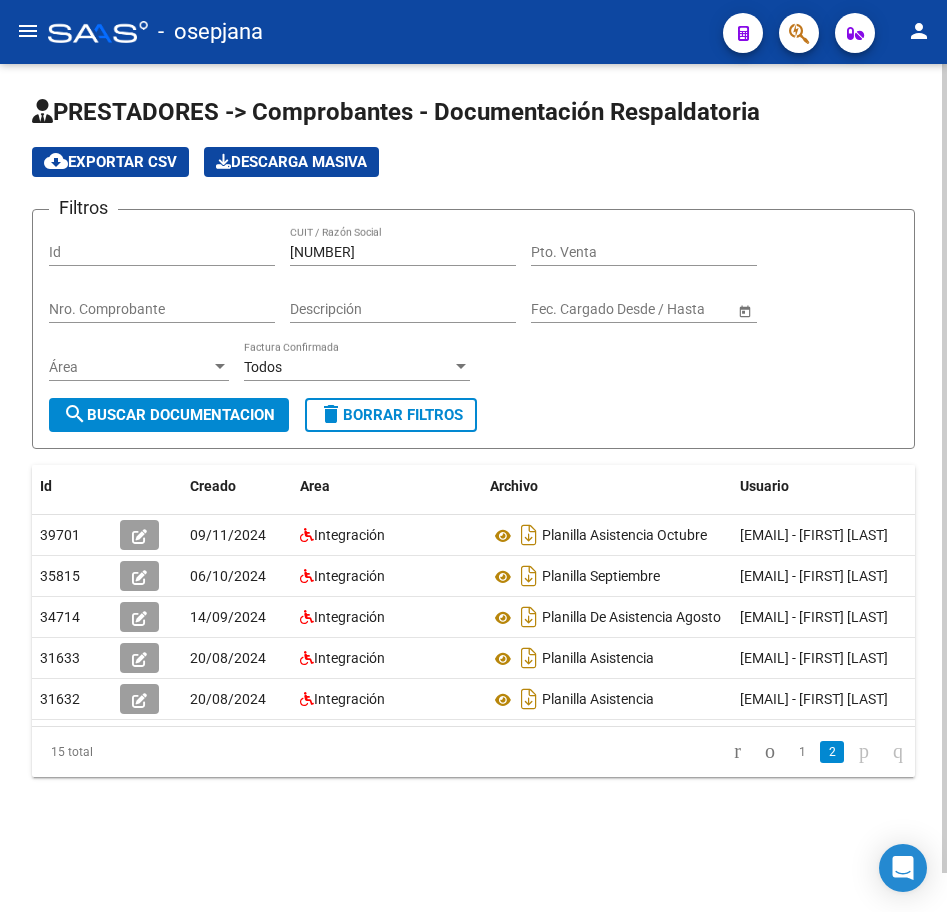 scroll, scrollTop: 22, scrollLeft: 0, axis: vertical 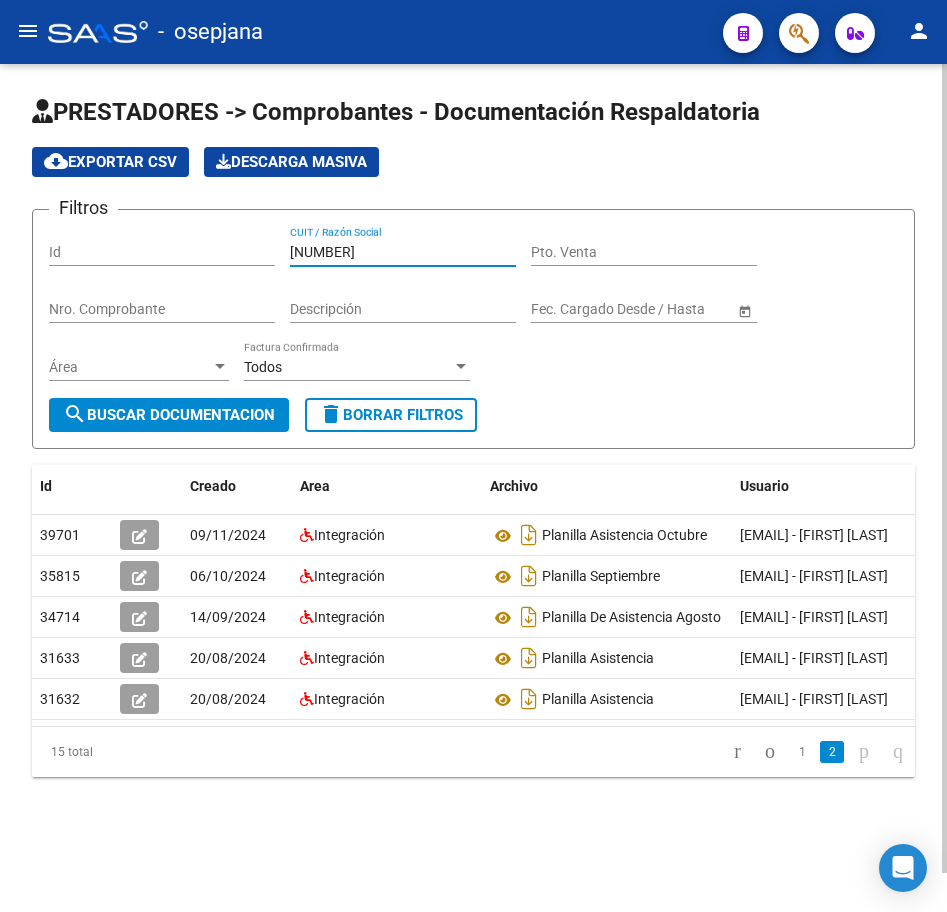 drag, startPoint x: 403, startPoint y: 234, endPoint x: 177, endPoint y: 245, distance: 226.26755 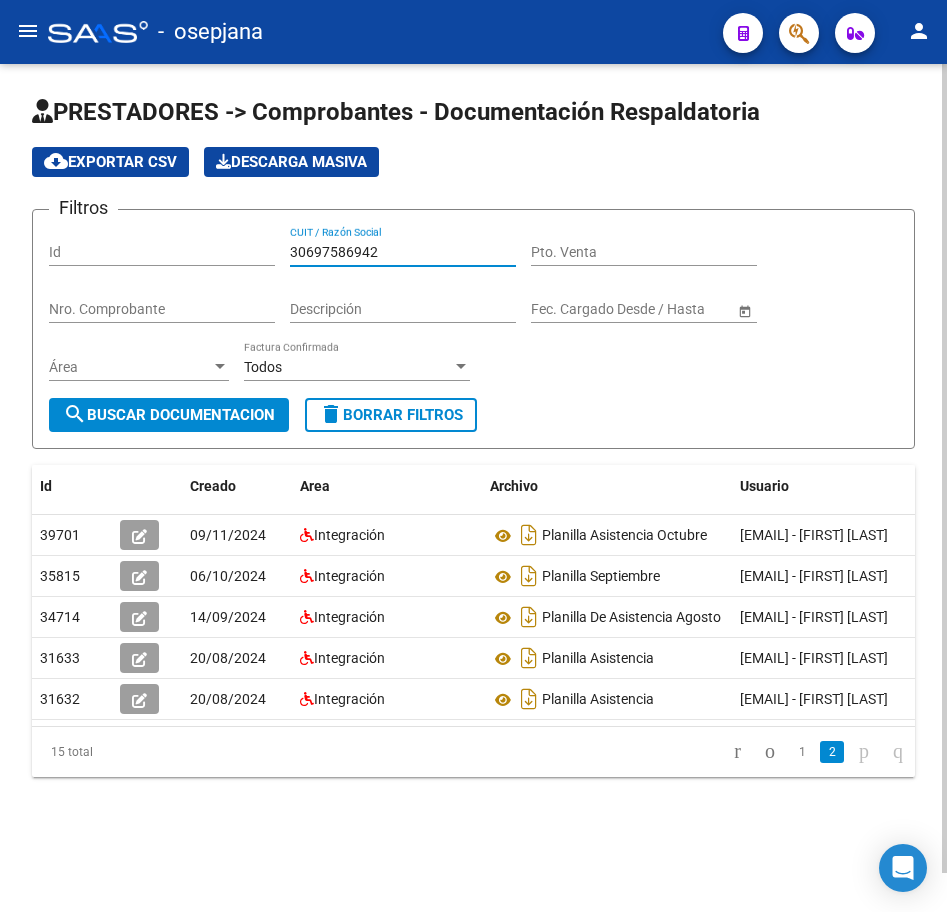 type on "30697586942" 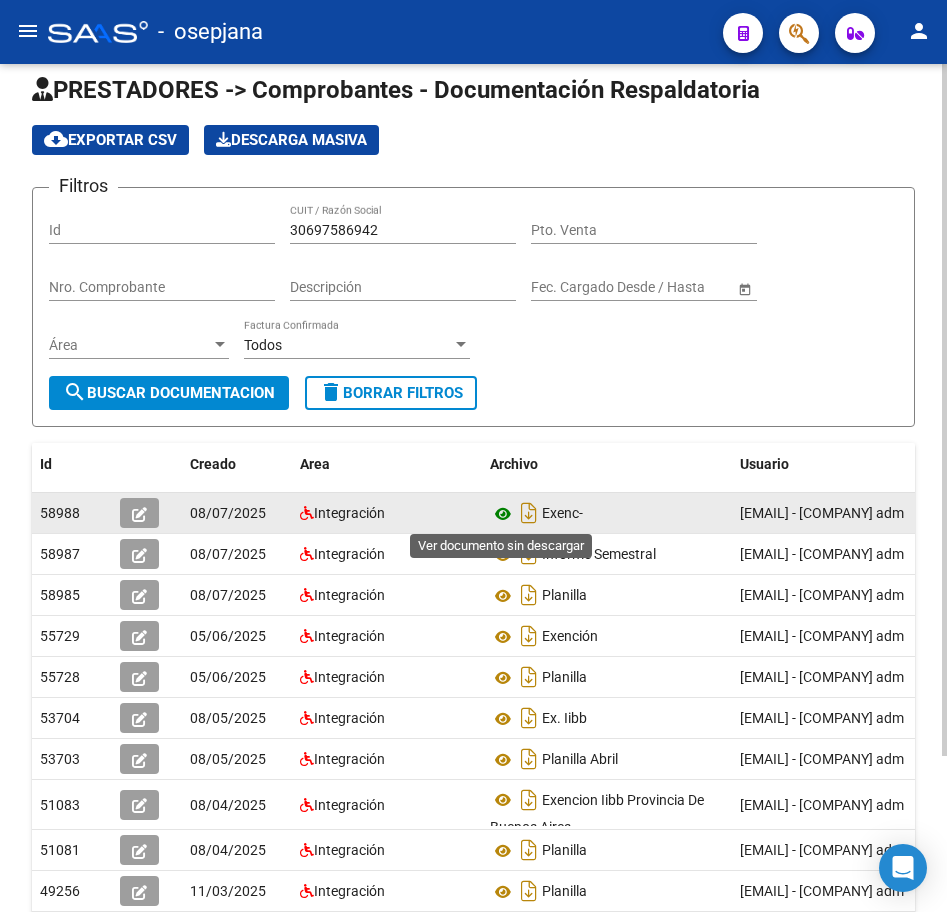 click 